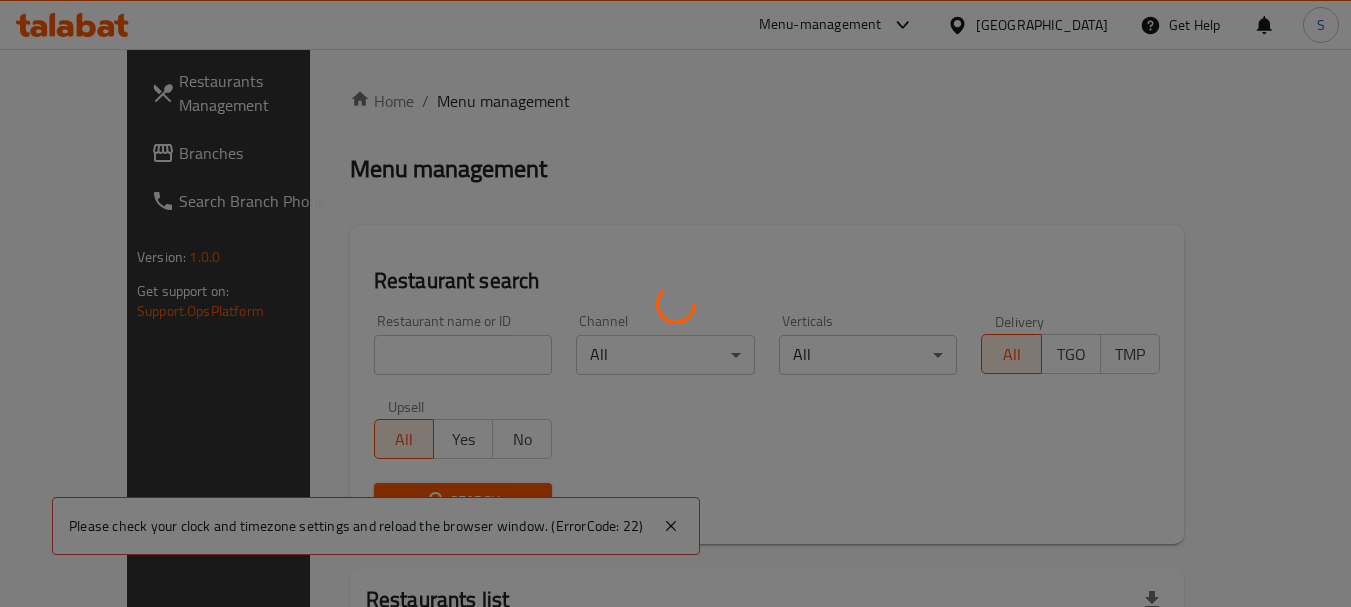 scroll, scrollTop: 0, scrollLeft: 0, axis: both 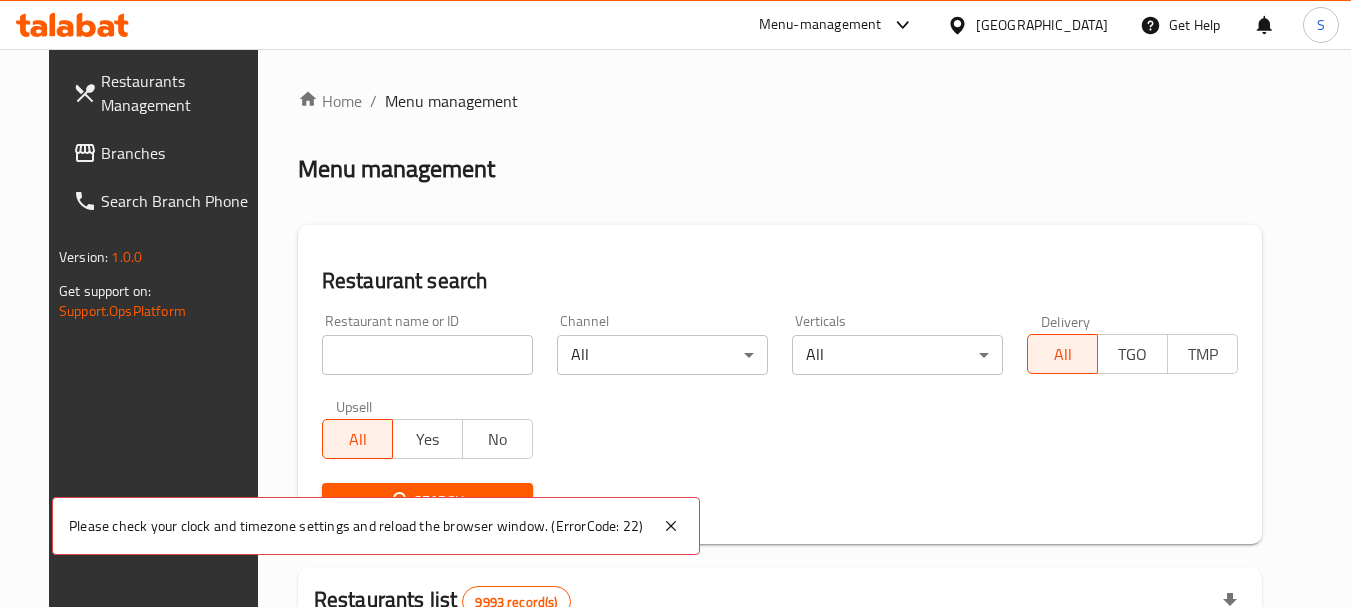 click on "Branches" at bounding box center (180, 153) 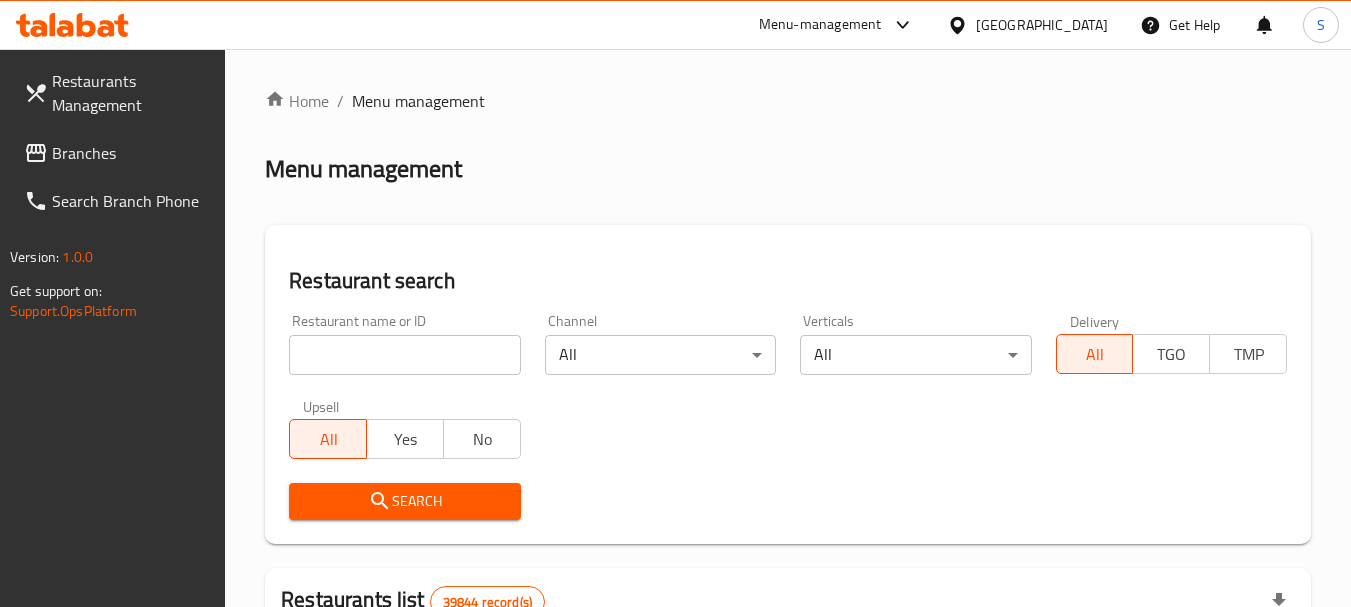 scroll, scrollTop: 0, scrollLeft: 0, axis: both 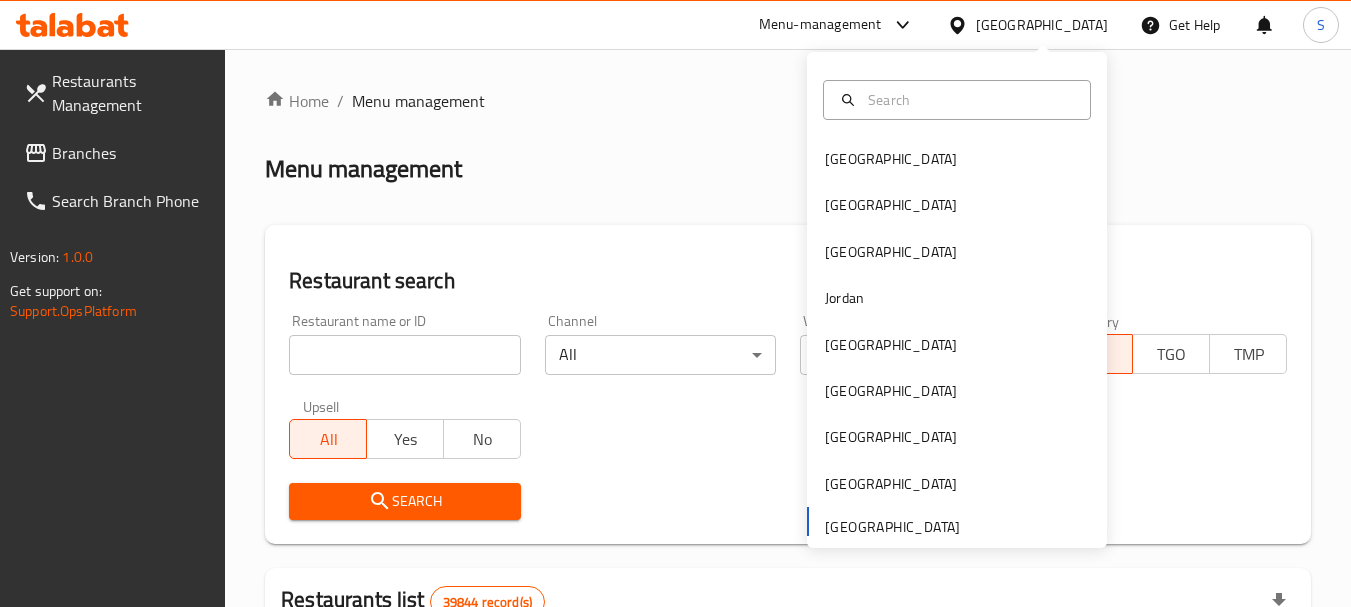 click on "[GEOGRAPHIC_DATA]" at bounding box center (1042, 25) 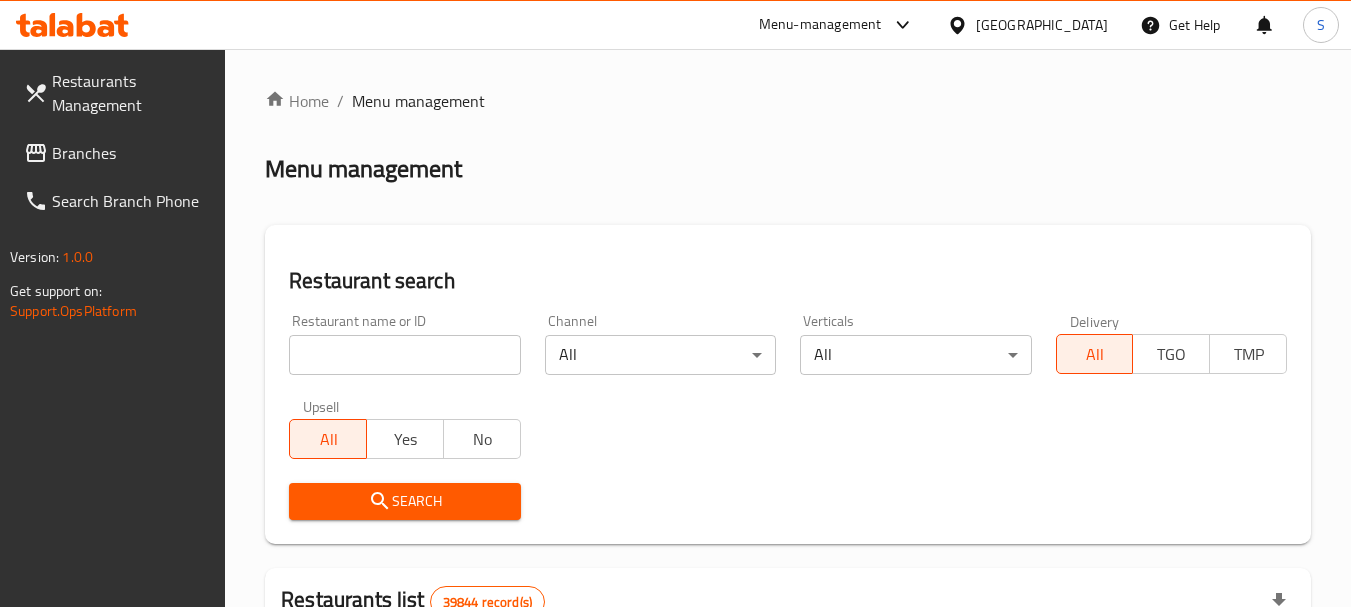 click on "[GEOGRAPHIC_DATA]" at bounding box center (1042, 25) 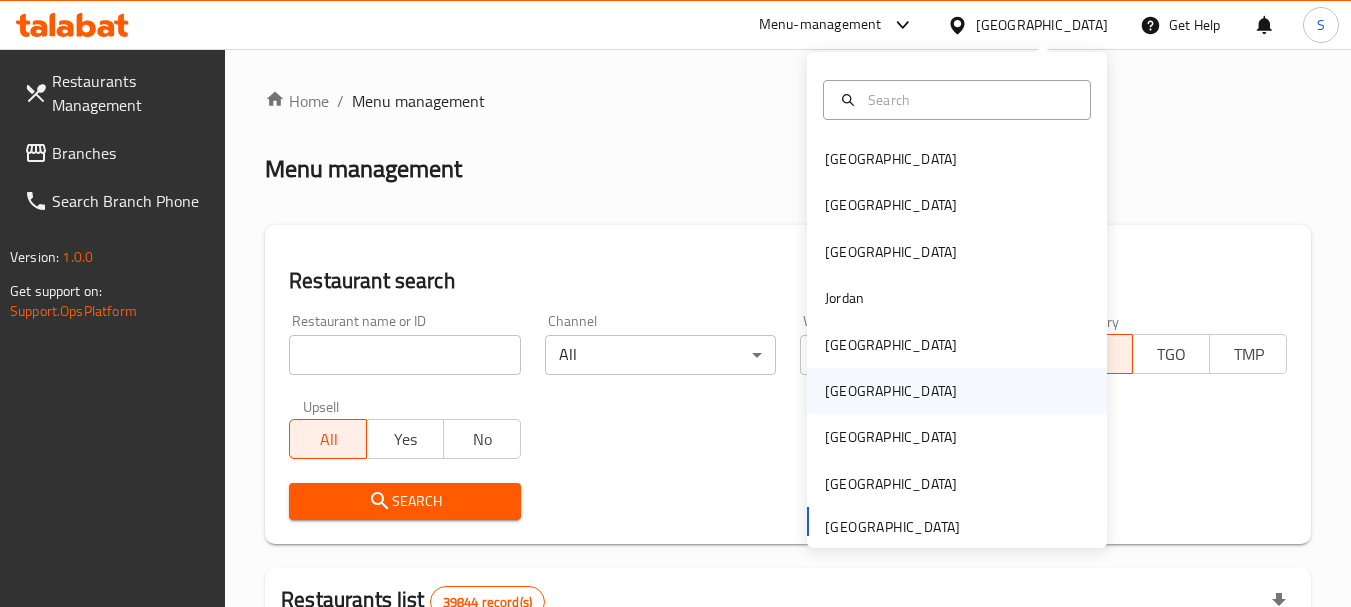 click on "[GEOGRAPHIC_DATA]" at bounding box center [891, 391] 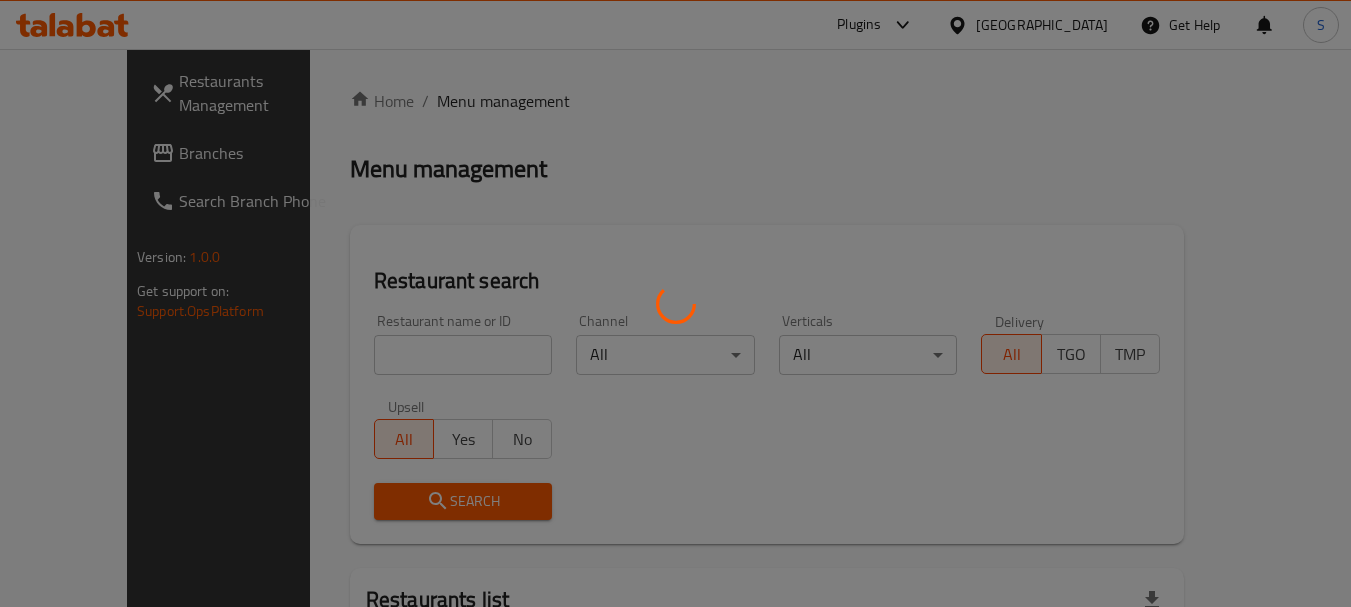 click at bounding box center (675, 303) 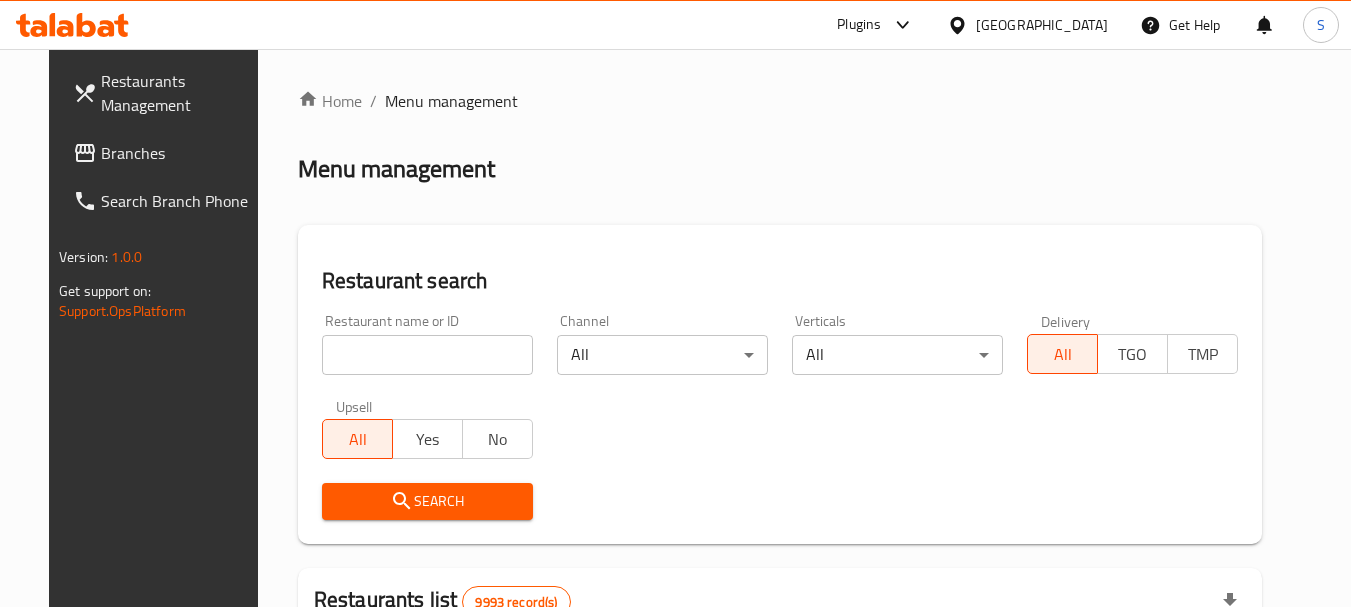 click on "Branches" at bounding box center [180, 153] 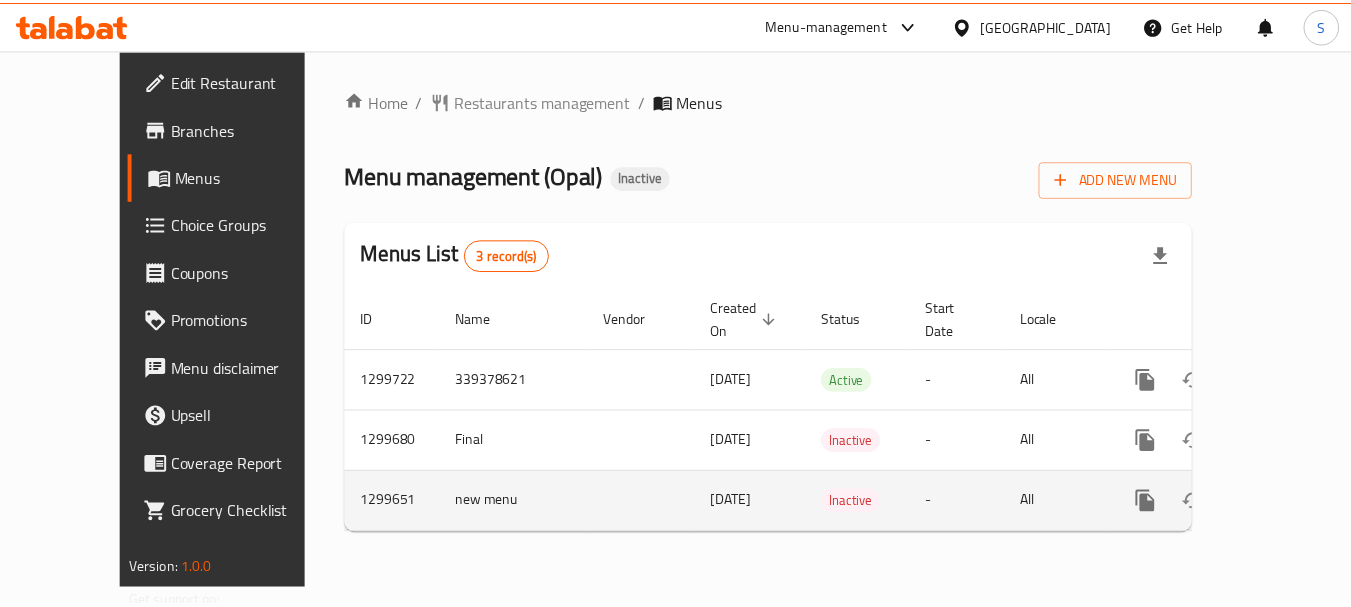 scroll, scrollTop: 0, scrollLeft: 0, axis: both 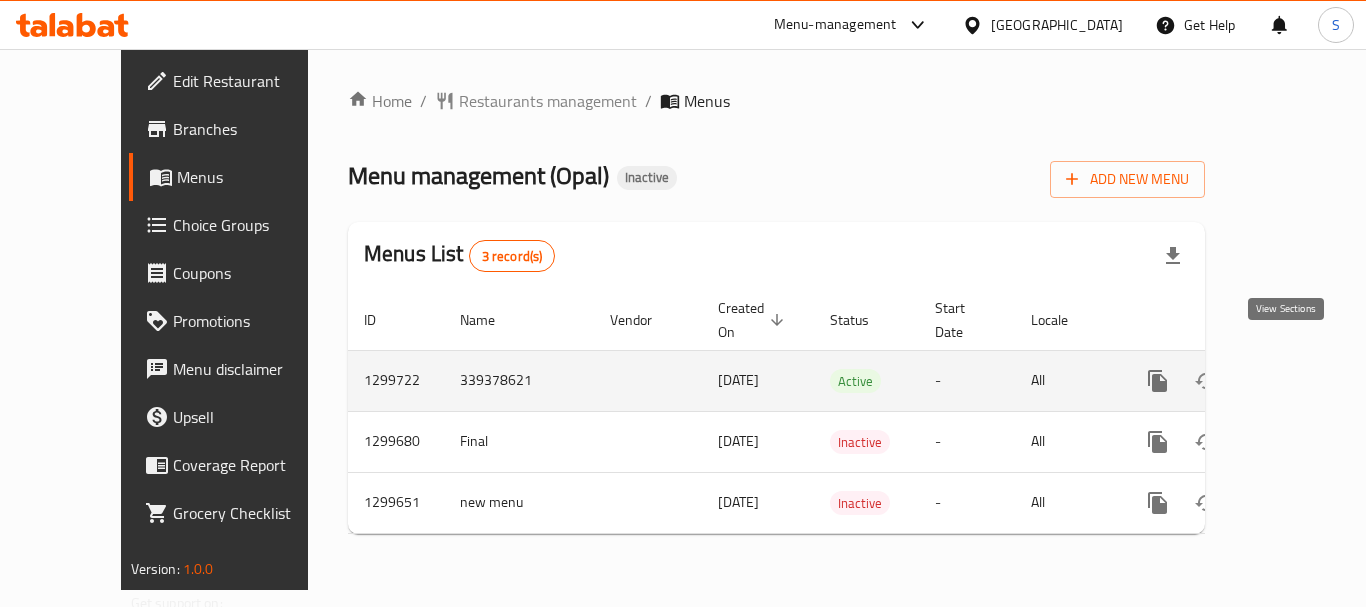 click 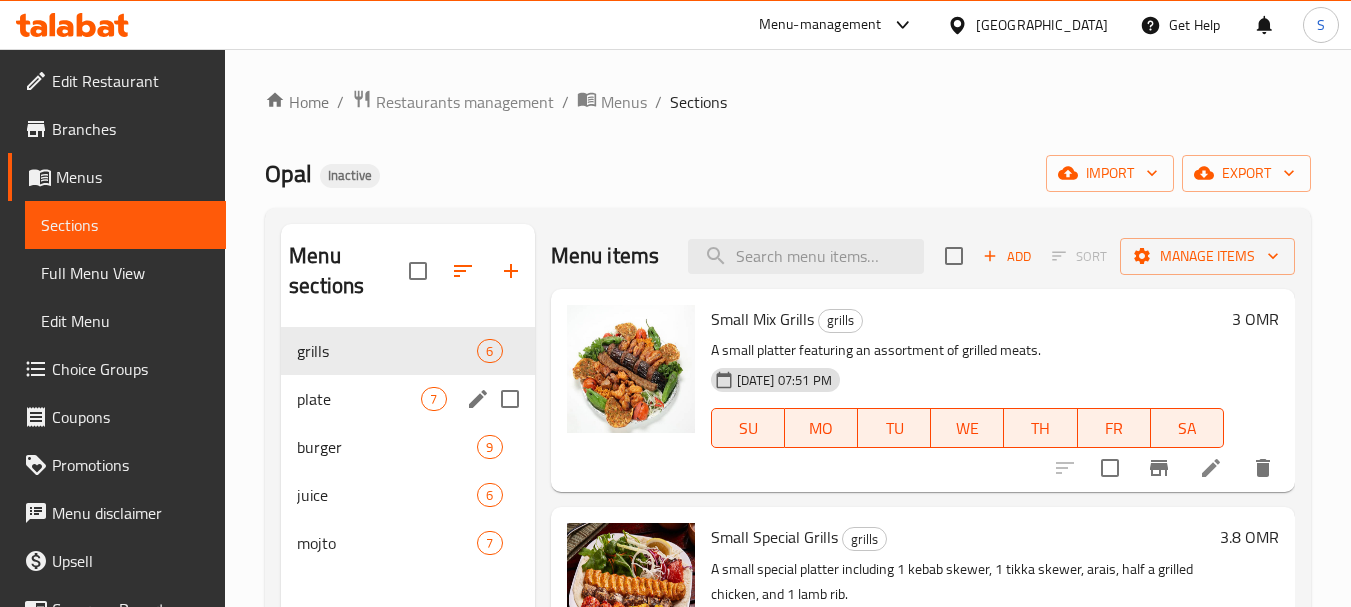 scroll, scrollTop: 280, scrollLeft: 0, axis: vertical 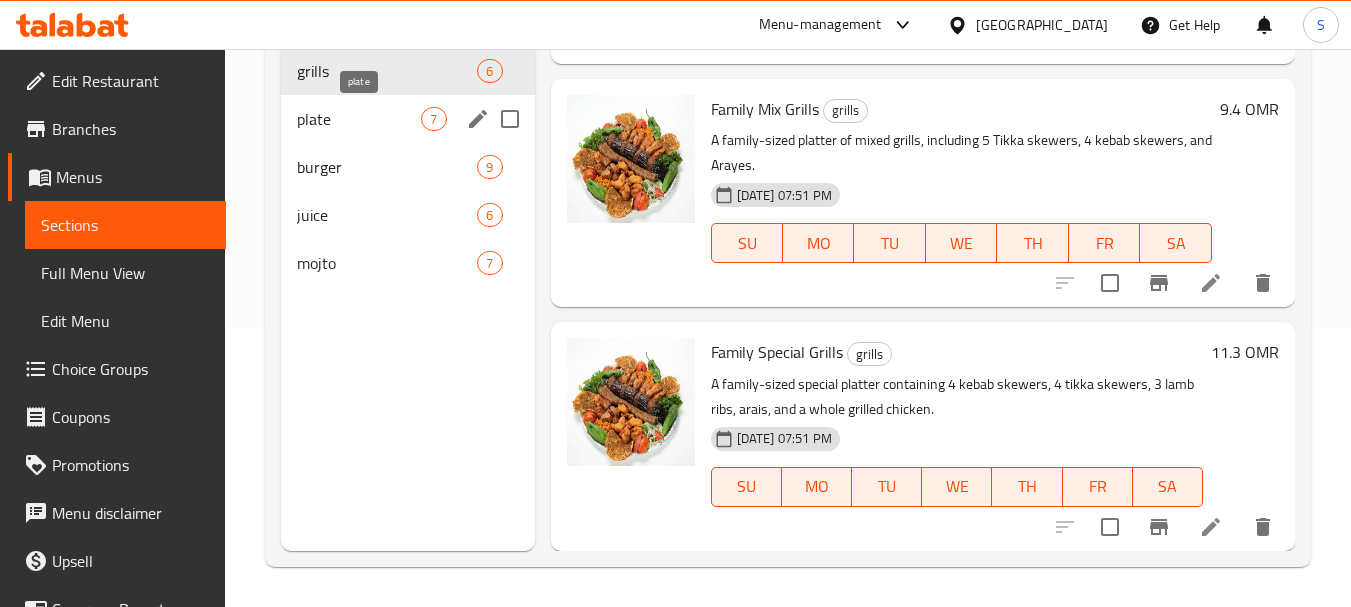 click on "plate" at bounding box center [359, 119] 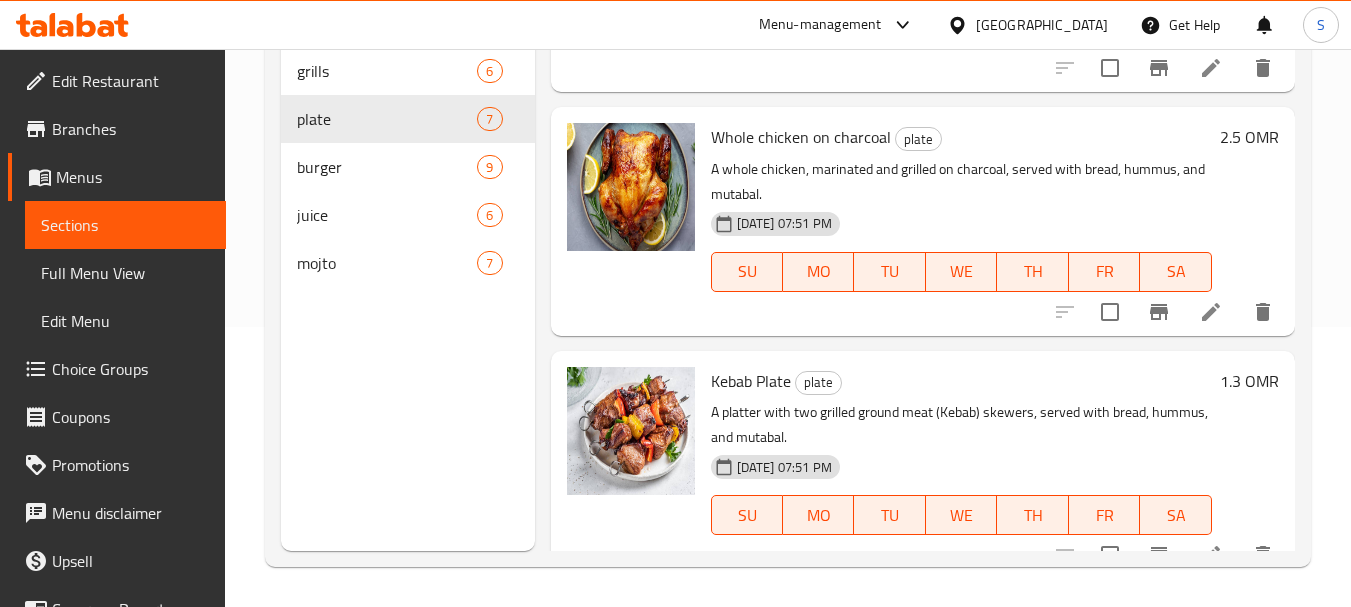 scroll, scrollTop: 0, scrollLeft: 0, axis: both 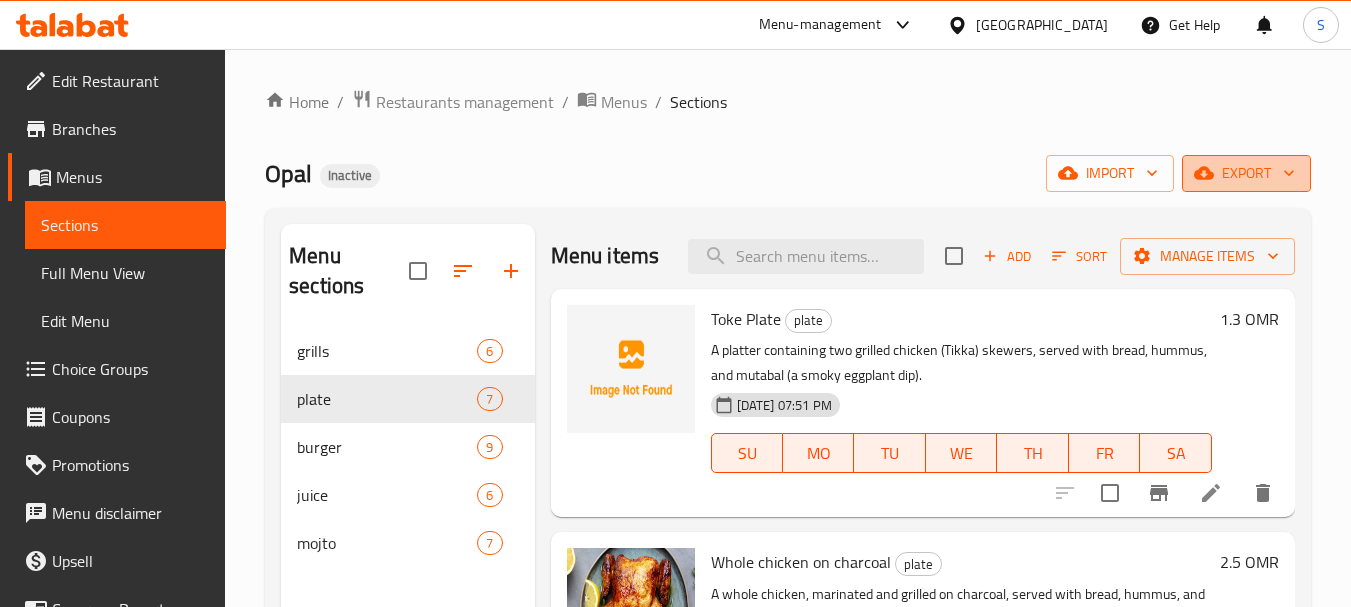 click on "export" at bounding box center (1246, 173) 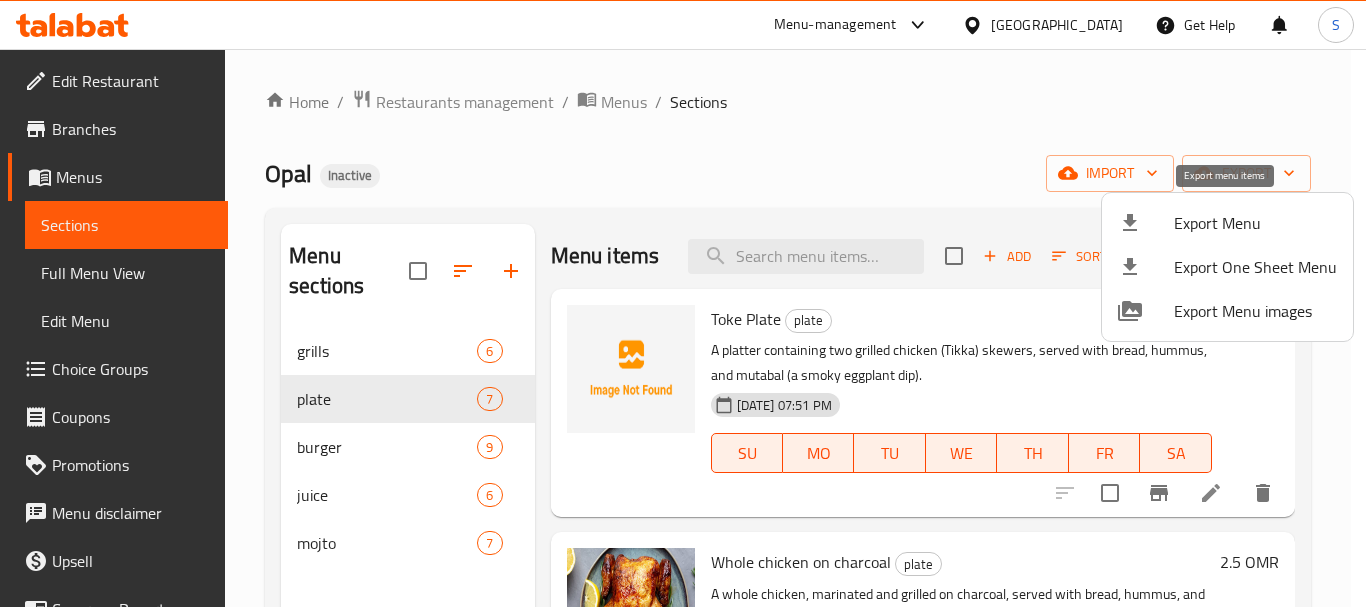 click on "Export Menu" at bounding box center (1255, 223) 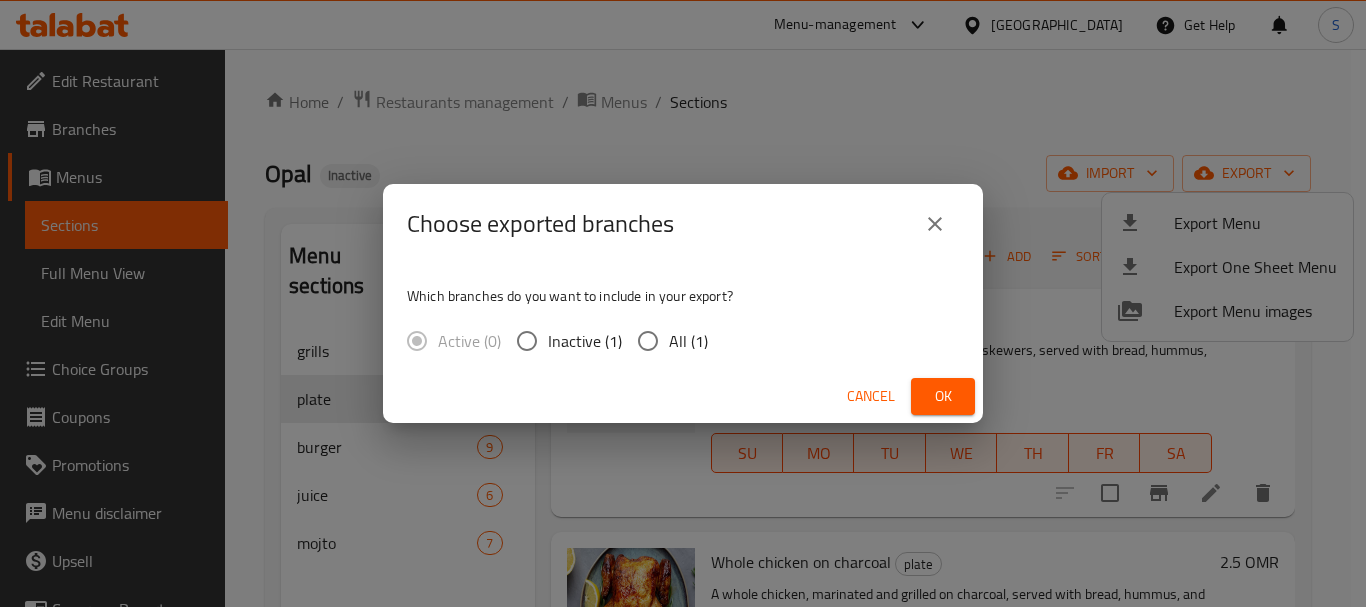 click on "All (1)" at bounding box center (688, 341) 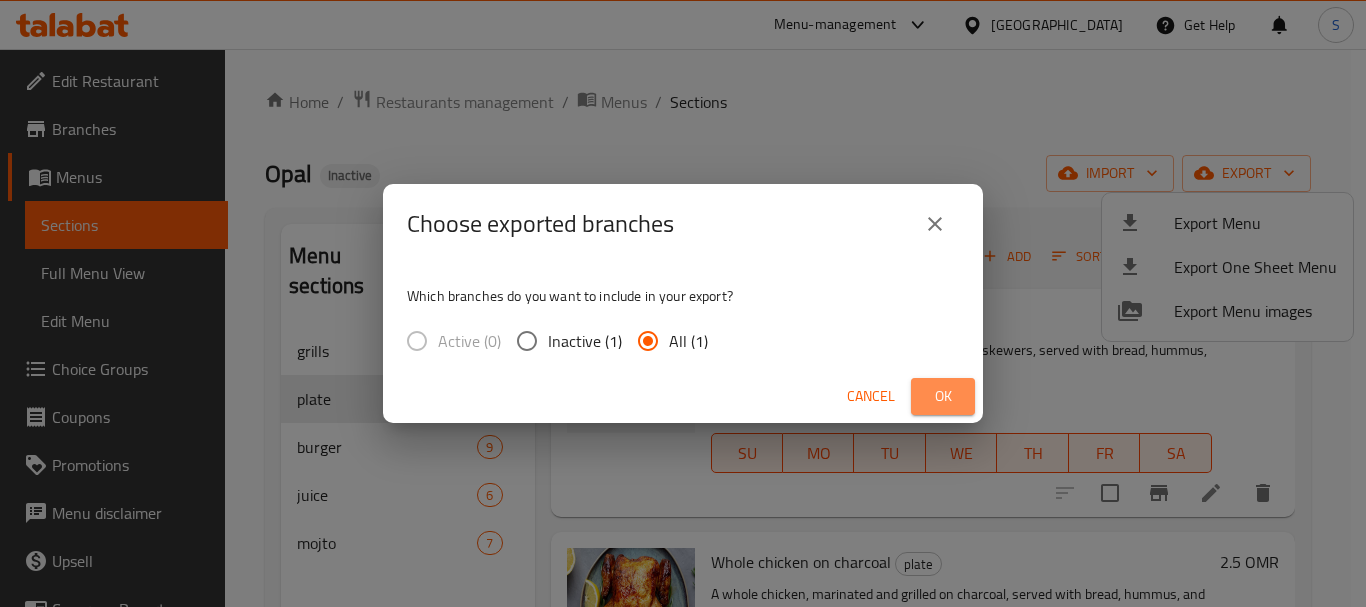 click on "Ok" at bounding box center (943, 396) 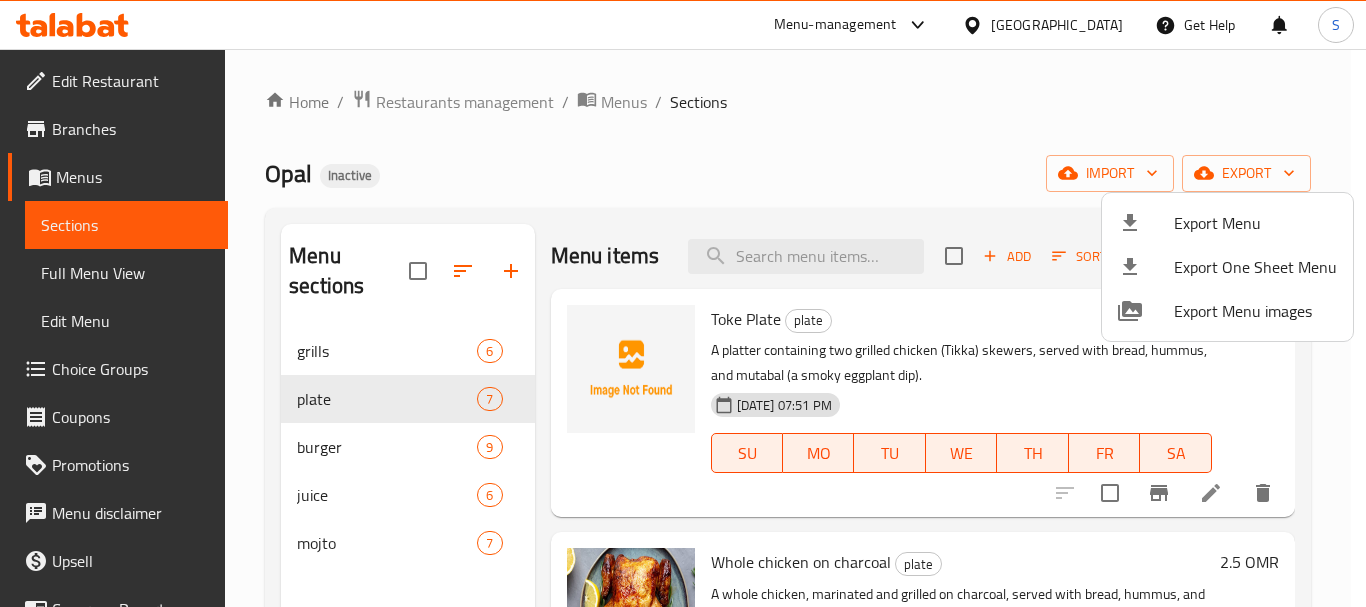 click at bounding box center (683, 303) 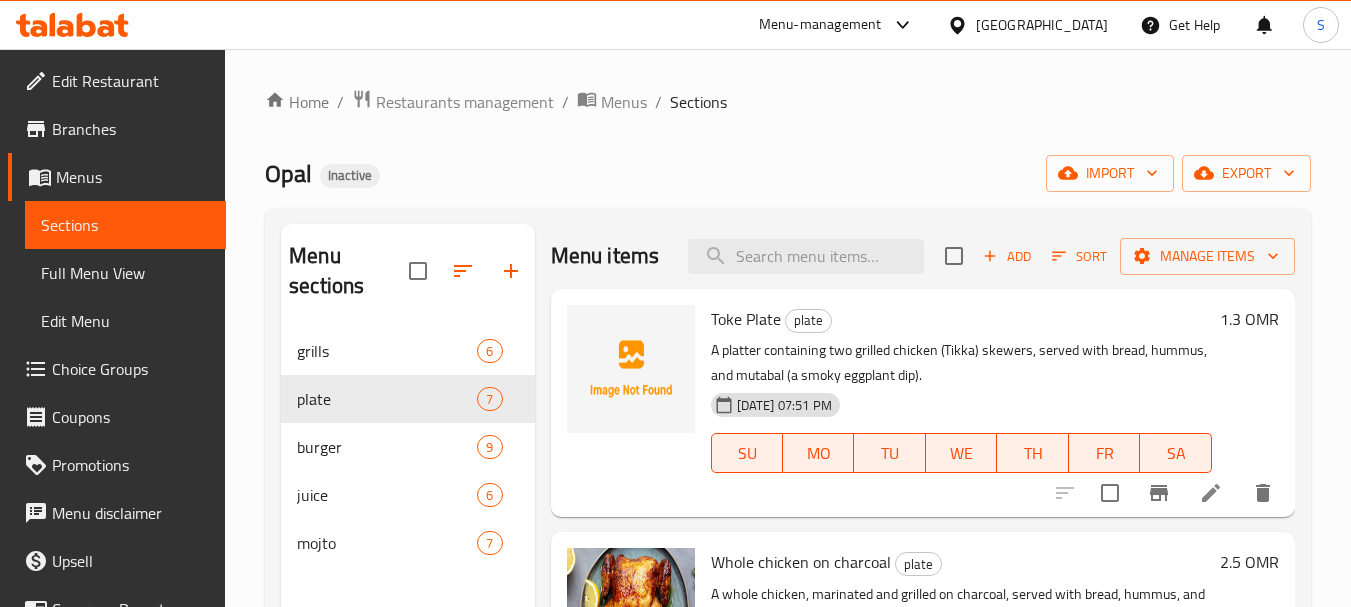 click on "Full Menu View" at bounding box center [125, 273] 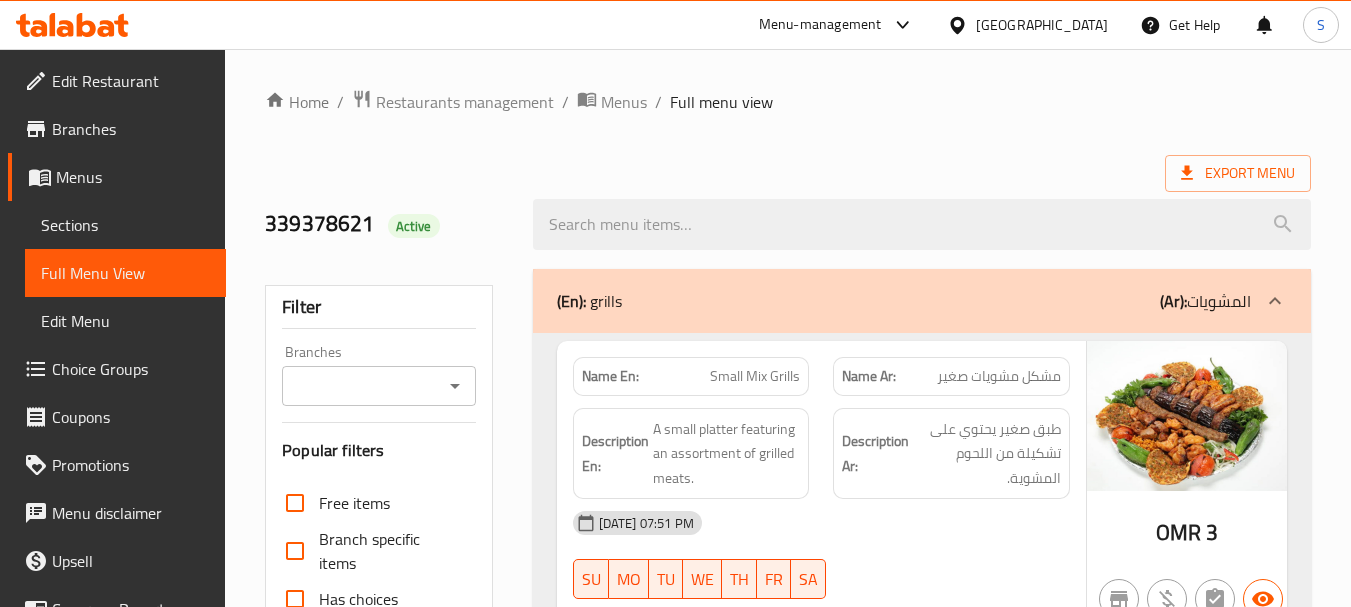 click on "Branches" at bounding box center [362, 386] 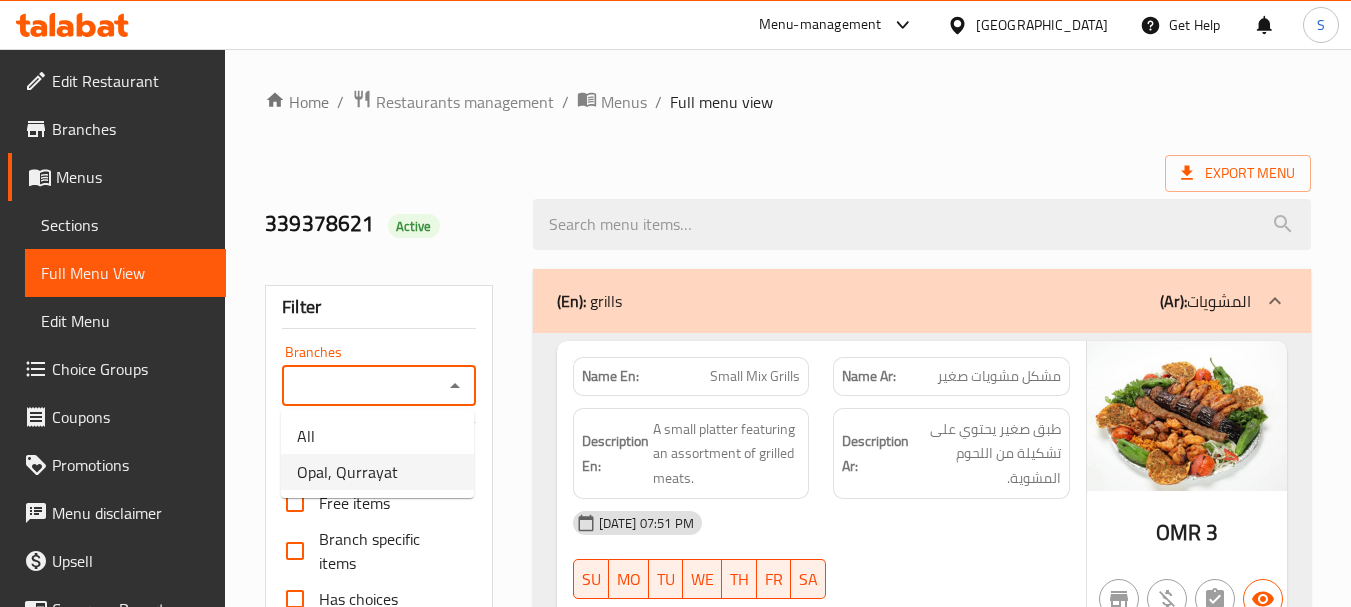 click on "Opal, Qurrayat" at bounding box center (347, 472) 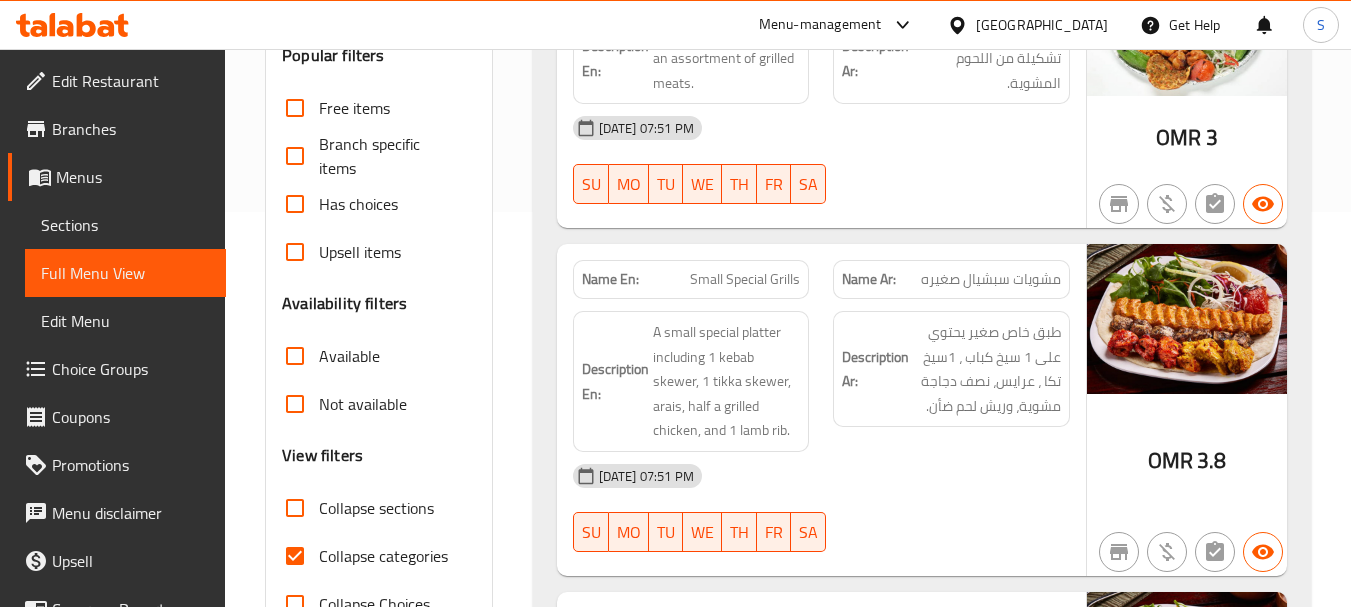 scroll, scrollTop: 400, scrollLeft: 0, axis: vertical 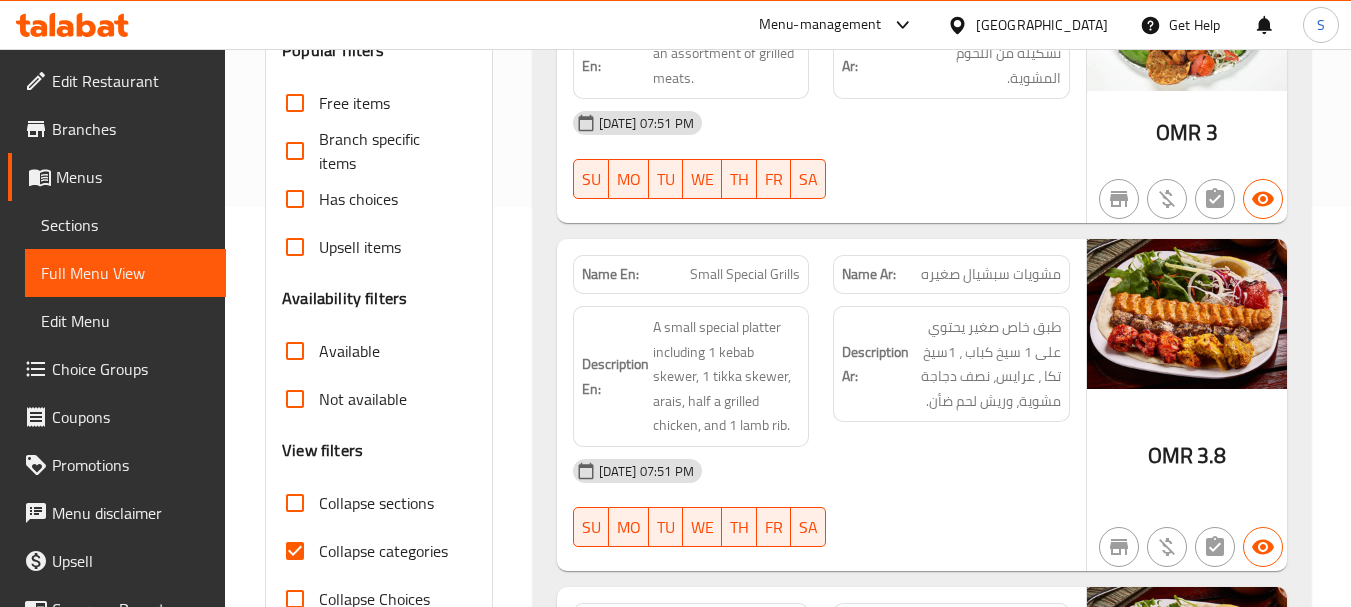 click on "Collapse sections" at bounding box center [295, 503] 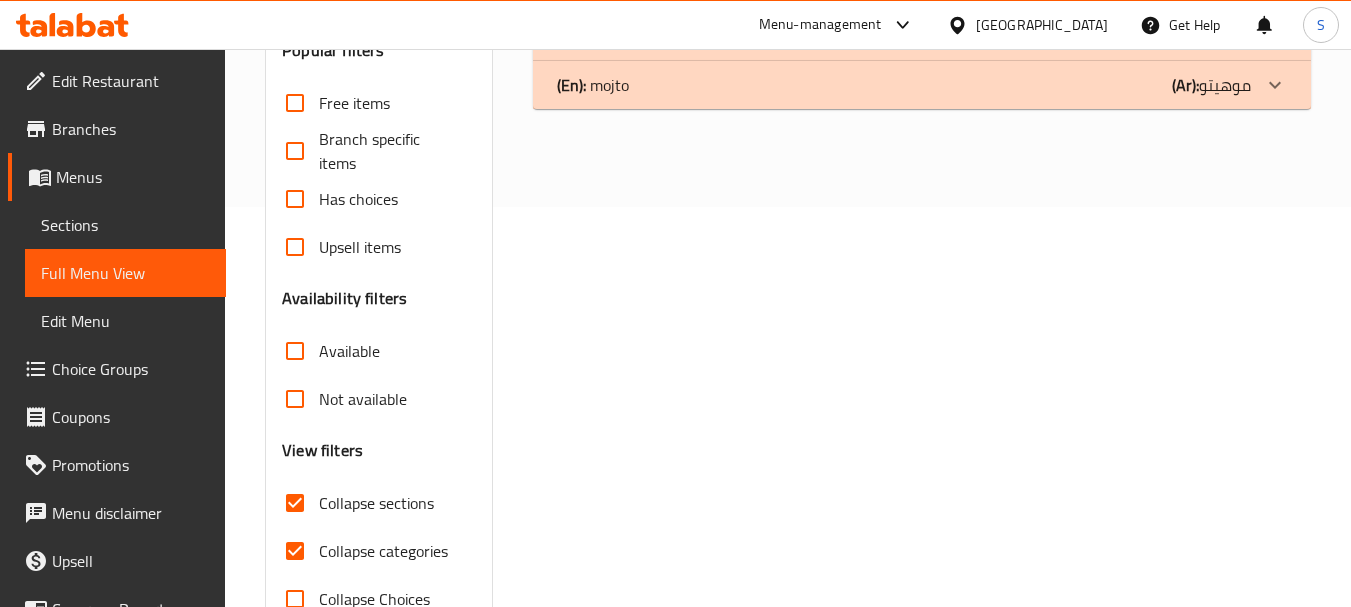 click on "Not available" at bounding box center [295, 399] 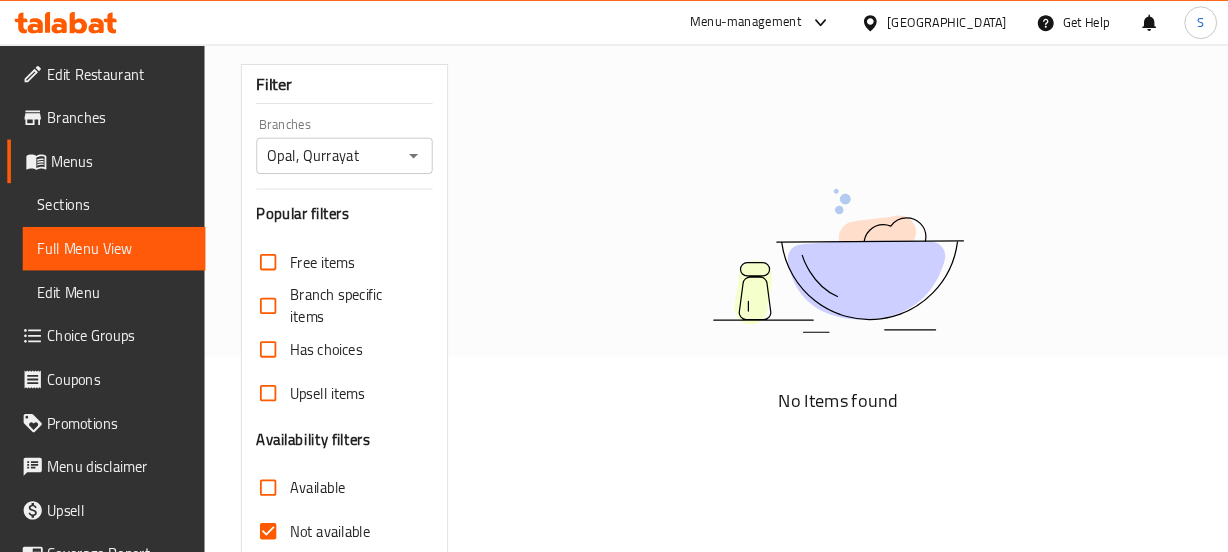 scroll, scrollTop: 0, scrollLeft: 0, axis: both 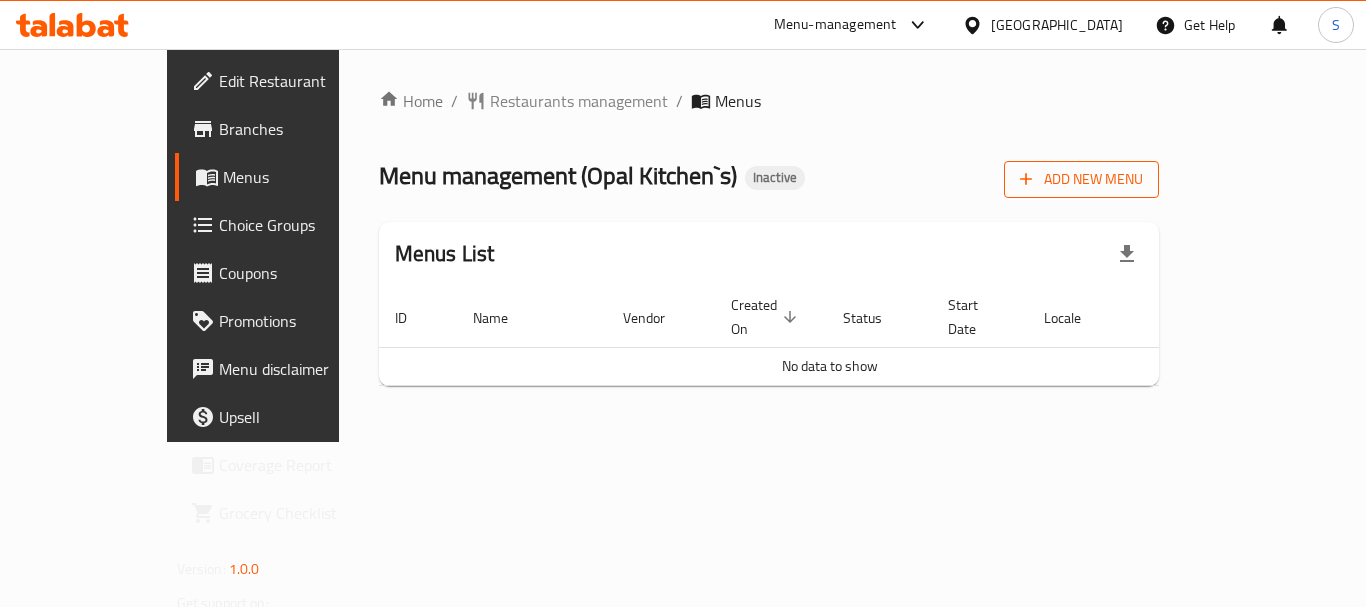 click on "Add New Menu" at bounding box center (1081, 179) 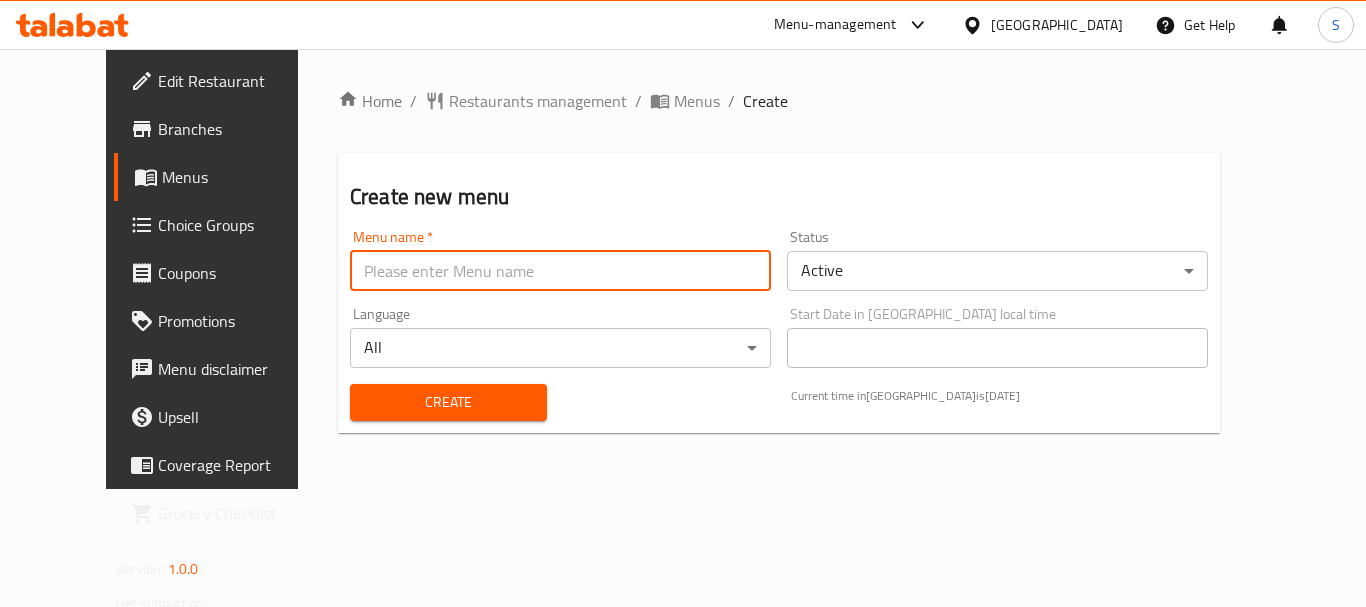 click at bounding box center (560, 271) 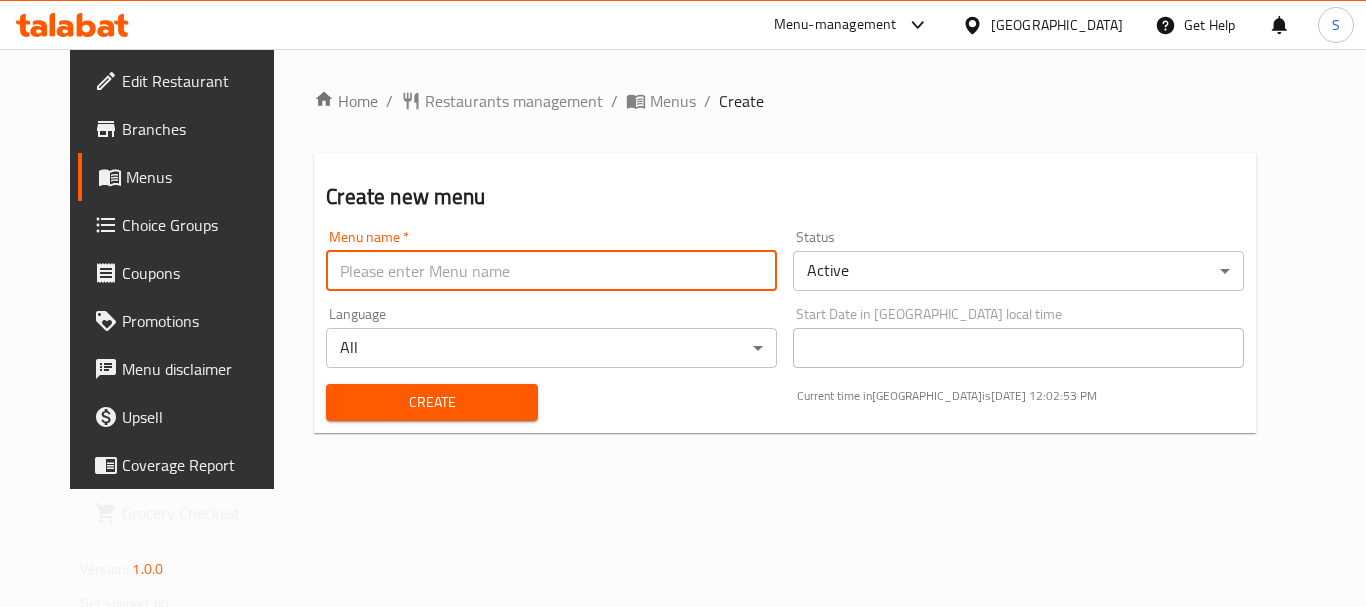 click at bounding box center (551, 271) 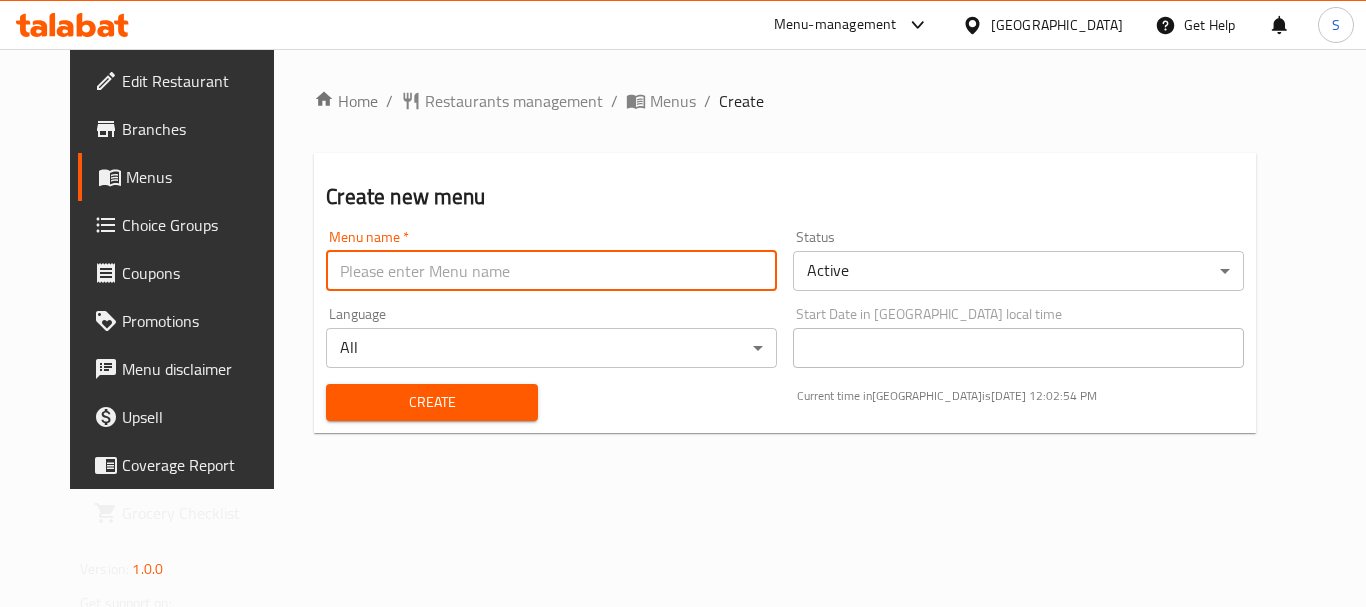 type on "m" 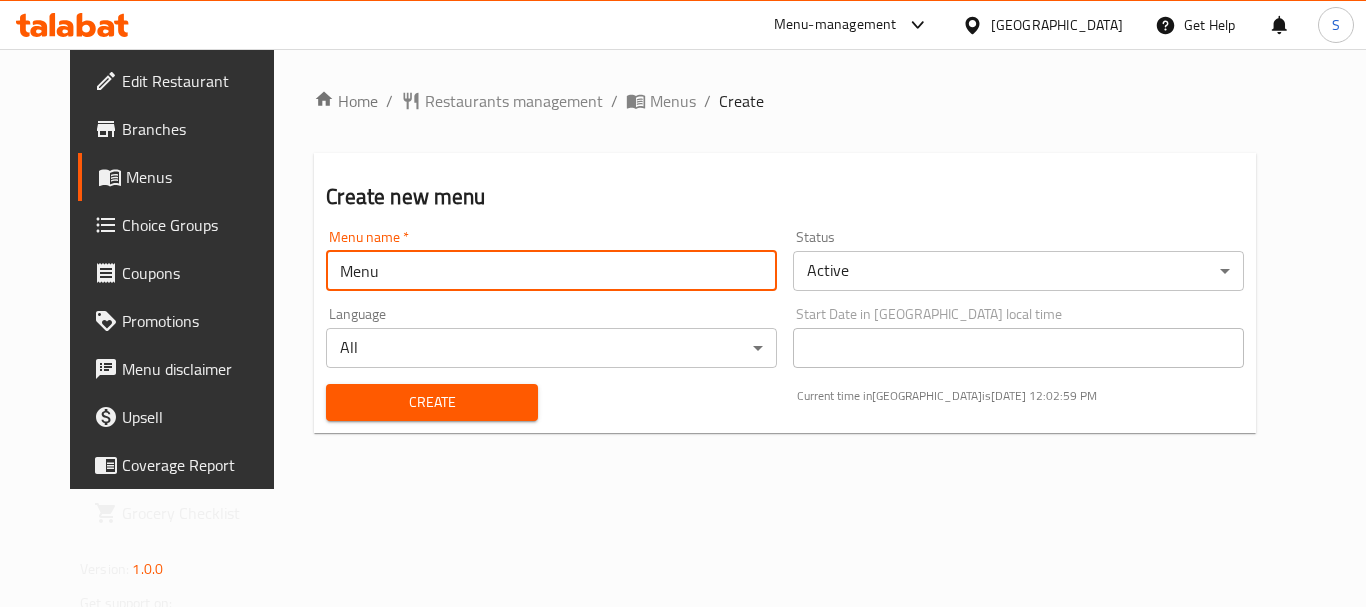 type on "Menu" 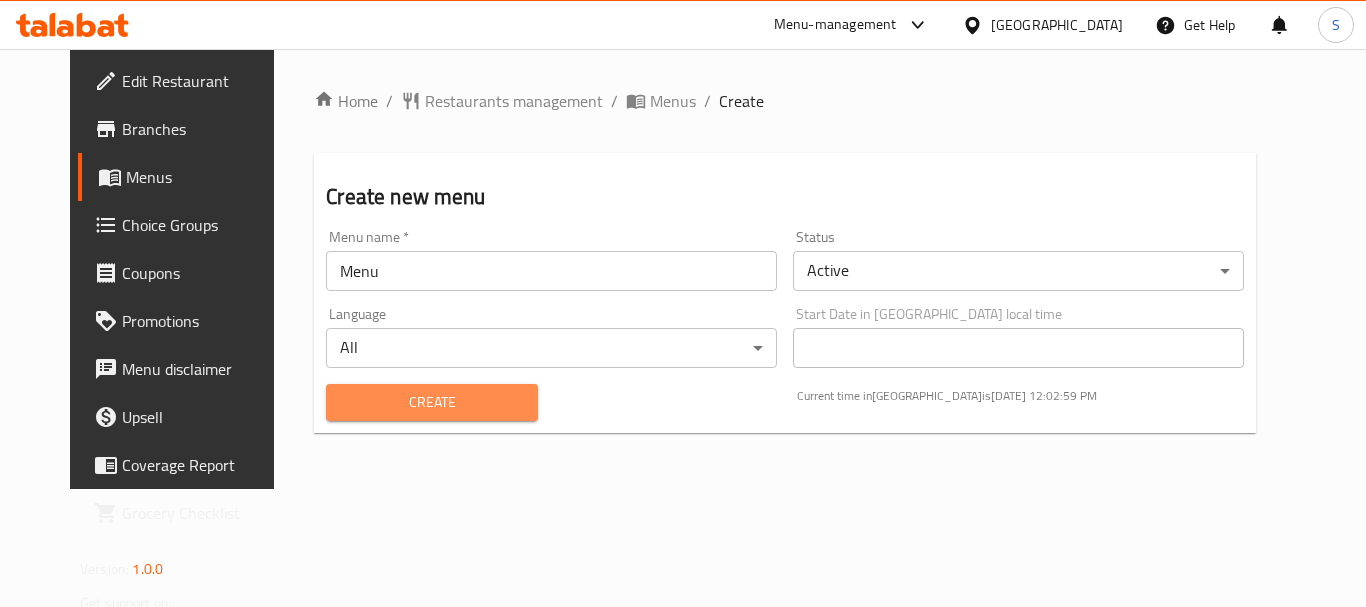 click on "Create" at bounding box center (431, 402) 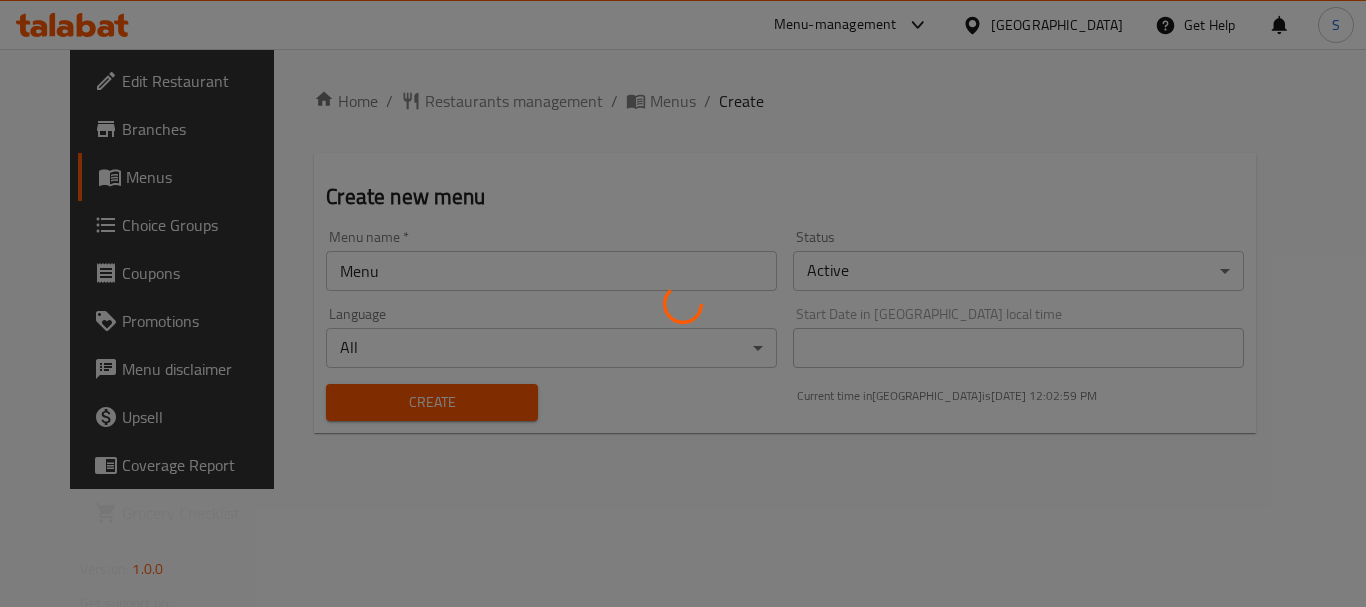 type 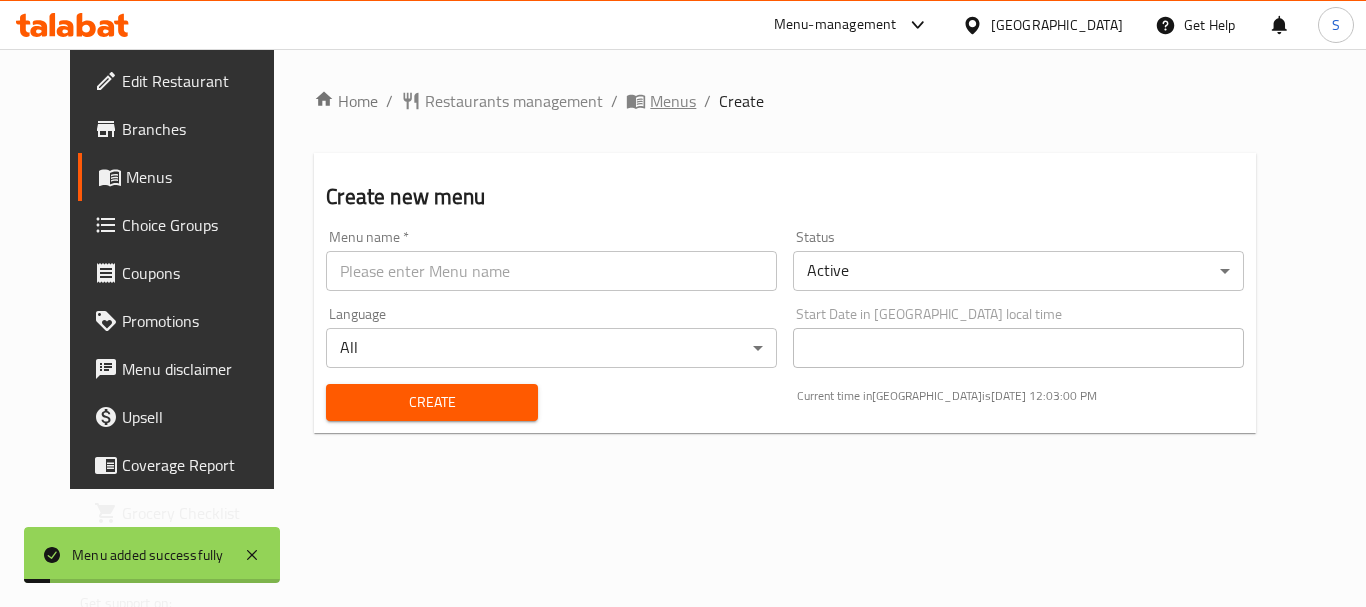click on "Menus" at bounding box center (673, 101) 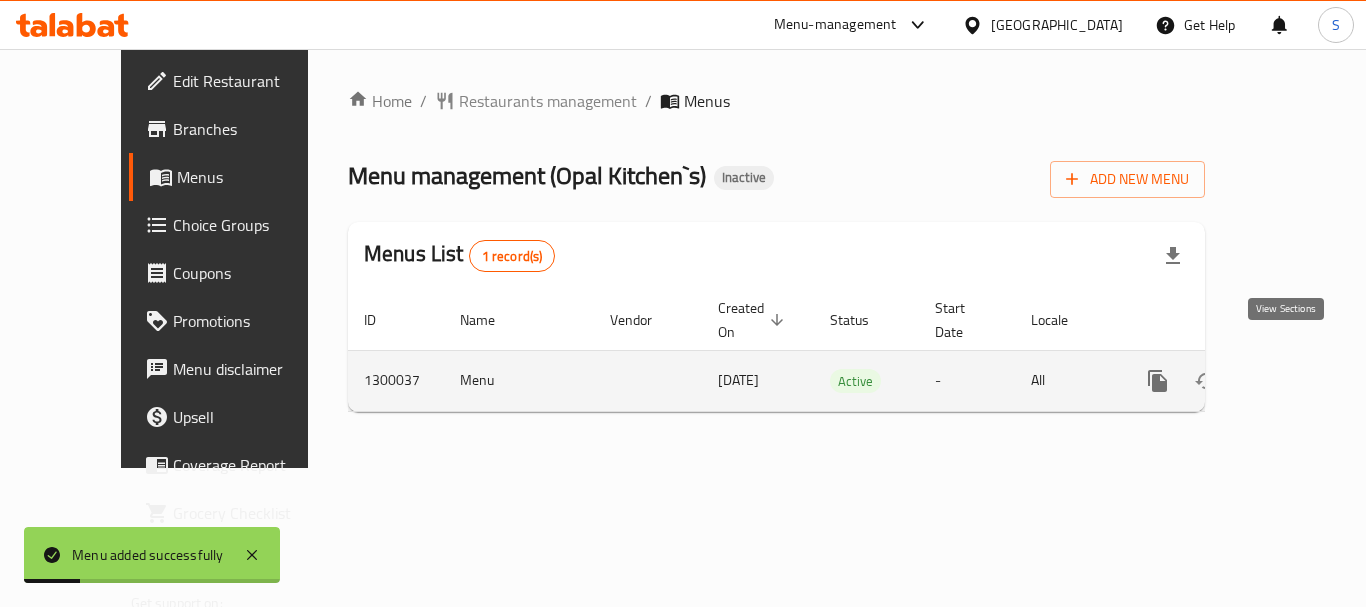 click at bounding box center (1302, 381) 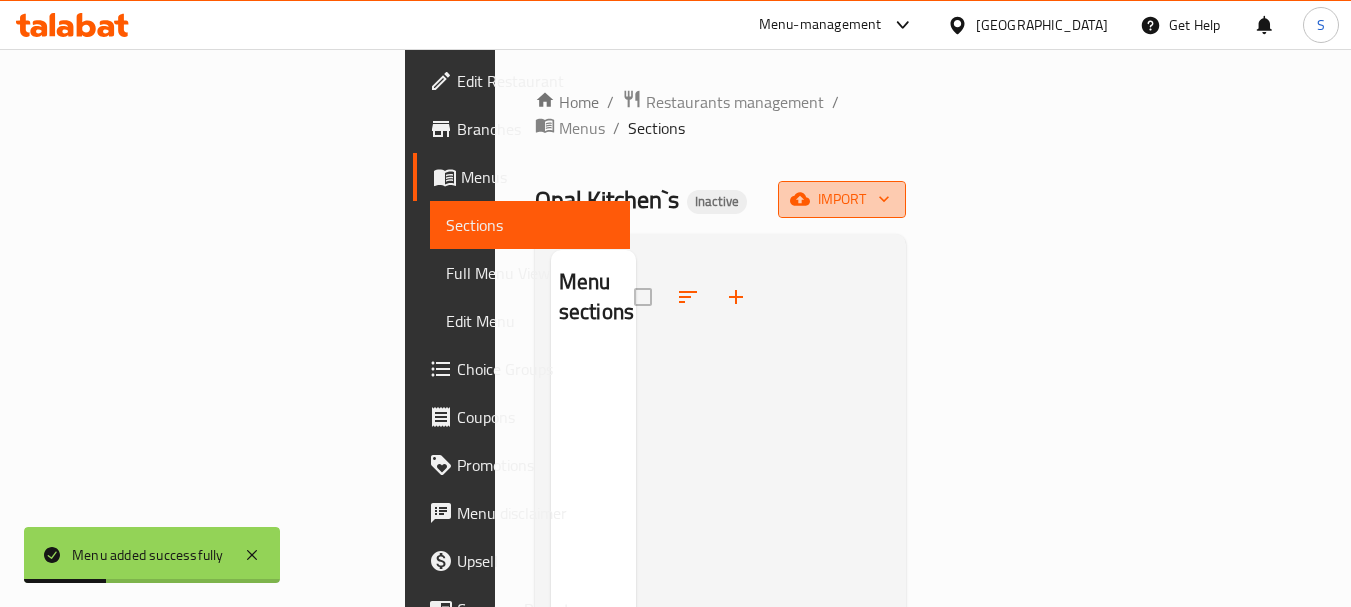 click on "import" at bounding box center [842, 199] 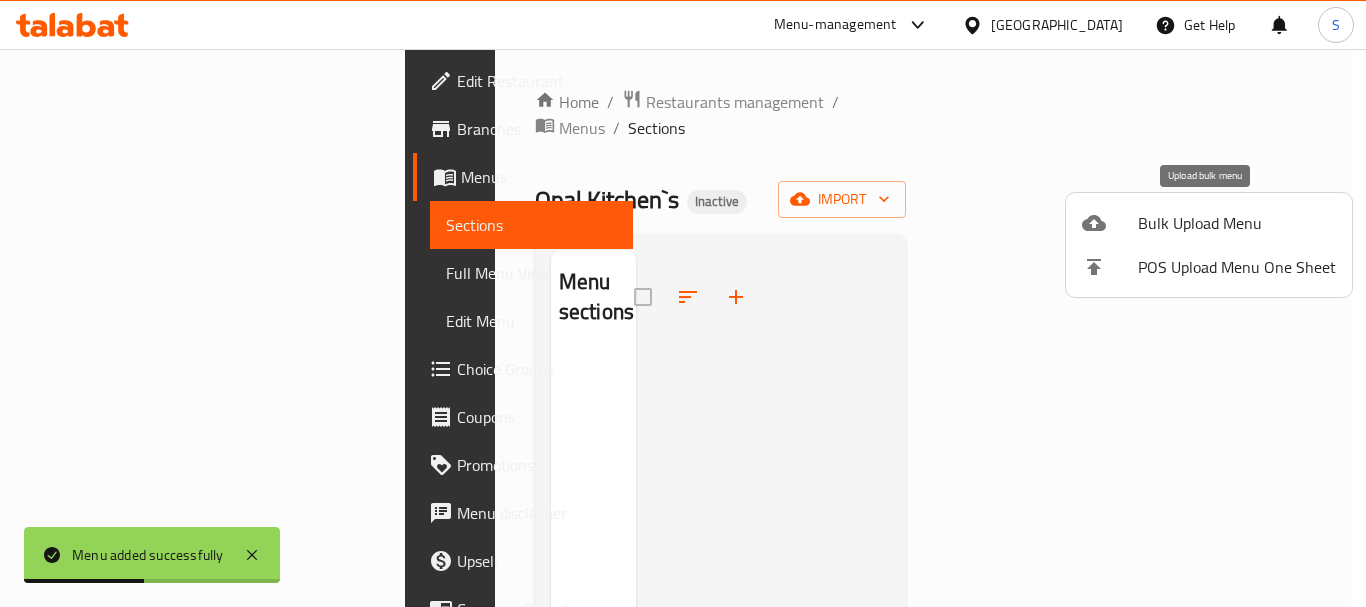 click on "Bulk Upload Menu" at bounding box center (1237, 223) 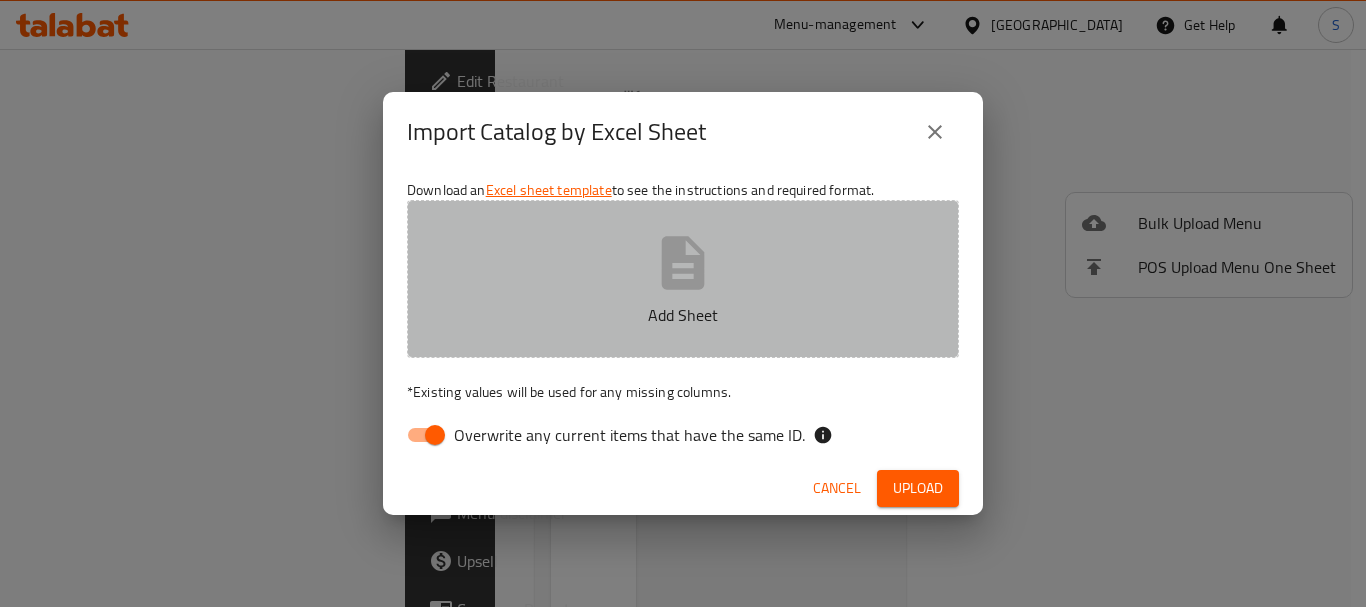 click on "Add Sheet" at bounding box center (683, 279) 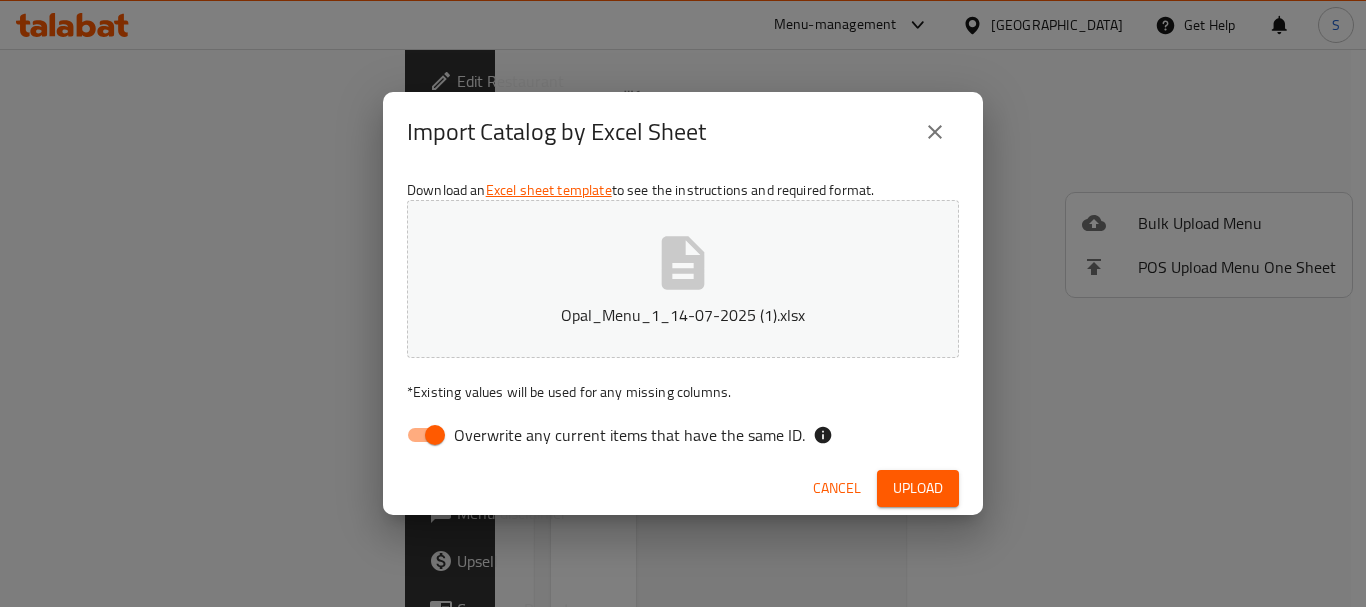 drag, startPoint x: 432, startPoint y: 434, endPoint x: 470, endPoint y: 456, distance: 43.908997 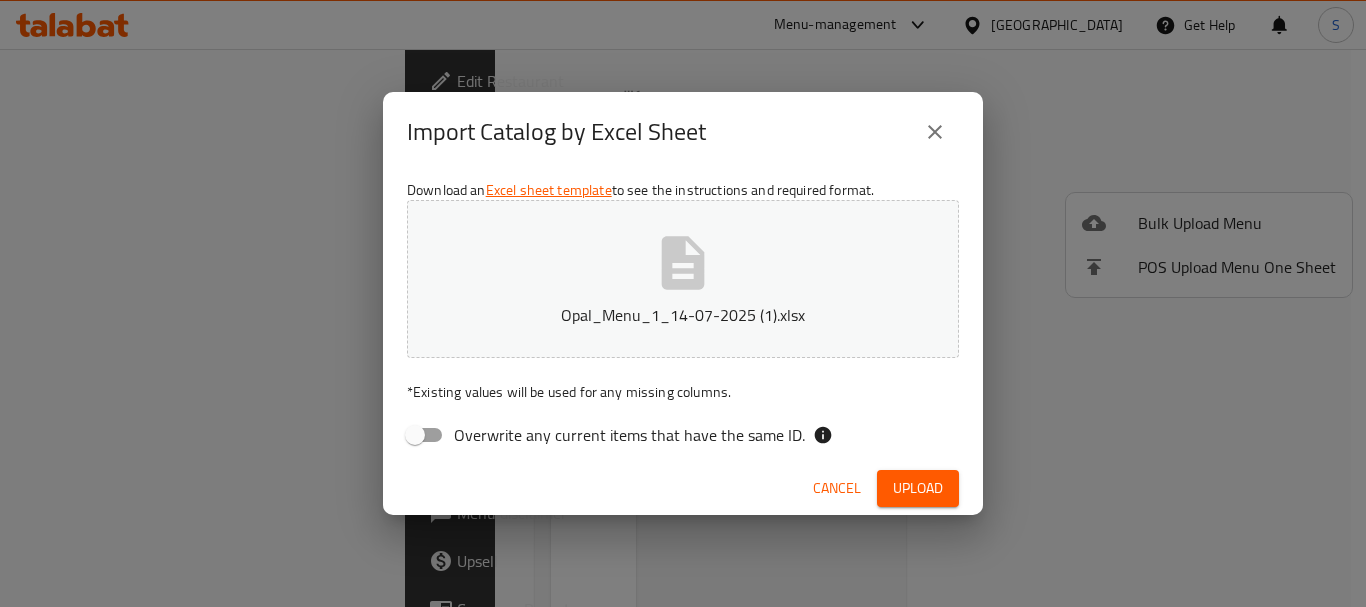 click on "Upload" at bounding box center [918, 488] 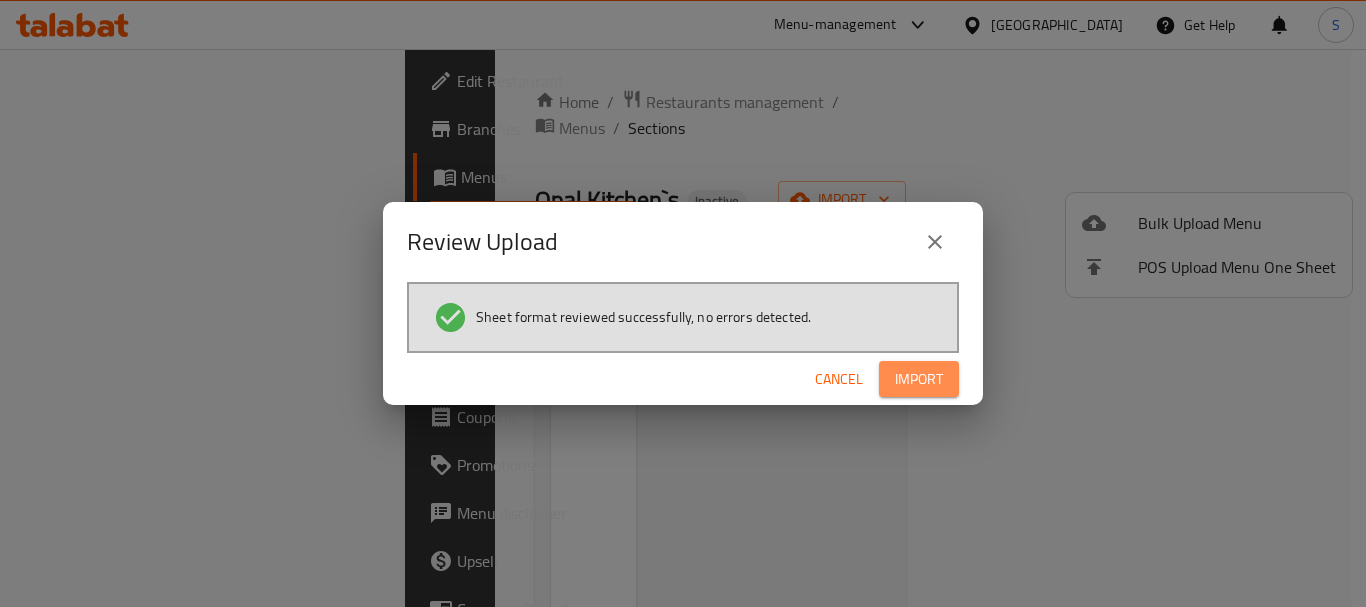 click on "Import" at bounding box center [919, 379] 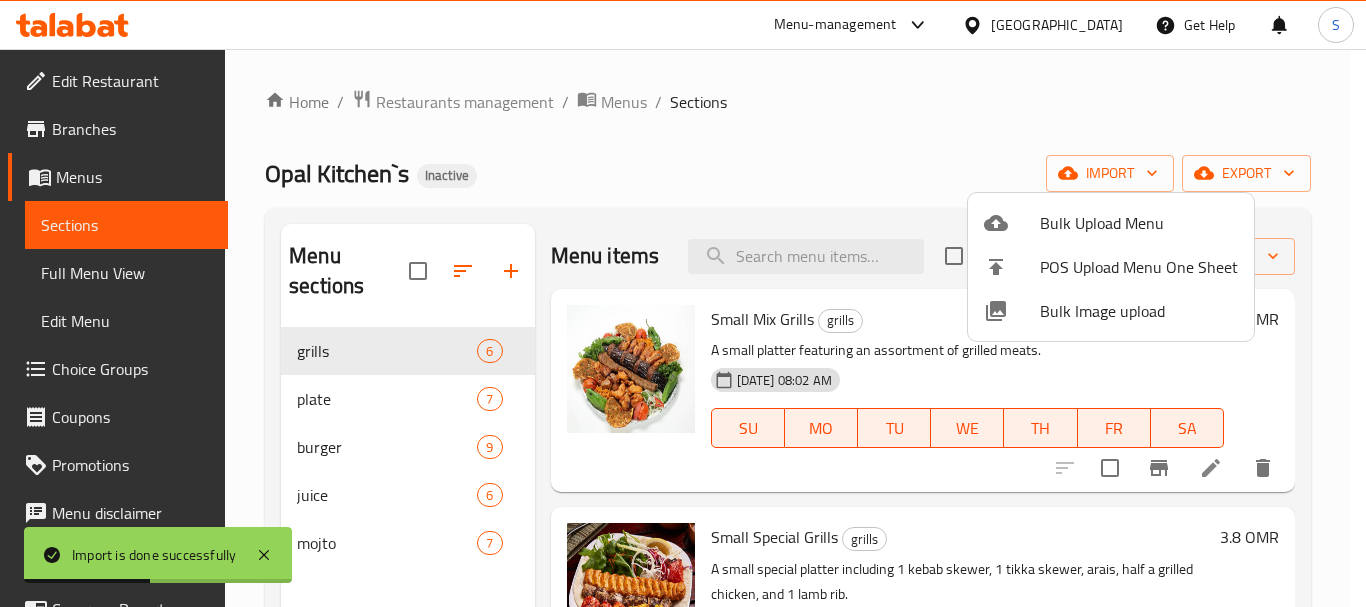 click at bounding box center (683, 303) 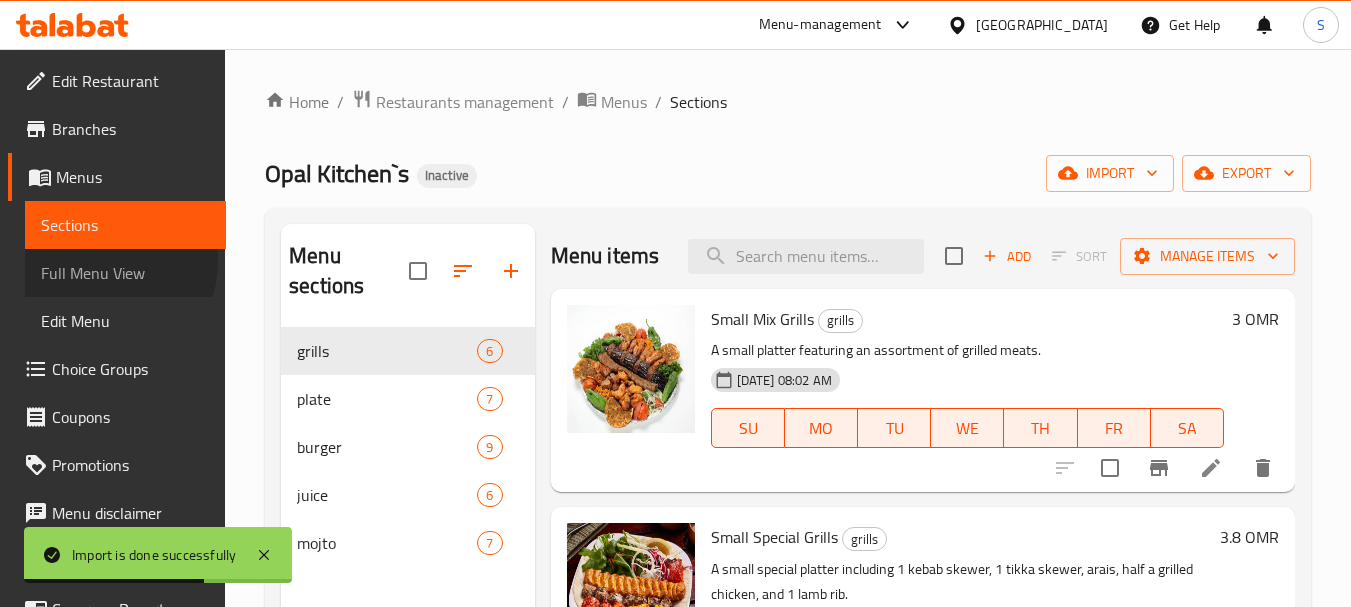 click on "Full Menu View" at bounding box center (125, 273) 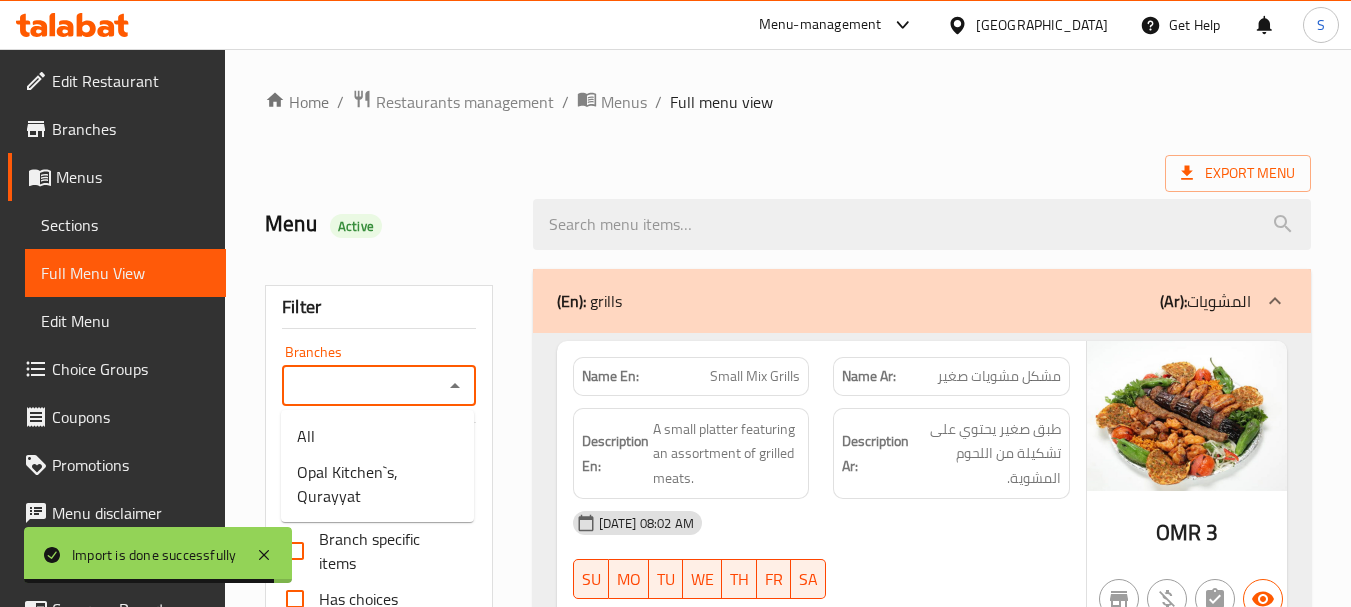 click on "Branches" at bounding box center [362, 386] 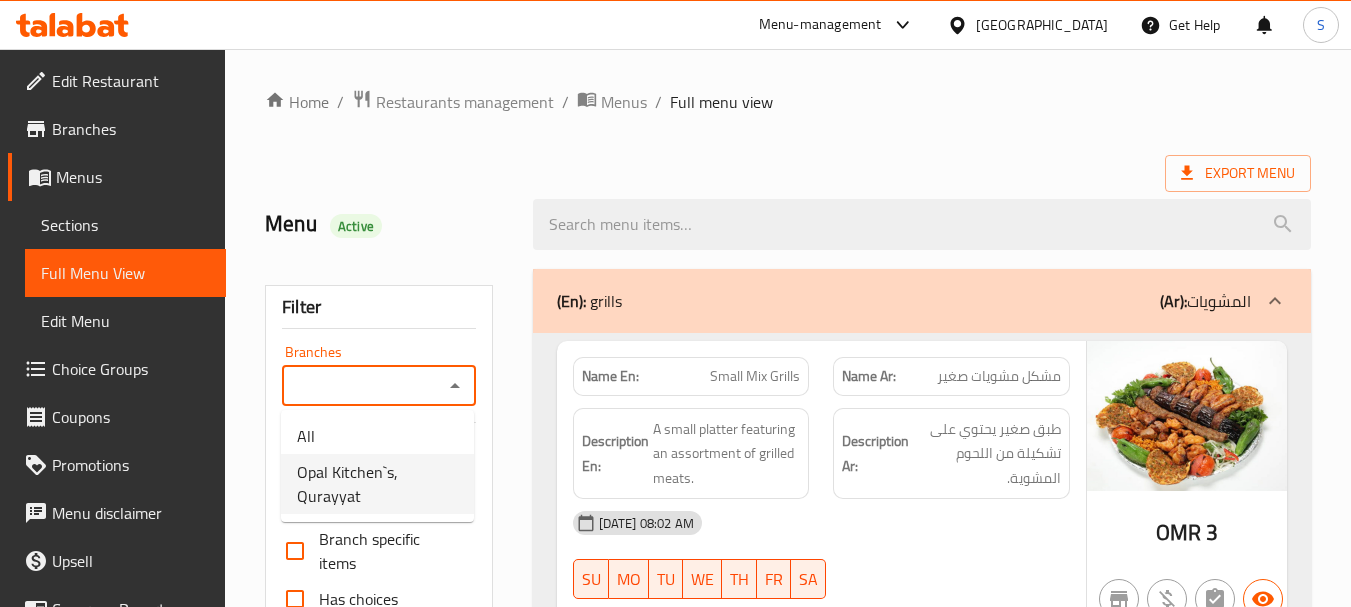 click on "Opal Kitchen`s, Qurayyat" at bounding box center (377, 484) 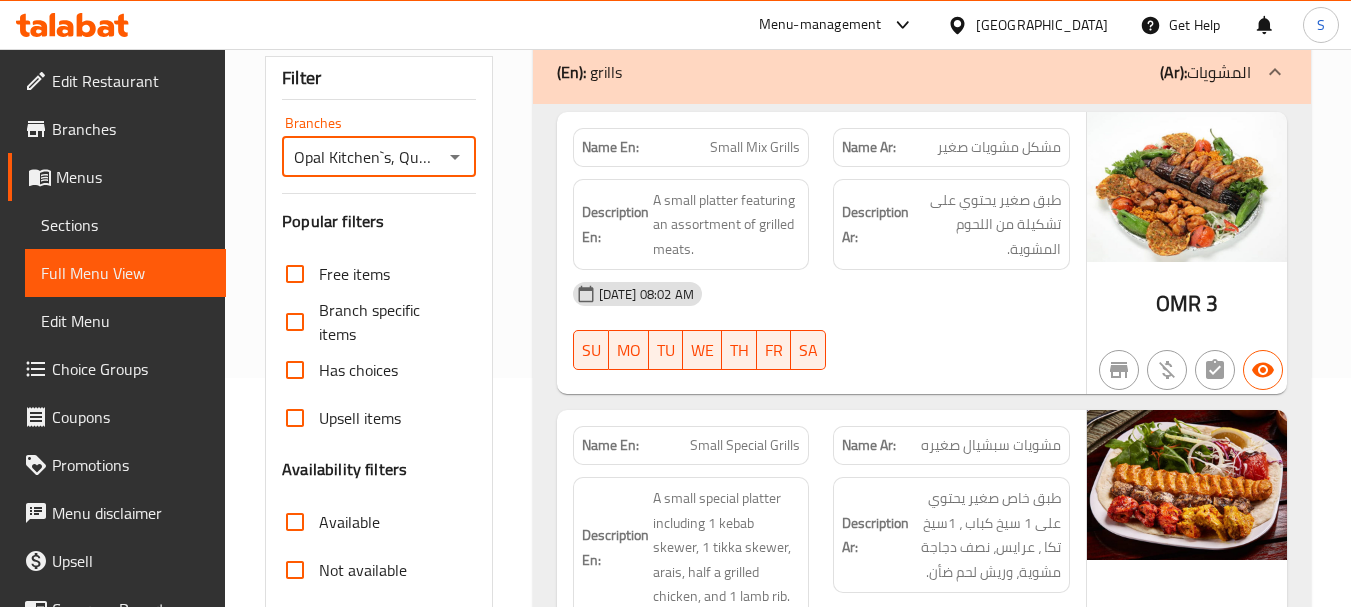 scroll, scrollTop: 400, scrollLeft: 0, axis: vertical 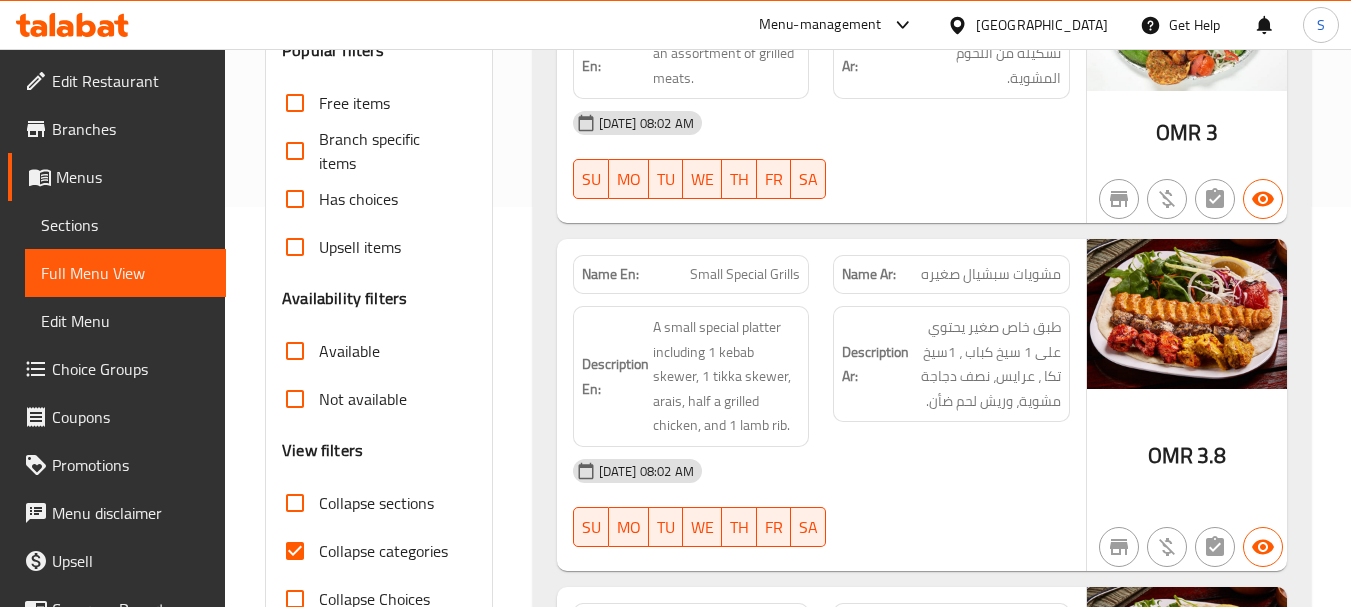 click on "Collapse sections" at bounding box center (295, 503) 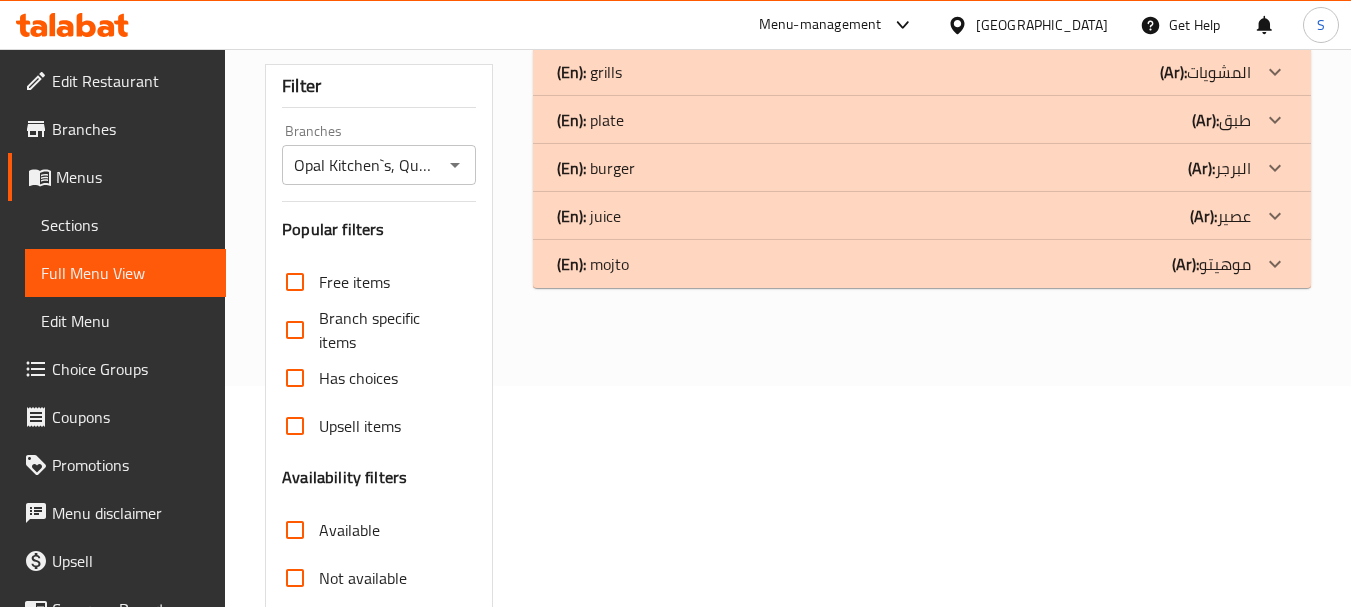 scroll, scrollTop: 400, scrollLeft: 0, axis: vertical 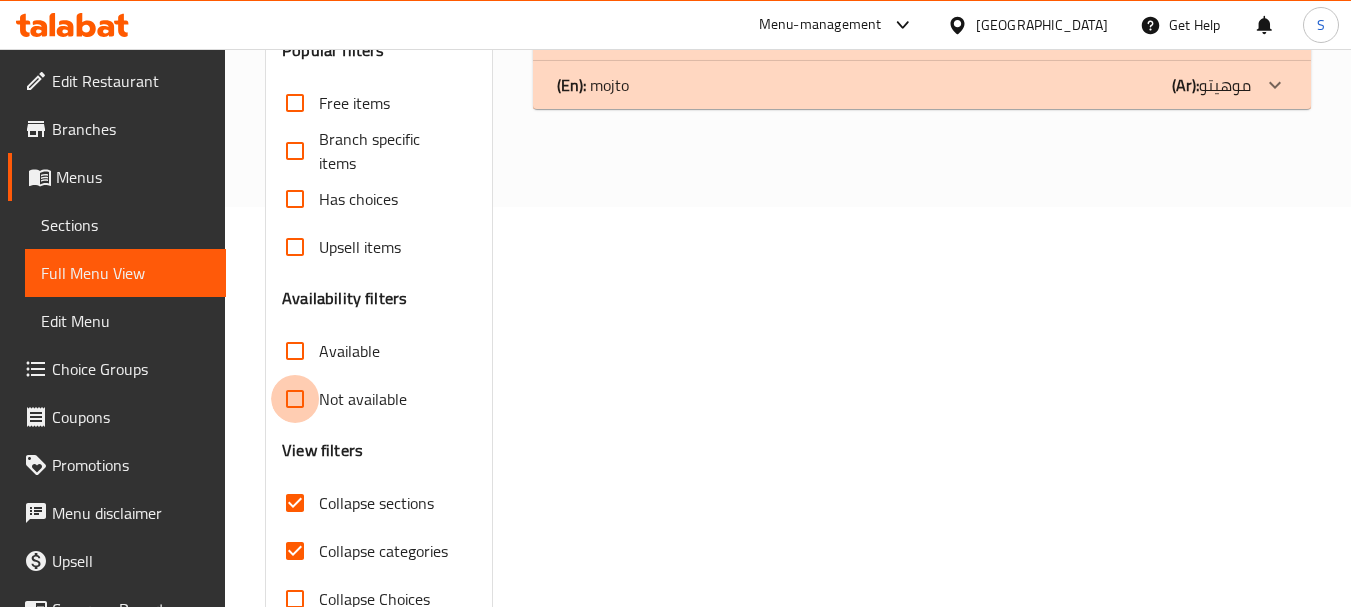 click on "Not available" at bounding box center [295, 399] 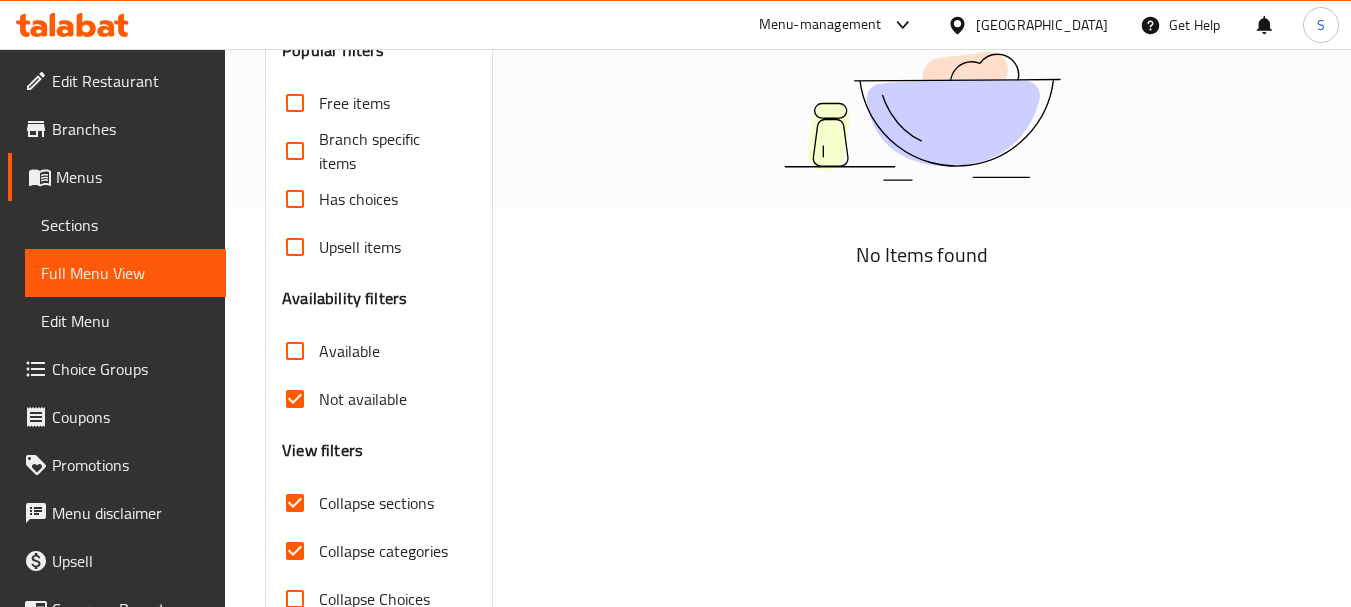 click on "Not available" at bounding box center [295, 399] 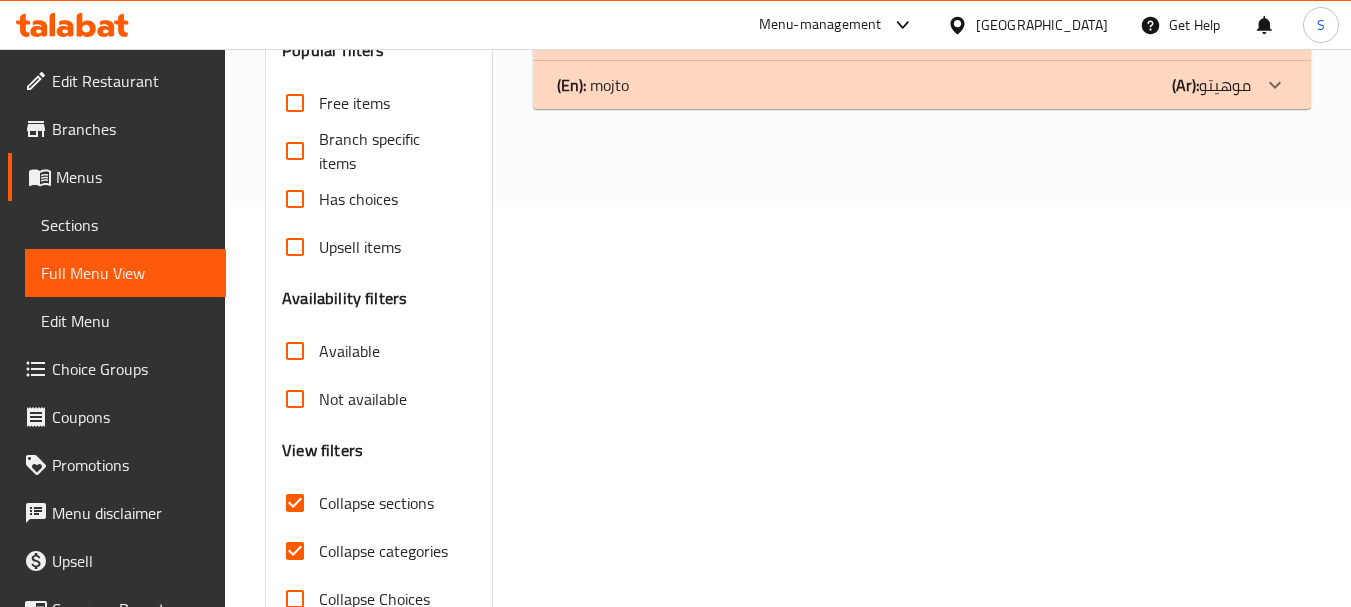 click on "Not available" at bounding box center [295, 399] 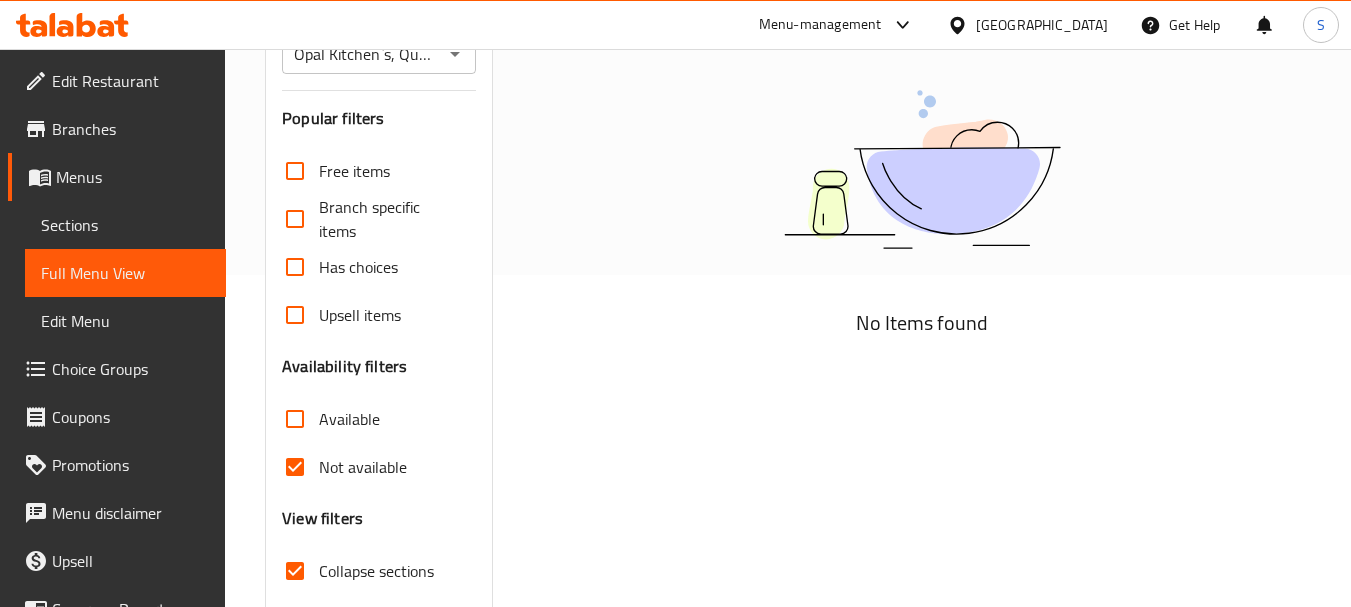 scroll, scrollTop: 300, scrollLeft: 0, axis: vertical 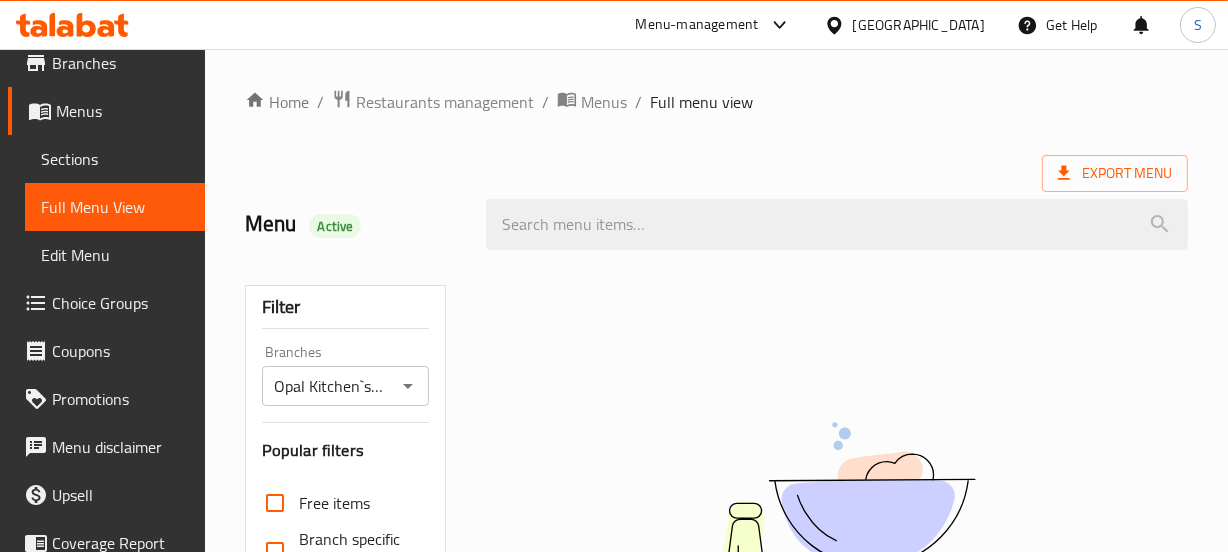 drag, startPoint x: 910, startPoint y: 6, endPoint x: 641, endPoint y: 341, distance: 429.63474 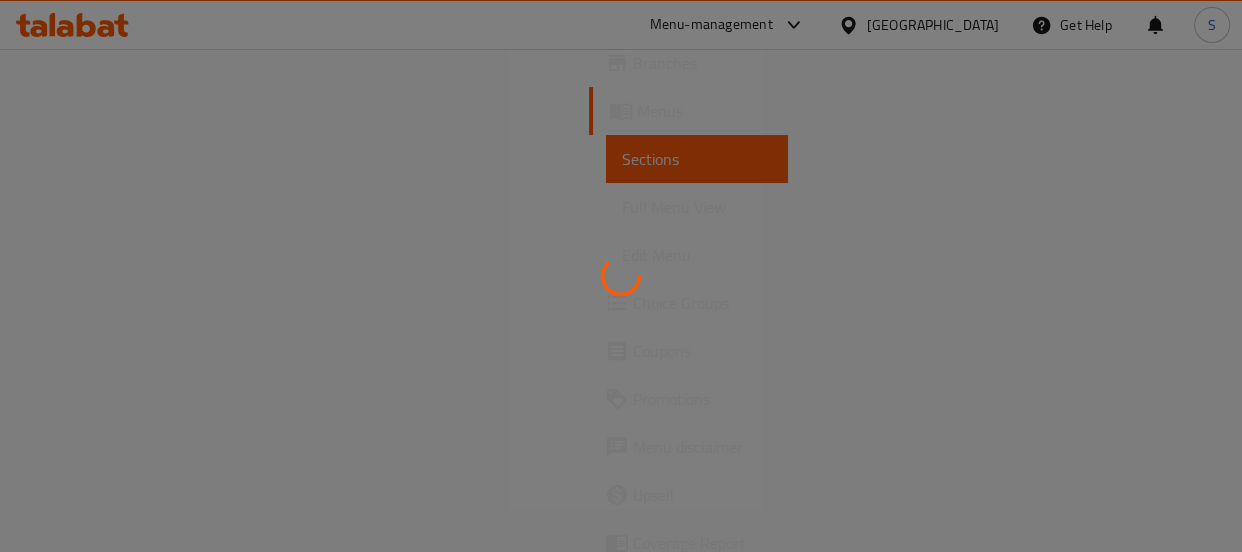 type 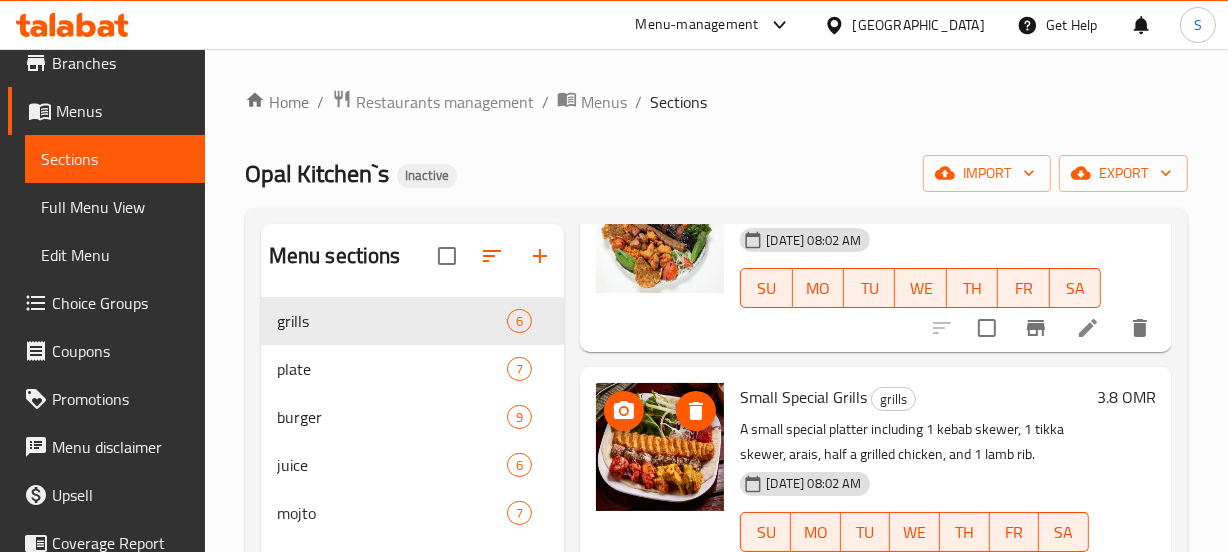 scroll, scrollTop: 363, scrollLeft: 0, axis: vertical 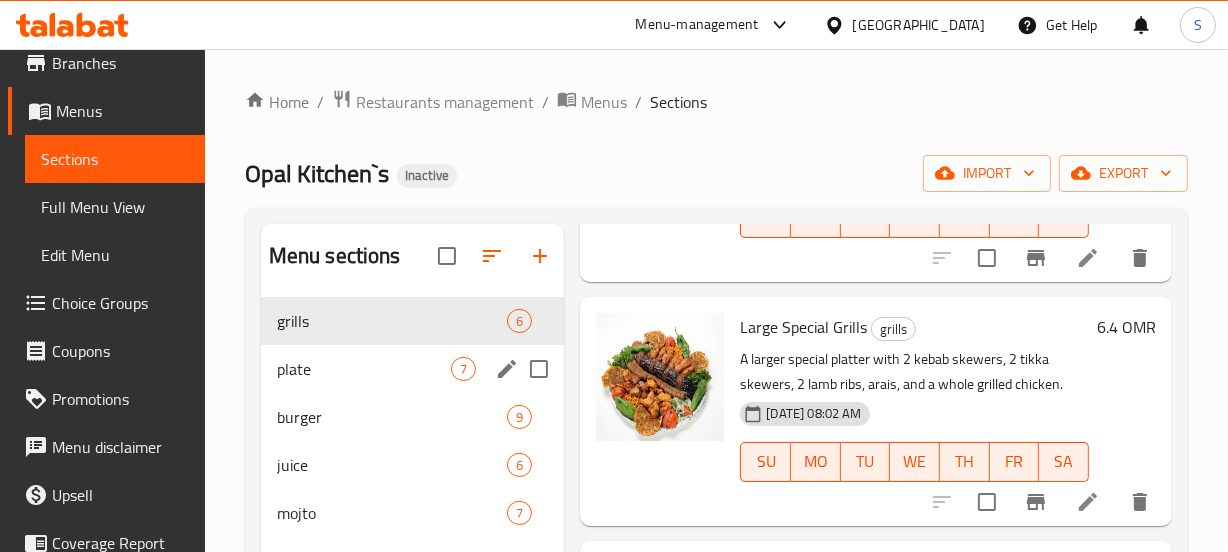 click on "plate 7" at bounding box center [413, 369] 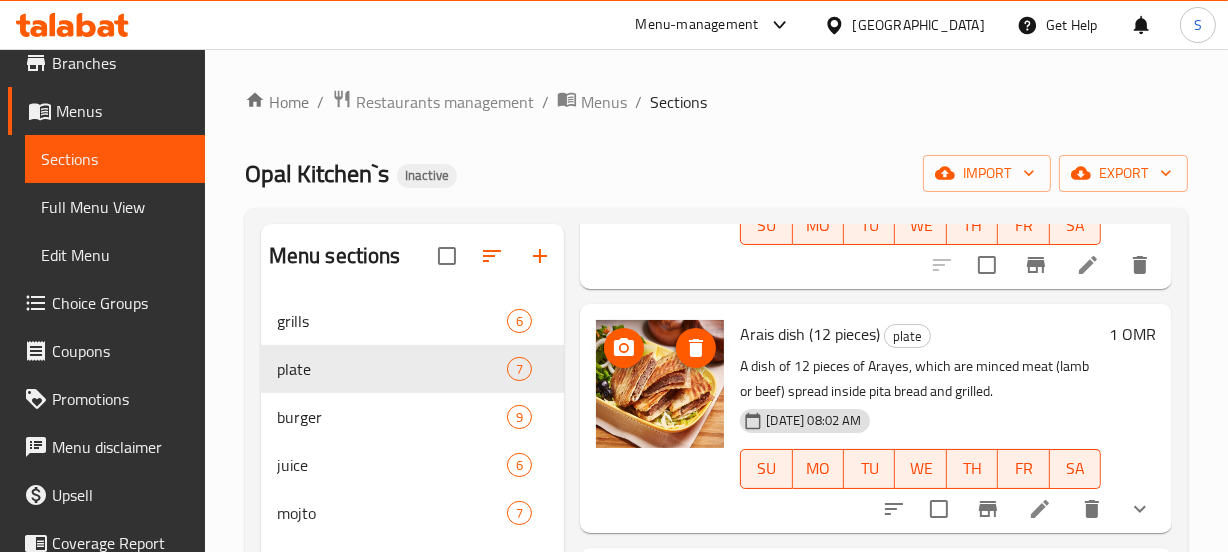 scroll, scrollTop: 1270, scrollLeft: 0, axis: vertical 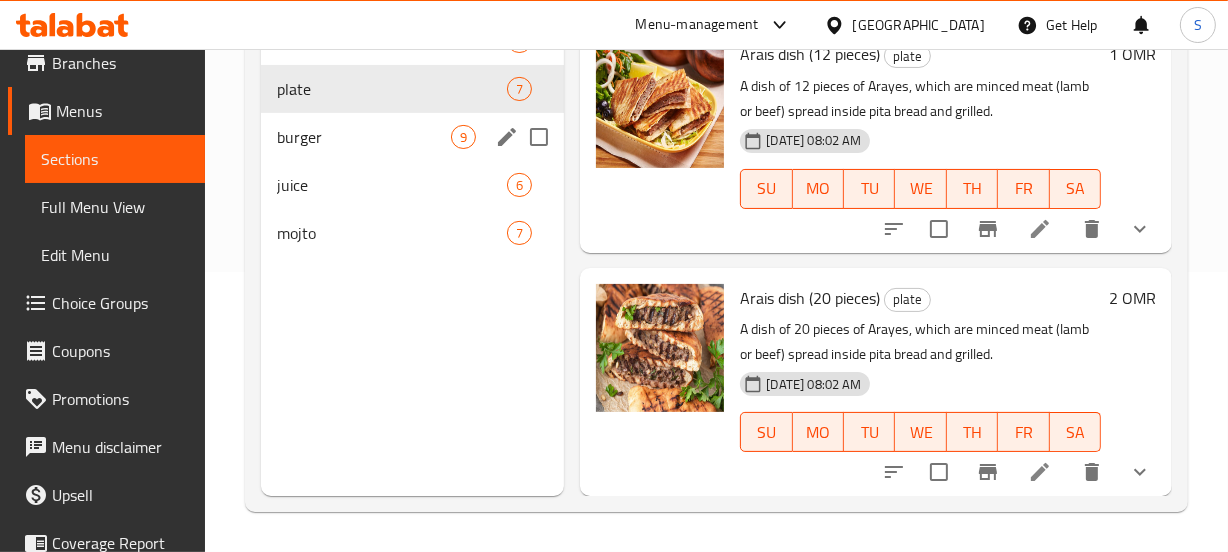 click on "burger 9" at bounding box center (413, 137) 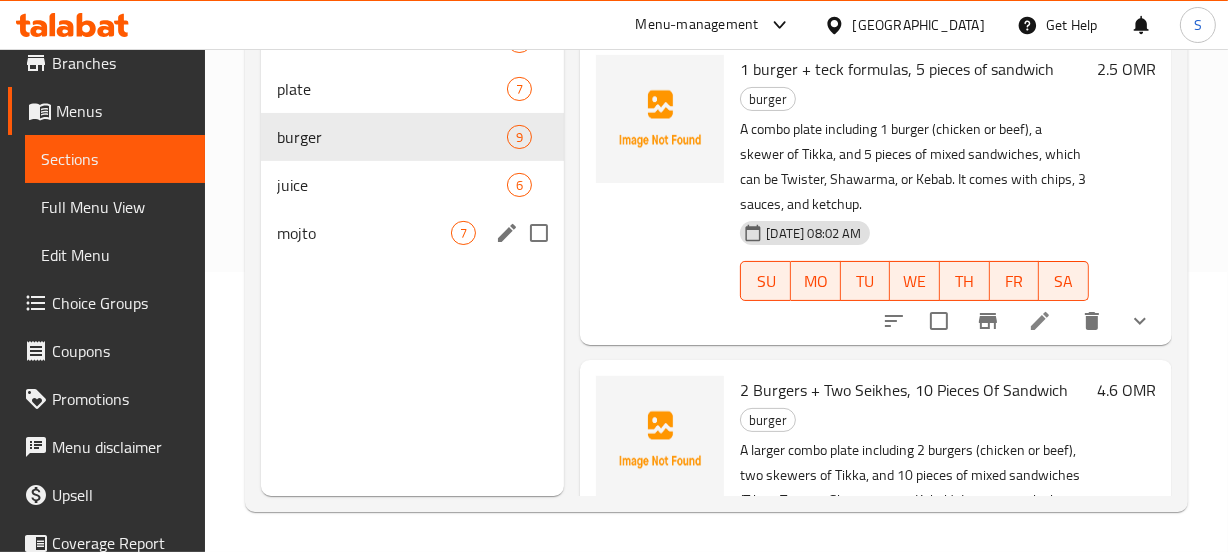 scroll, scrollTop: 1907, scrollLeft: 0, axis: vertical 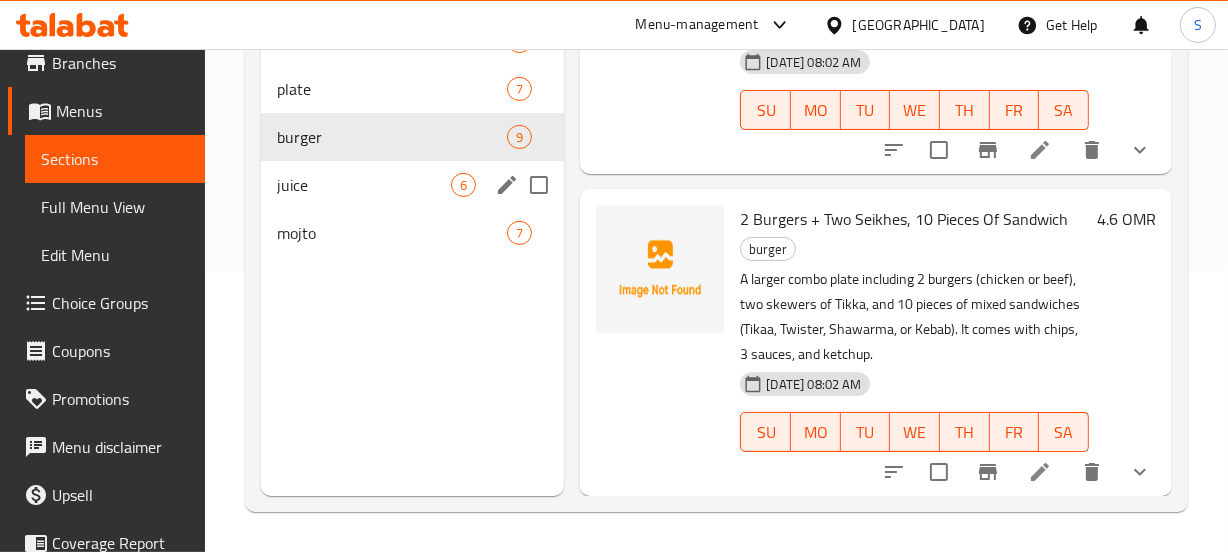 click on "juice" at bounding box center (364, 185) 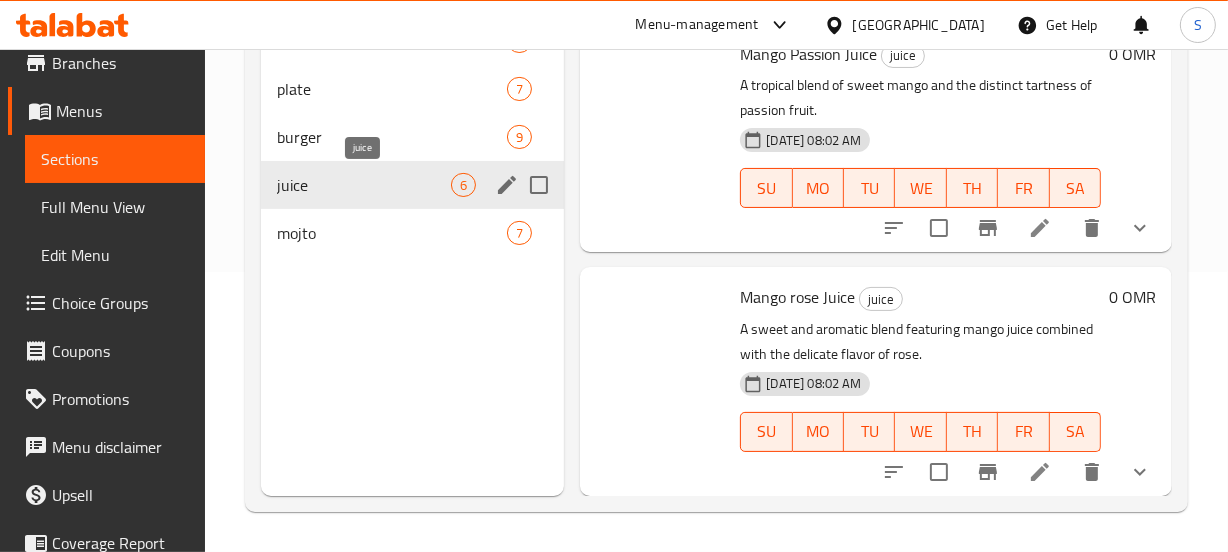 scroll, scrollTop: 977, scrollLeft: 0, axis: vertical 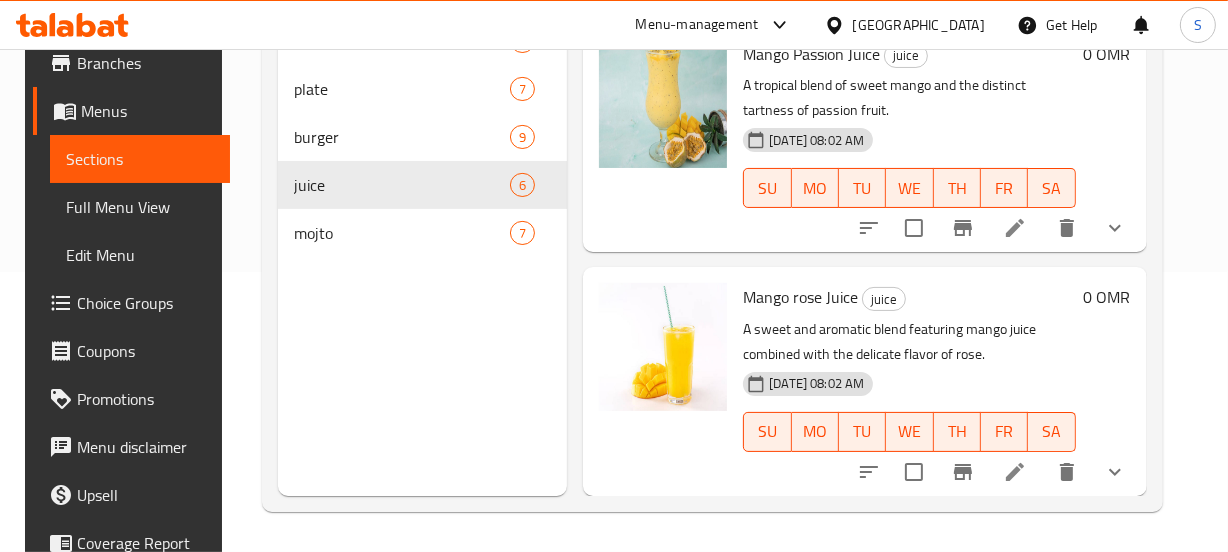 click 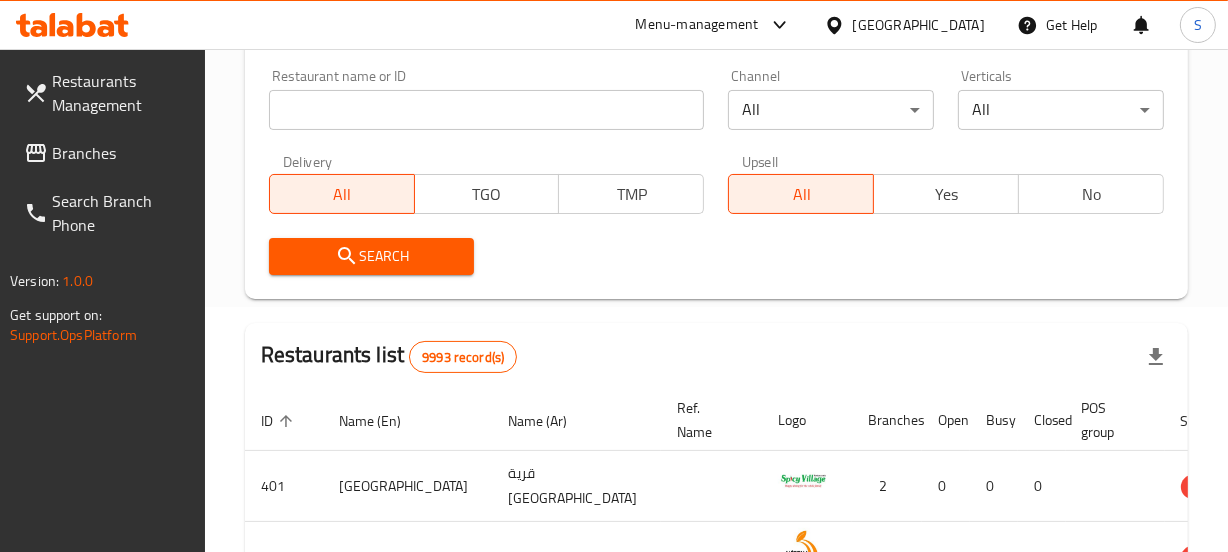 scroll, scrollTop: 245, scrollLeft: 0, axis: vertical 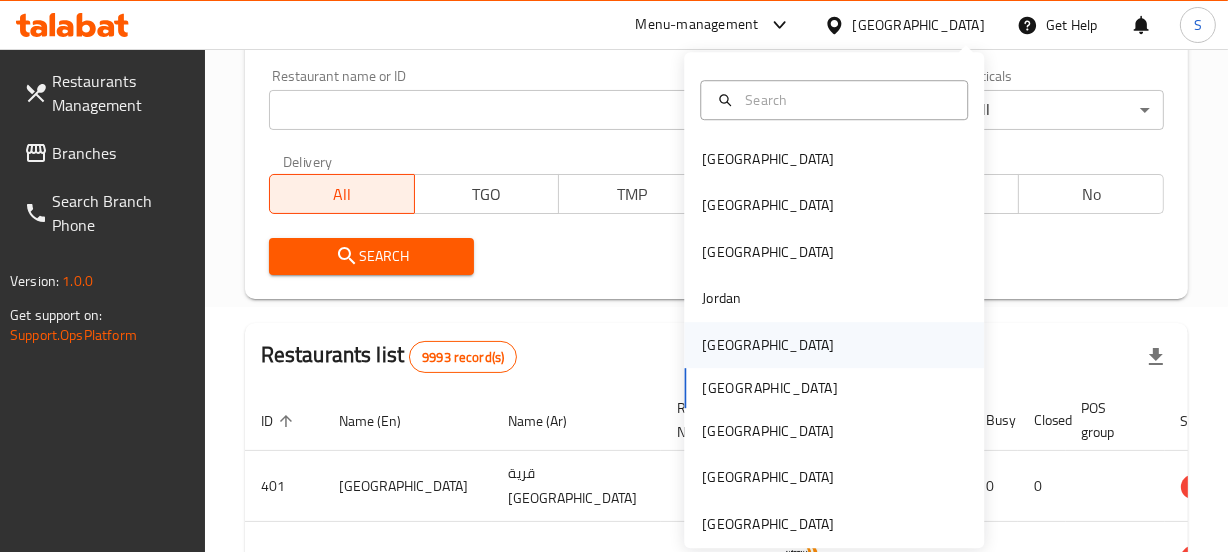 click on "[GEOGRAPHIC_DATA]" at bounding box center (768, 345) 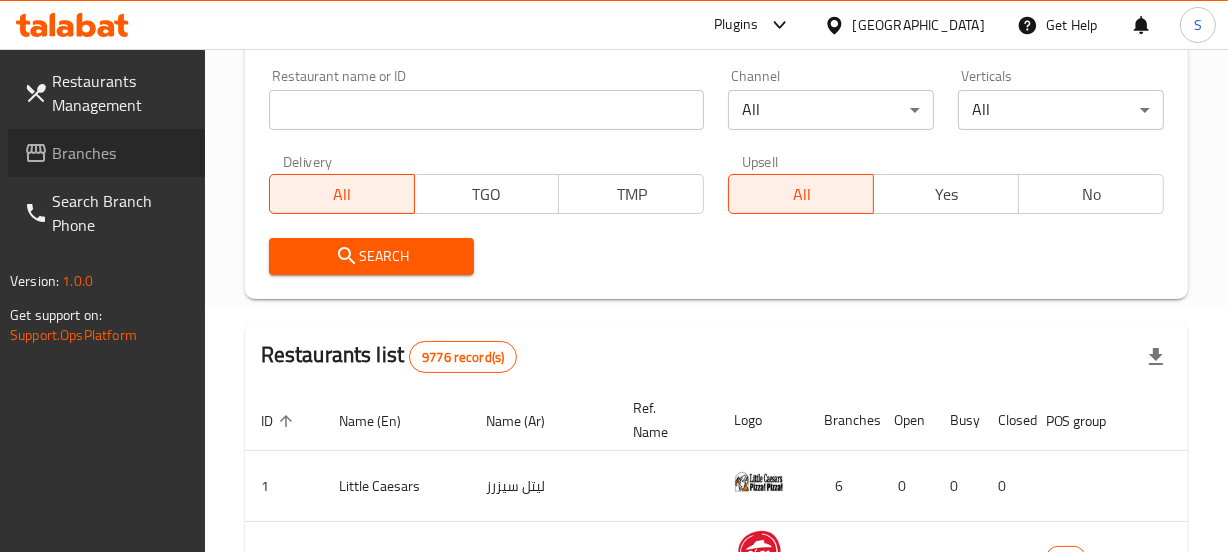 click on "Branches" at bounding box center (120, 153) 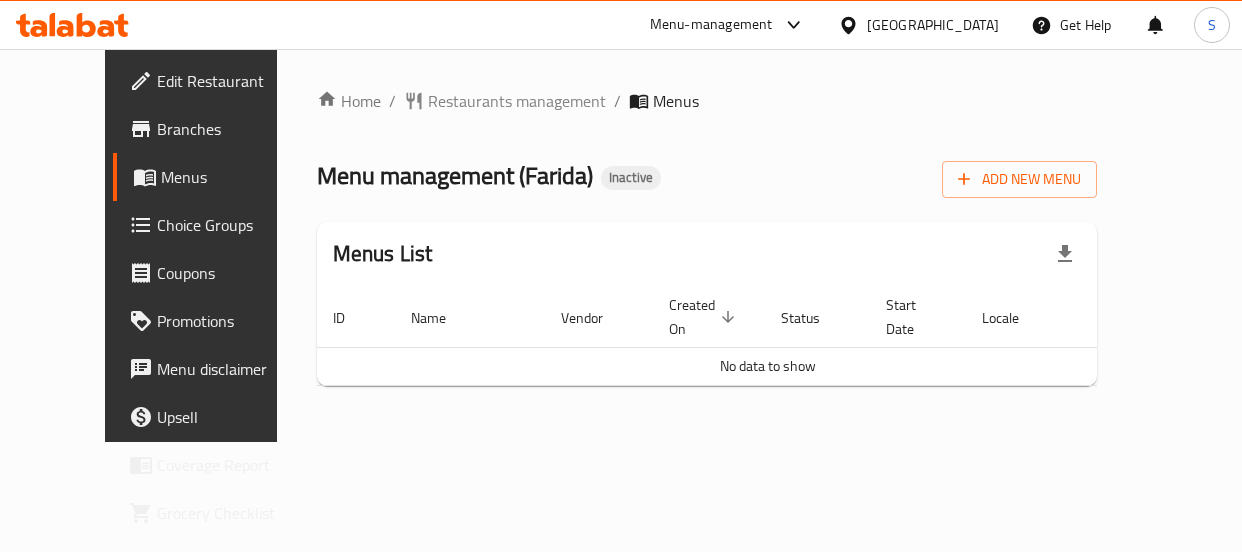scroll, scrollTop: 0, scrollLeft: 0, axis: both 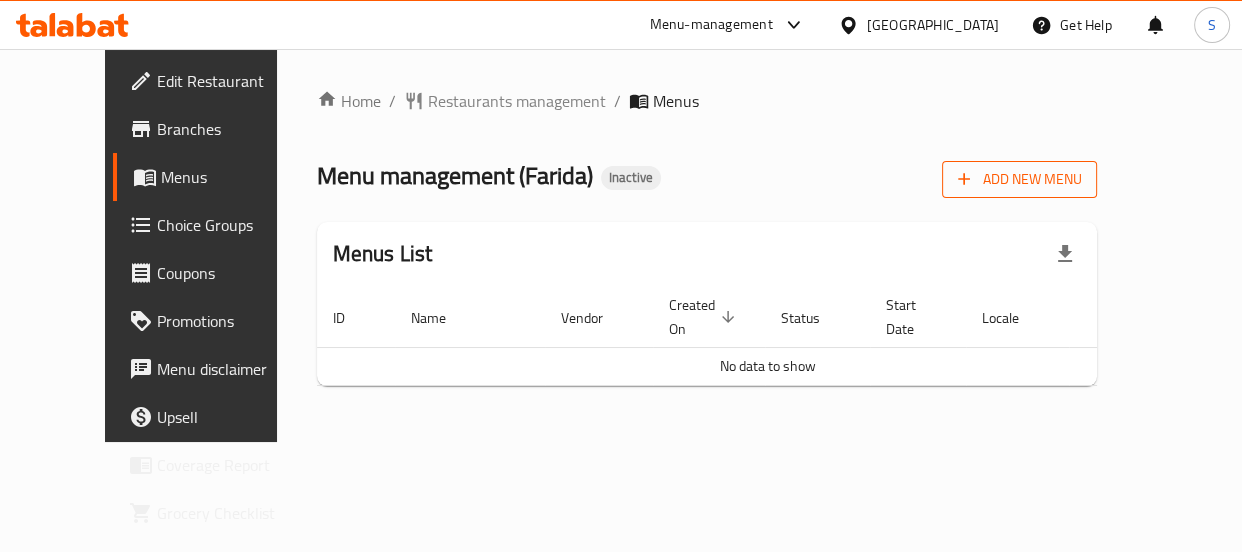 click on "Add New Menu" at bounding box center [1019, 179] 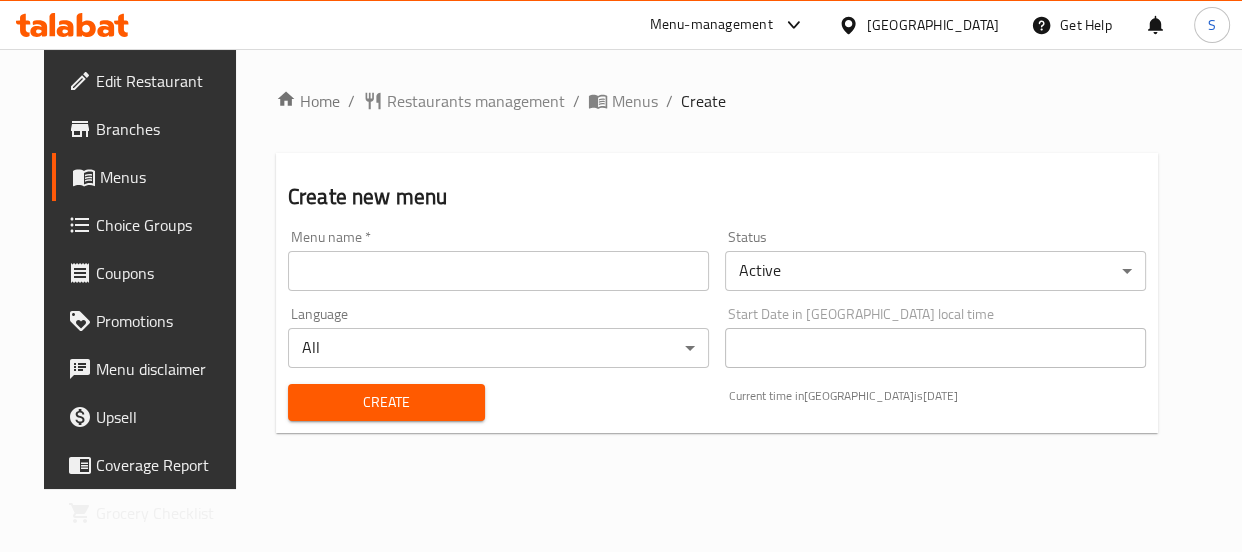 click at bounding box center (498, 271) 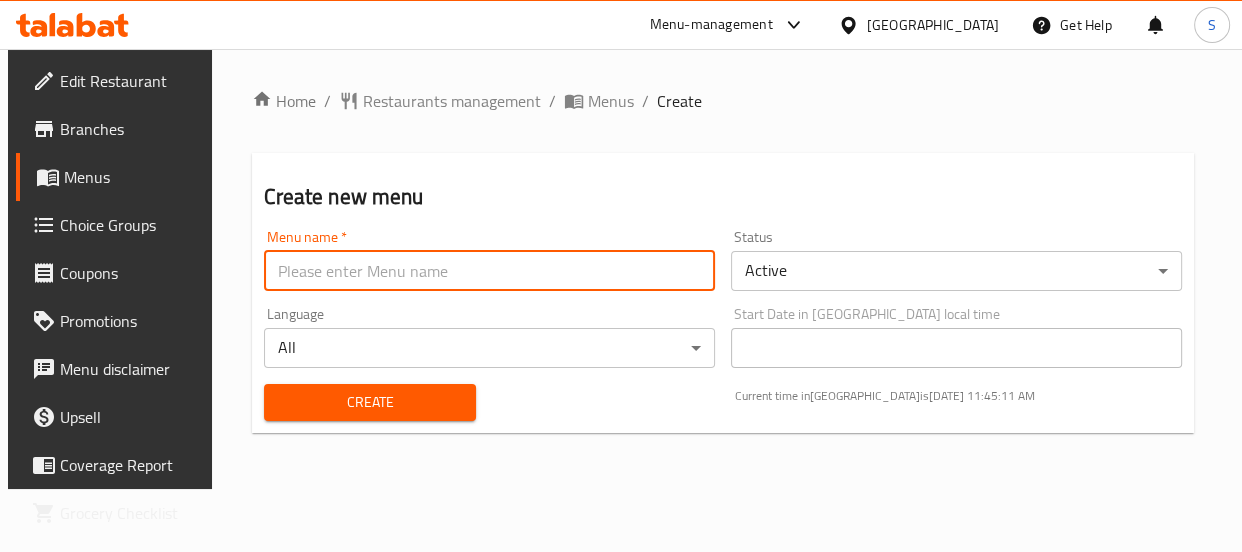 click at bounding box center (489, 271) 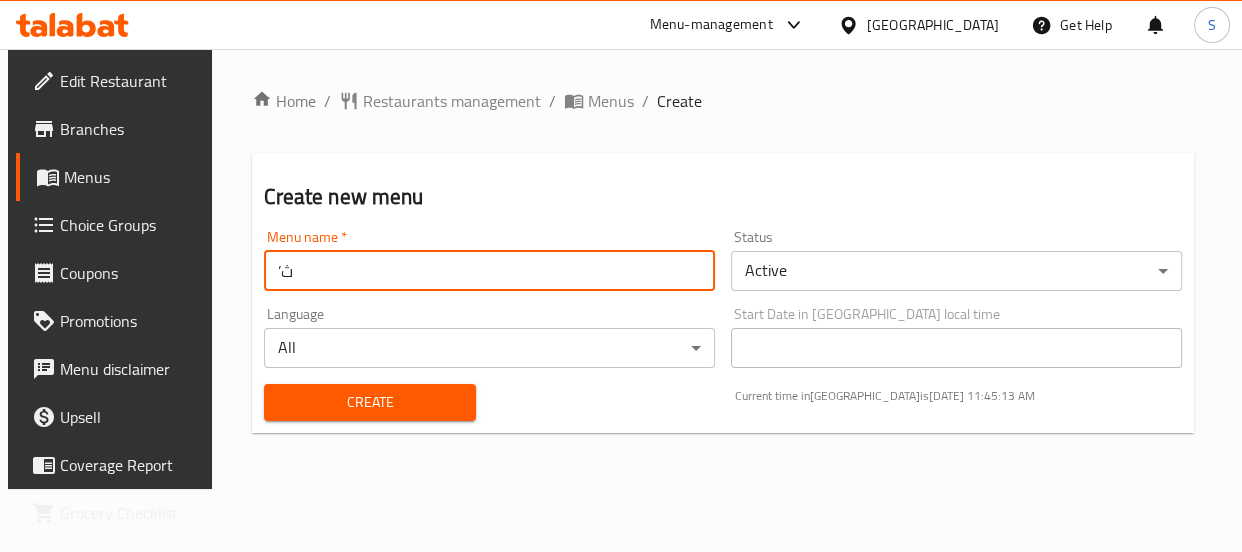 type on "’" 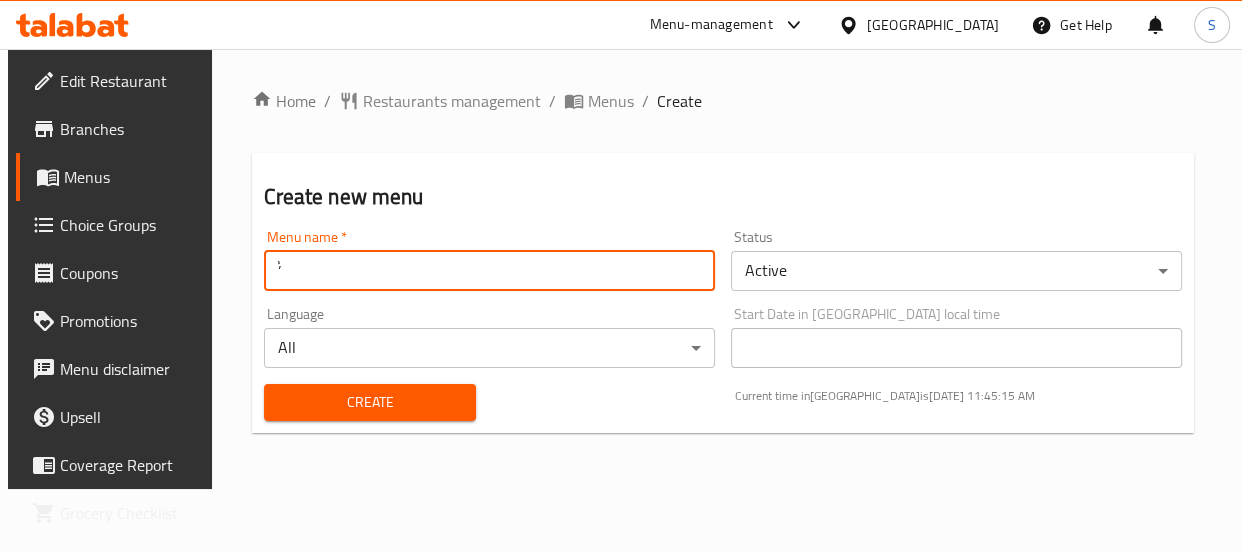 type on "’" 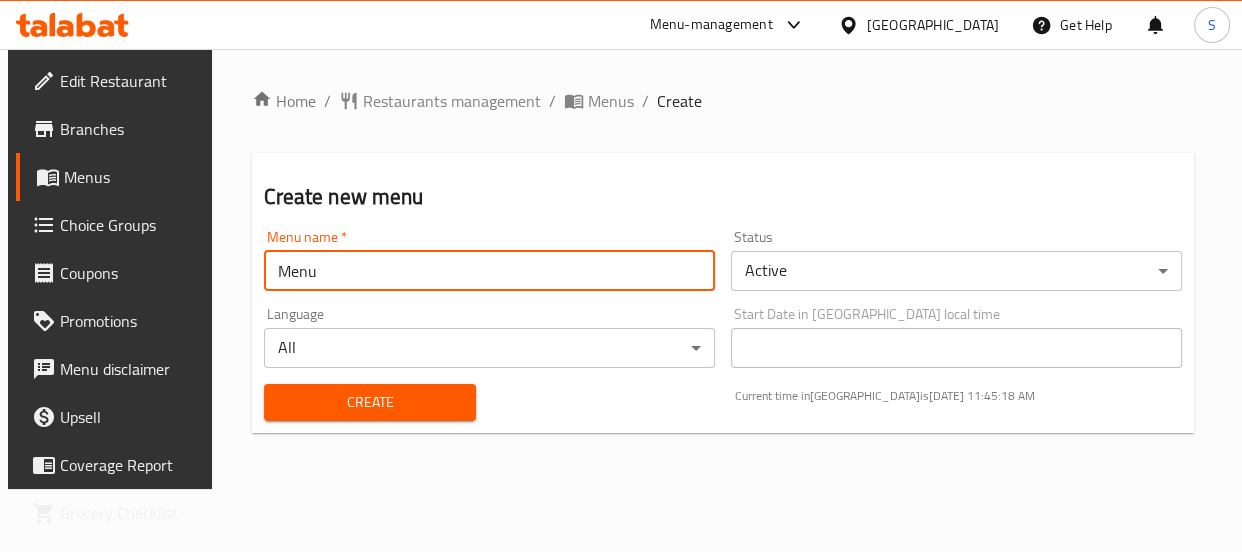 type on "Menu" 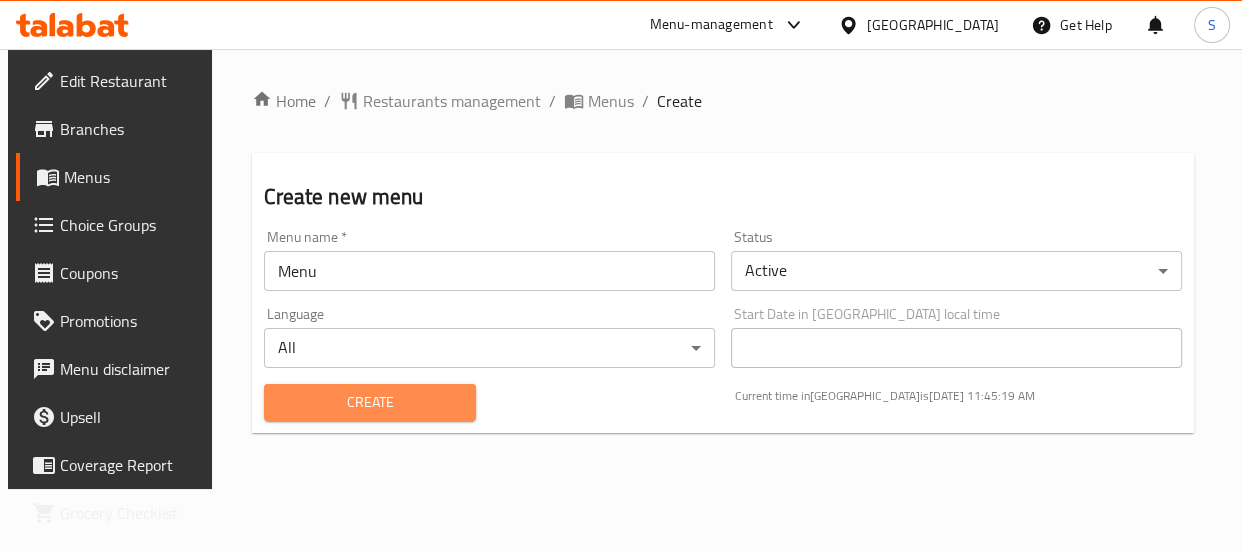 click on "Create" at bounding box center (369, 402) 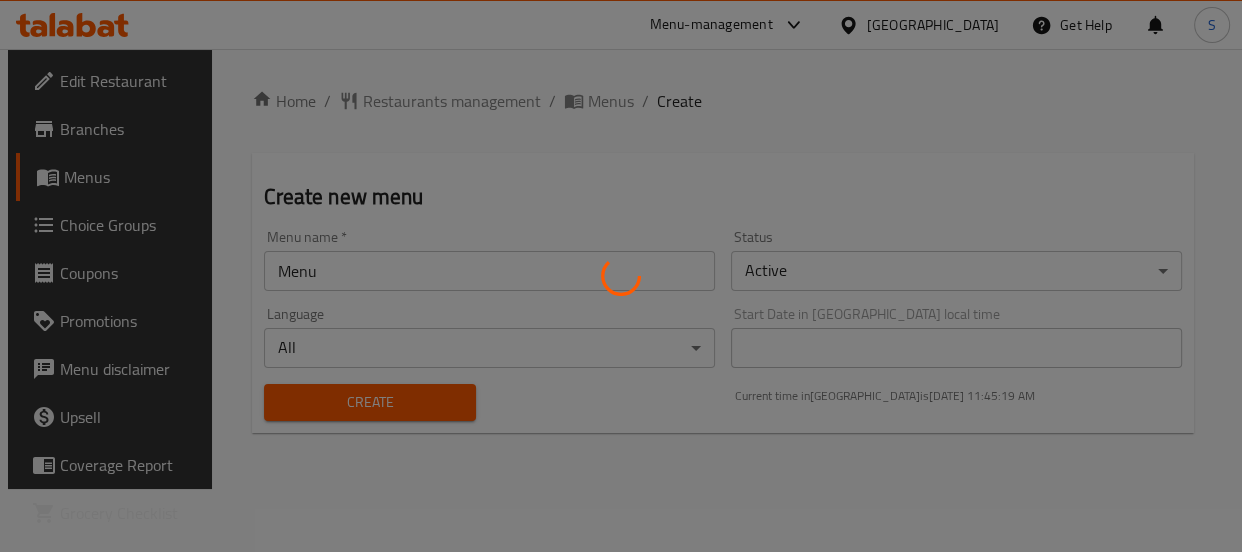 type 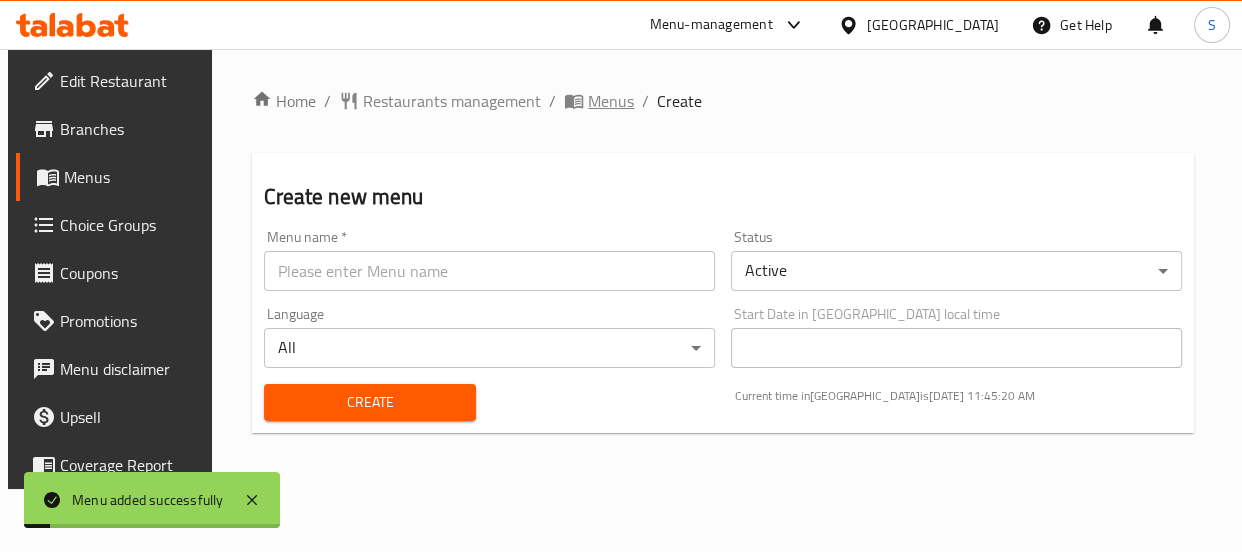 click on "Menus" at bounding box center (611, 101) 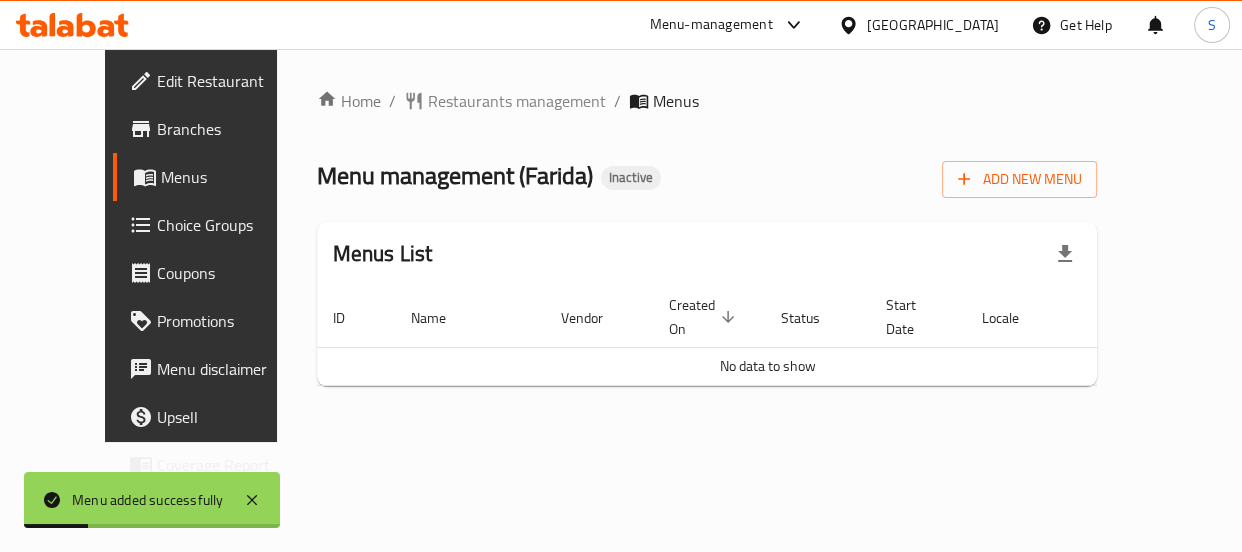 click on "Menu management ( [PERSON_NAME] )  Inactive Add New Menu" at bounding box center [707, 175] 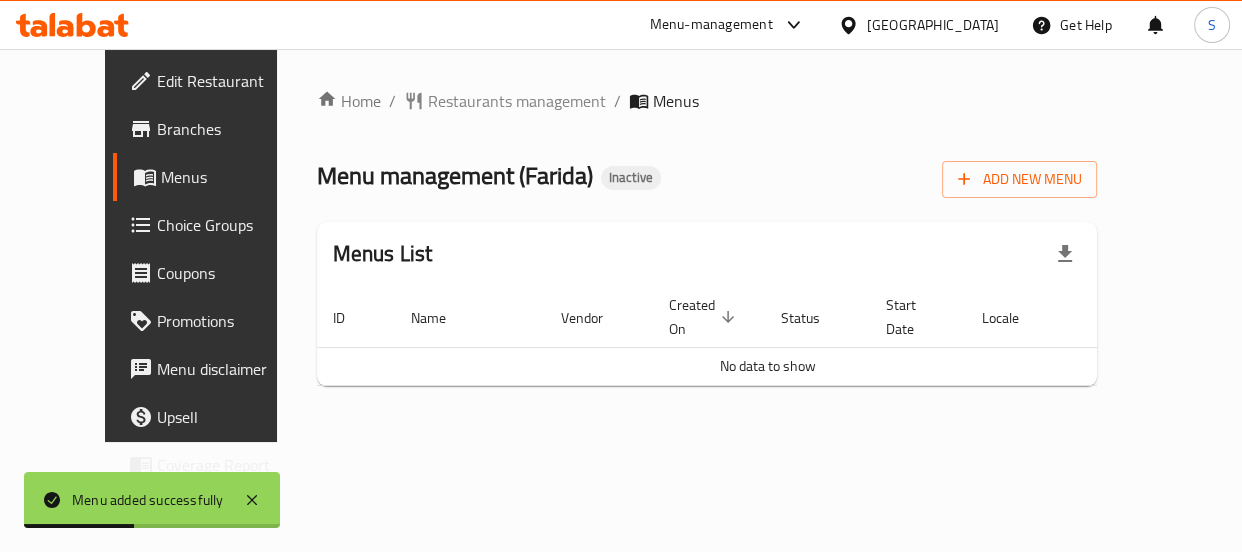 click on "Home / Restaurants management / Menus Menu management ( [PERSON_NAME] )  Inactive Add New Menu Menus List   ID Name Vendor Created On sorted descending Status Start Date Locale Actions No data to show" at bounding box center [707, 245] 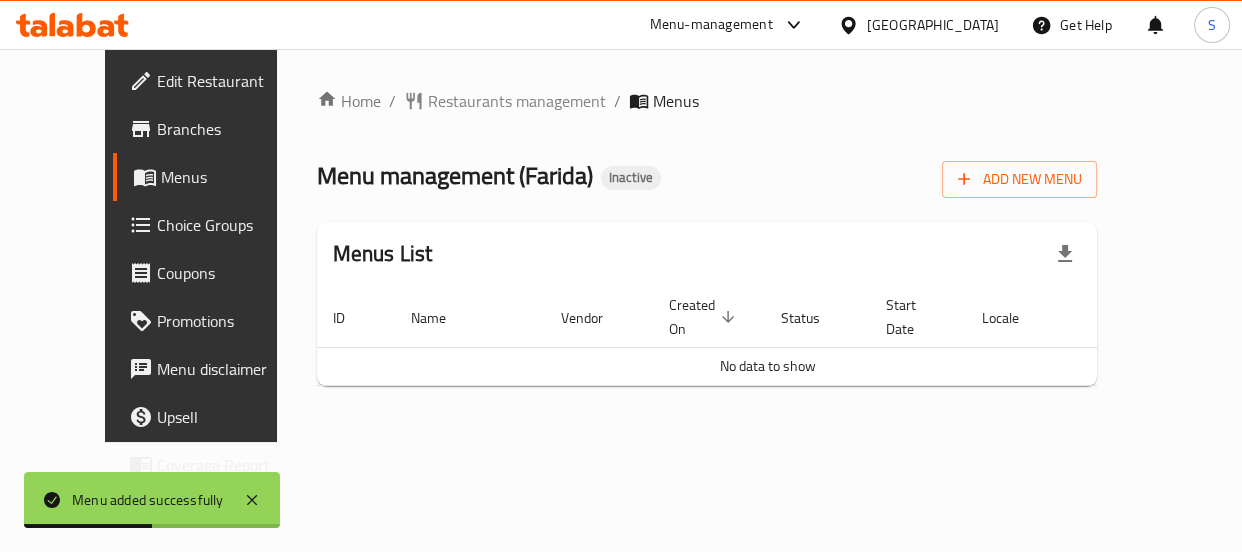 click on "Home / Restaurants management / Menus Menu management ( [PERSON_NAME] )  Inactive Add New Menu Menus List   ID Name Vendor Created On sorted descending Status Start Date Locale Actions No data to show" at bounding box center [707, 245] 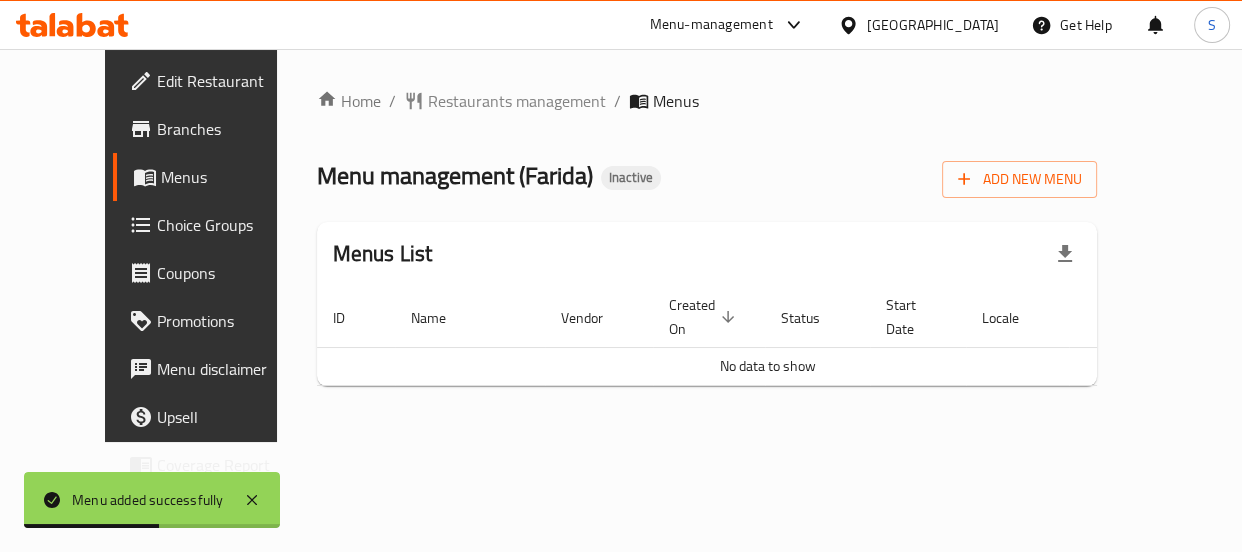 click on "Home / Restaurants management / Menus Menu management ( [PERSON_NAME] )  Inactive Add New Menu Menus List   ID Name Vendor Created On sorted descending Status Start Date Locale Actions No data to show" at bounding box center [707, 245] 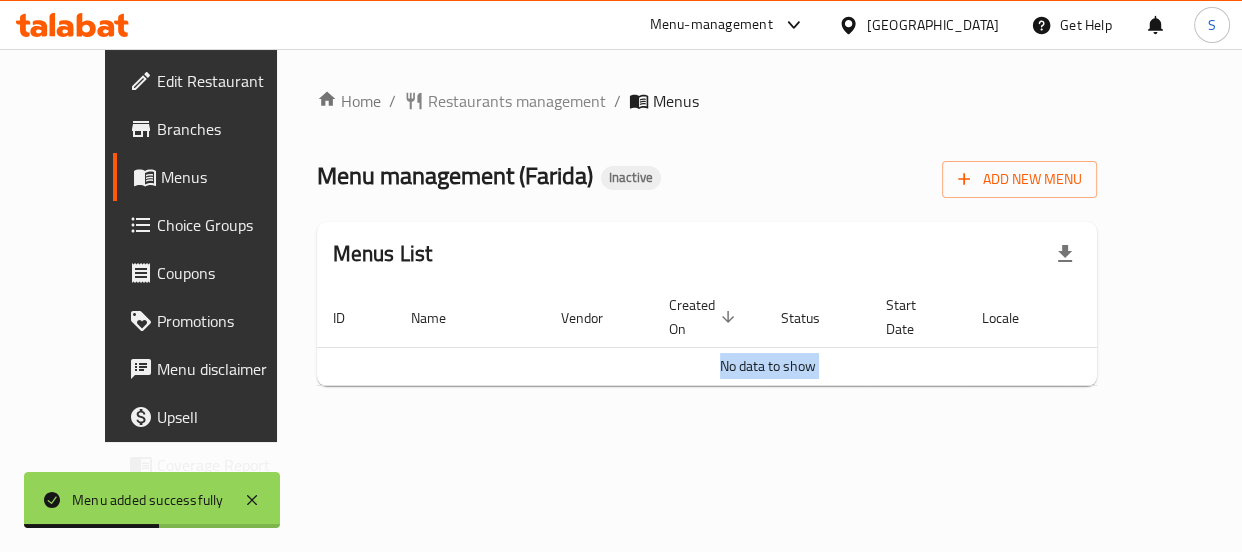 click on "Home / Restaurants management / Menus Menu management ( [PERSON_NAME] )  Inactive Add New Menu Menus List   ID Name Vendor Created On sorted descending Status Start Date Locale Actions No data to show" at bounding box center [707, 245] 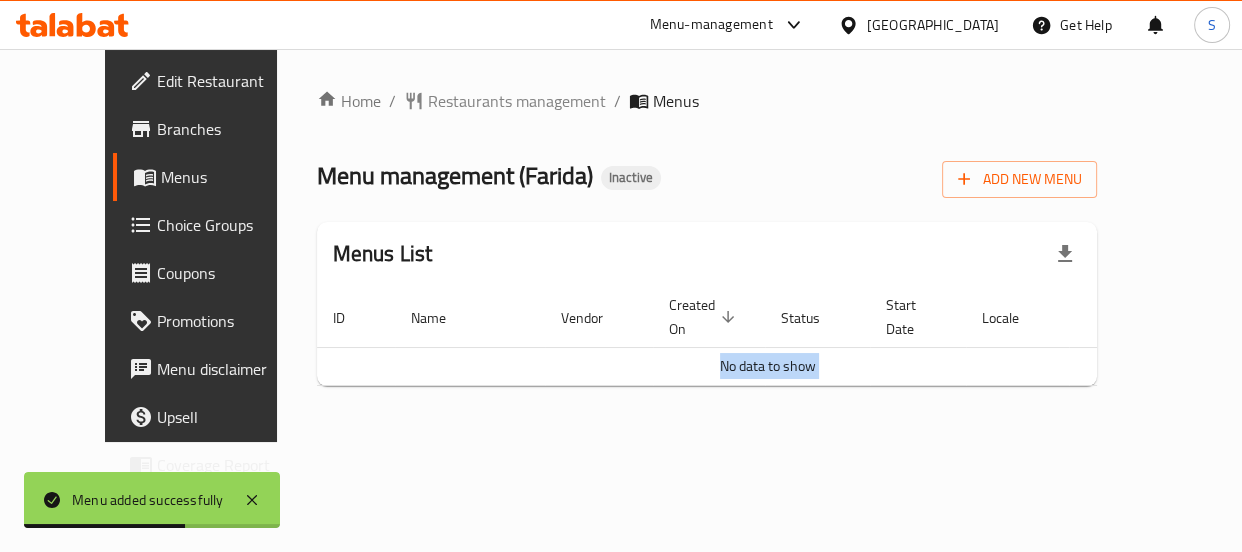 click on "Home / Restaurants management / Menus Menu management ( [PERSON_NAME] )  Inactive Add New Menu Menus List   ID Name Vendor Created On sorted descending Status Start Date Locale Actions No data to show" at bounding box center [707, 245] 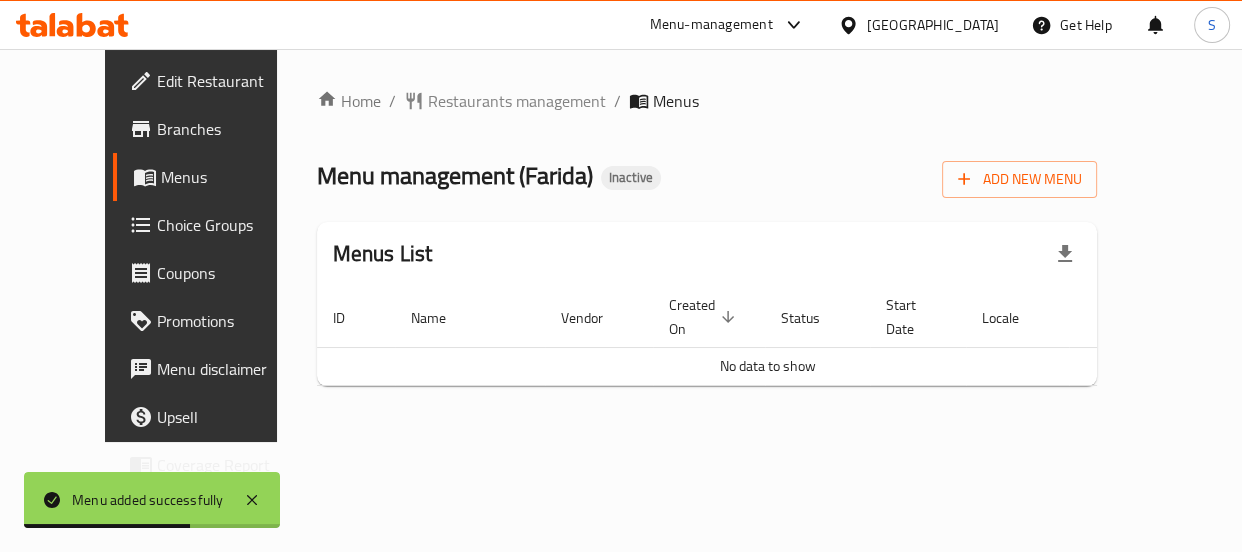 click on "Home / Restaurants management / Menus Menu management ( [PERSON_NAME] )  Inactive Add New Menu Menus List   ID Name Vendor Created On sorted descending Status Start Date Locale Actions No data to show" at bounding box center (707, 245) 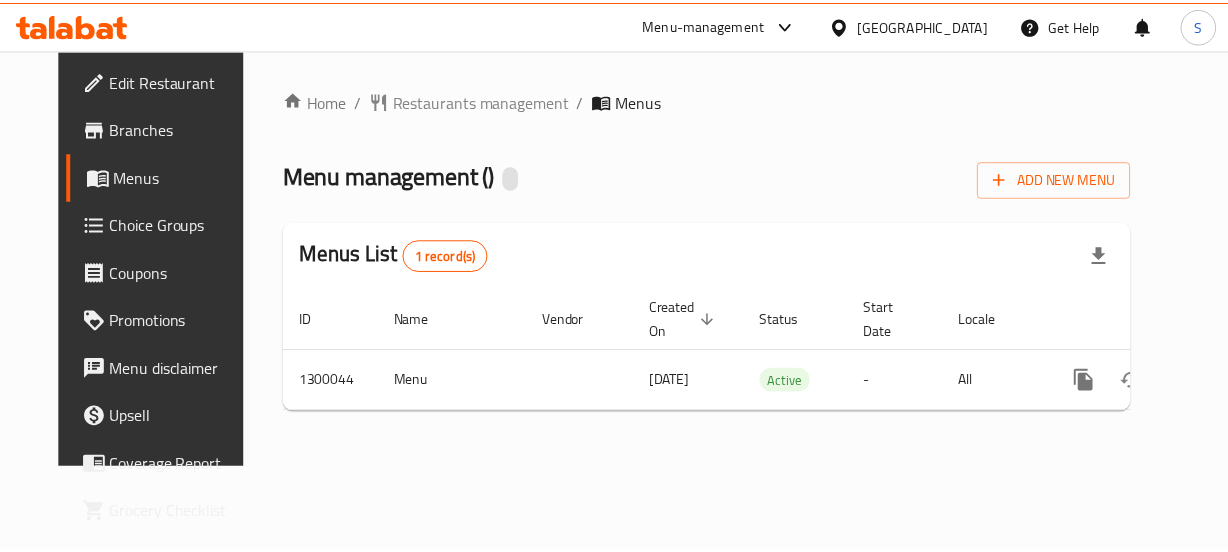 scroll, scrollTop: 0, scrollLeft: 0, axis: both 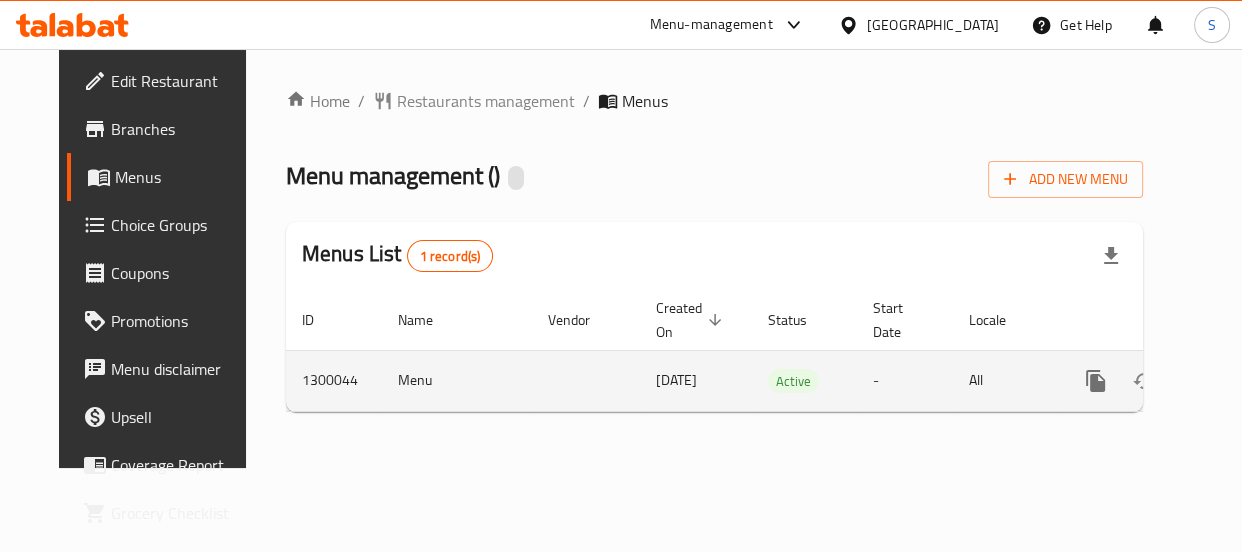 click 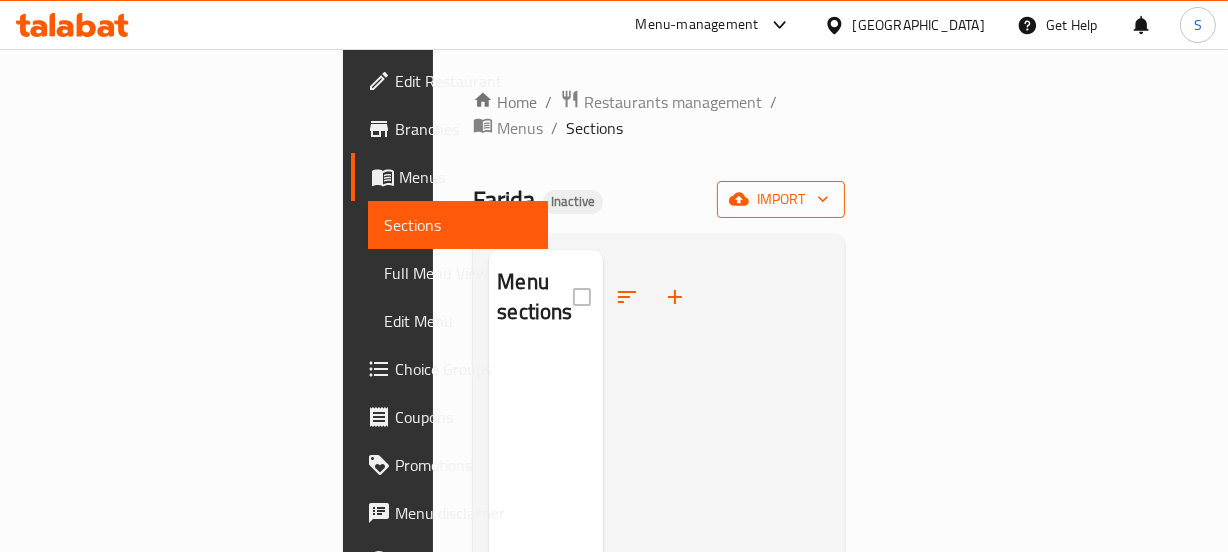 click on "import" at bounding box center (781, 199) 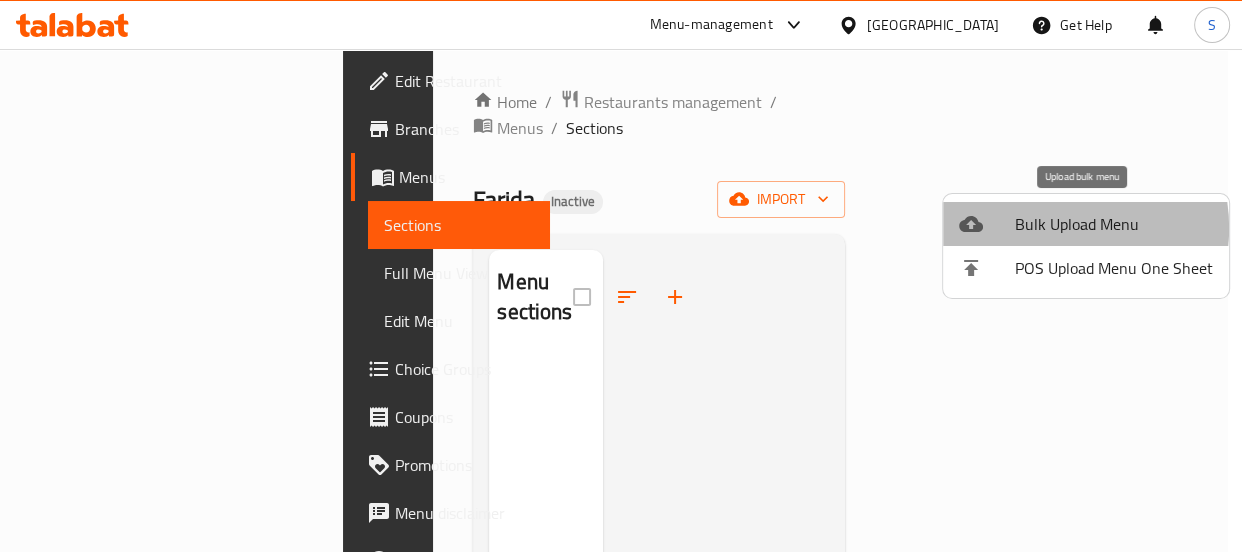 click on "Bulk Upload Menu" at bounding box center [1114, 224] 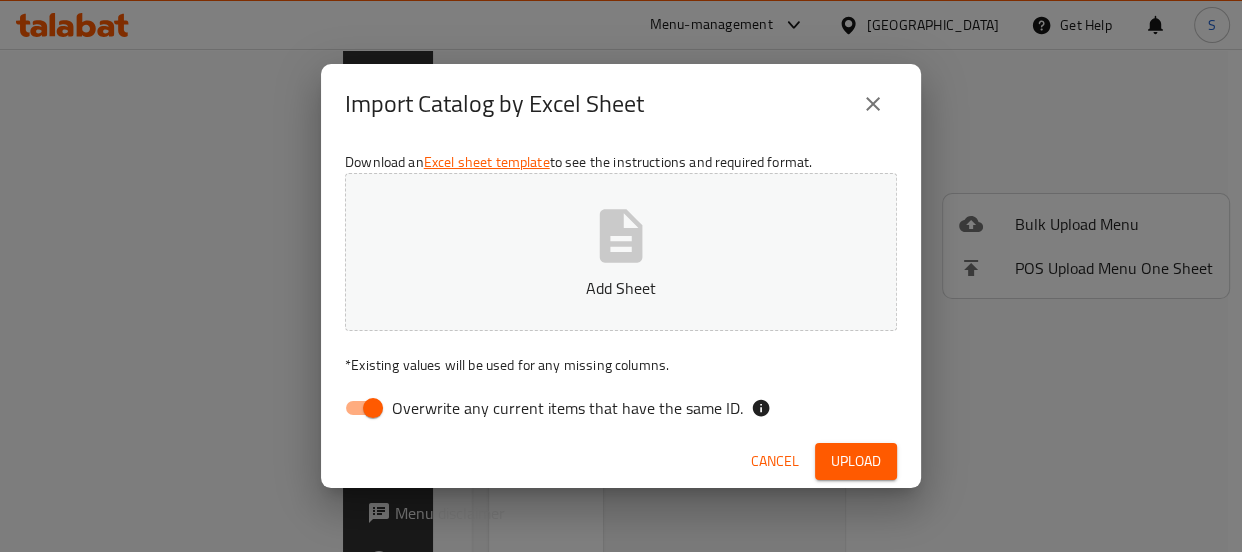click on "Add Sheet" at bounding box center (621, 252) 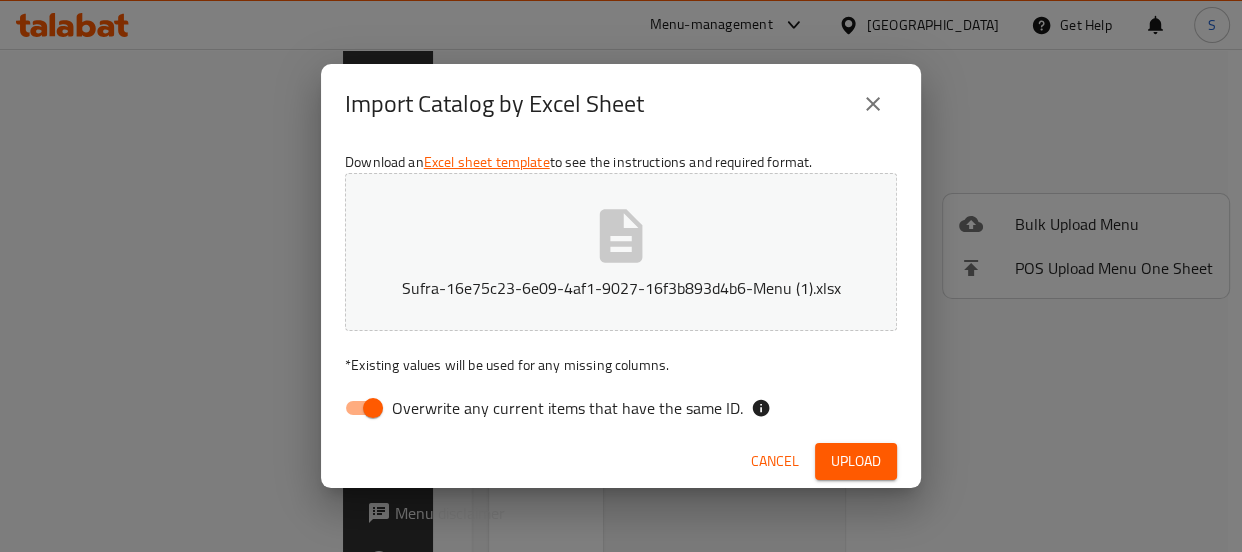 click on "Overwrite any current items that have the same ID." at bounding box center (373, 408) 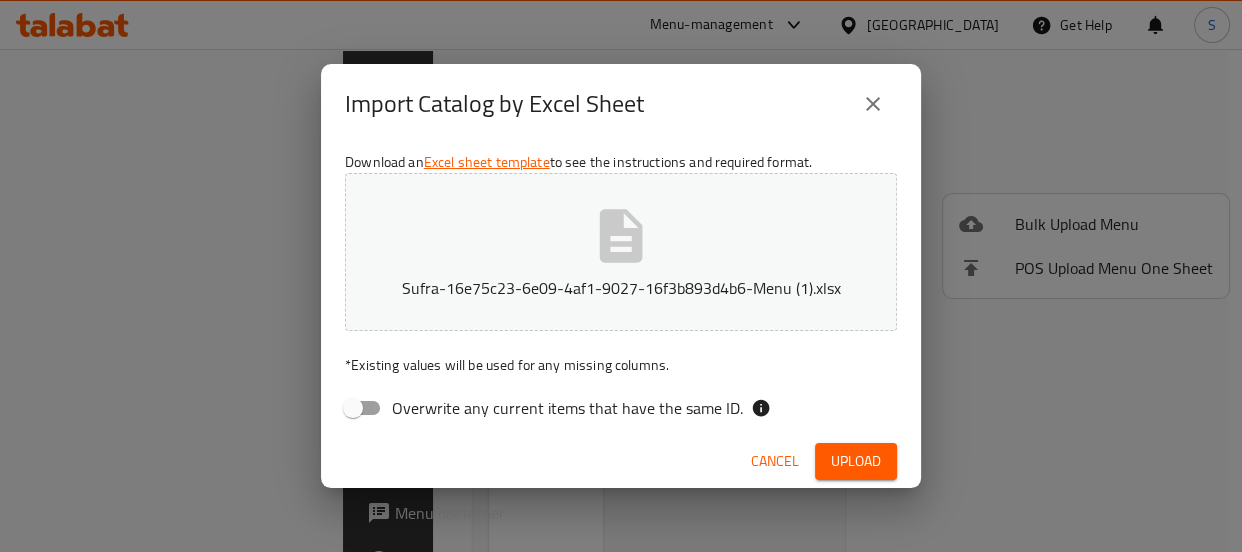 click on "Upload" at bounding box center (856, 461) 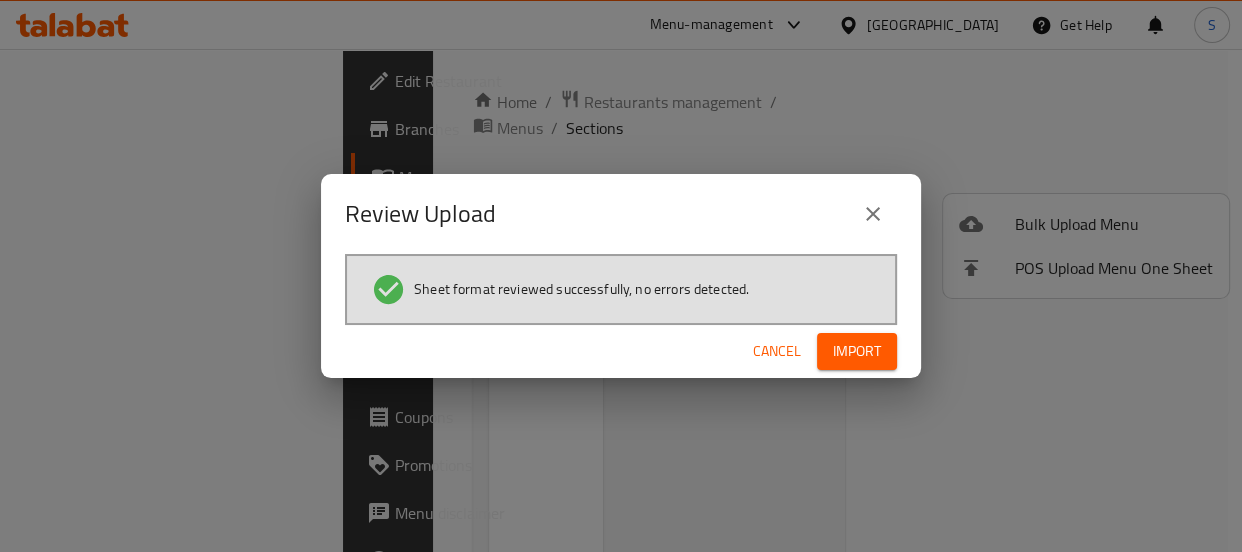 click on "Import" at bounding box center (857, 351) 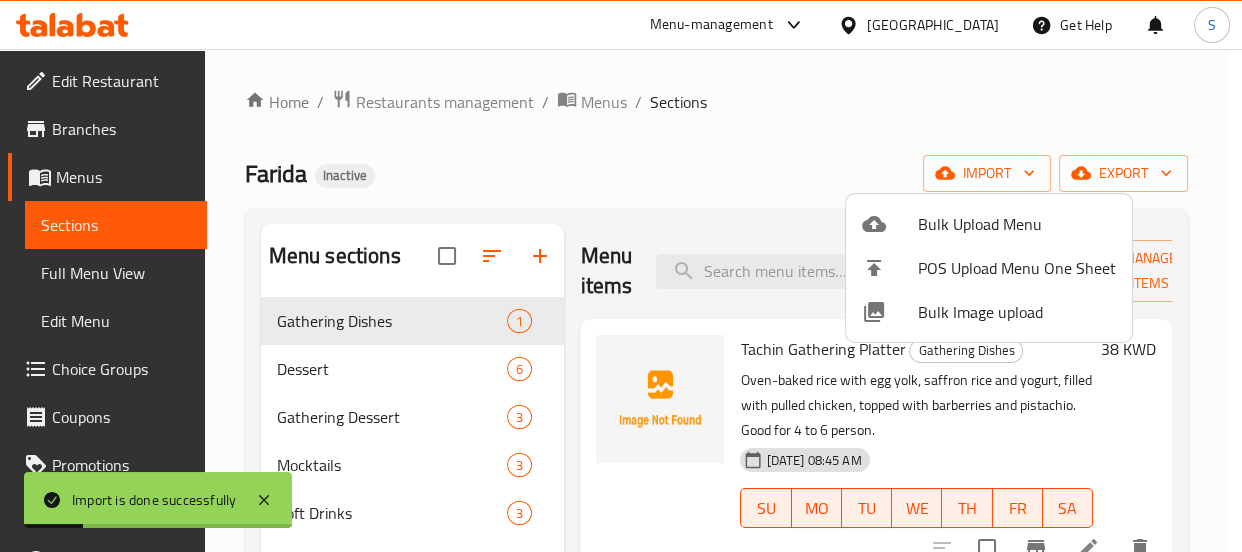 click at bounding box center (621, 276) 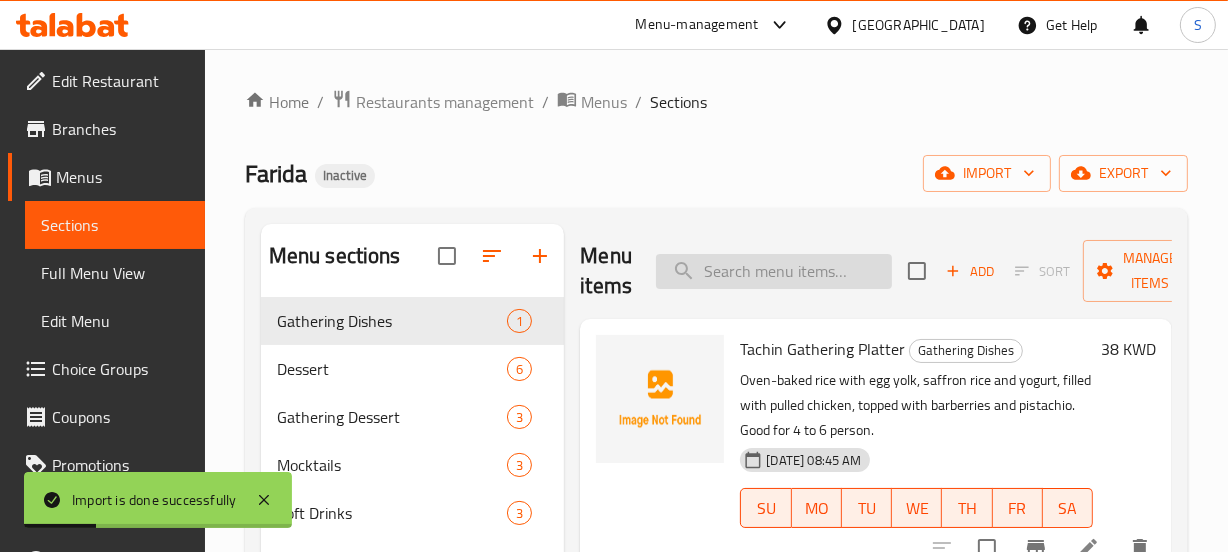 click at bounding box center (774, 271) 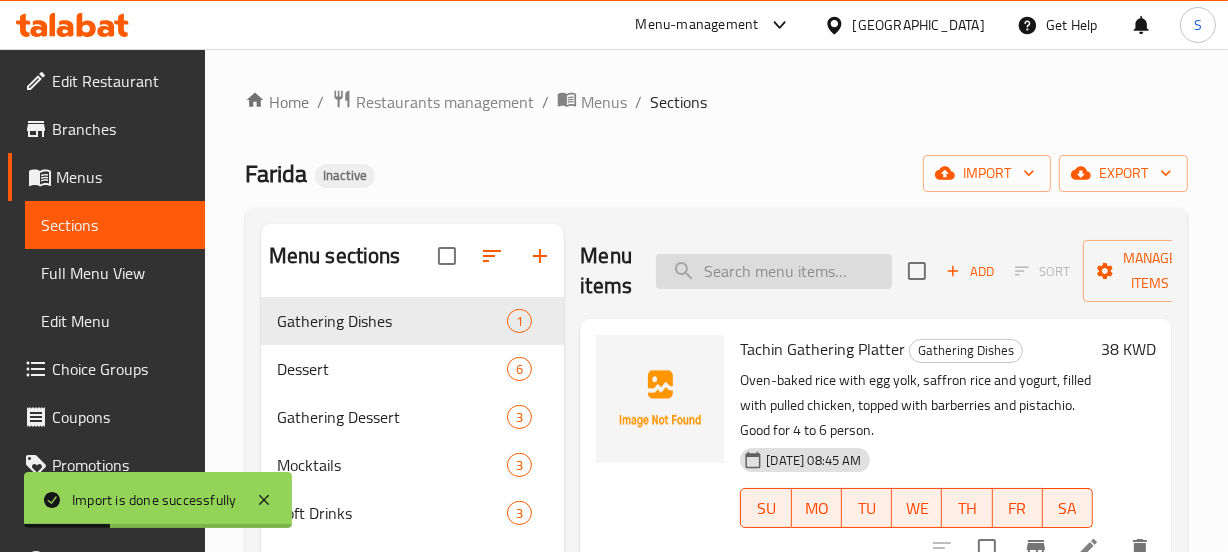 paste on "[PERSON_NAME]" 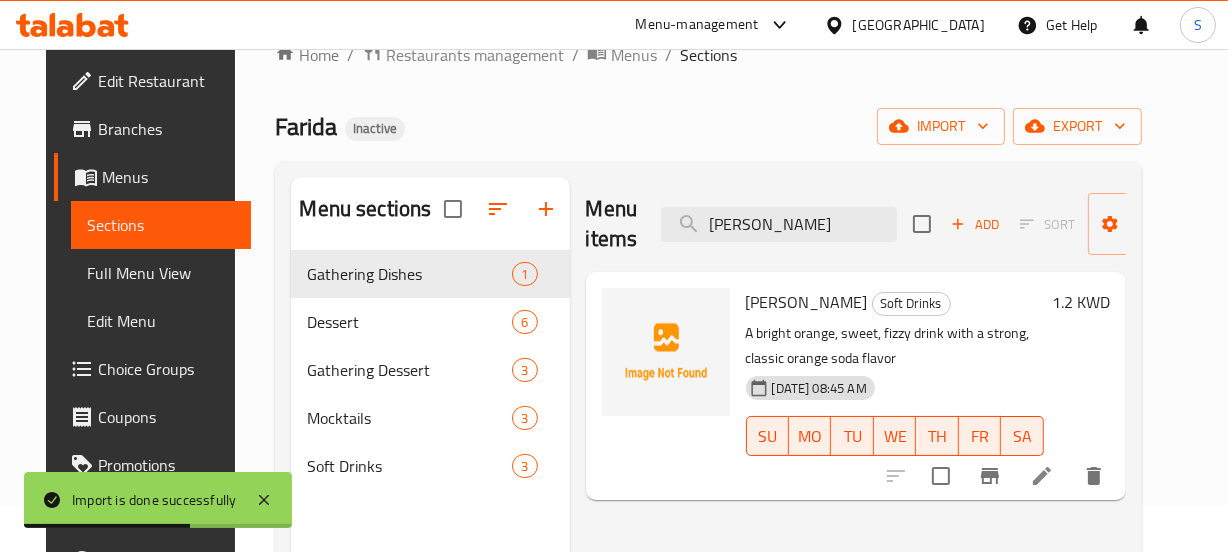 scroll, scrollTop: 90, scrollLeft: 0, axis: vertical 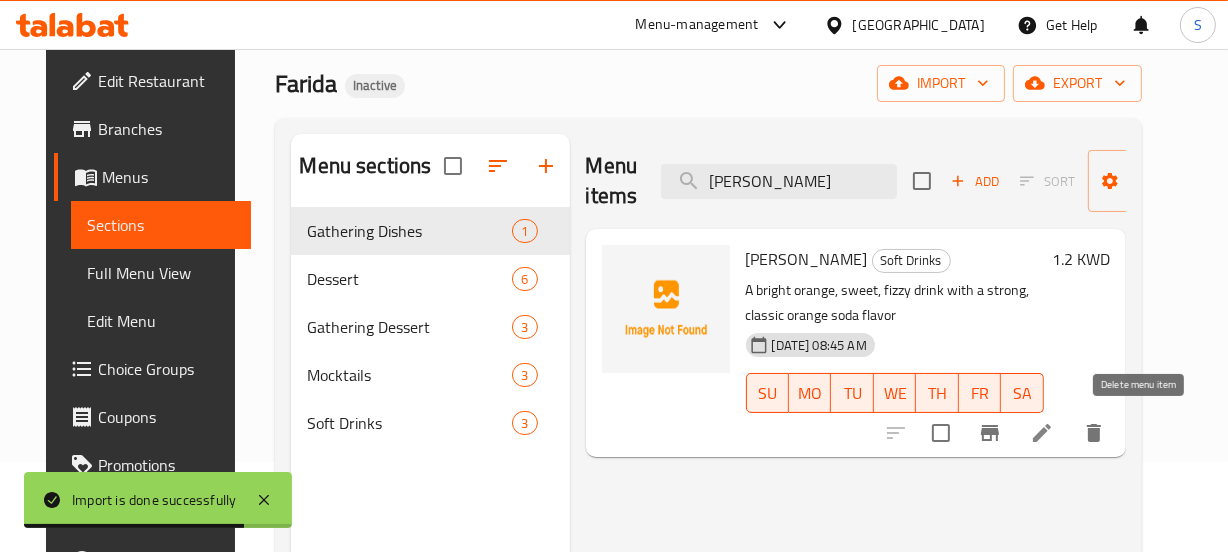 type on "[PERSON_NAME]" 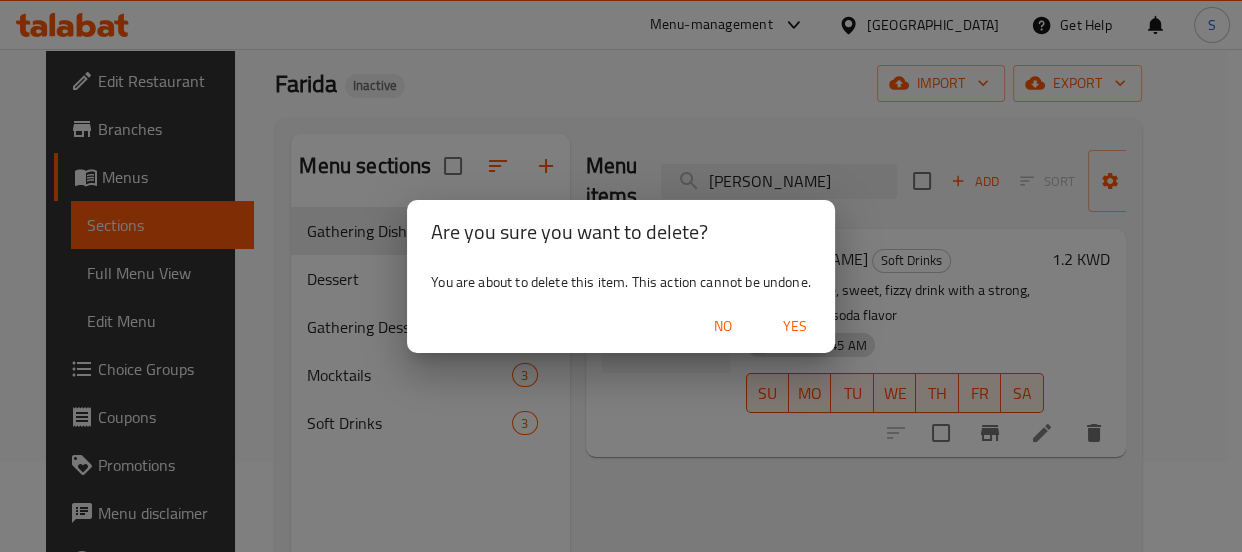 click on "Yes" at bounding box center (795, 326) 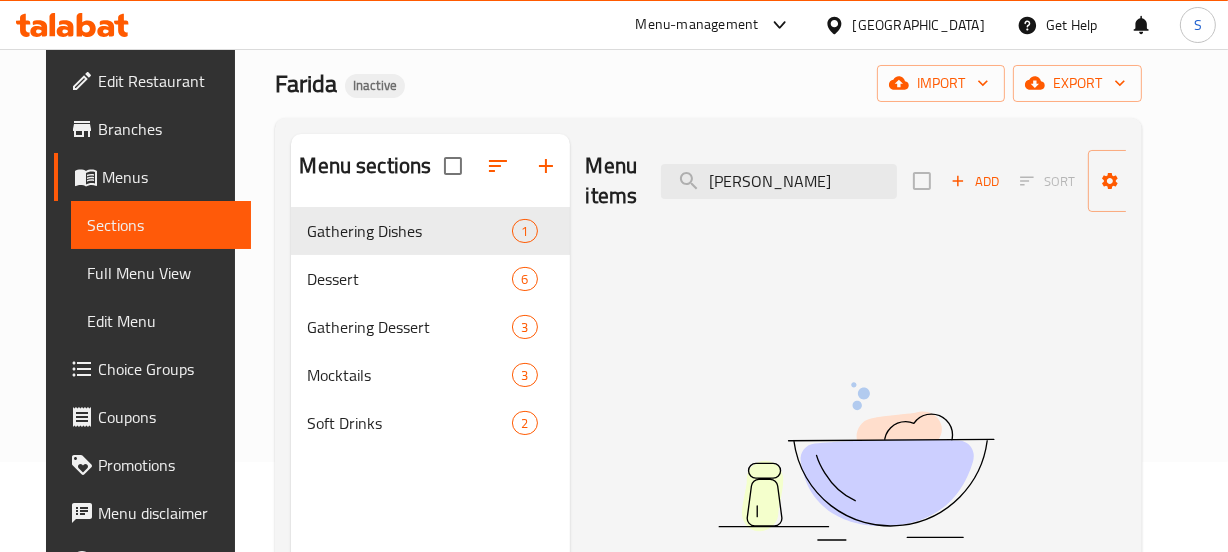 click on "Farida Inactive import export" at bounding box center (708, 83) 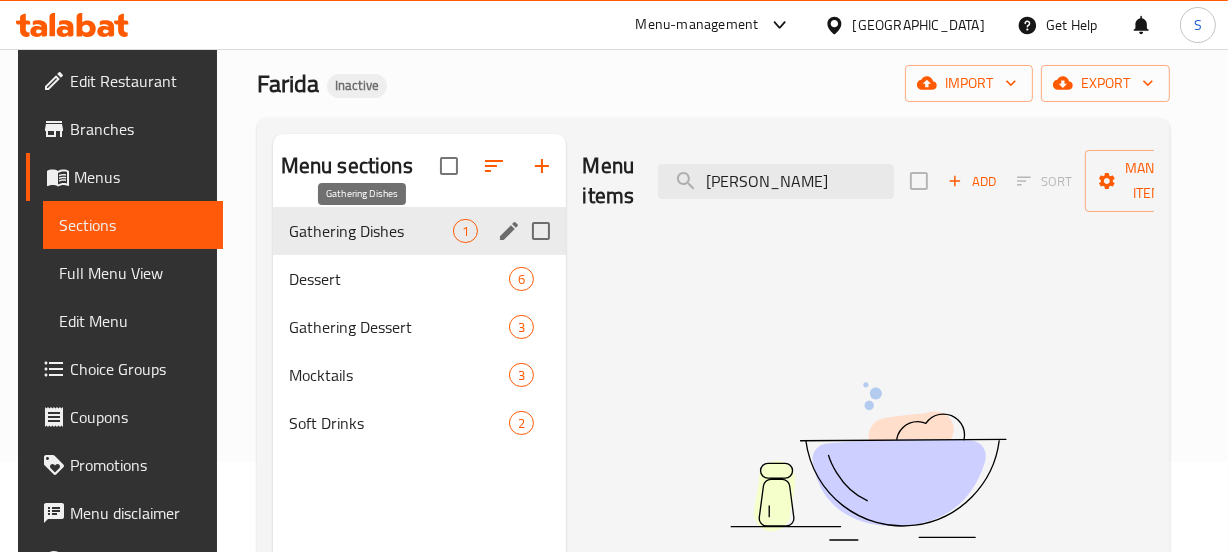 click on "Gathering Dishes" at bounding box center (371, 231) 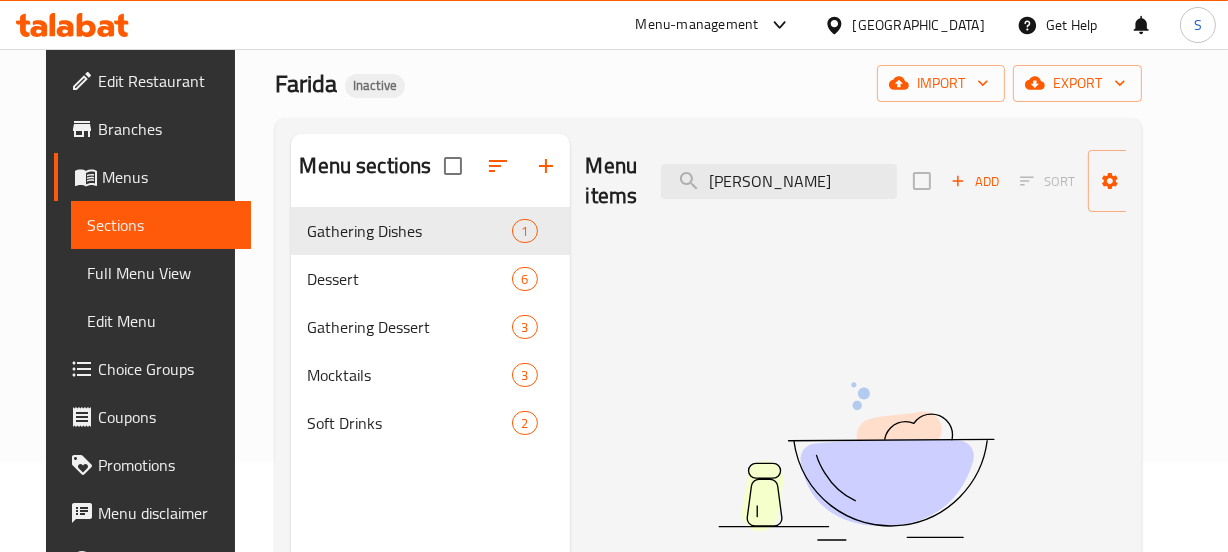 click on "Full Menu View" at bounding box center (161, 273) 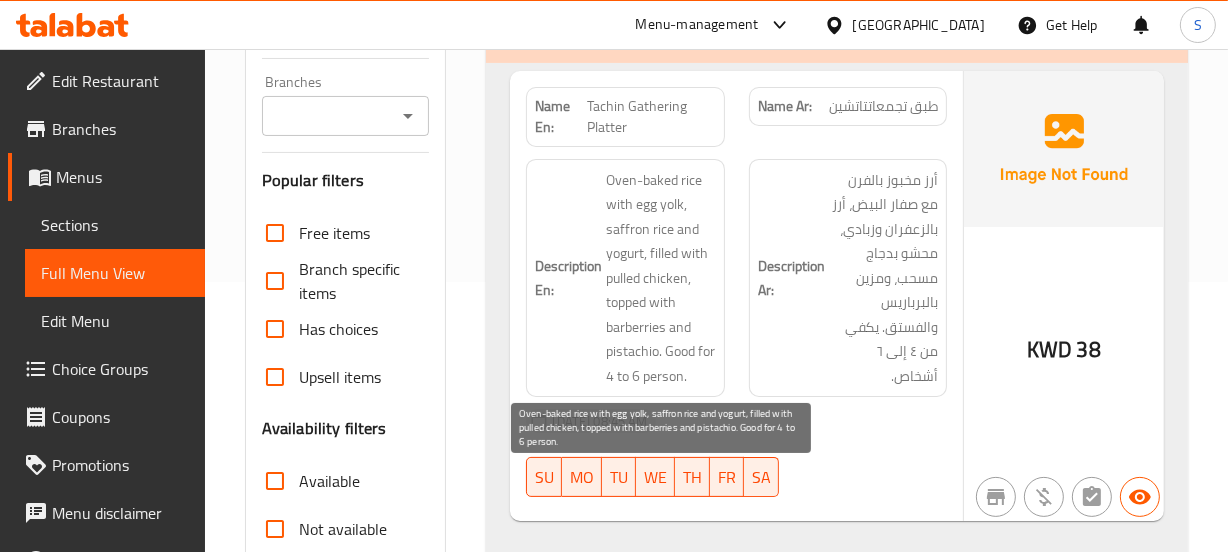 scroll, scrollTop: 181, scrollLeft: 0, axis: vertical 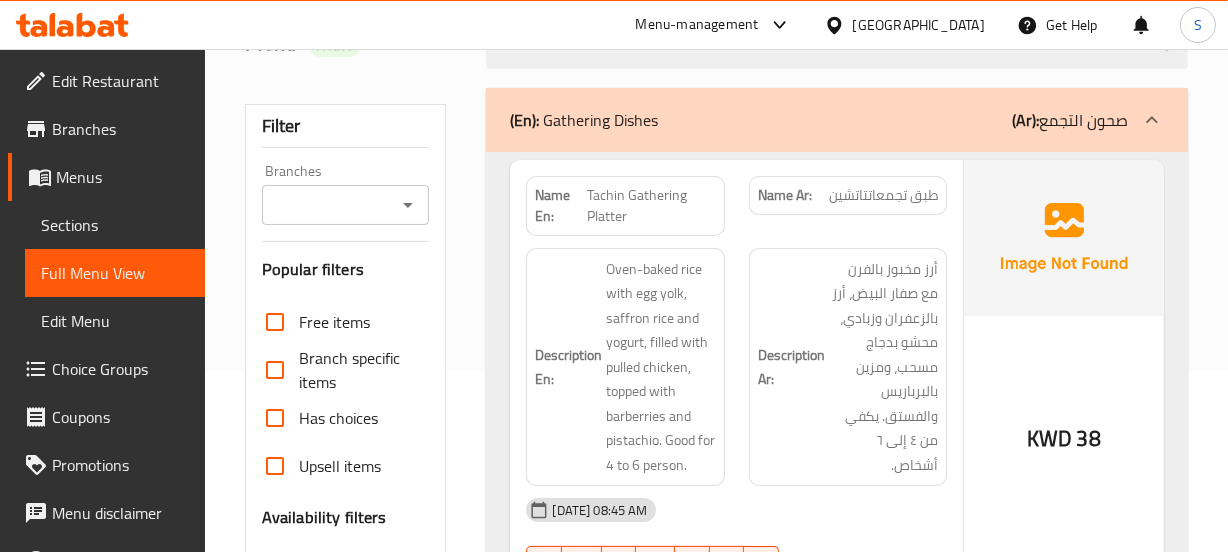 click on "Sections" at bounding box center (115, 225) 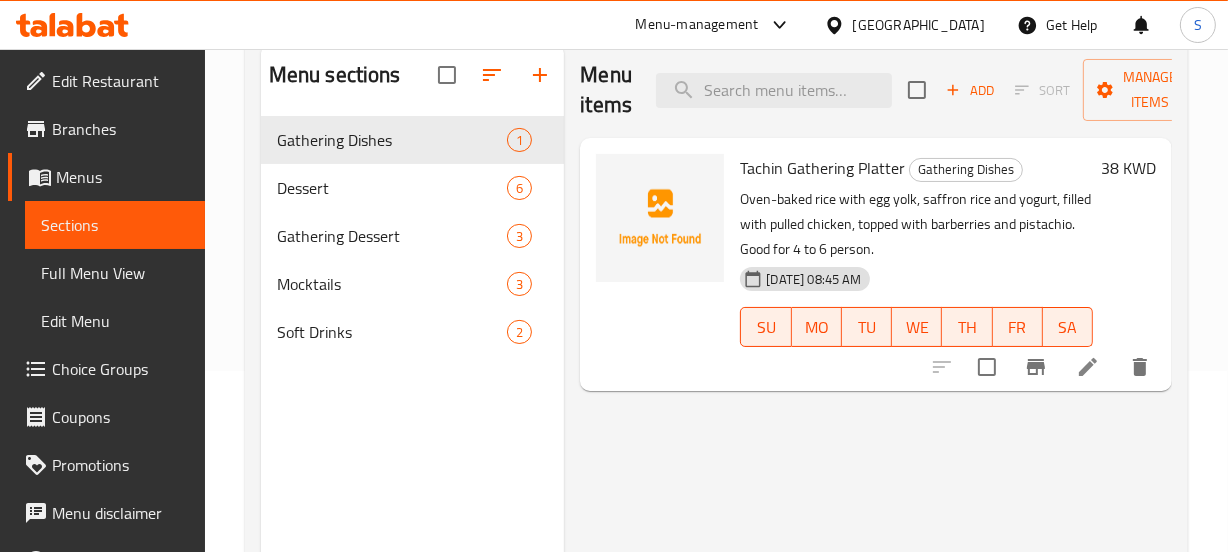 click 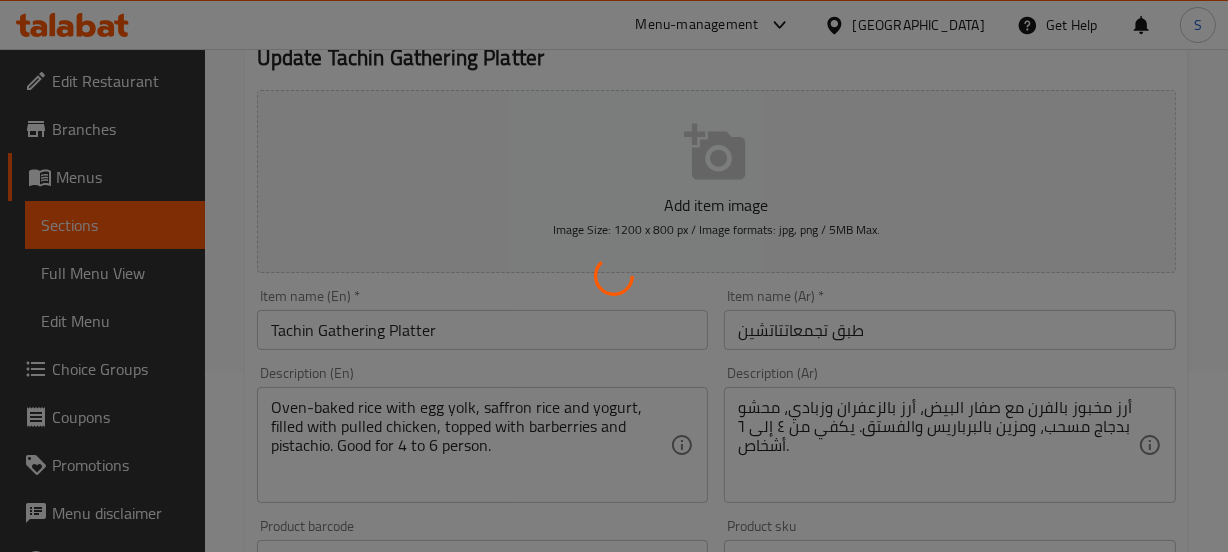 scroll, scrollTop: 181, scrollLeft: 0, axis: vertical 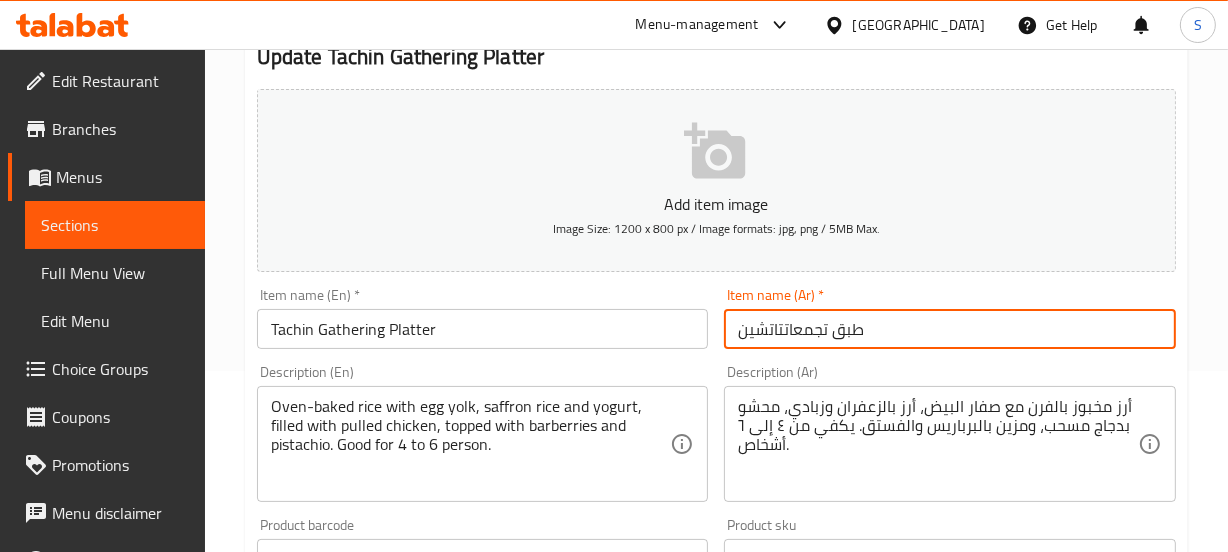 click on "طبق تجمعاتتاتشين" at bounding box center (950, 329) 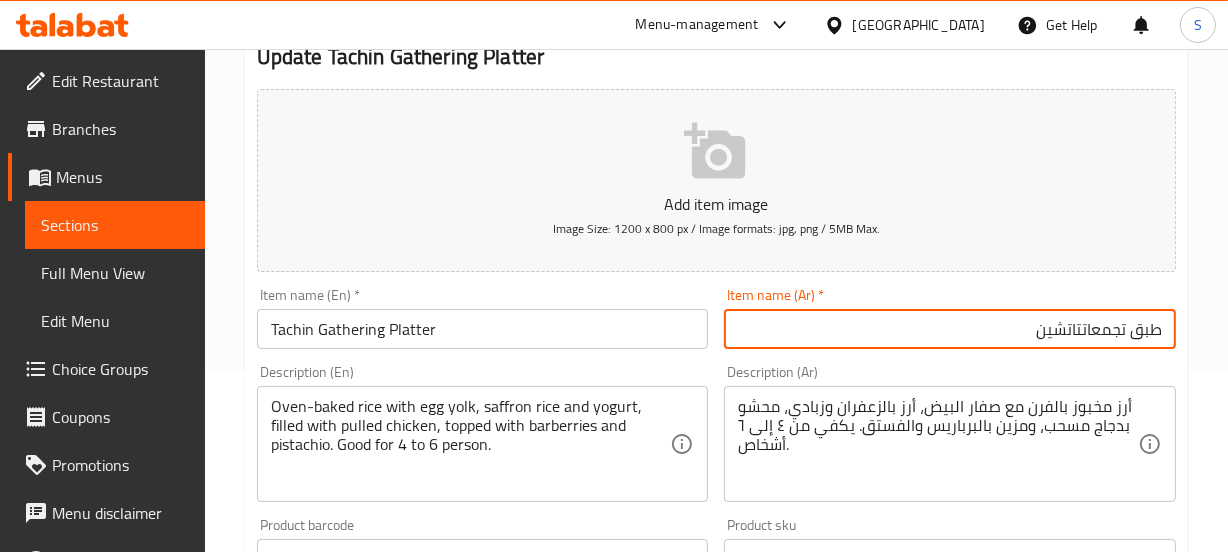 click on "طبق تجمعاتتاتشين" at bounding box center (950, 329) 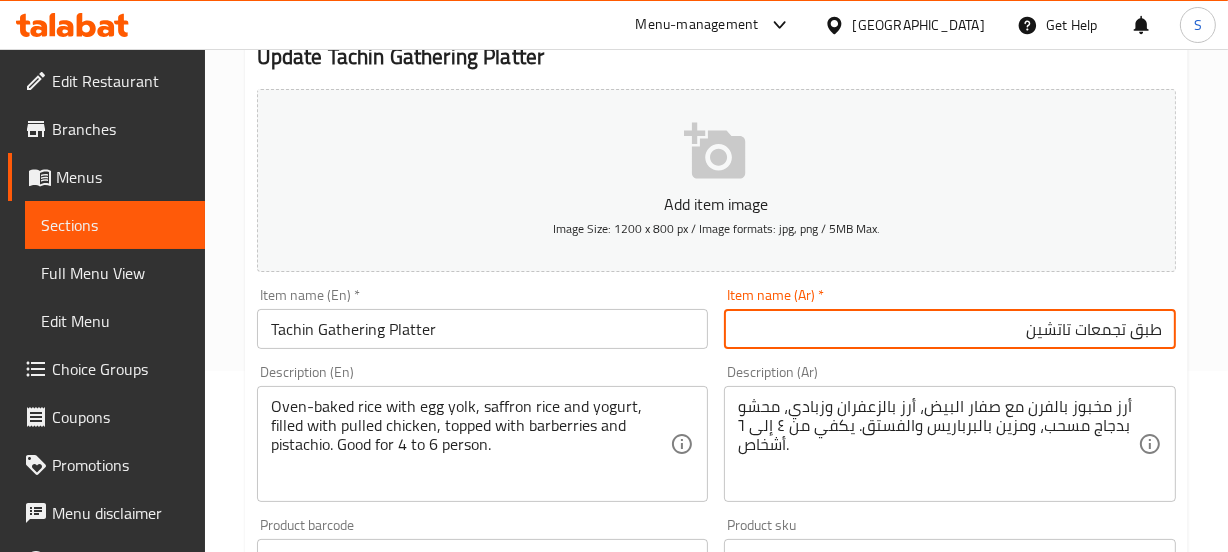 click on "Update" at bounding box center (366, 1145) 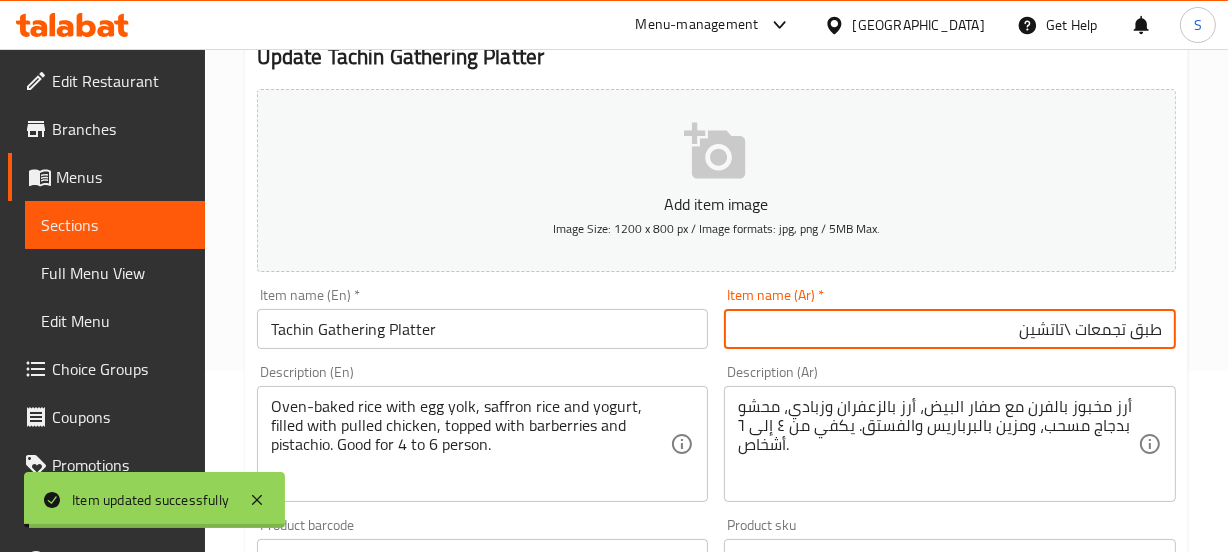 type on "طبق تجمعات تاتشين" 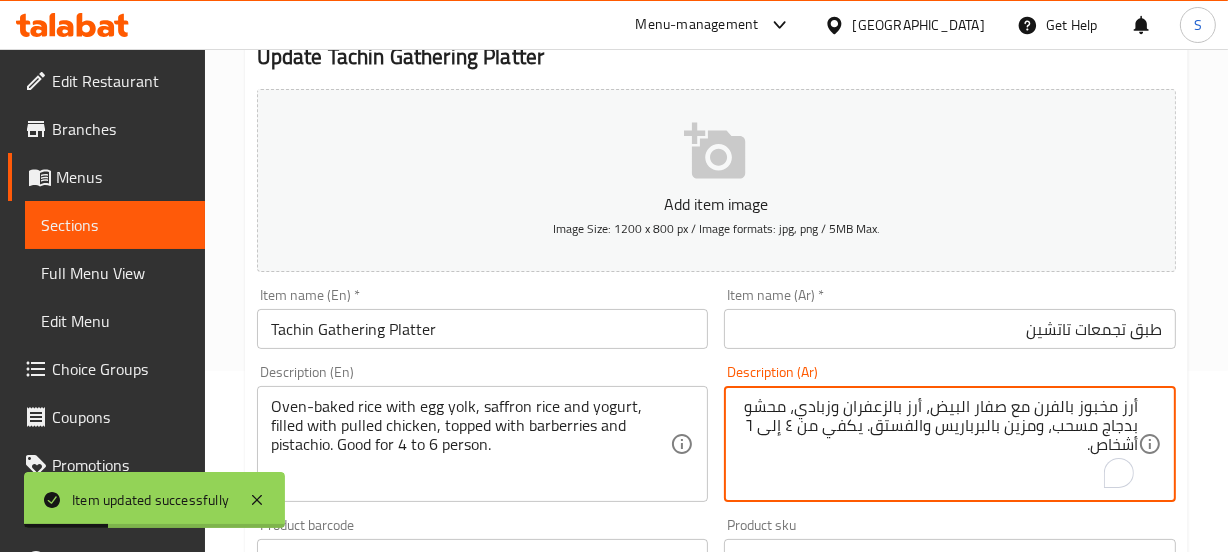 click on "أرز مخبوز بالفرن مع صفار البيض، أرز بالزعفران وزبادي، محشو بدجاج مسحب، ومزين بالبرباريس والفستق. يكفي من ٤ إلى ٦ أشخاص." at bounding box center [938, 444] 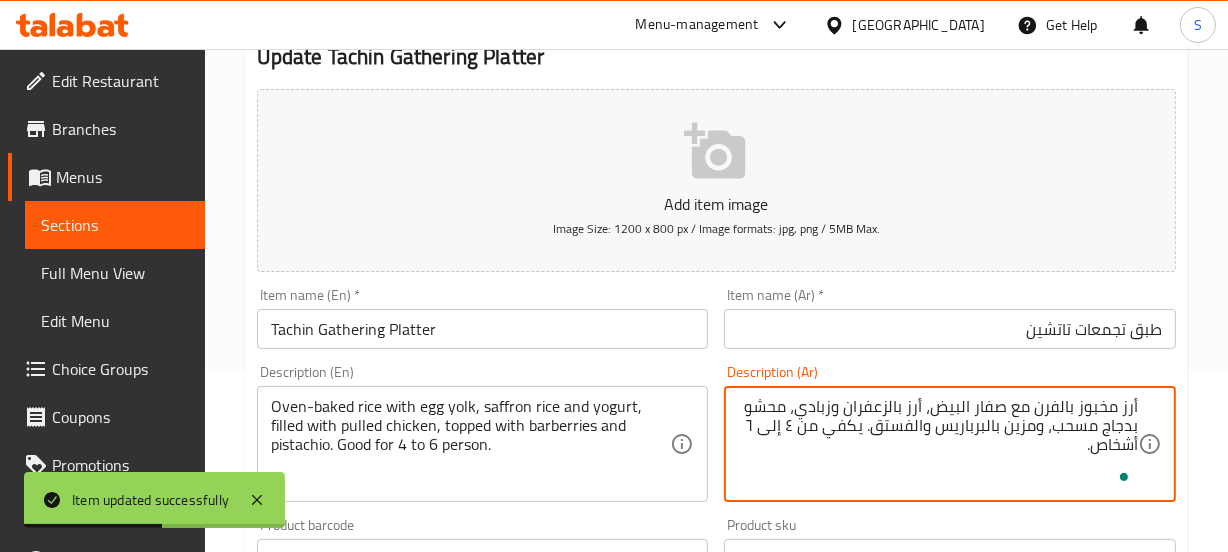 scroll, scrollTop: 272, scrollLeft: 0, axis: vertical 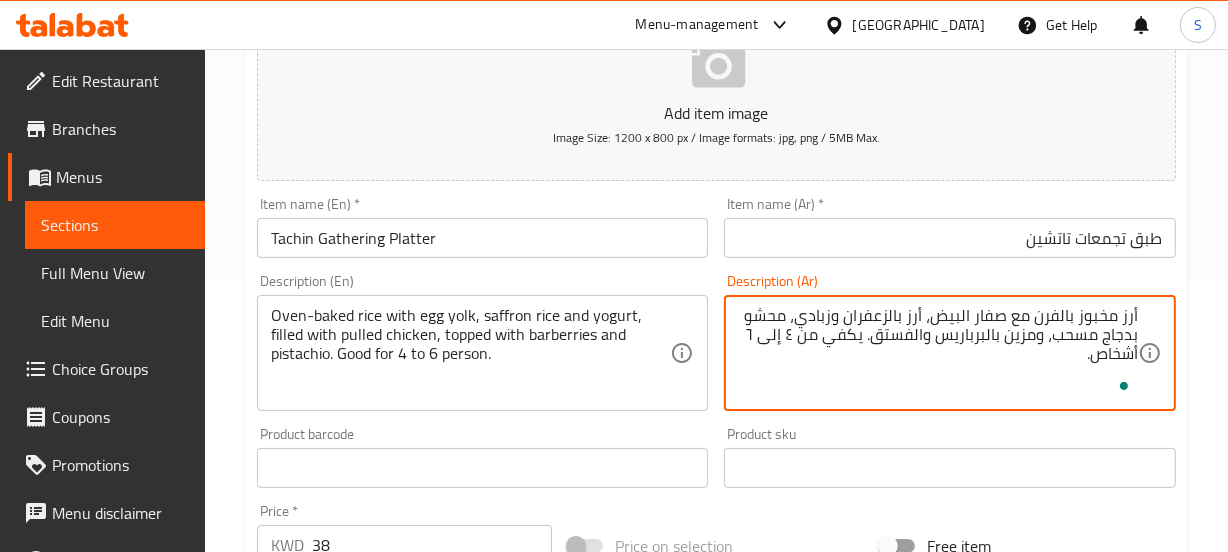drag, startPoint x: 1006, startPoint y: 337, endPoint x: 1030, endPoint y: 338, distance: 24.020824 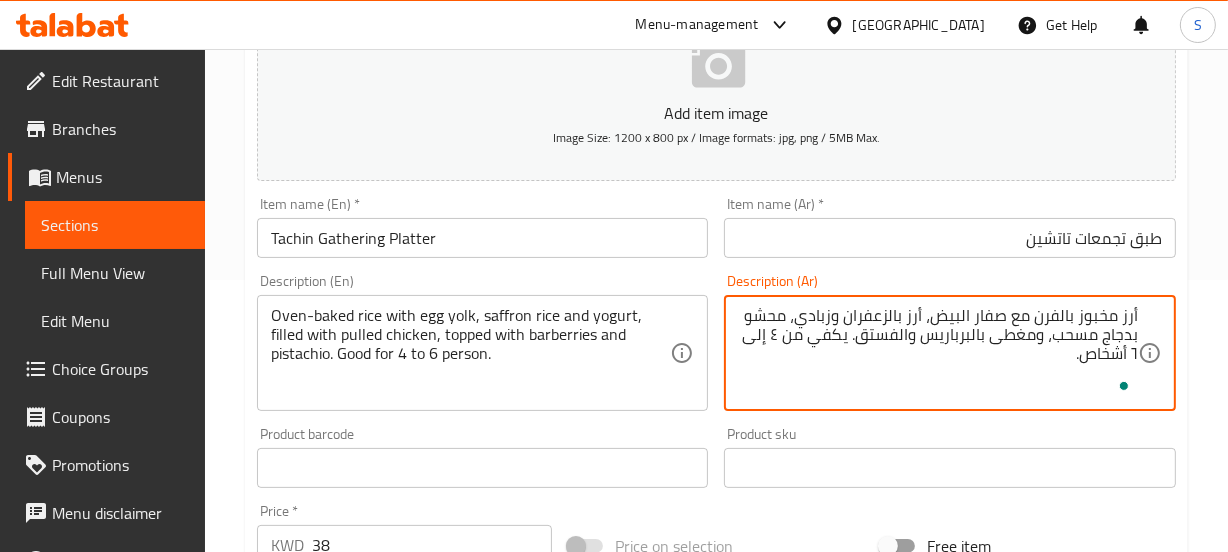 type on "أرز مخبوز بالفرن مع صفار البيض، أرز بالزعفران وزبادي، محشو بدجاج مسحب، ومغطى بالبرباريس والفستق. يكفي من ٤ إلى ٦ أشخاص." 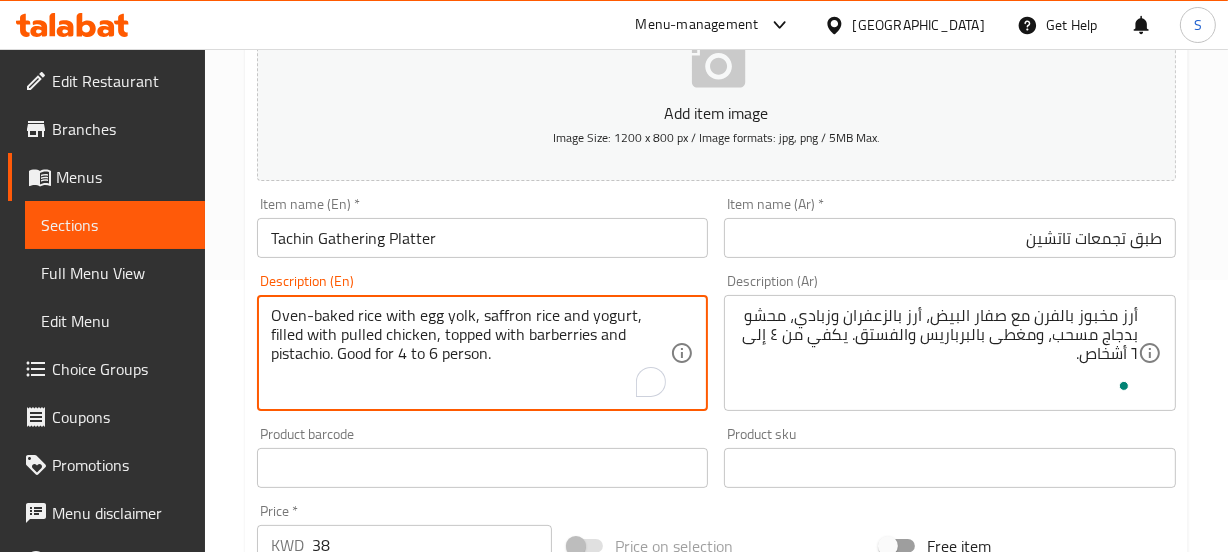 drag, startPoint x: 529, startPoint y: 333, endPoint x: 593, endPoint y: 336, distance: 64.070274 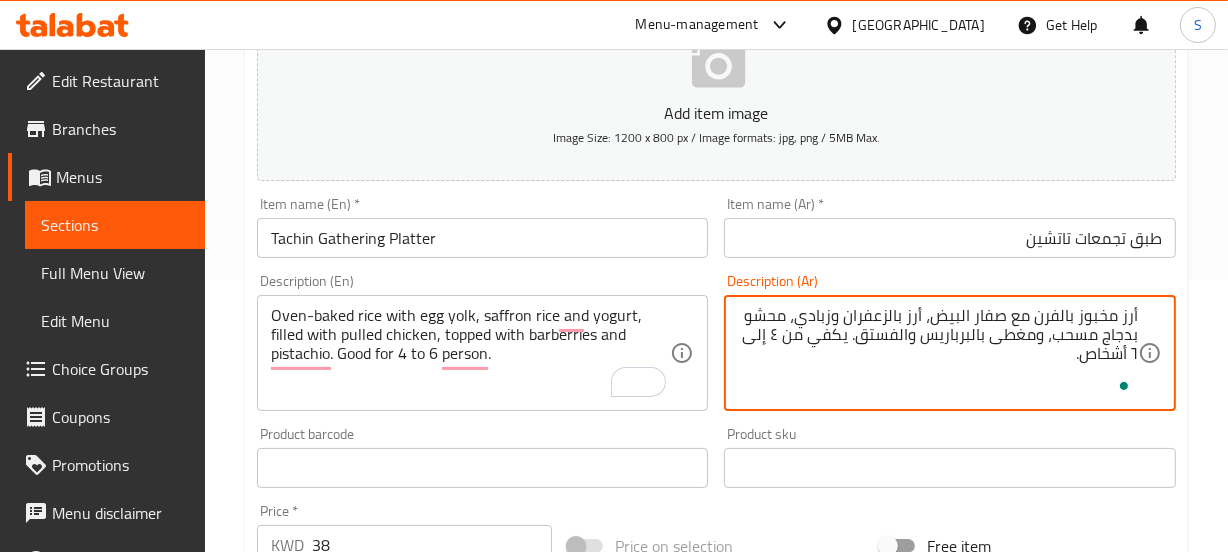 drag, startPoint x: 923, startPoint y: 339, endPoint x: 971, endPoint y: 336, distance: 48.09366 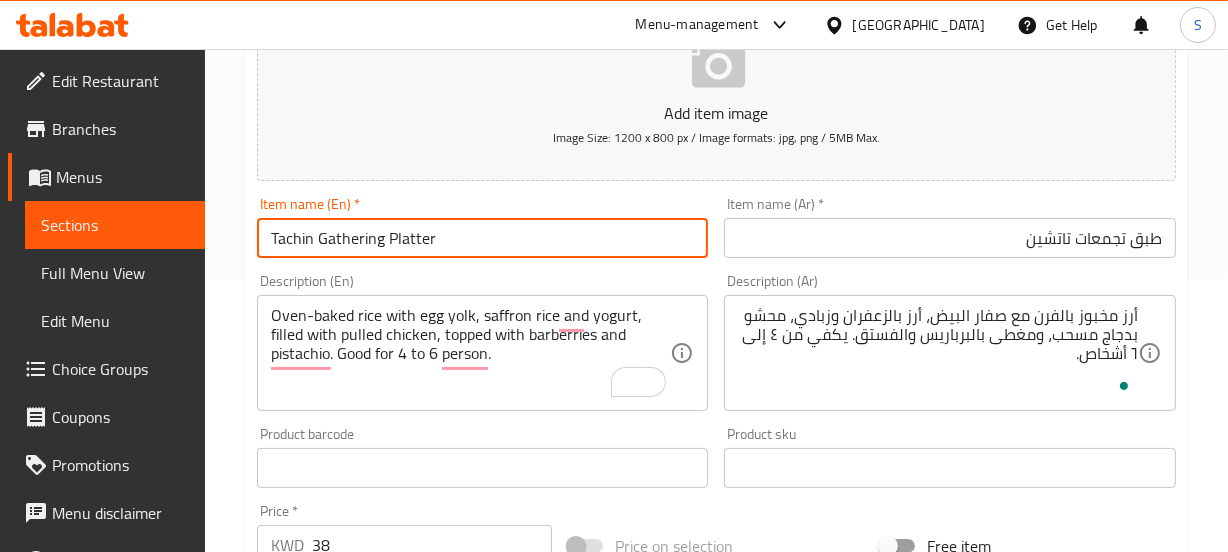 click on "Tachin Gathering Platter" at bounding box center [483, 238] 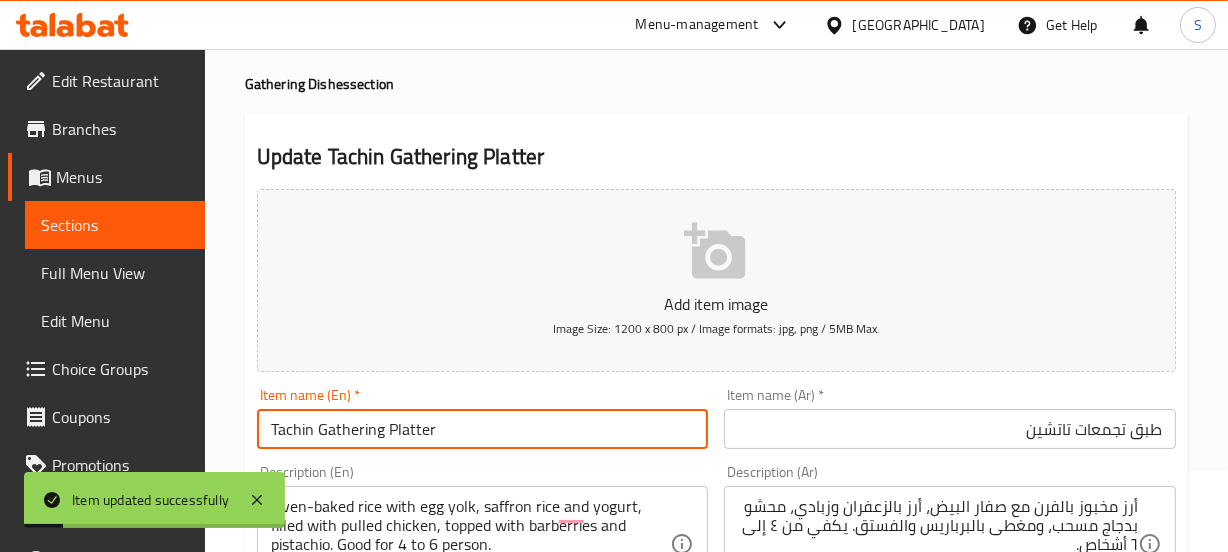 scroll, scrollTop: 0, scrollLeft: 0, axis: both 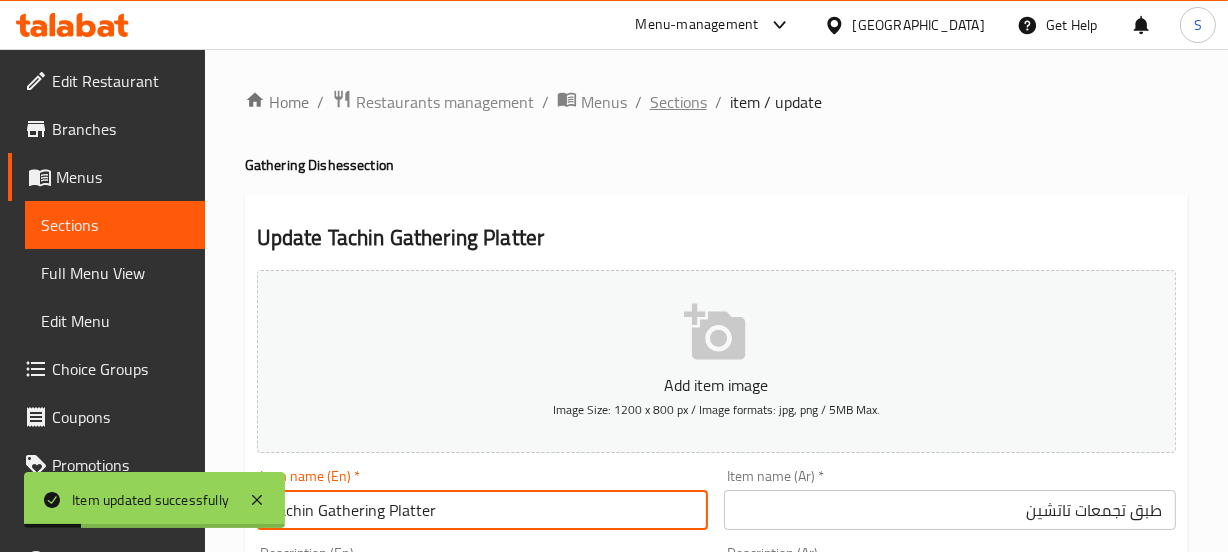 click on "Sections" at bounding box center [678, 102] 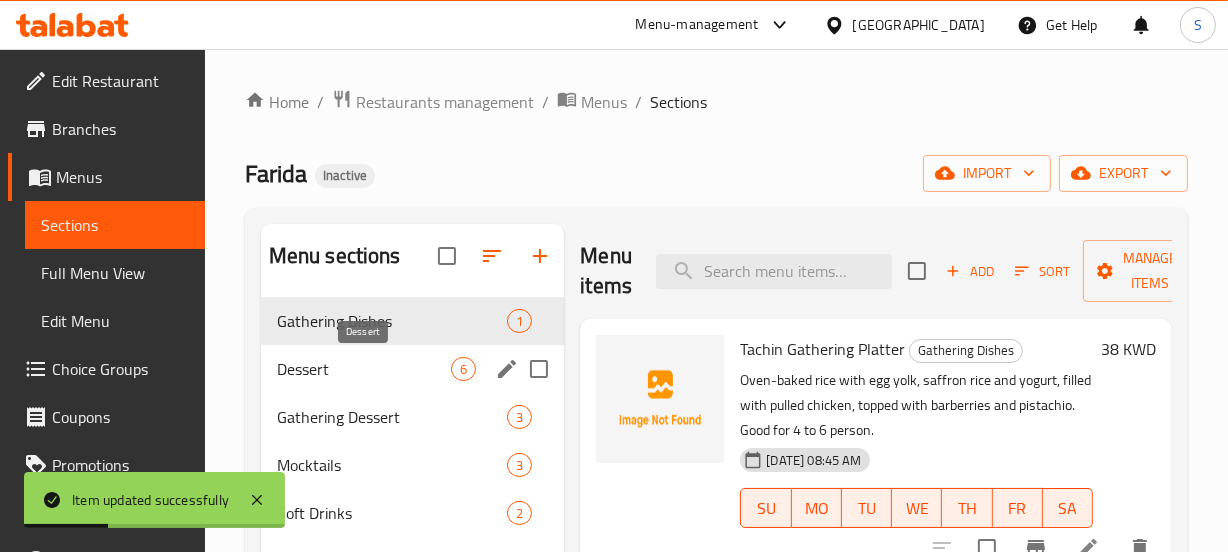 click on "Dessert" at bounding box center (364, 369) 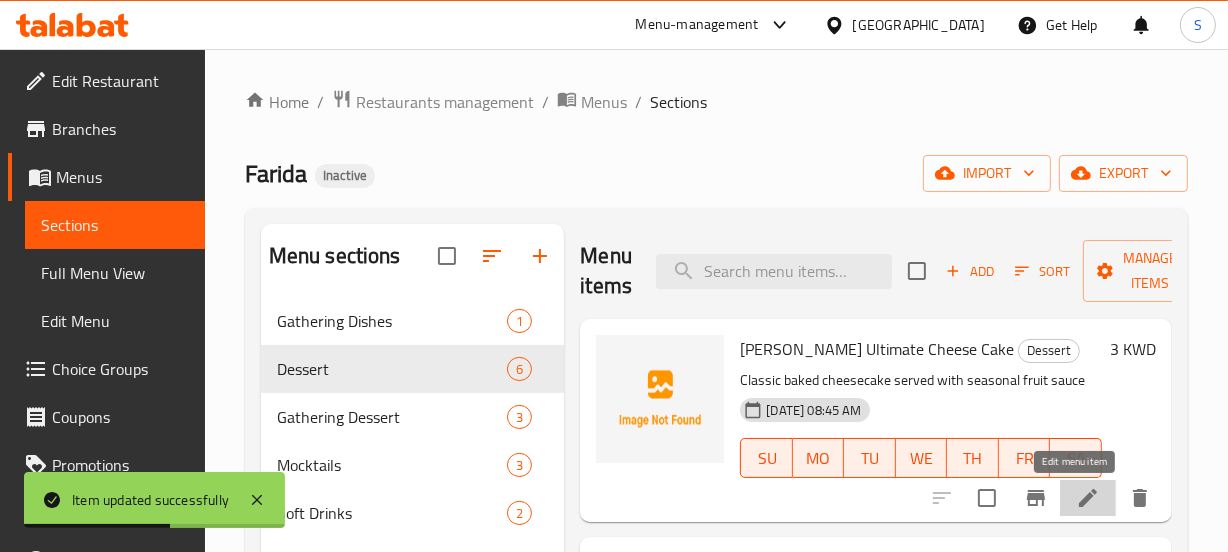 click 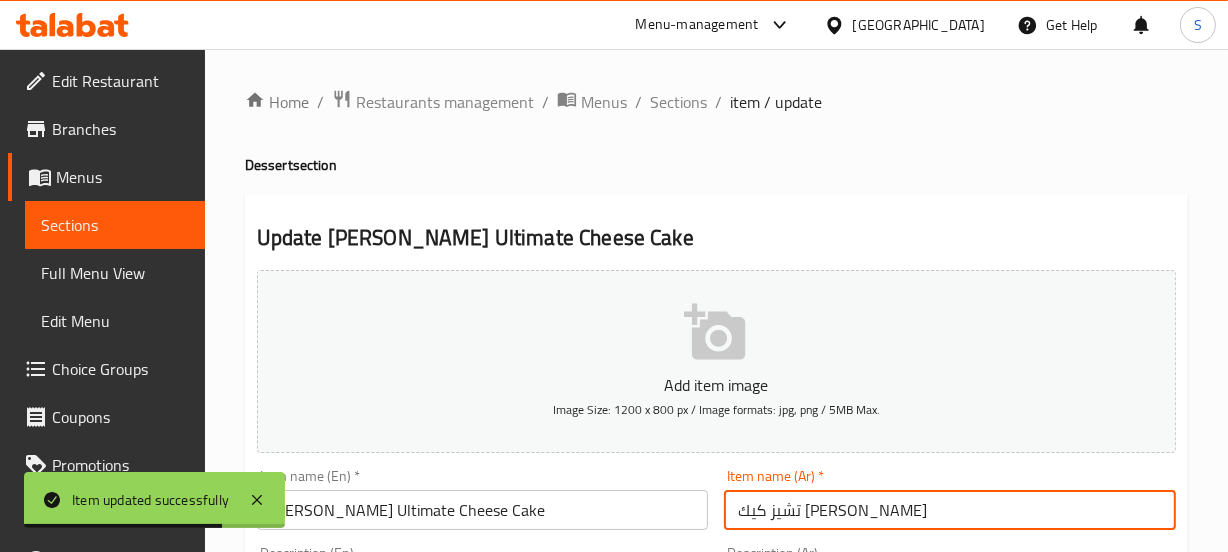 click on "تشيز كيك فريدة اولتميت" at bounding box center [950, 510] 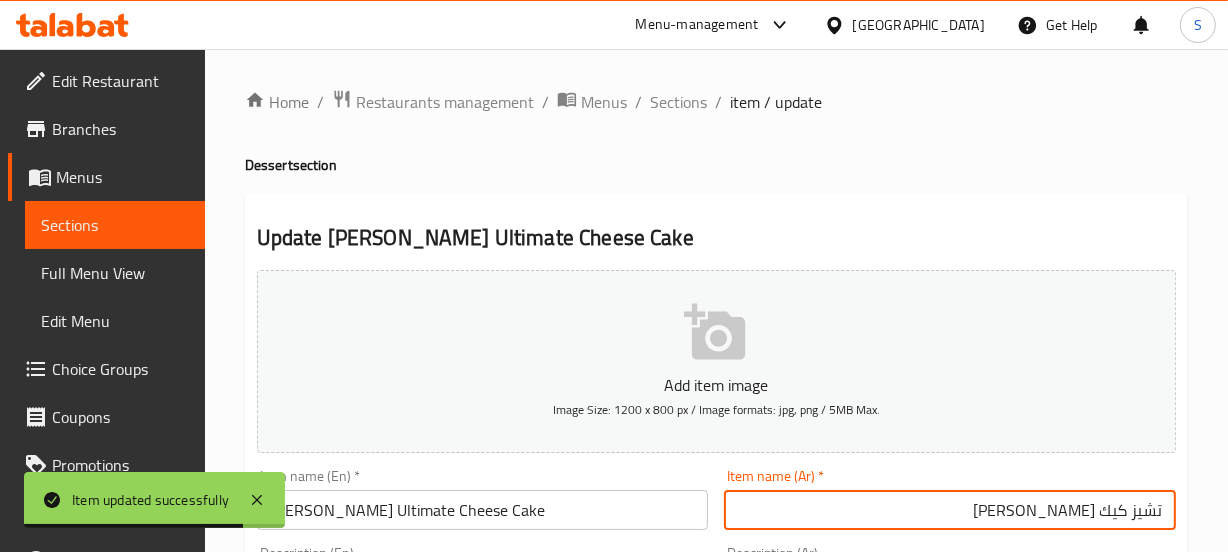 scroll, scrollTop: 181, scrollLeft: 0, axis: vertical 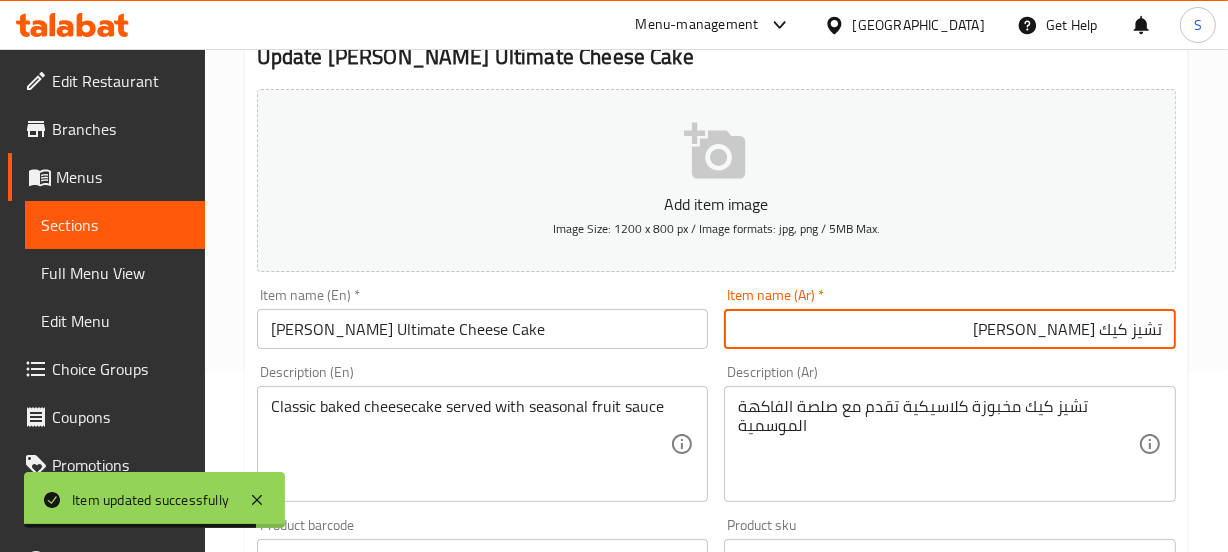click on "Farida’s Ultimate Cheese Cake" at bounding box center (483, 329) 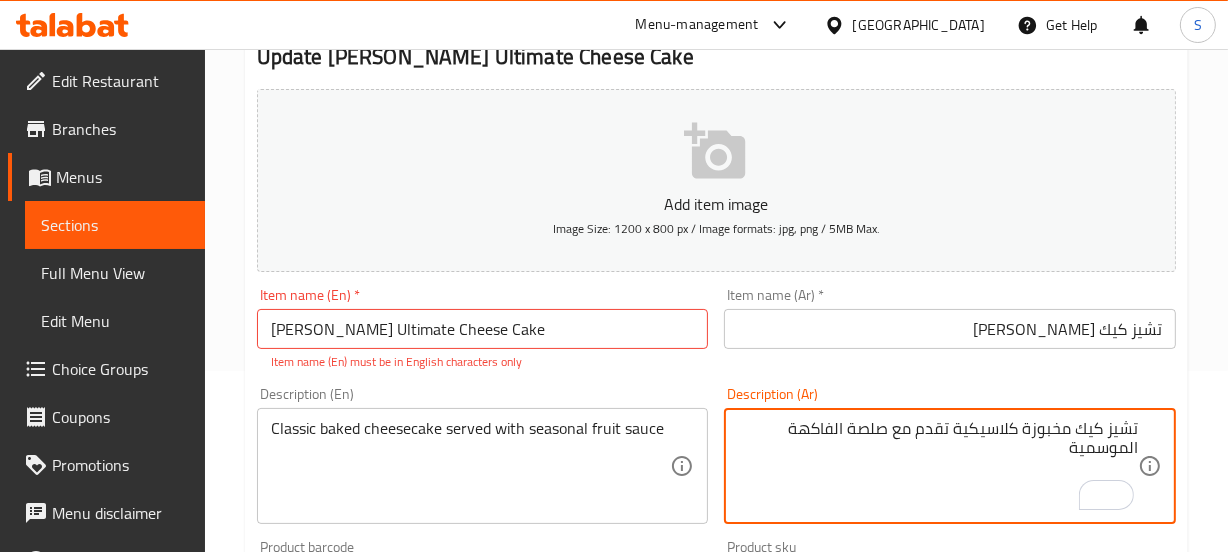 click on "تشيز كيك مخبوزة كلاسيكية تقدم مع صلصة الفاكهة الموسمية" at bounding box center (938, 466) 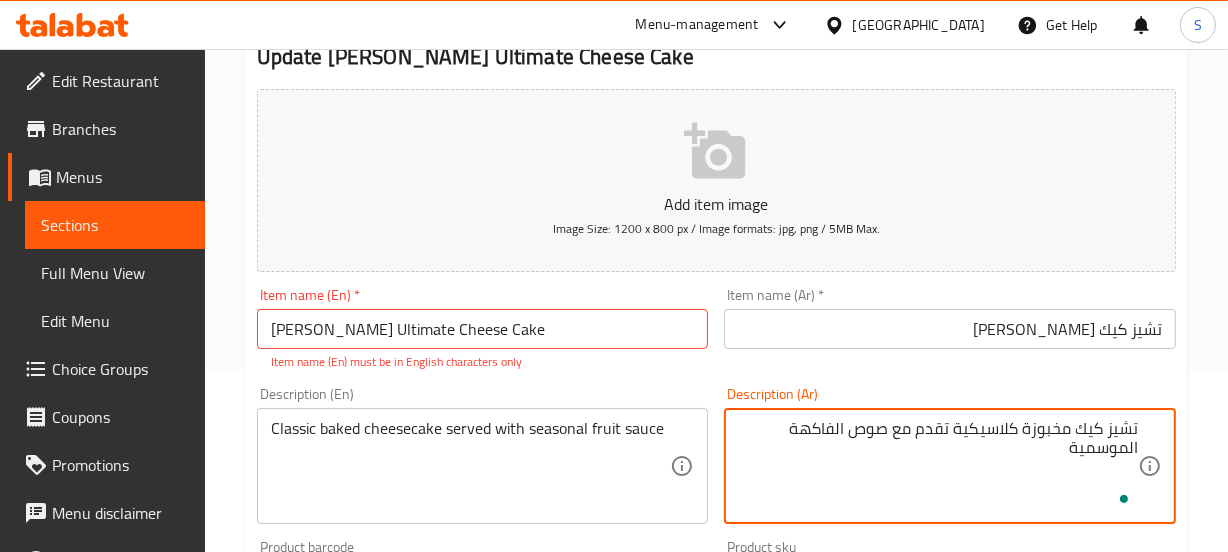 type on "تشيز كيك مخبوزة كلاسيكية تقدم مع صوص الفاكهة الموسمية" 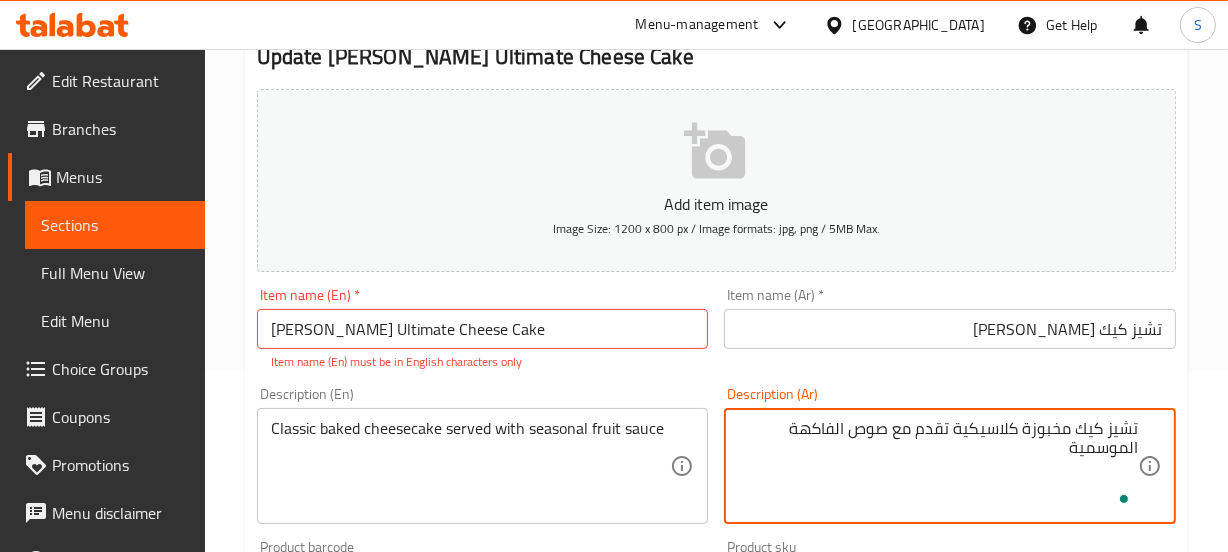 click on "تشيز كيك فريدة اولتميت" at bounding box center [950, 329] 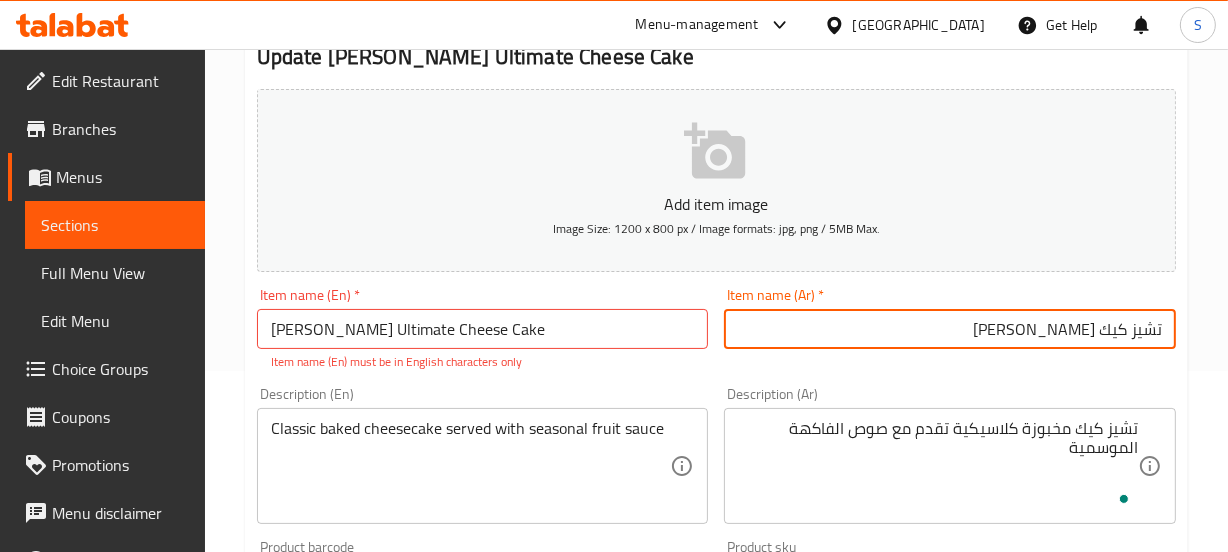 click on "Update" at bounding box center (366, 1167) 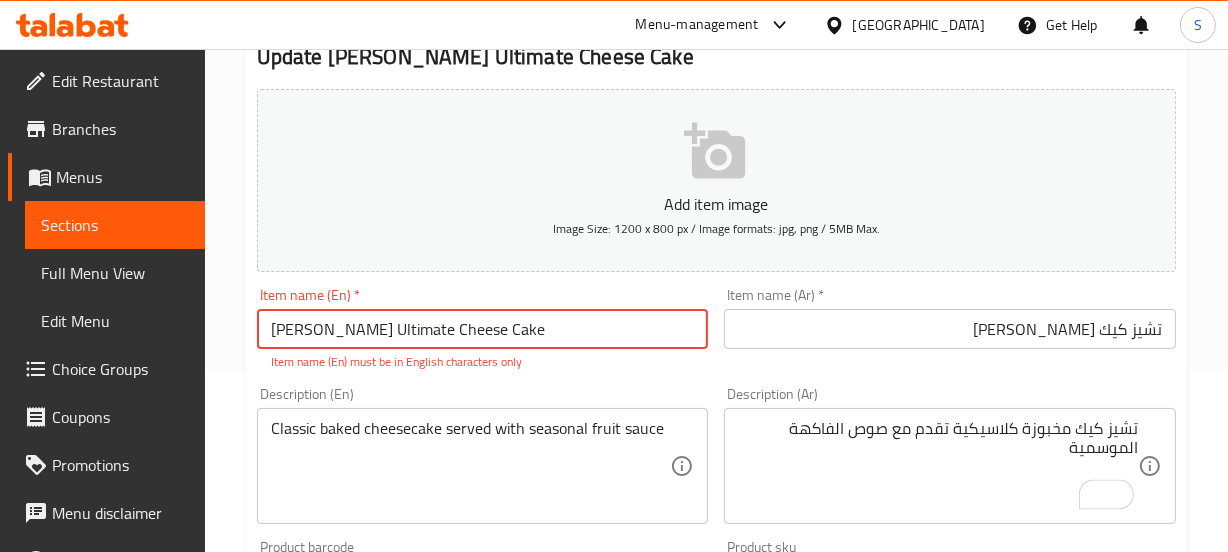 click on "Farida’s Ultimate Cheese Cake" at bounding box center [483, 329] 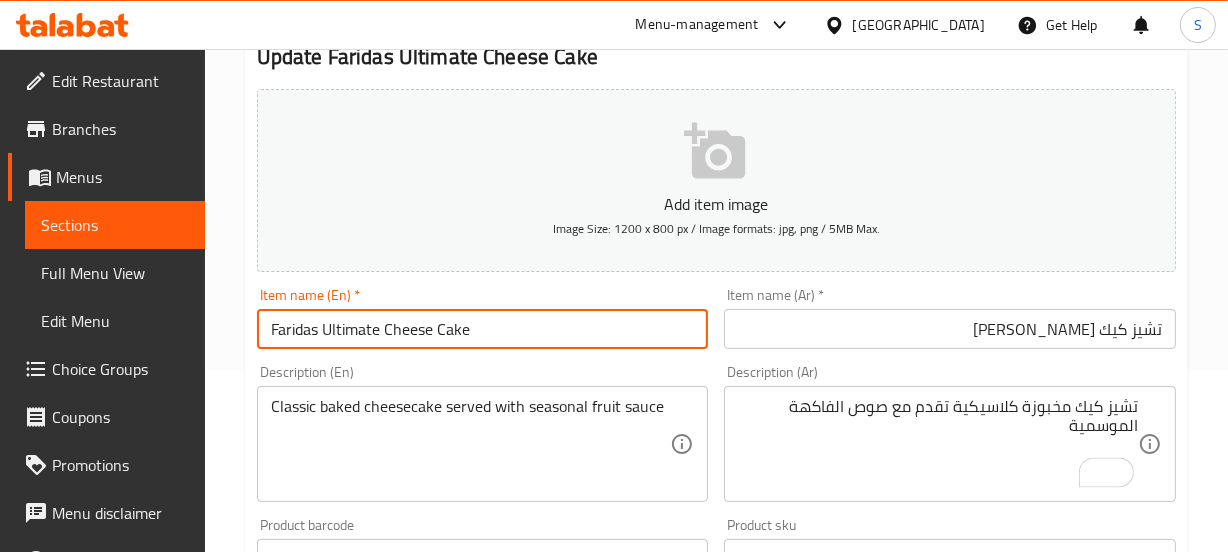 click on "Faridas Ultimate Cheese Cake" at bounding box center (483, 329) 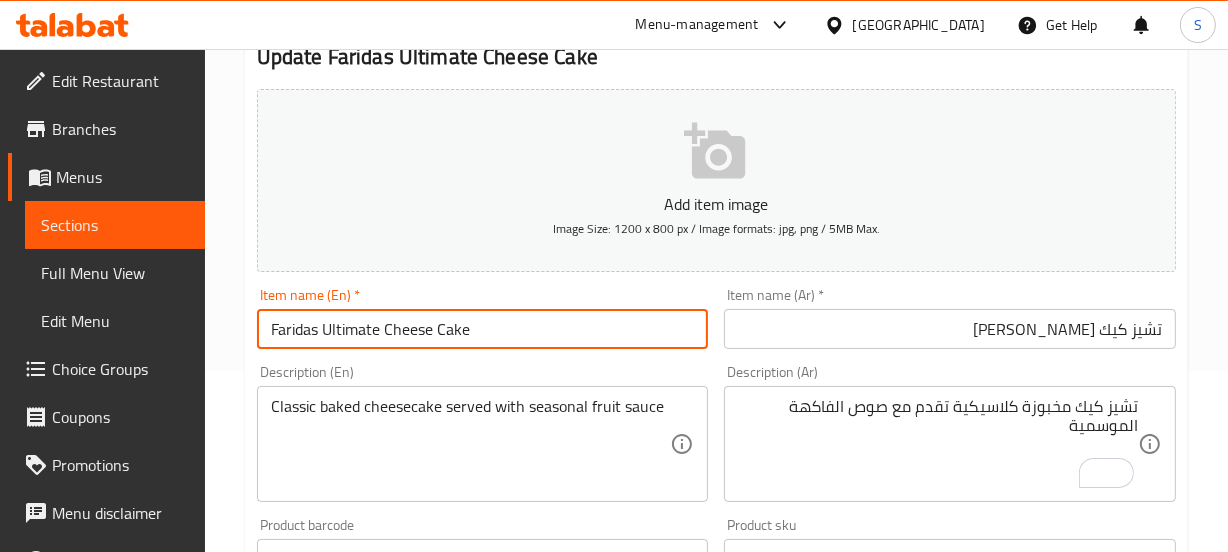 type on "Faridas Ultimate Cheese Cake" 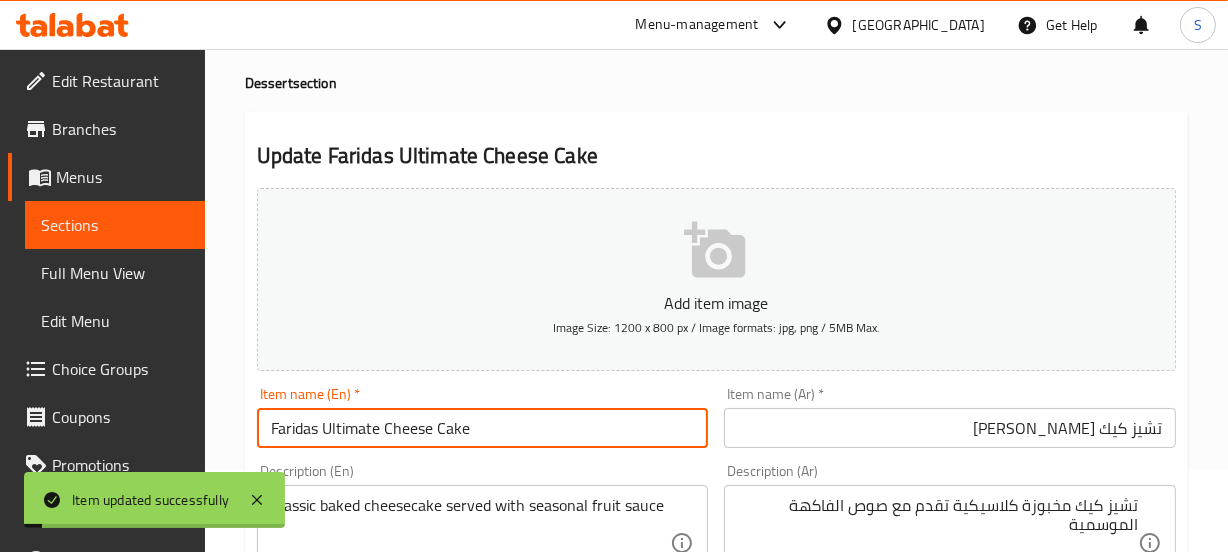 scroll, scrollTop: 0, scrollLeft: 0, axis: both 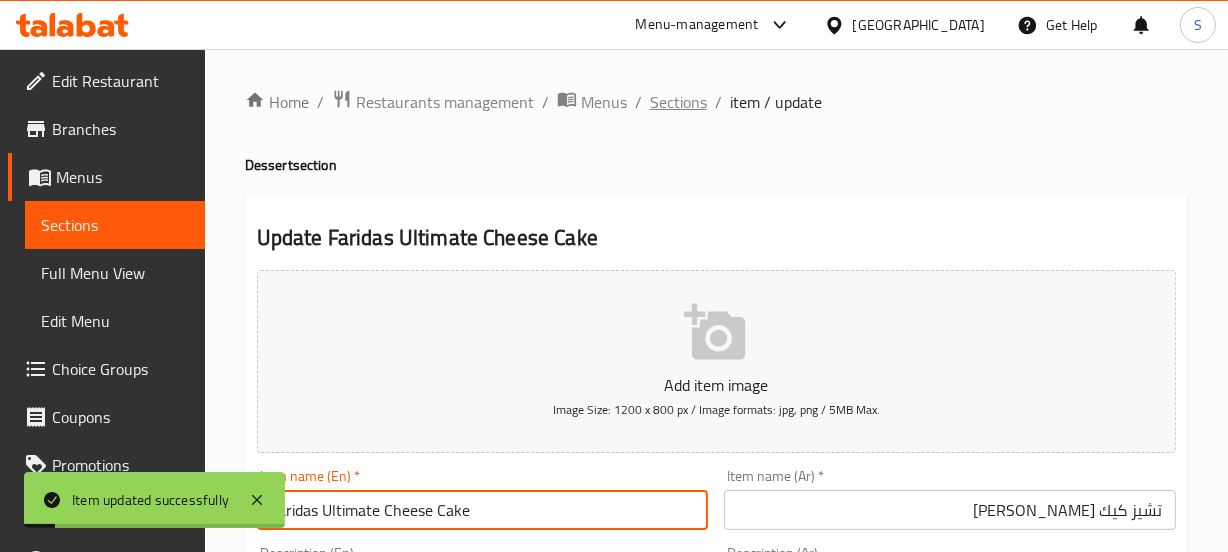 click on "Sections" at bounding box center (678, 102) 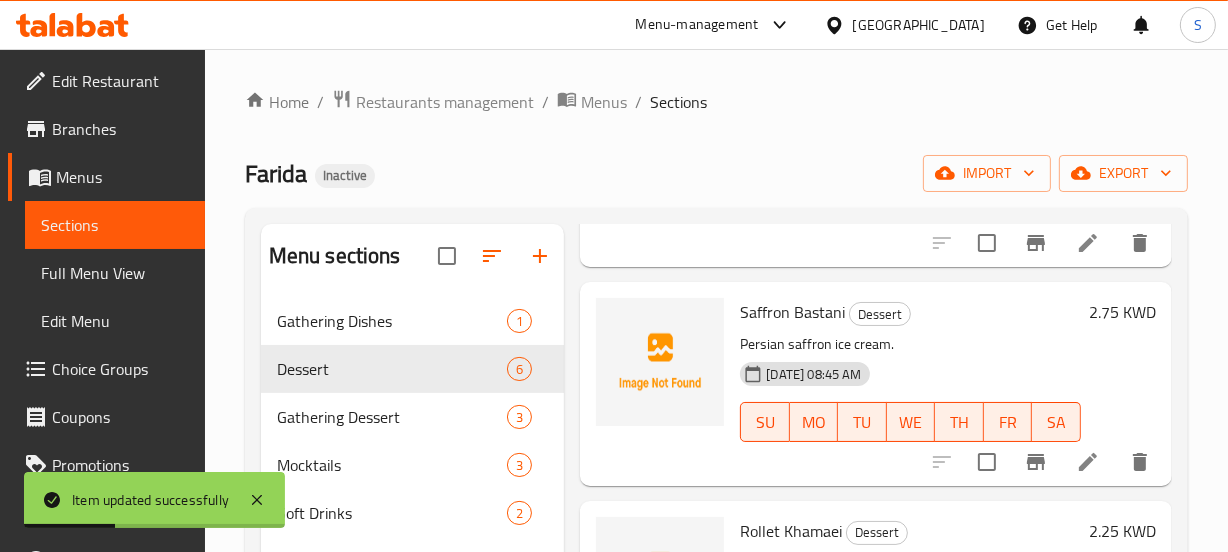 scroll, scrollTop: 272, scrollLeft: 0, axis: vertical 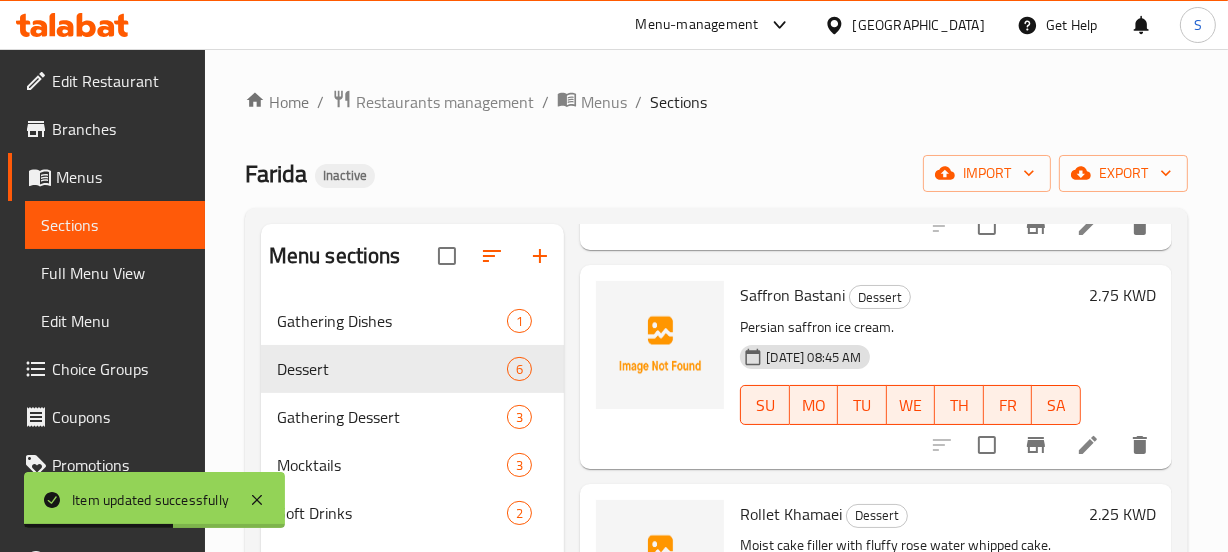 click 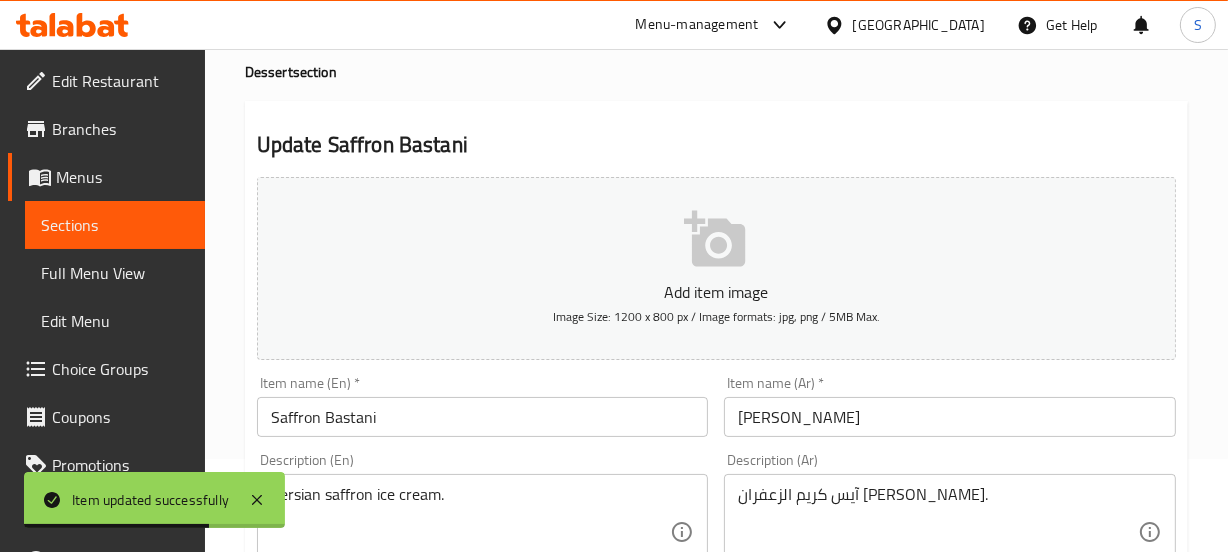 scroll, scrollTop: 272, scrollLeft: 0, axis: vertical 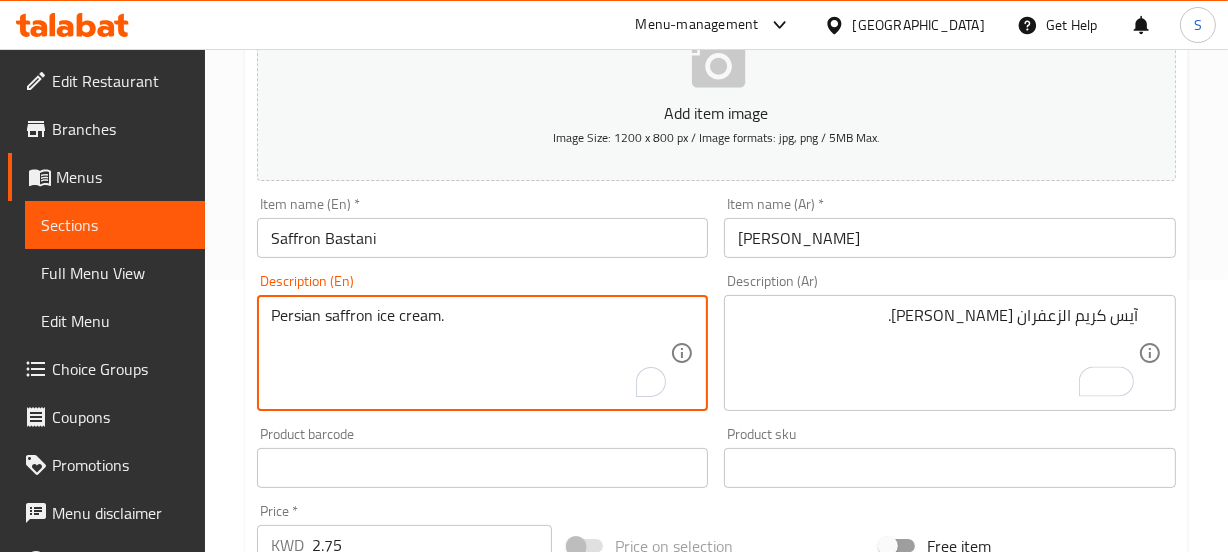 drag, startPoint x: 327, startPoint y: 316, endPoint x: 380, endPoint y: 309, distance: 53.460266 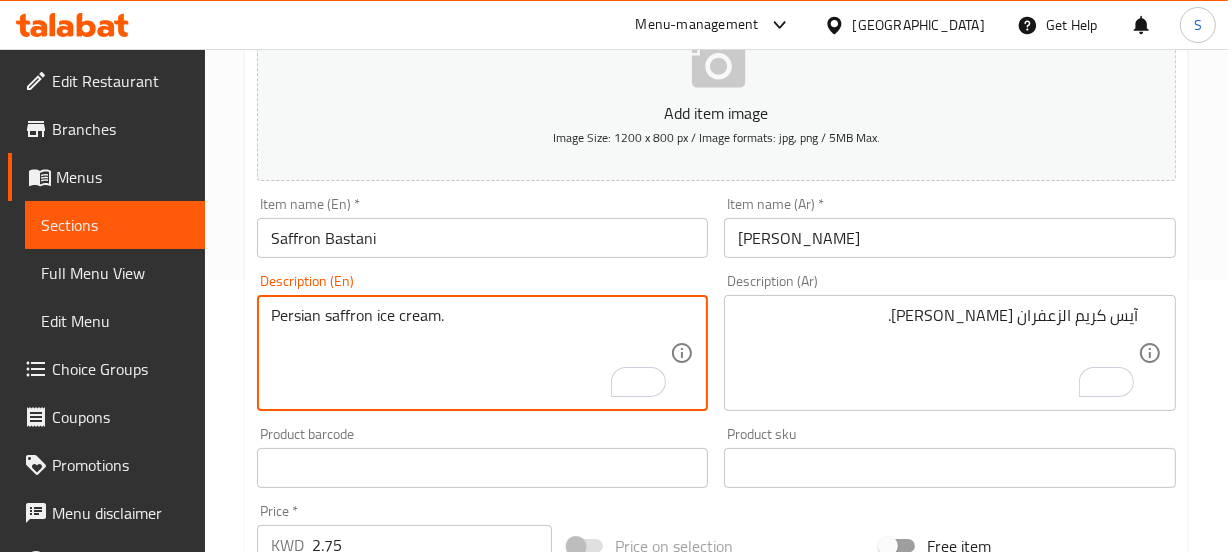 click on "زعفران بستاني" at bounding box center [950, 238] 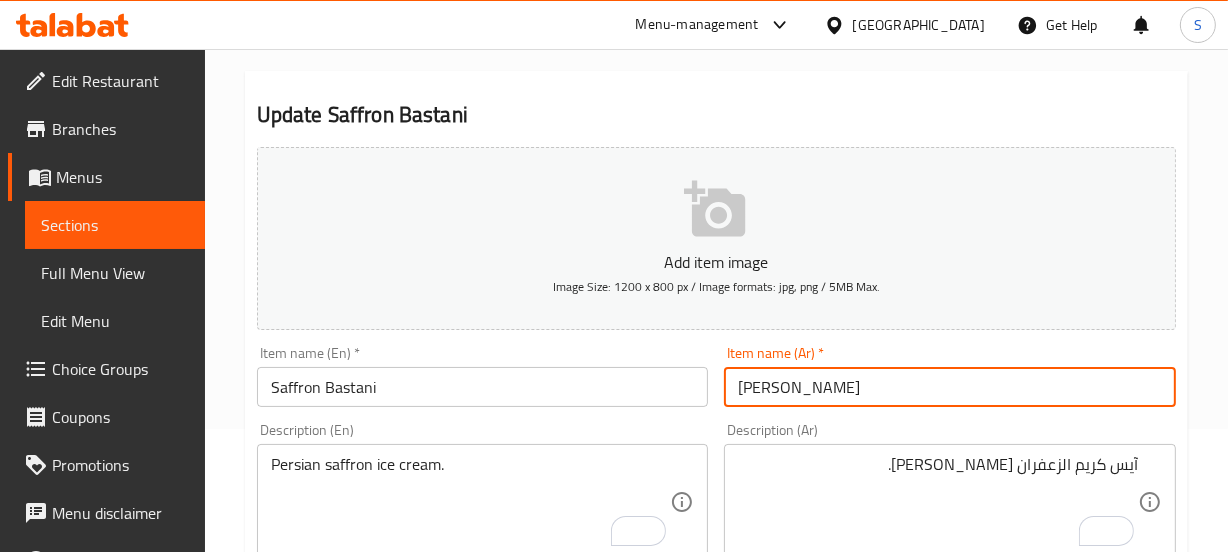 scroll, scrollTop: 0, scrollLeft: 0, axis: both 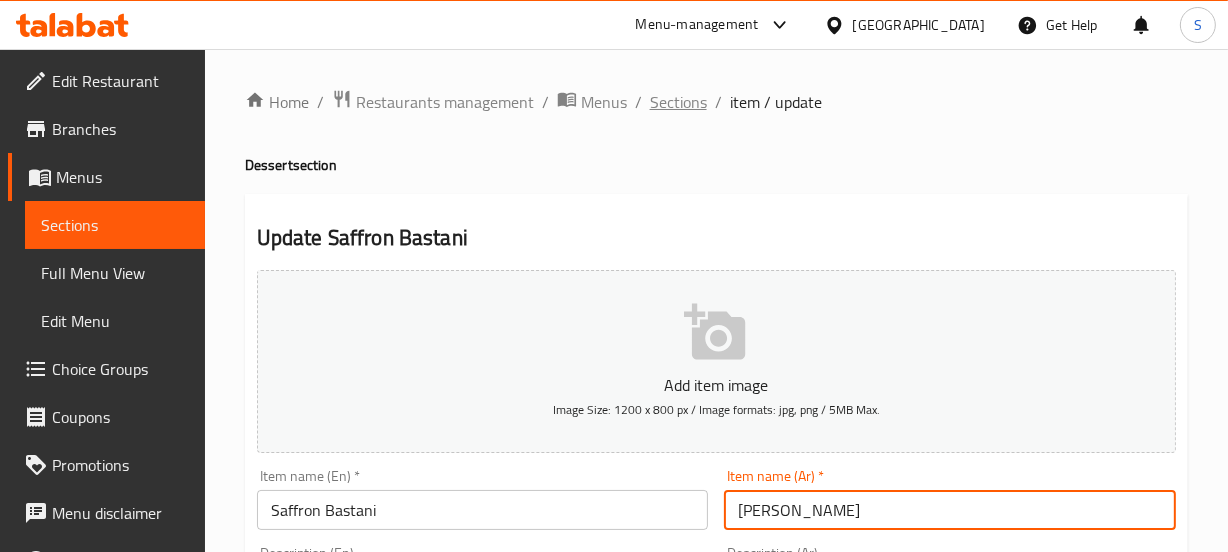 click on "Sections" at bounding box center [678, 102] 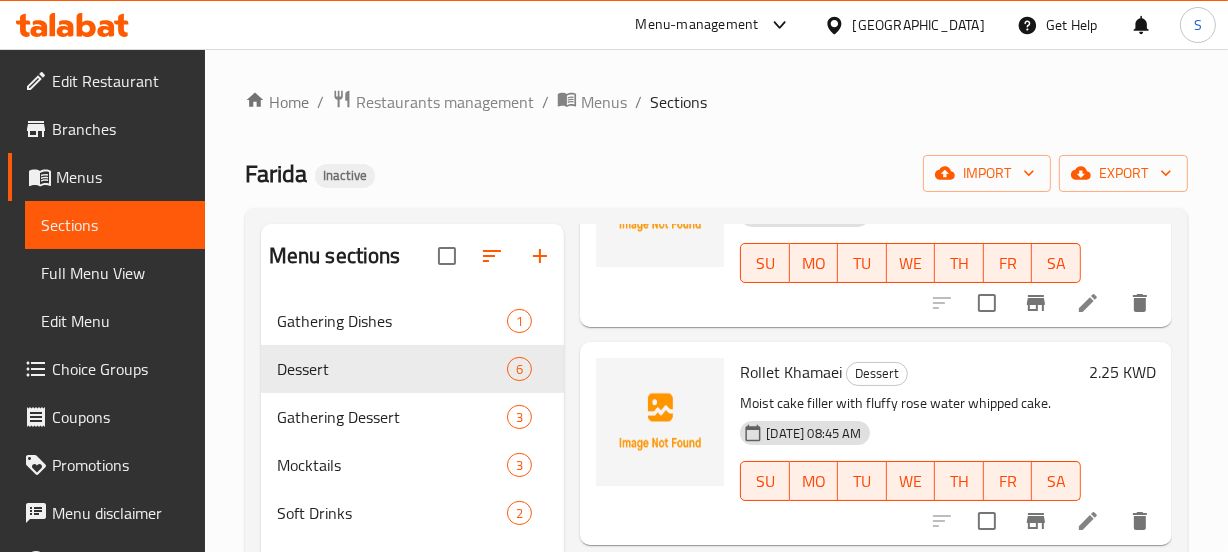 scroll, scrollTop: 454, scrollLeft: 0, axis: vertical 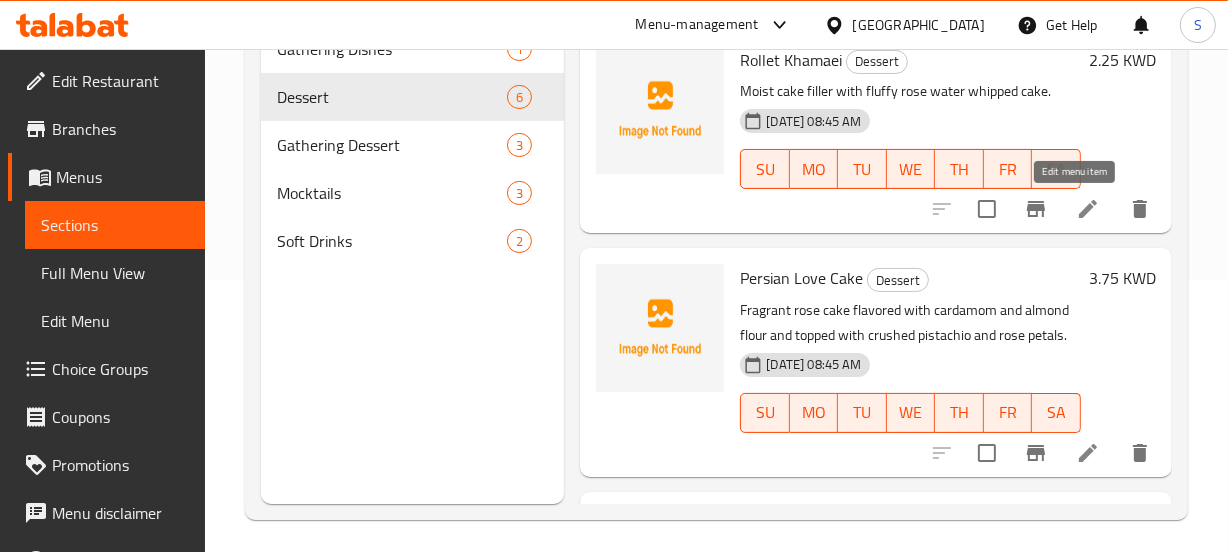 click 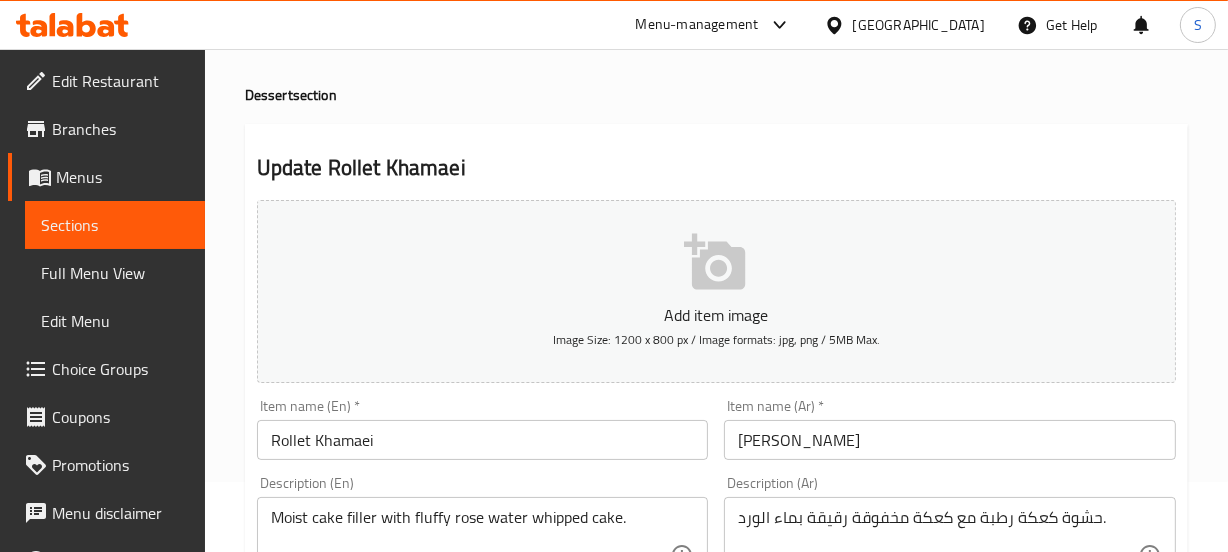 scroll, scrollTop: 181, scrollLeft: 0, axis: vertical 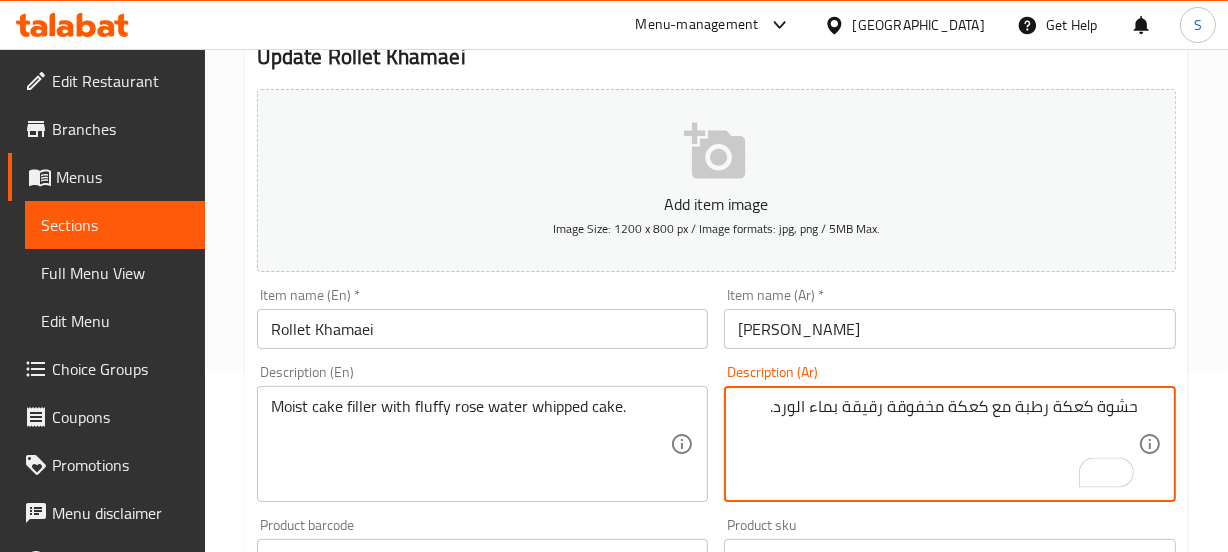 click on "حشوة كعكة رطبة مع كعكة مخفوقة رقيقة بماء الورد." at bounding box center (938, 444) 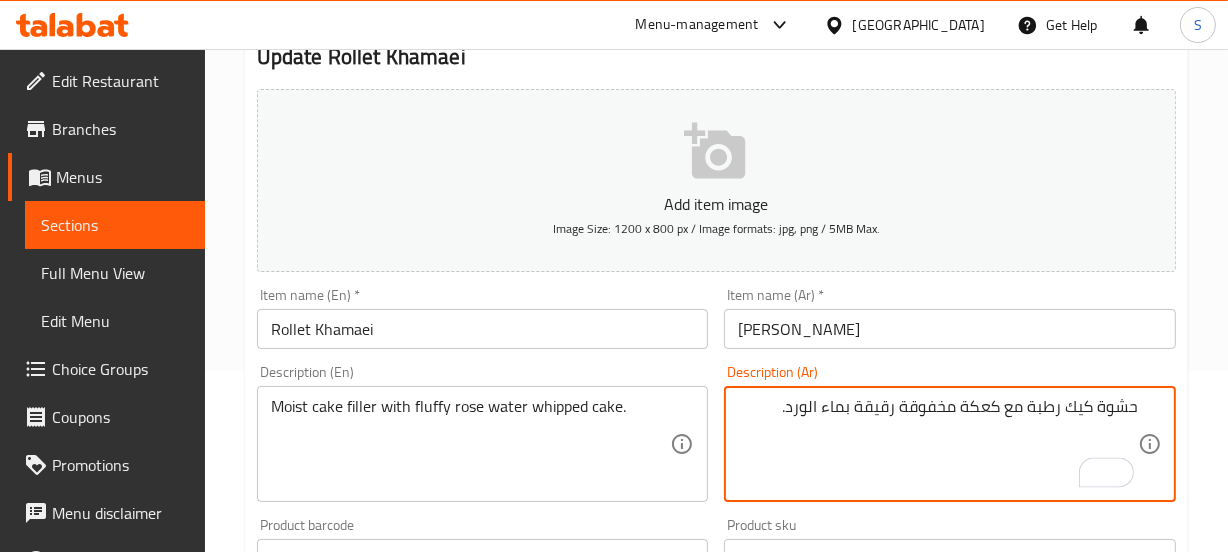 click on "حشوة كيك رطبة مع كعكة مخفوقة رقيقة بماء الورد." at bounding box center (938, 444) 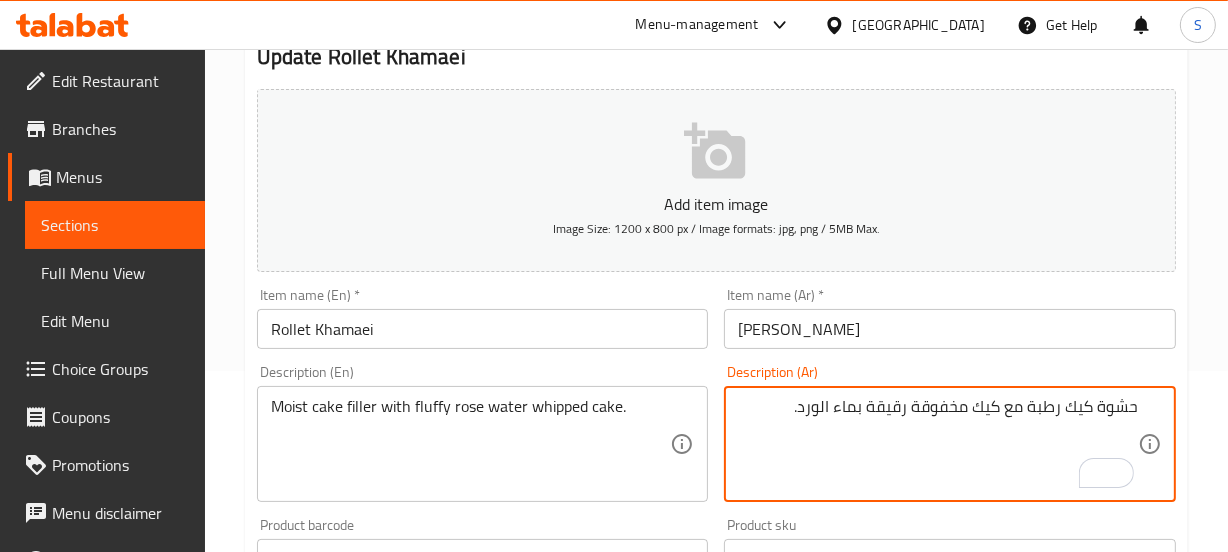 click on "حشوة كيك رطبة مع كيك مخفوقة رقيقة بماء الورد." at bounding box center [938, 444] 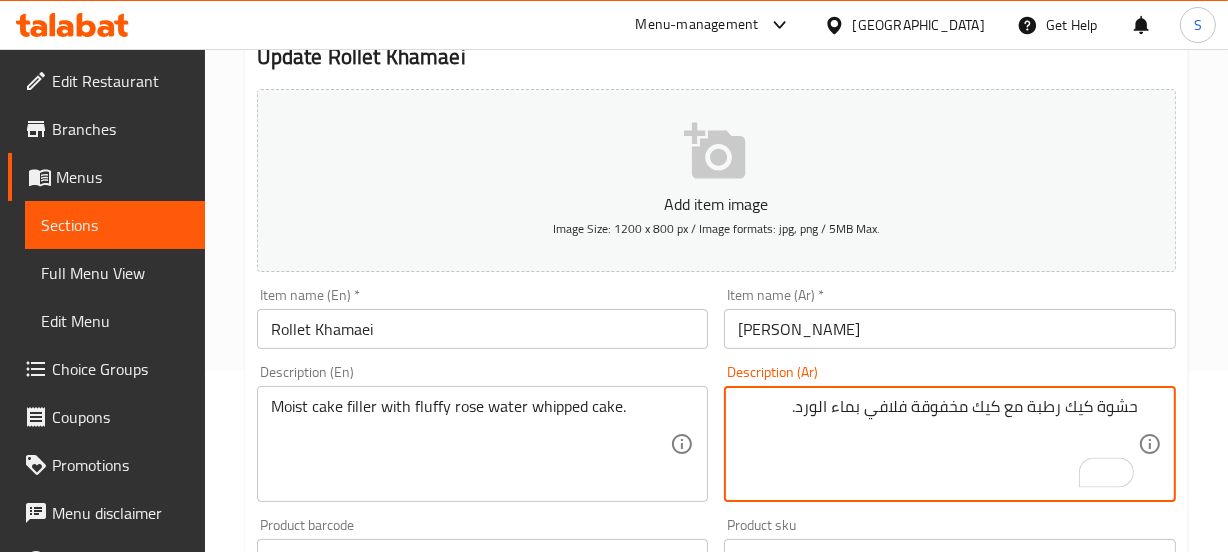 type on "حشوة كيك رطبة مع كيك مخفوقة فلافي بماء الورد." 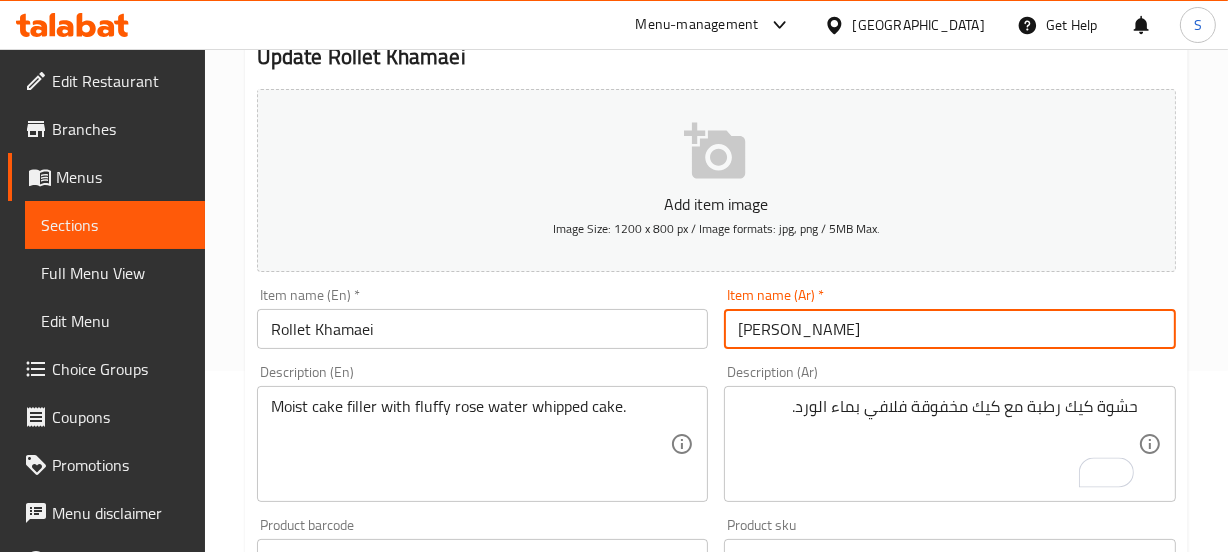 click on "[PERSON_NAME]" at bounding box center [950, 329] 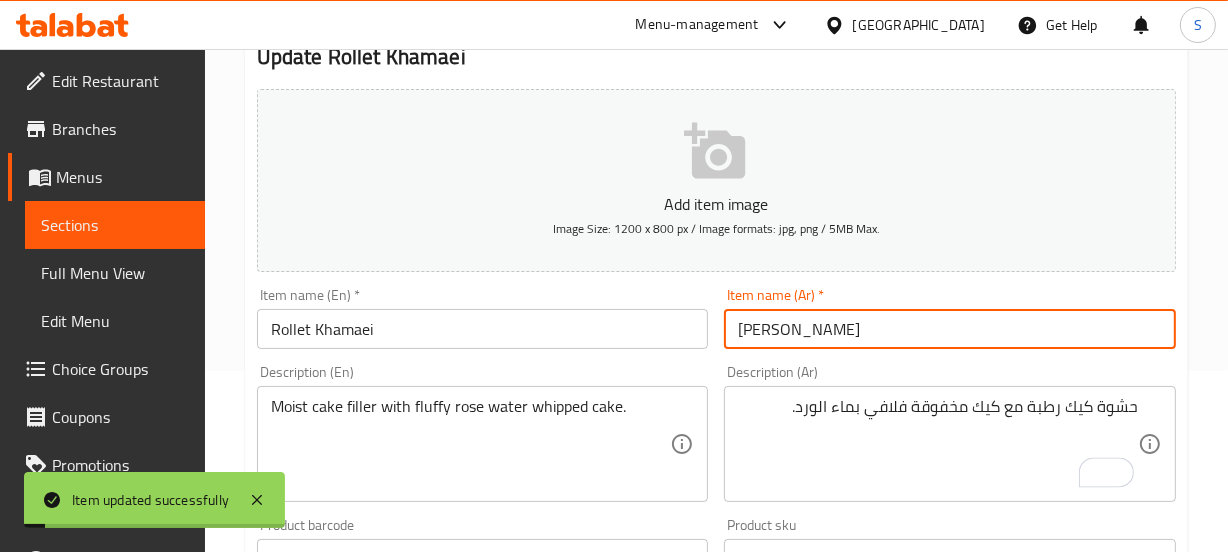 scroll, scrollTop: 0, scrollLeft: 0, axis: both 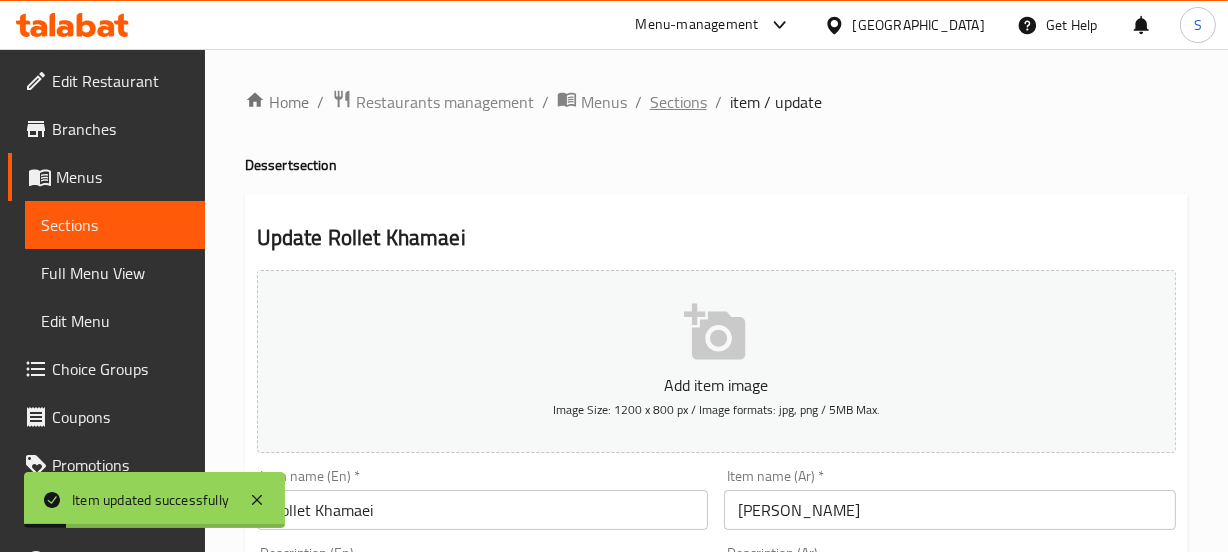 click on "Sections" at bounding box center [678, 102] 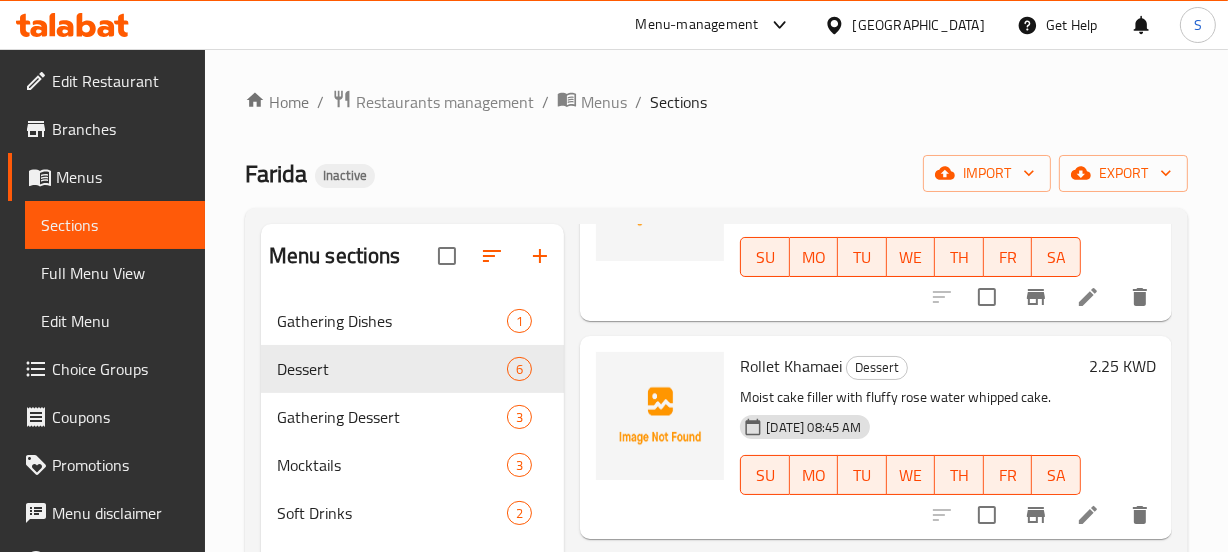 scroll, scrollTop: 454, scrollLeft: 0, axis: vertical 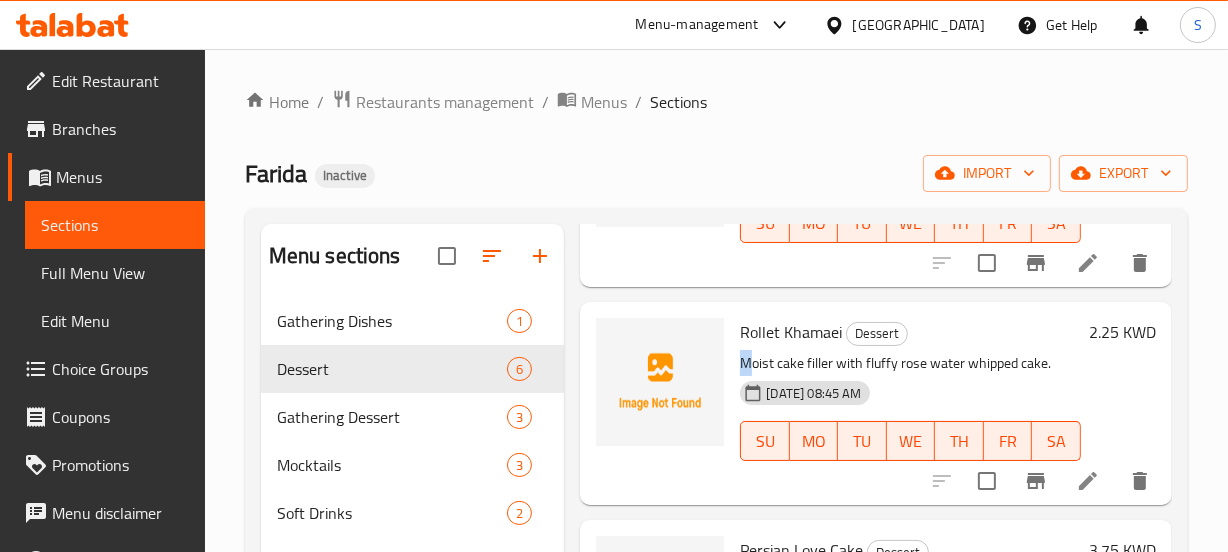 drag, startPoint x: 752, startPoint y: 363, endPoint x: 1031, endPoint y: 342, distance: 279.7892 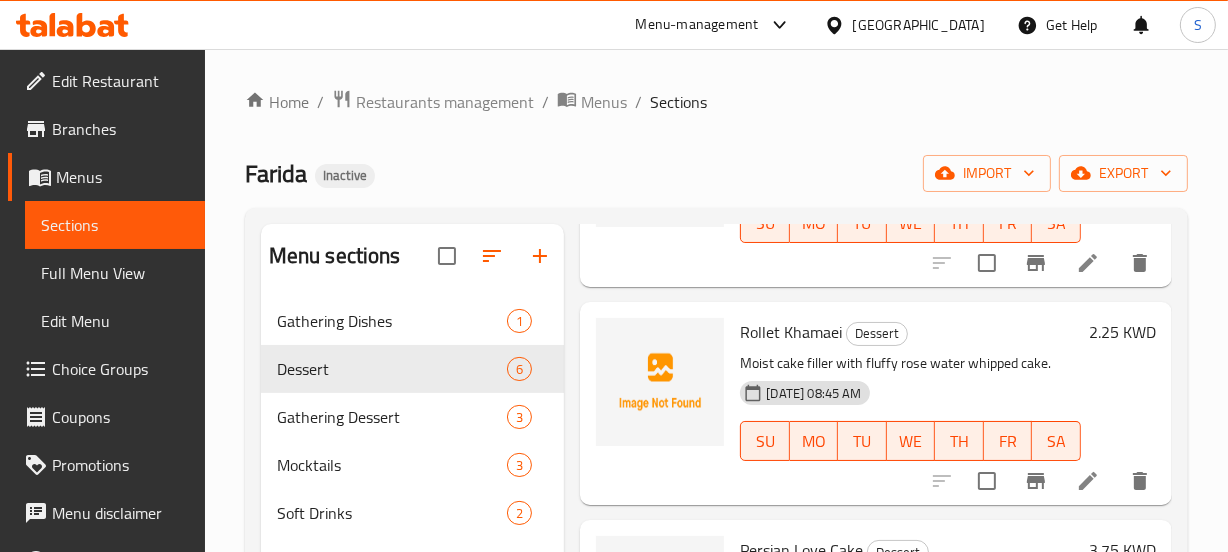 click on "14-07-2025 08:45 AM SU MO TU WE TH FR SA" at bounding box center [910, 427] 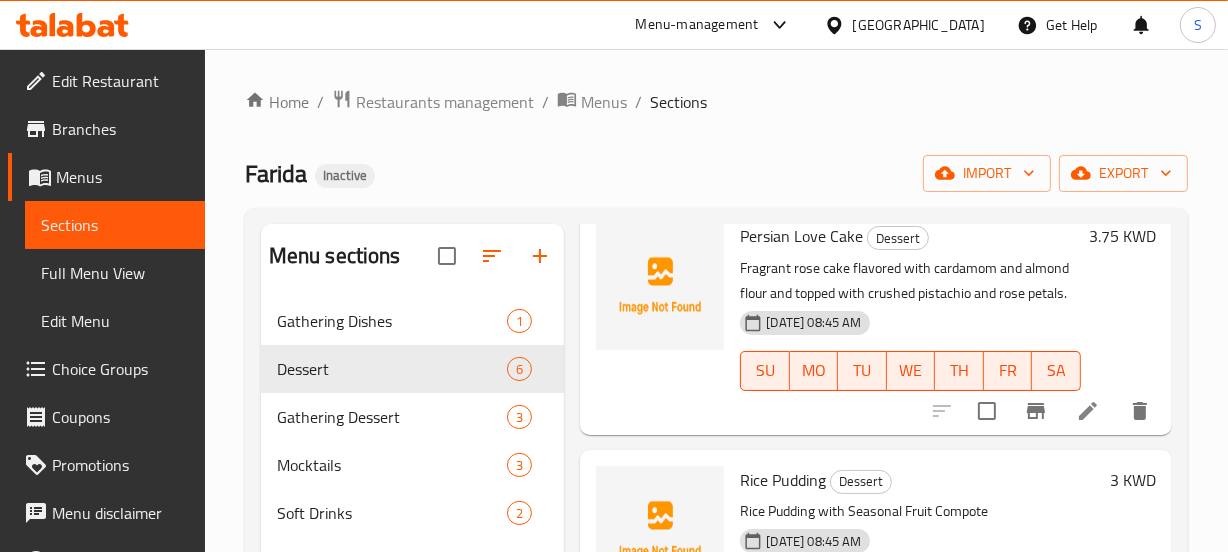 scroll, scrollTop: 727, scrollLeft: 0, axis: vertical 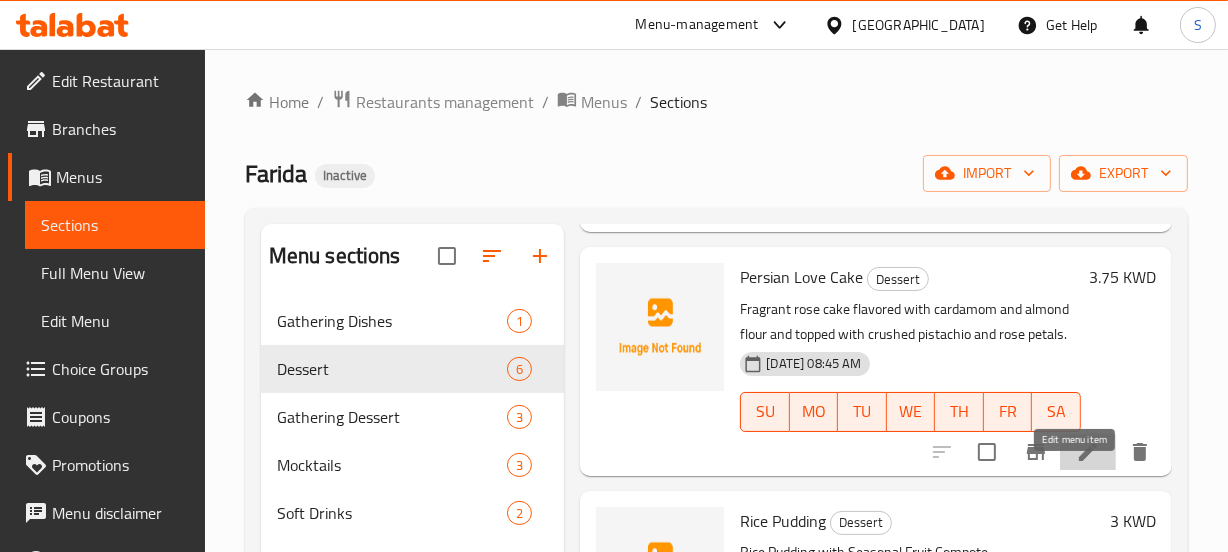 click 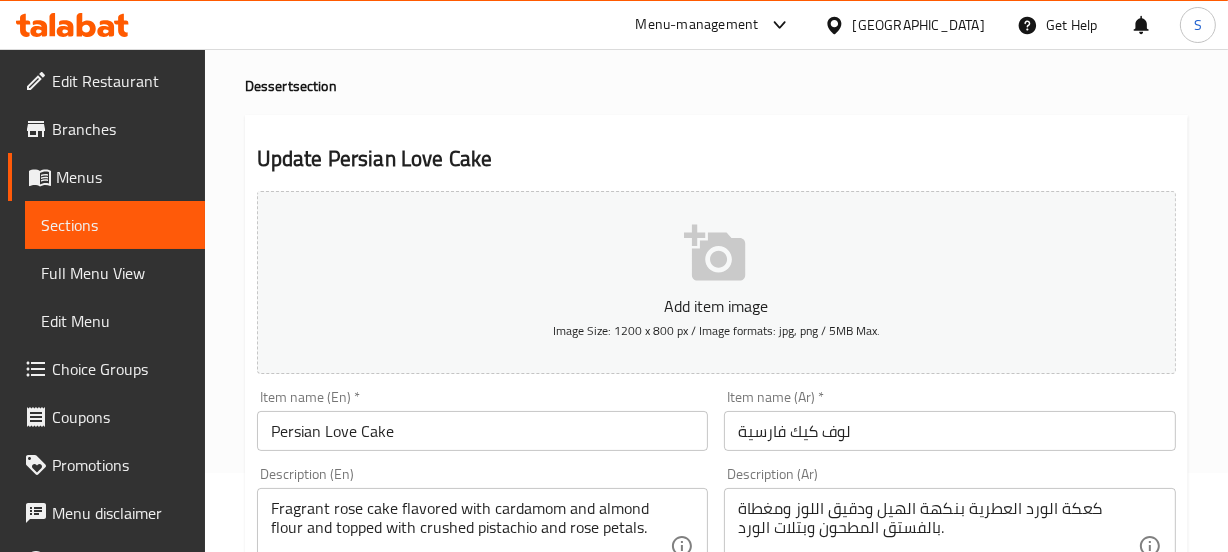 scroll, scrollTop: 181, scrollLeft: 0, axis: vertical 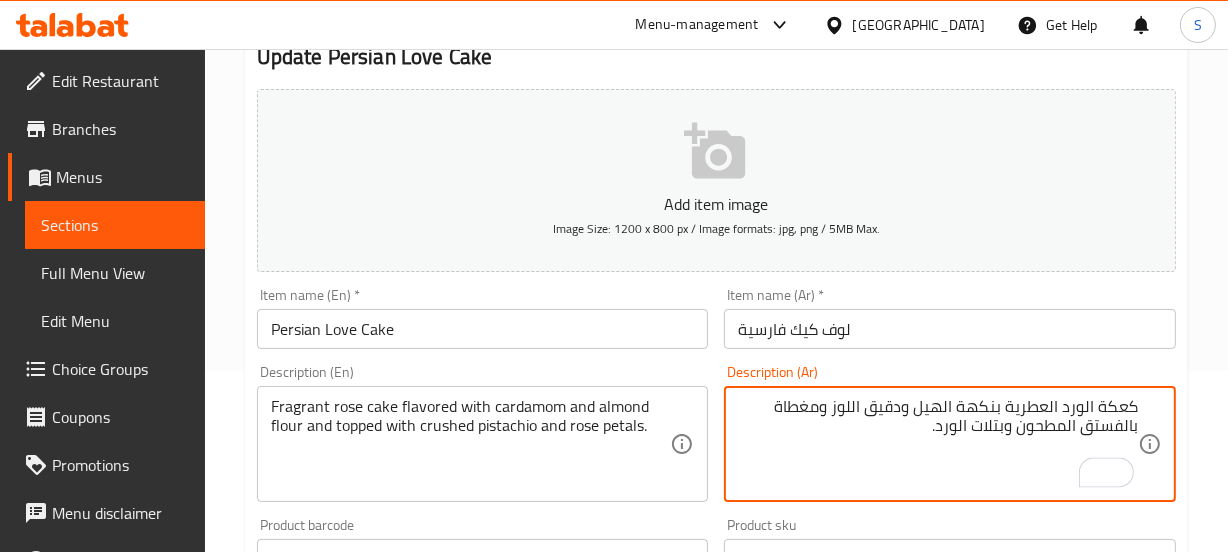 click on "كعكة الورد العطرية بنكهة الهيل ودقيق اللوز ومغطاة بالفستق المطحون وبتلات الورد." at bounding box center (938, 444) 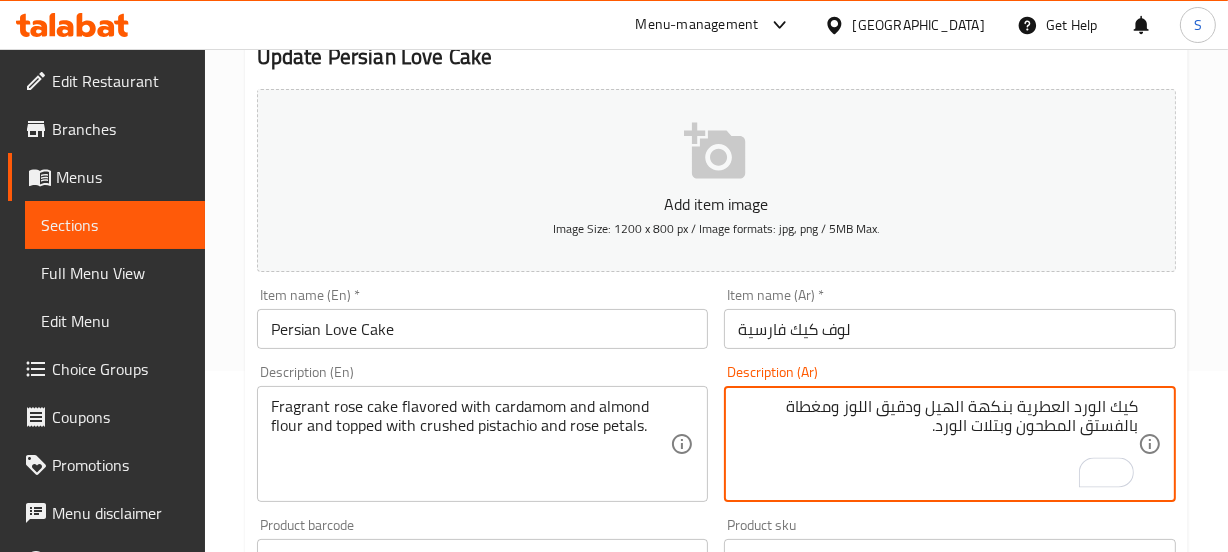 click on "كيك الورد العطرية بنكهة الهيل ودقيق اللوز ومغطاة بالفستق المطحون وبتلات الورد." at bounding box center (938, 444) 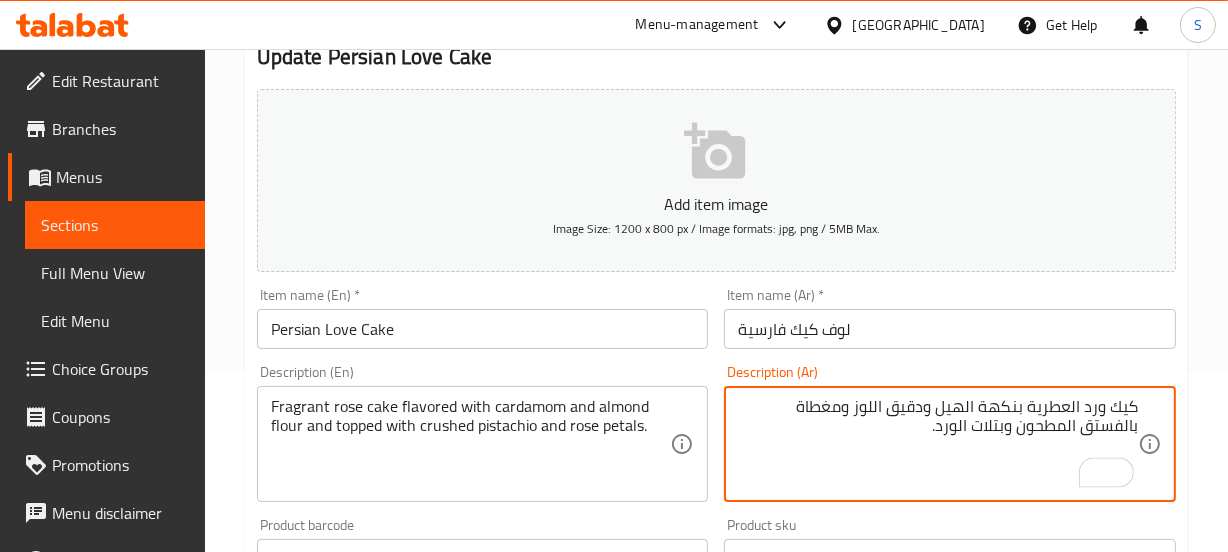 click on "كيك ورد العطرية بنكهة الهيل ودقيق اللوز ومغطاة بالفستق المطحون وبتلات الورد." at bounding box center (938, 444) 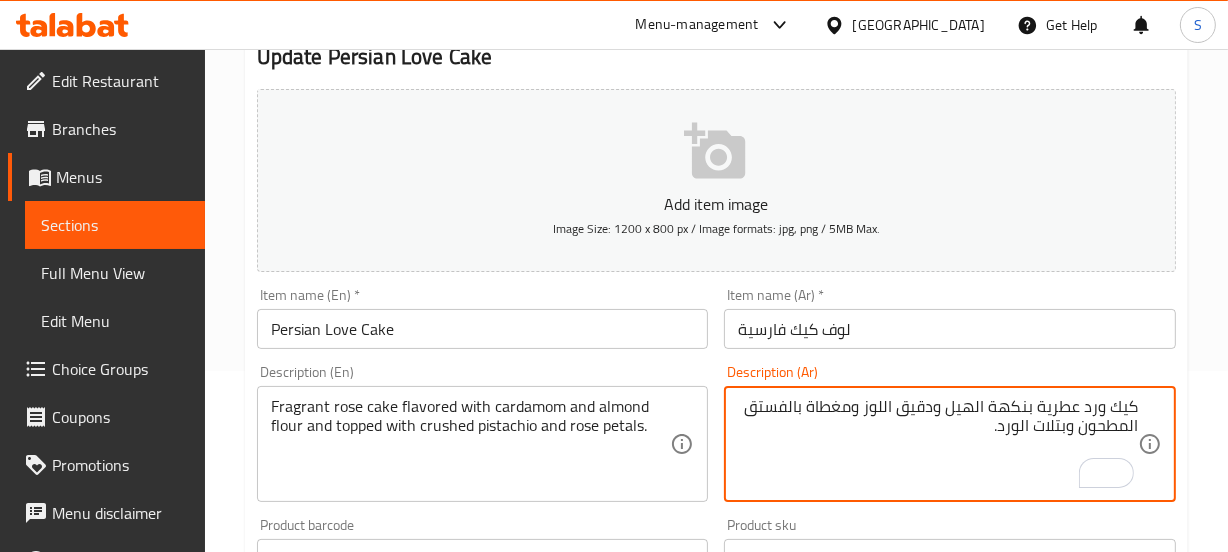 type on "كيك ورد عطرية بنكهة الهيل ودقيق اللوز ومغطاة بالفستق المطحون وبتلات الورد." 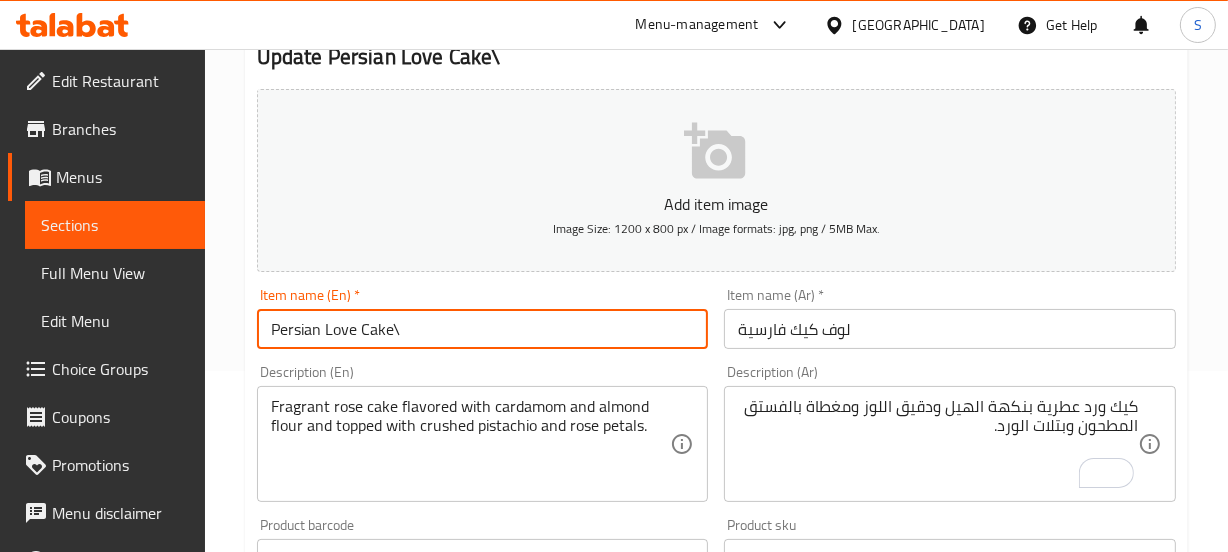 type on "Persian Love Cake" 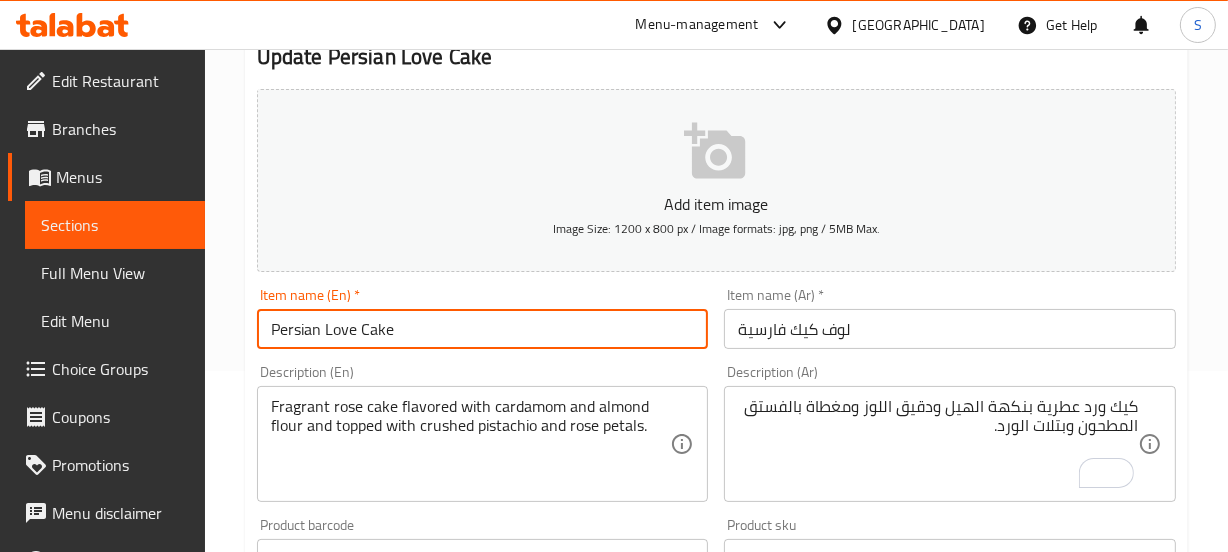 click on "Update" at bounding box center (366, 1145) 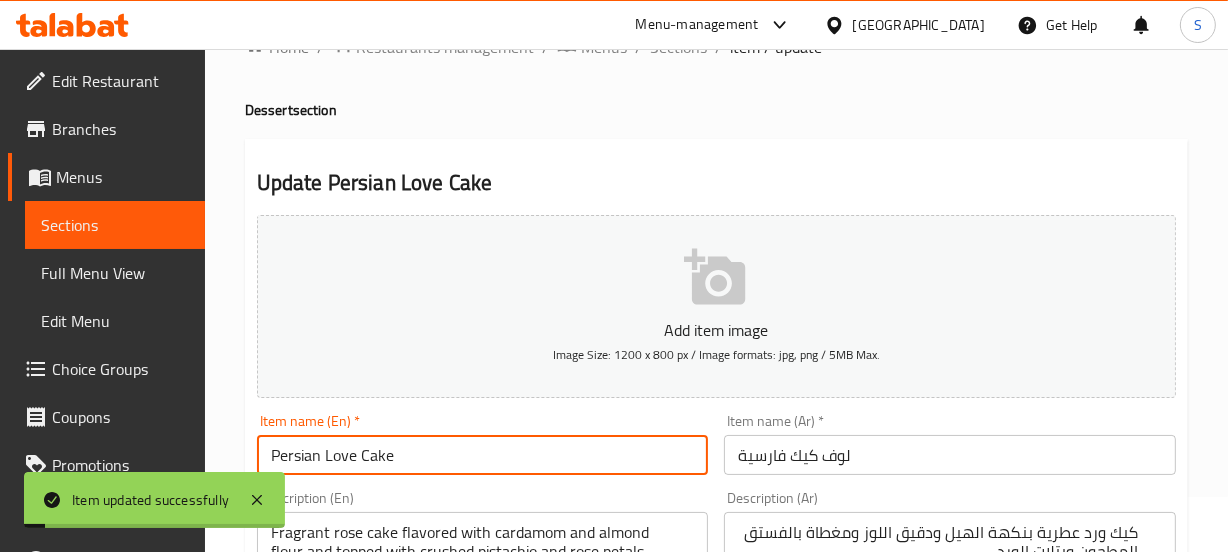 scroll, scrollTop: 0, scrollLeft: 0, axis: both 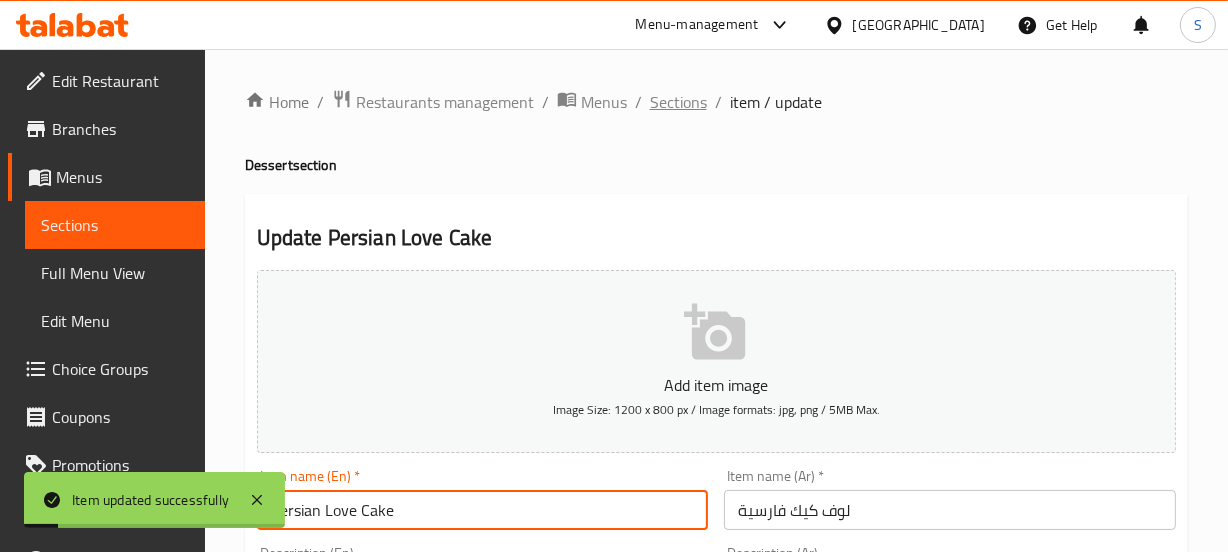 click on "Sections" at bounding box center (678, 102) 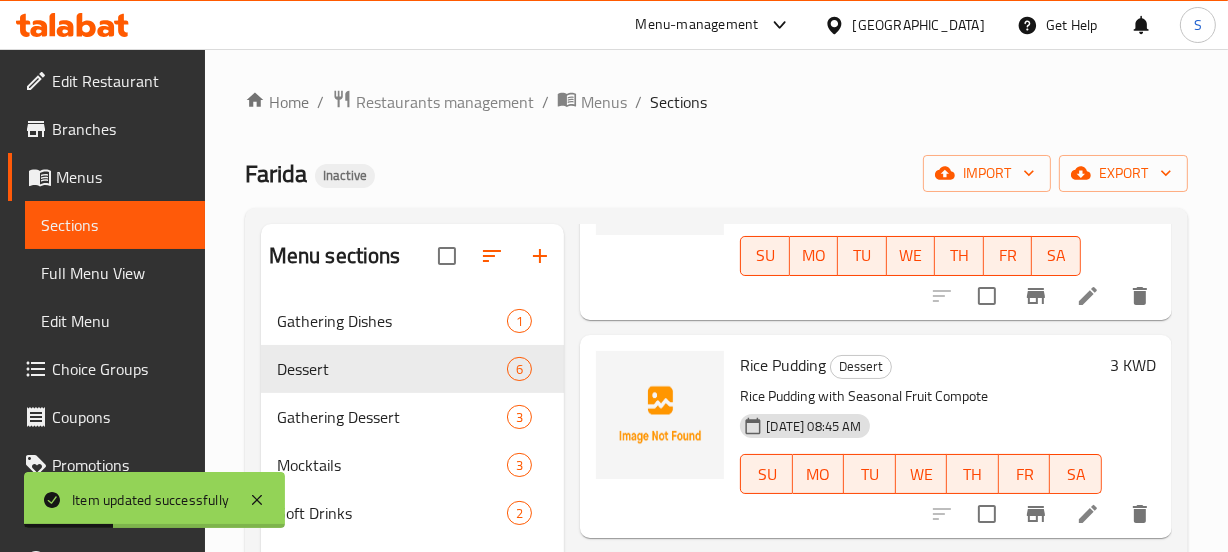 scroll, scrollTop: 927, scrollLeft: 0, axis: vertical 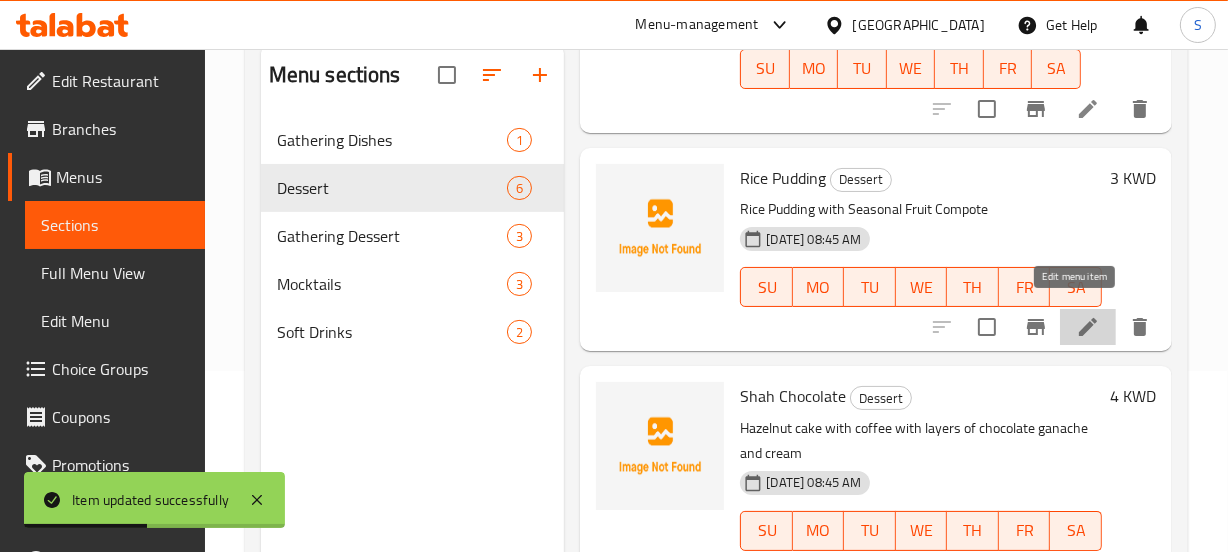 click 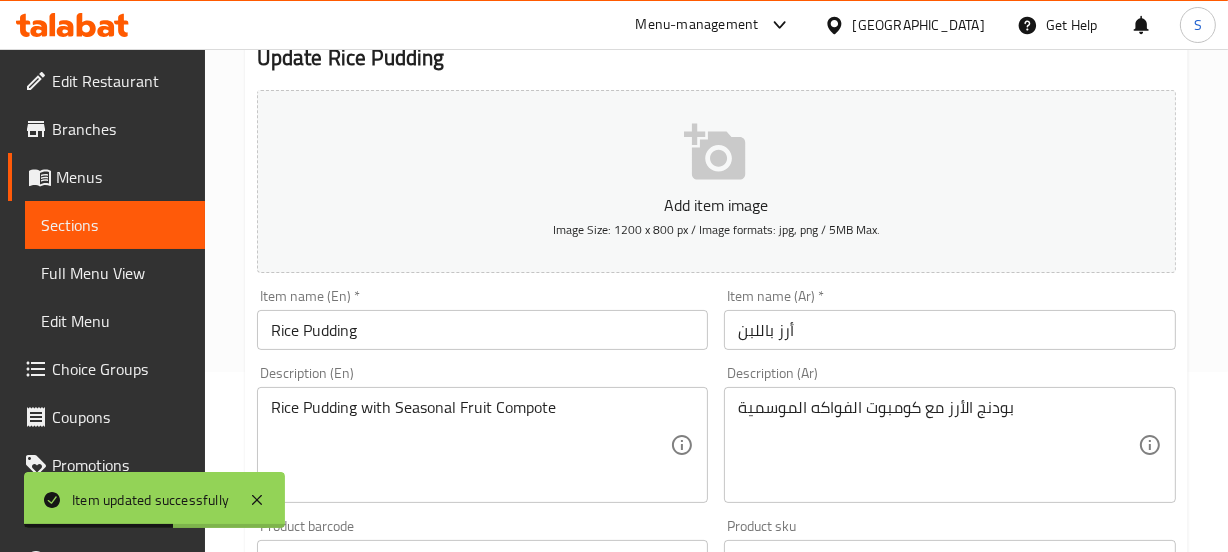 scroll, scrollTop: 181, scrollLeft: 0, axis: vertical 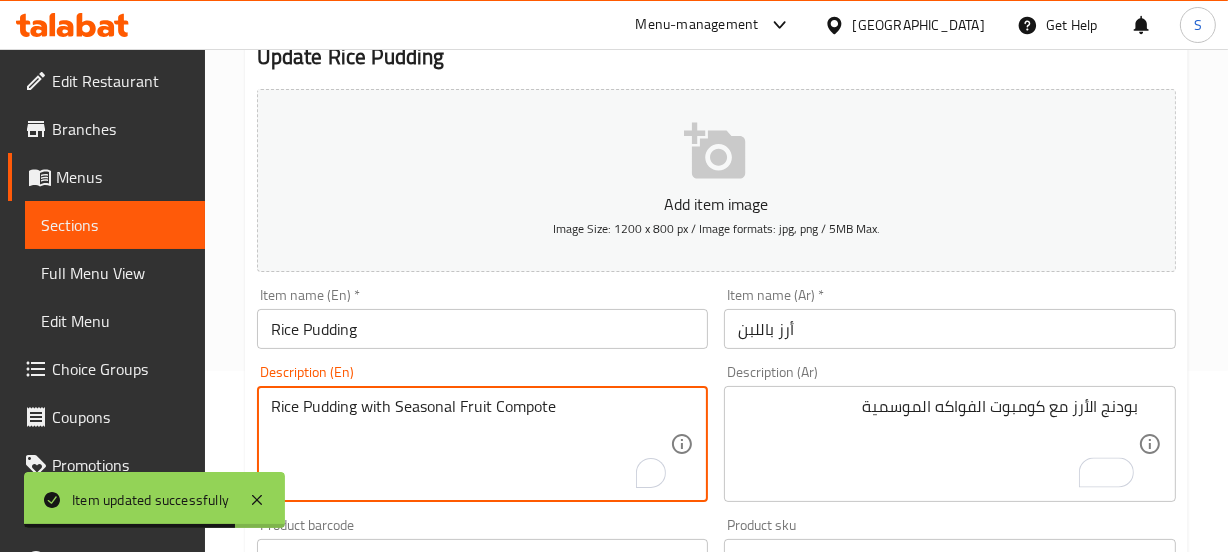 click on "Rice Pudding with Seasonal Fruit Compote" at bounding box center (471, 444) 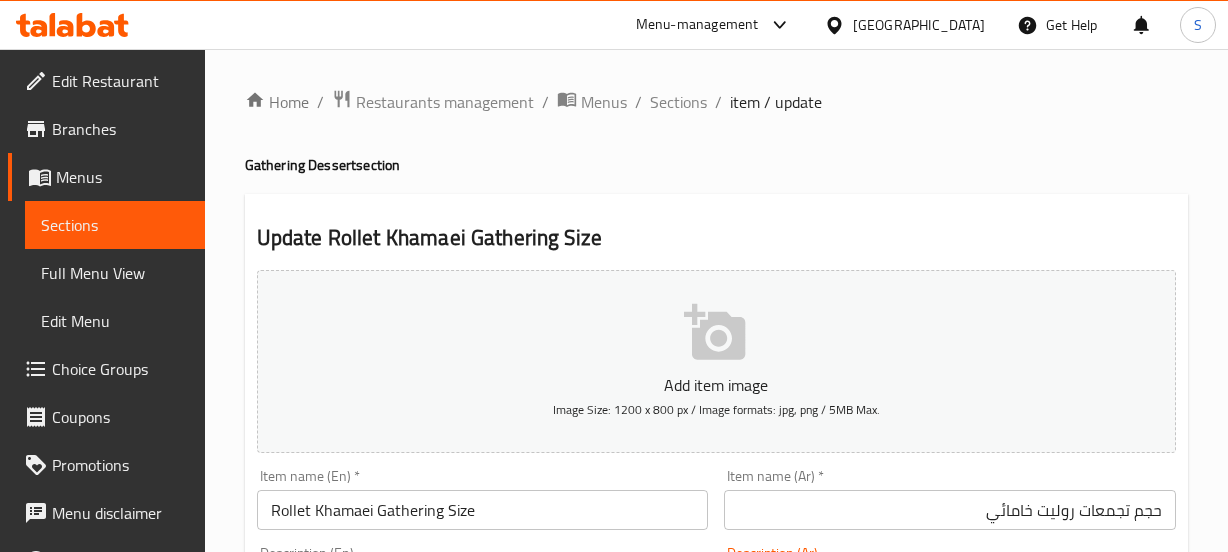 scroll, scrollTop: 272, scrollLeft: 0, axis: vertical 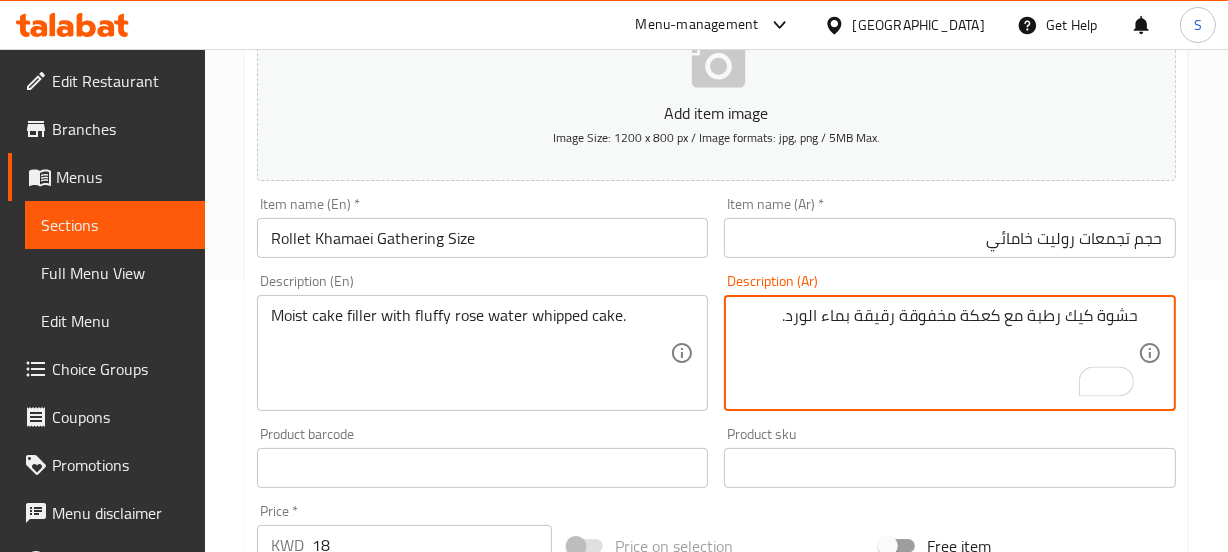 click on "حشوة كيك رطبة مع كعكة مخفوقة رقيقة بماء الورد." at bounding box center [938, 353] 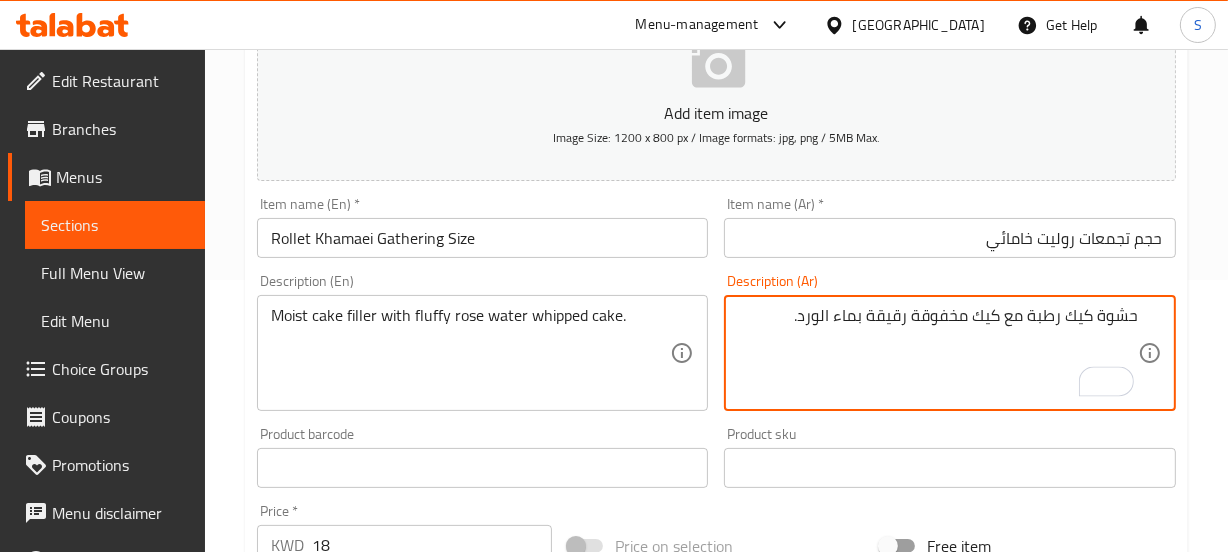 click on "حشوة كيك رطبة مع كيك مخفوقة رقيقة بماء الورد." at bounding box center (938, 353) 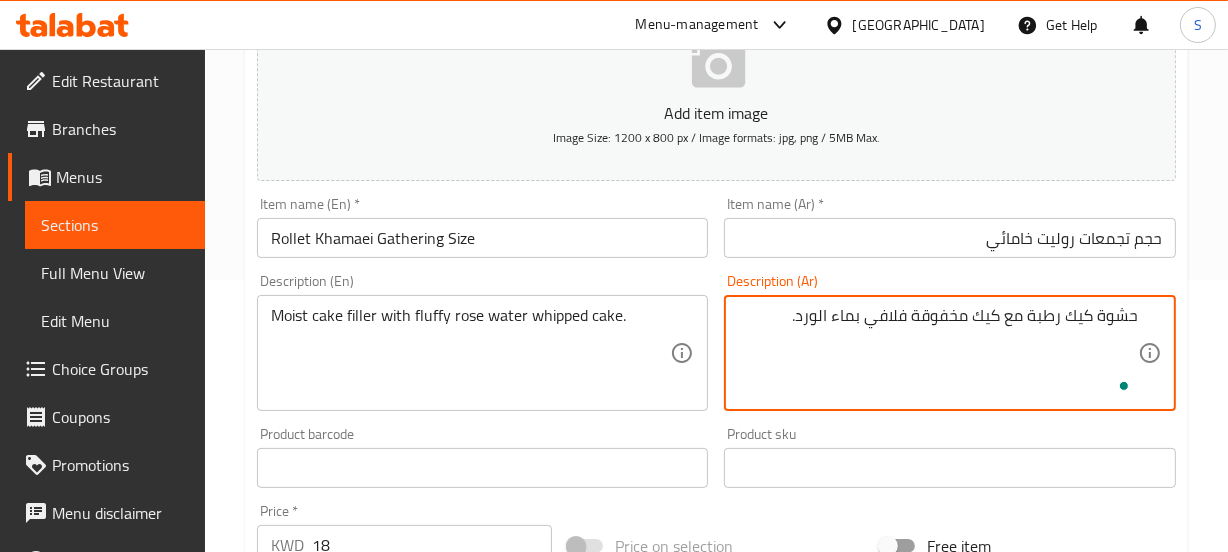 type on "حشوة كيك رطبة مع كيك مخفوقة فلافي بماء الورد." 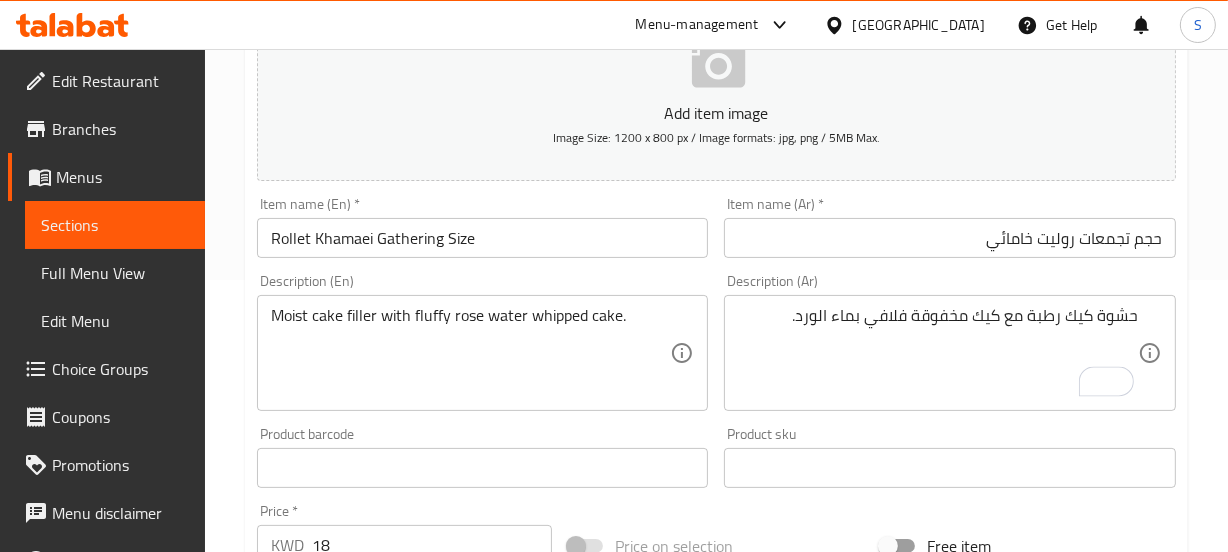 click on "حجم تجمعات روليت خامائي" at bounding box center [950, 238] 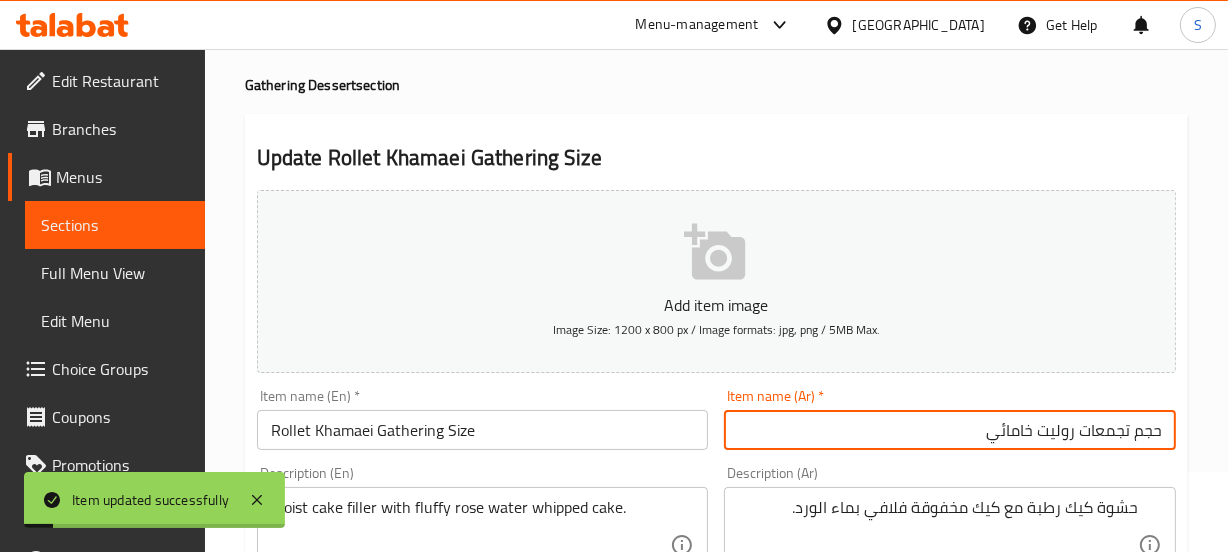 scroll, scrollTop: 0, scrollLeft: 0, axis: both 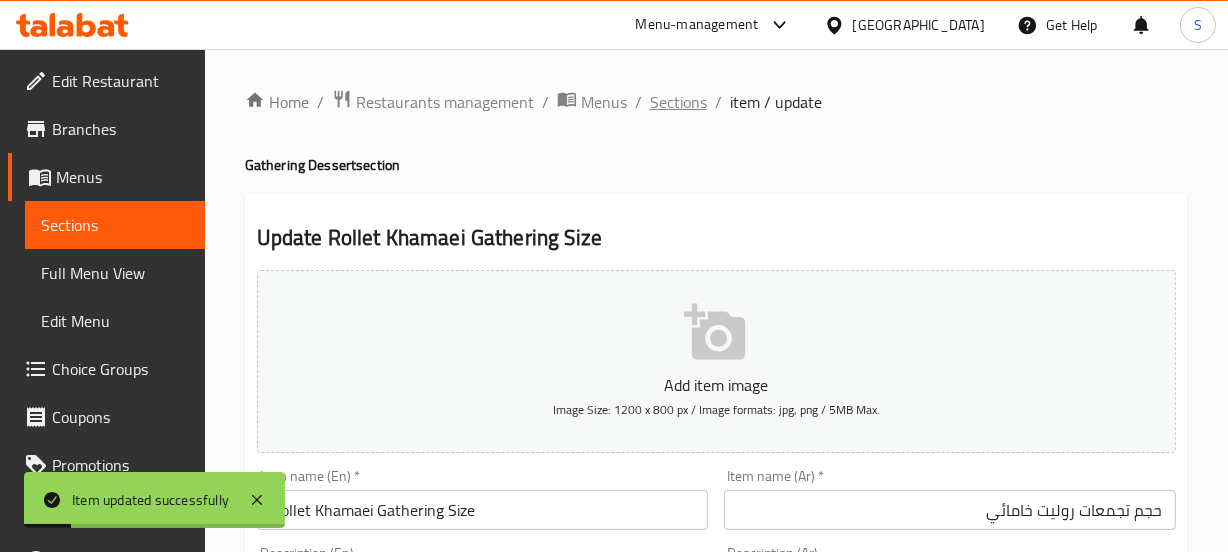 click on "Sections" at bounding box center (678, 102) 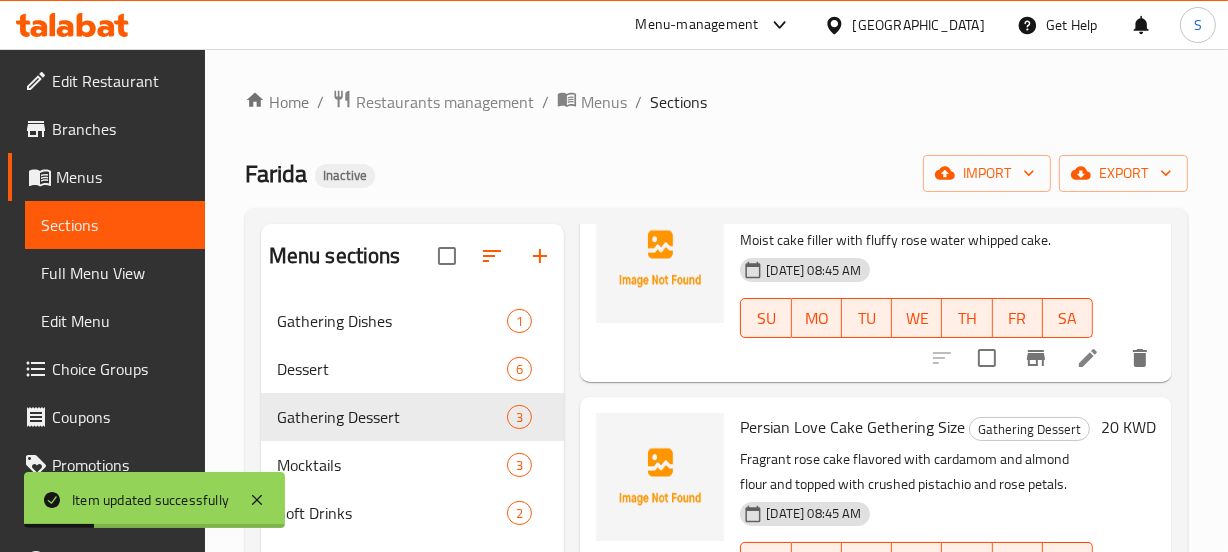 scroll, scrollTop: 302, scrollLeft: 0, axis: vertical 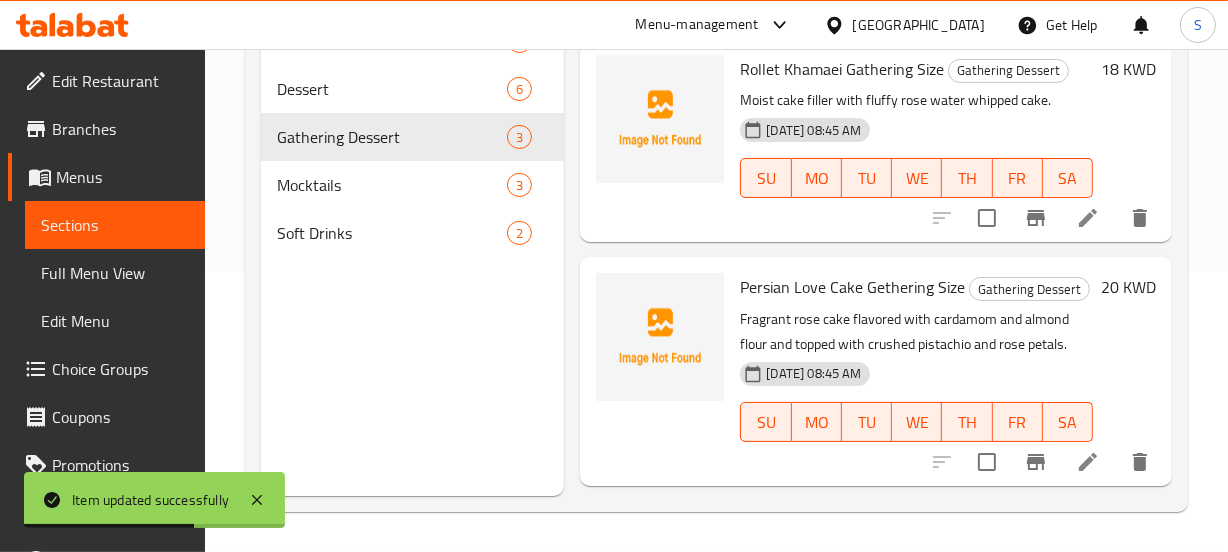 click 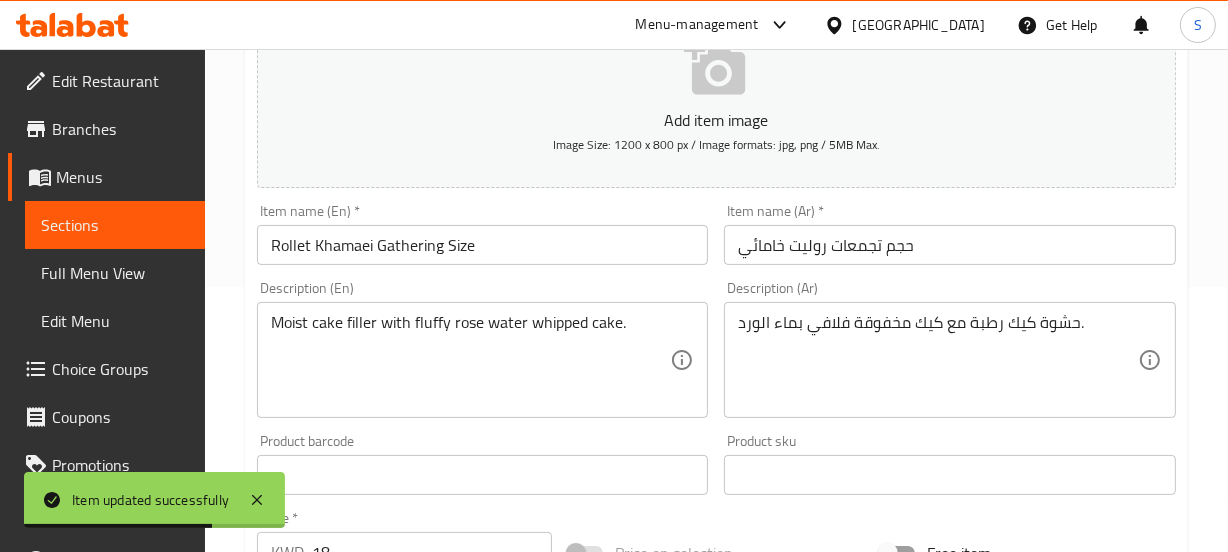 scroll, scrollTop: 272, scrollLeft: 0, axis: vertical 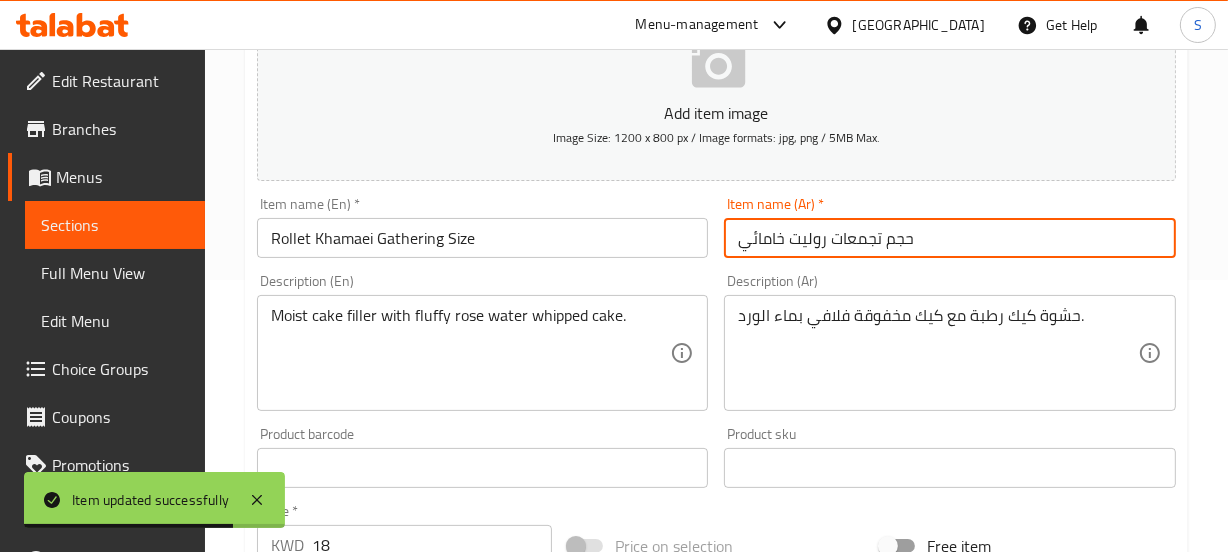 click on "حجم تجمعات روليت خامائي" at bounding box center (950, 238) 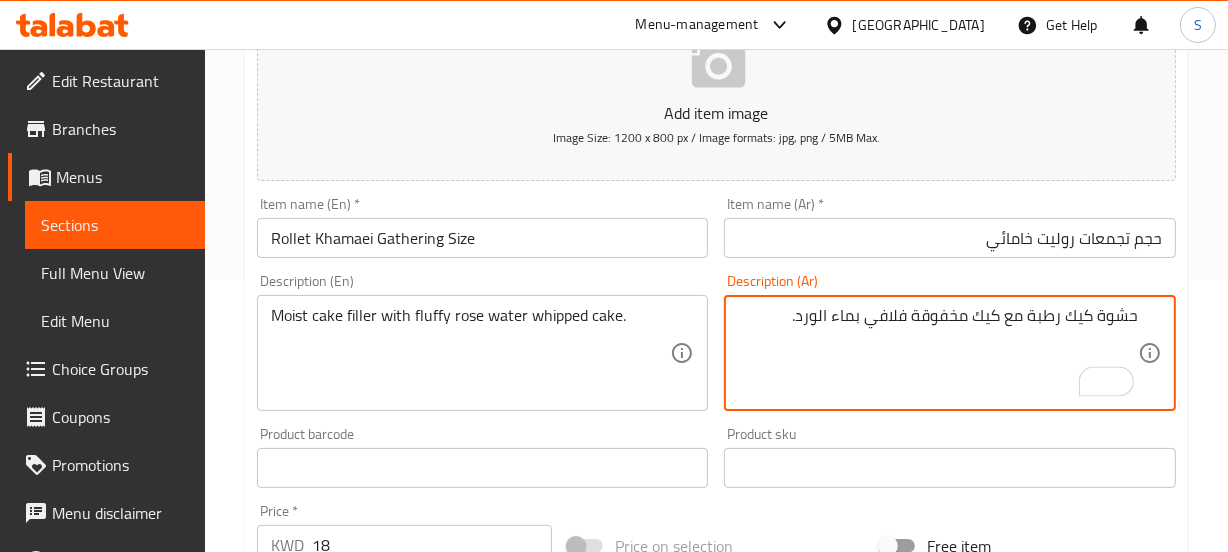 scroll, scrollTop: 0, scrollLeft: 0, axis: both 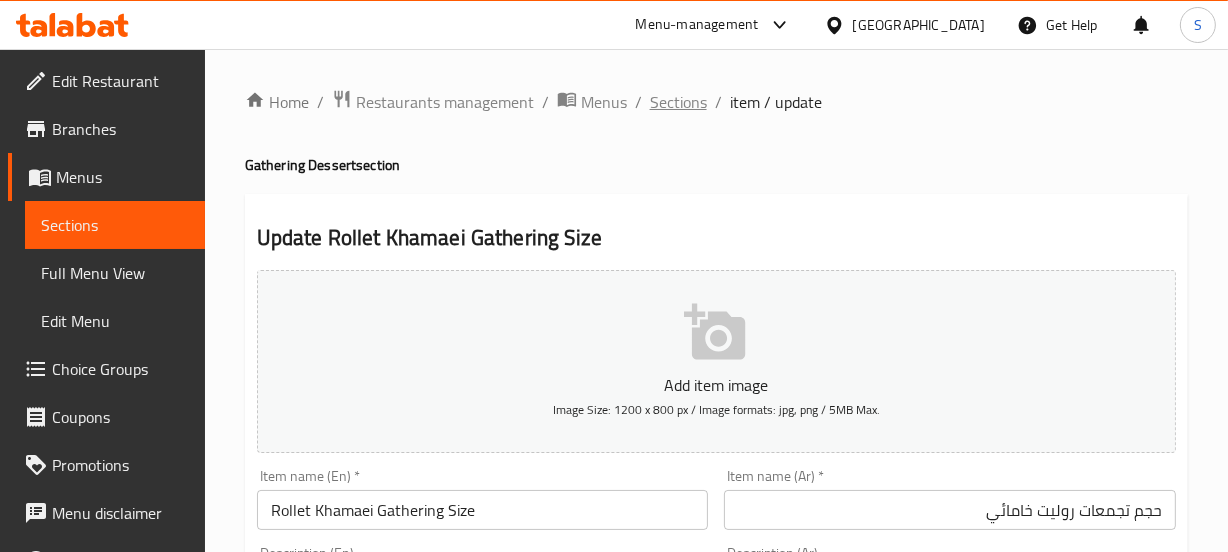 click on "Sections" at bounding box center [678, 102] 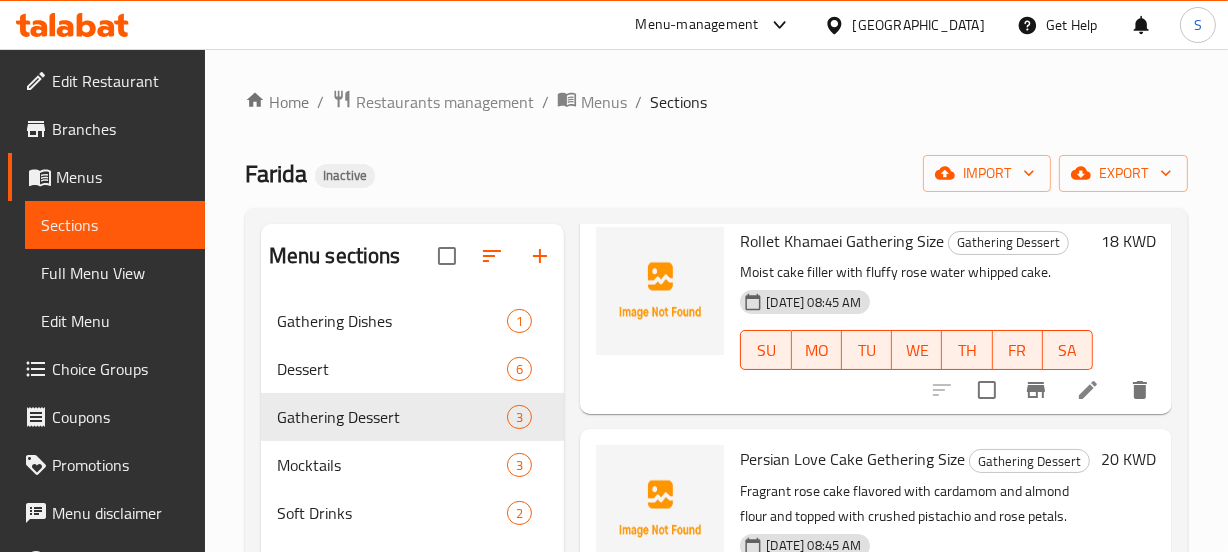 scroll, scrollTop: 302, scrollLeft: 0, axis: vertical 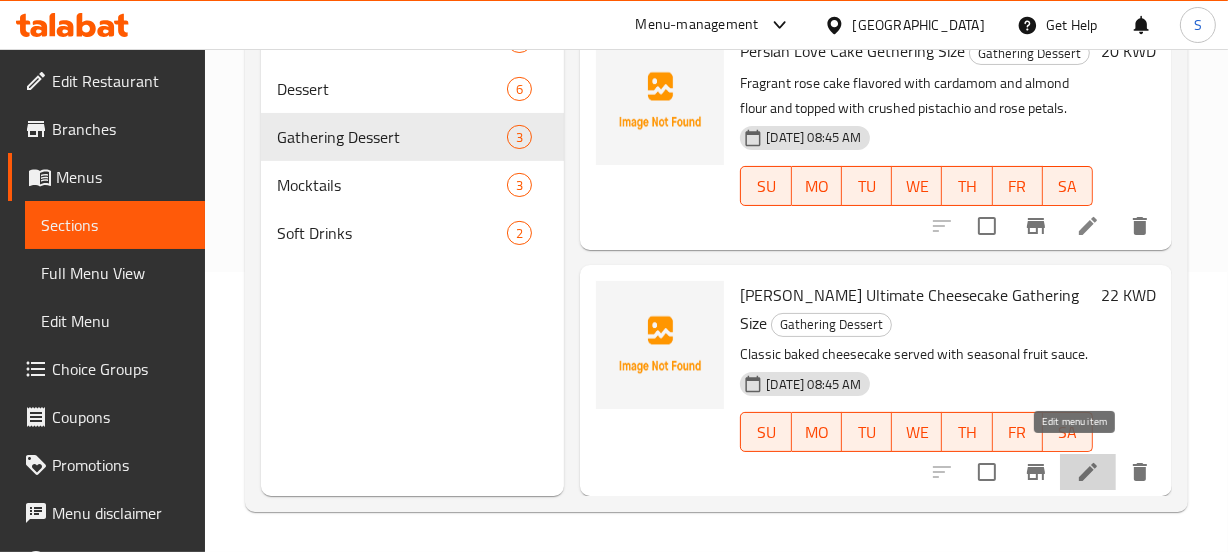 click 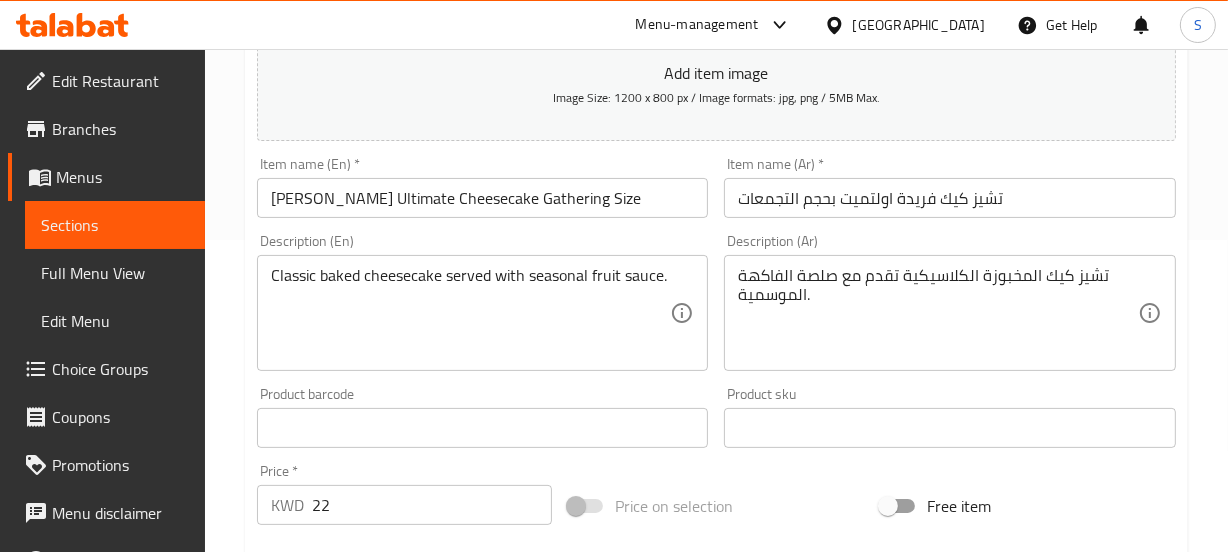 scroll, scrollTop: 363, scrollLeft: 0, axis: vertical 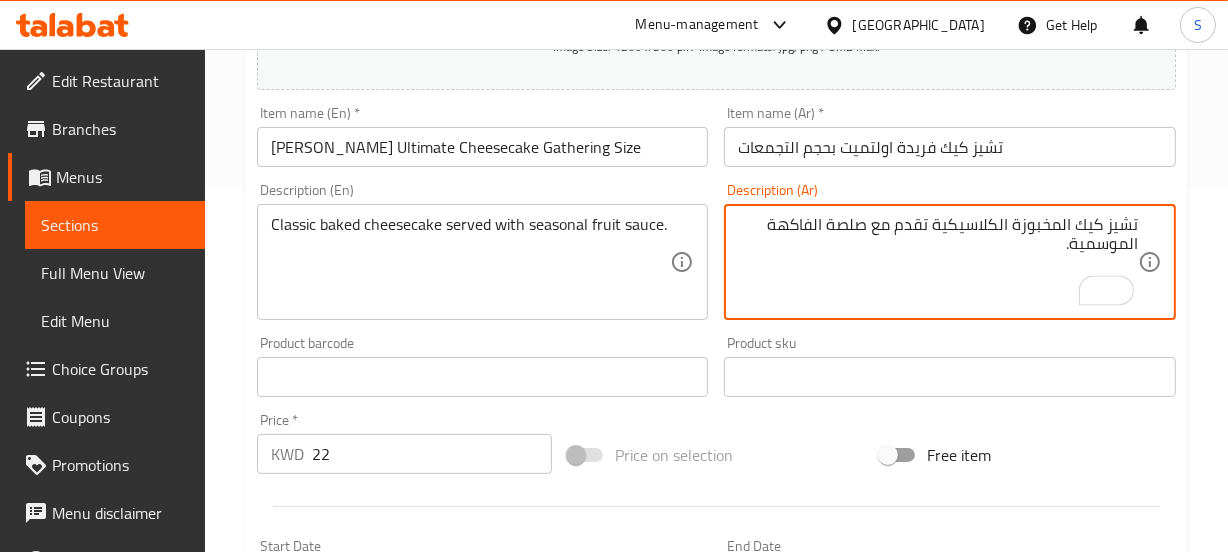 click on "تشيز كيك المخبوزة الكلاسيكية تقدم مع صلصة الفاكهة الموسمية." at bounding box center (938, 262) 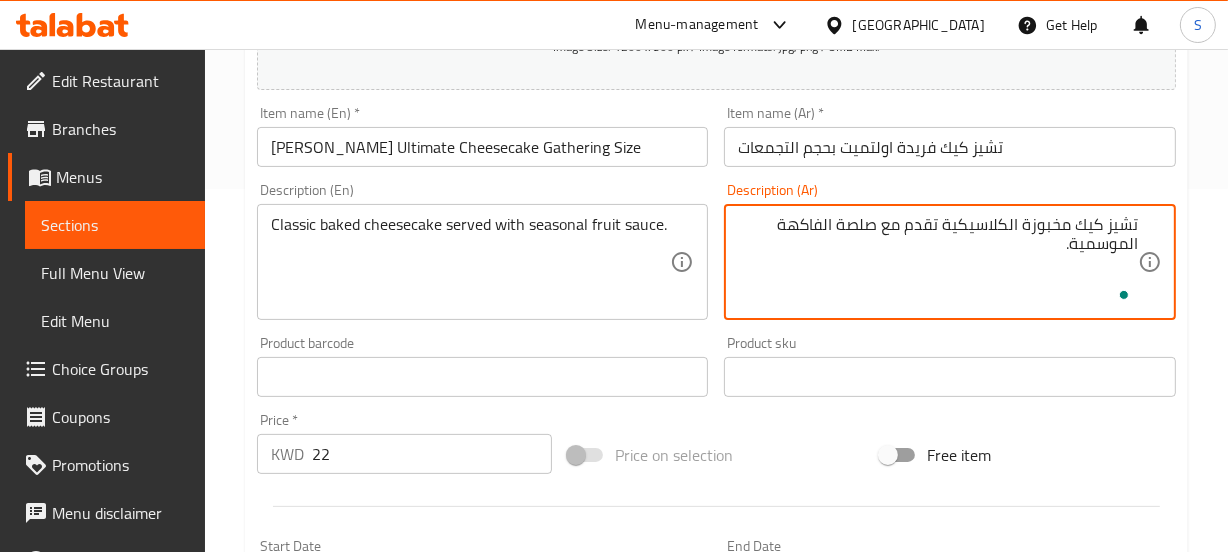 click on "تشيز كيك مخبوزة الكلاسيكية تقدم مع صلصة الفاكهة الموسمية." at bounding box center (938, 262) 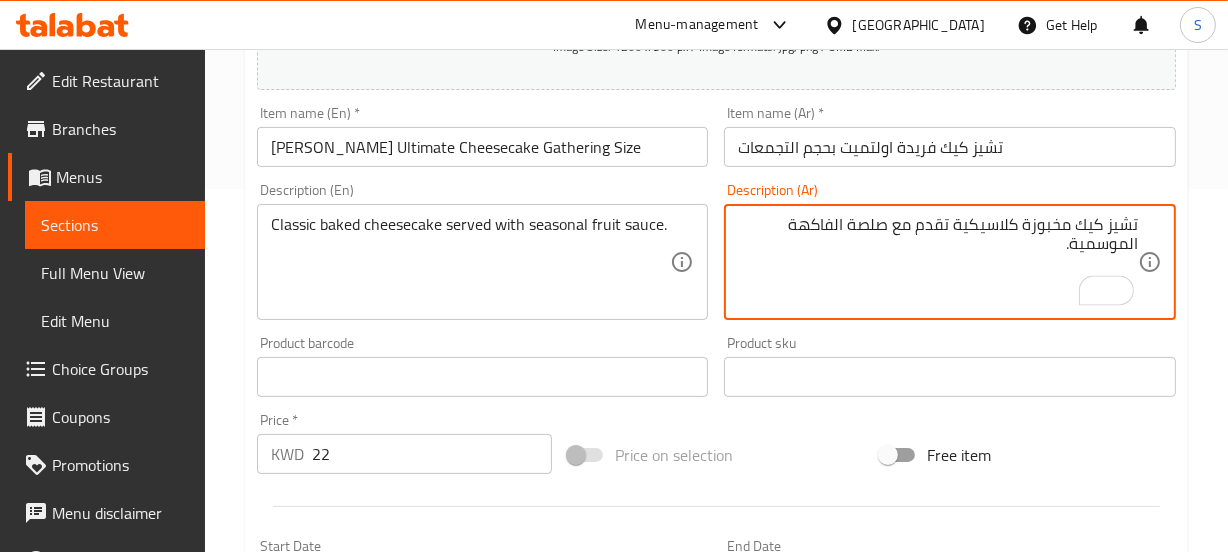 click on "تشيز كيك مخبوزة كلاسيكية تقدم مع صلصة الفاكهة الموسمية." at bounding box center [938, 262] 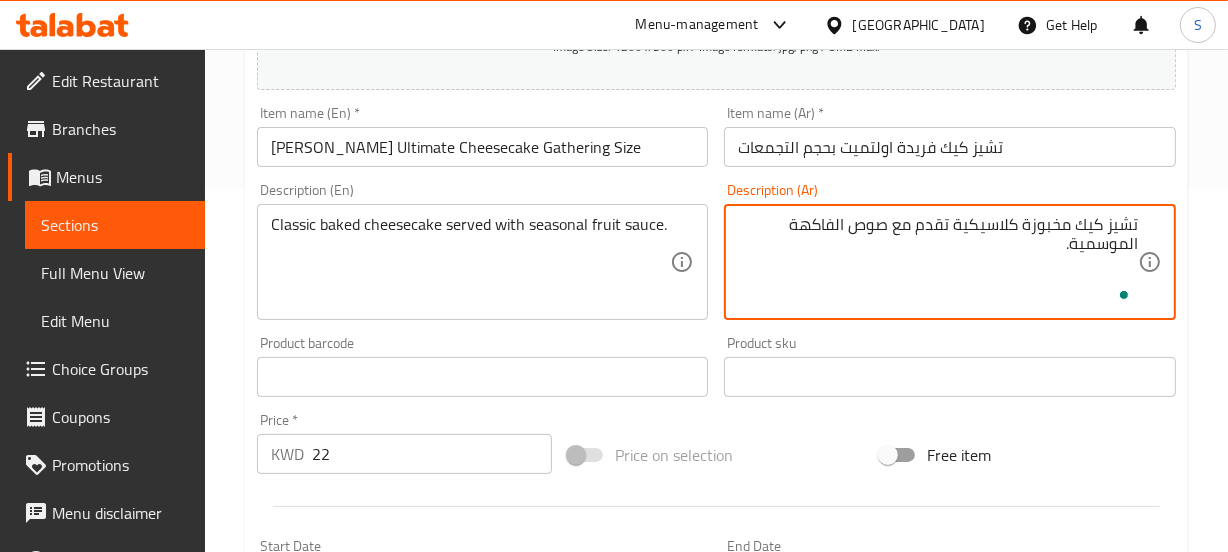 type on "تشيز كيك مخبوزة كلاسيكية تقدم مع صوص الفاكهة الموسمية." 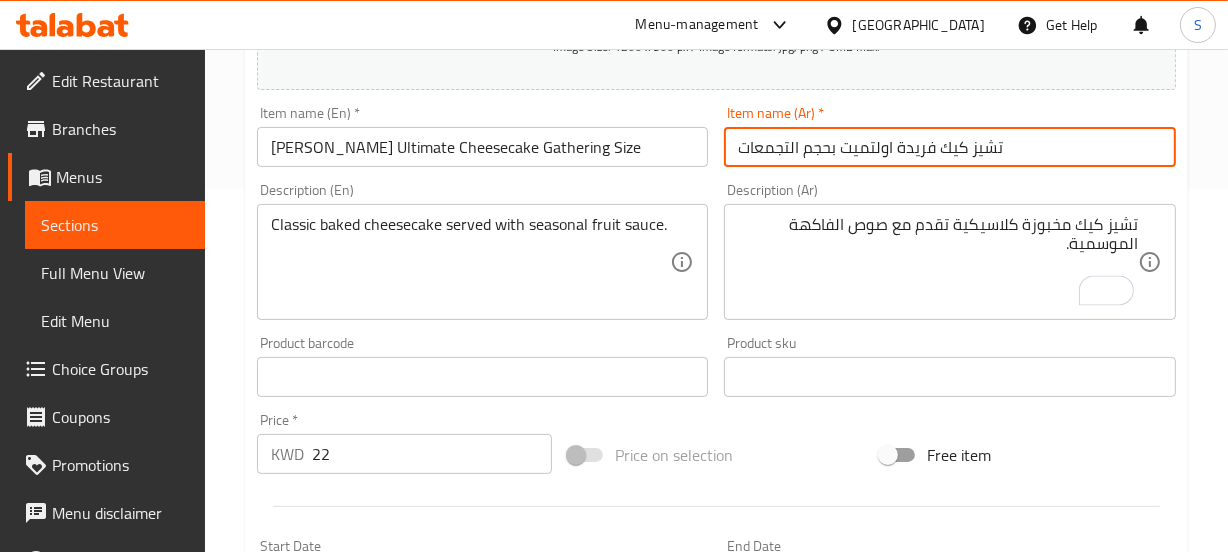 click on "Update" at bounding box center (366, 963) 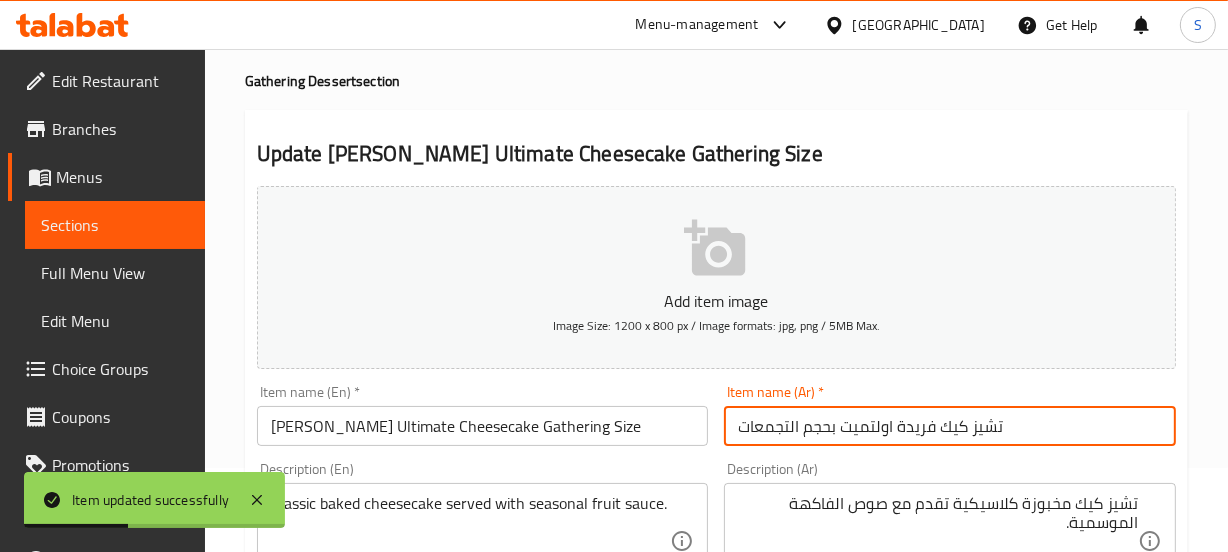 scroll, scrollTop: 0, scrollLeft: 0, axis: both 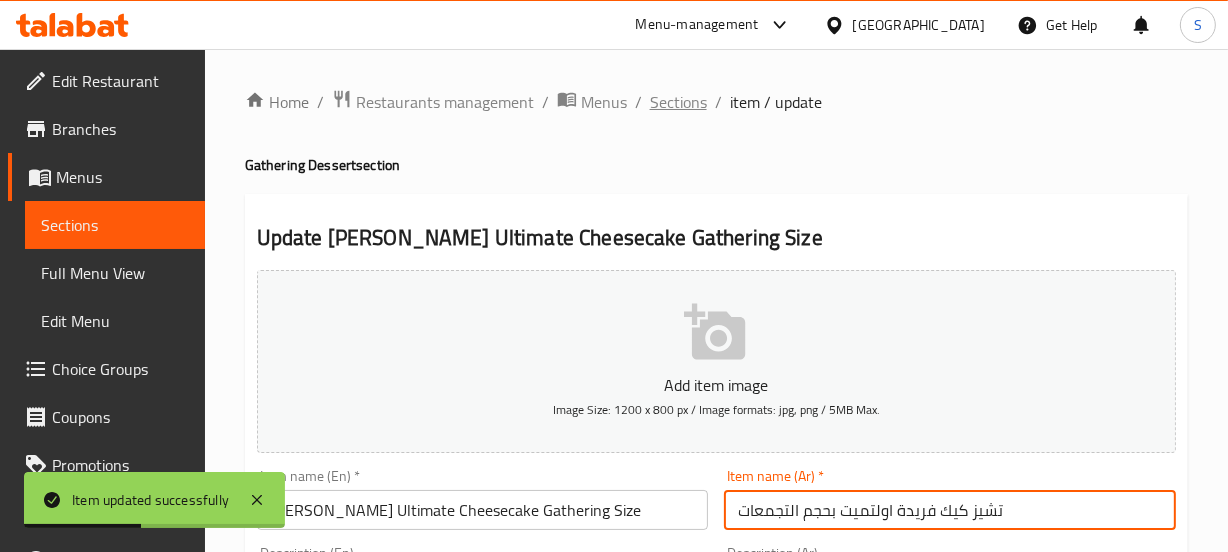 click on "Sections" at bounding box center (678, 102) 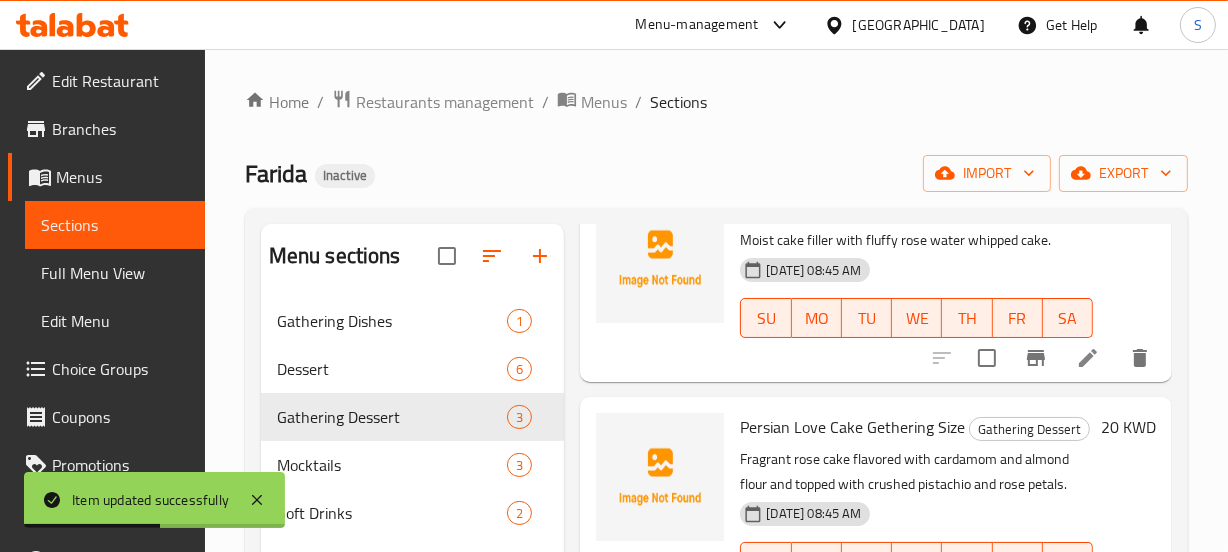 scroll, scrollTop: 302, scrollLeft: 0, axis: vertical 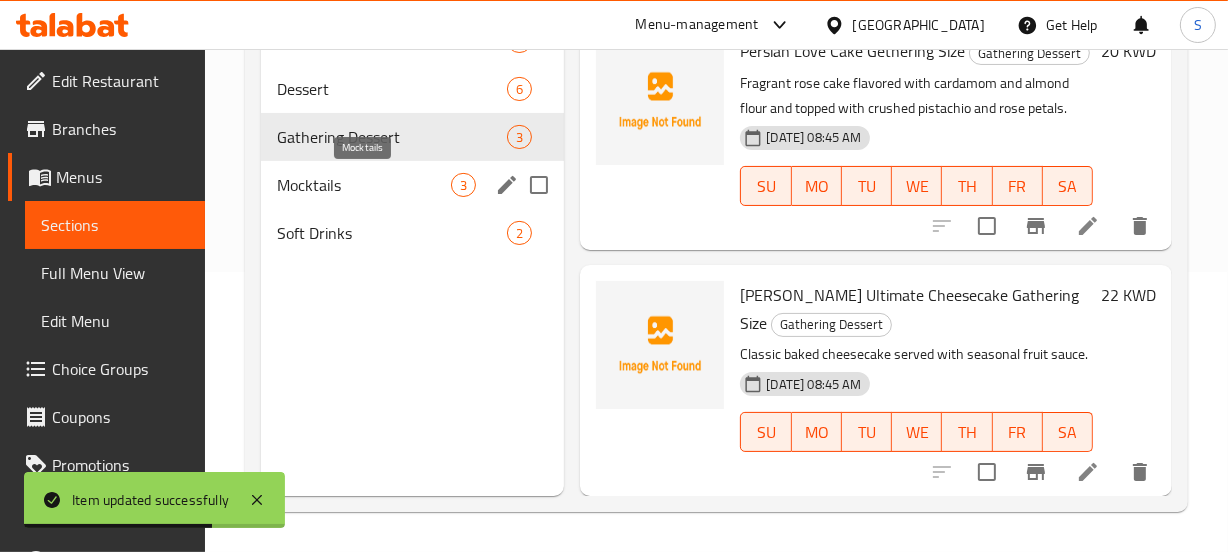 click on "Mocktails" at bounding box center [364, 185] 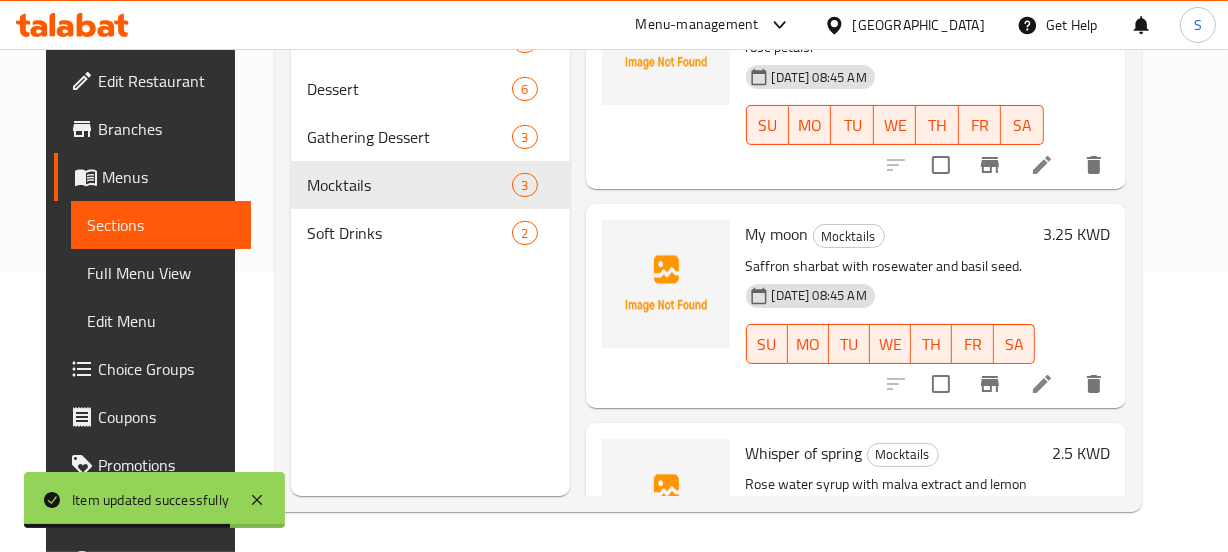 scroll, scrollTop: 0, scrollLeft: 0, axis: both 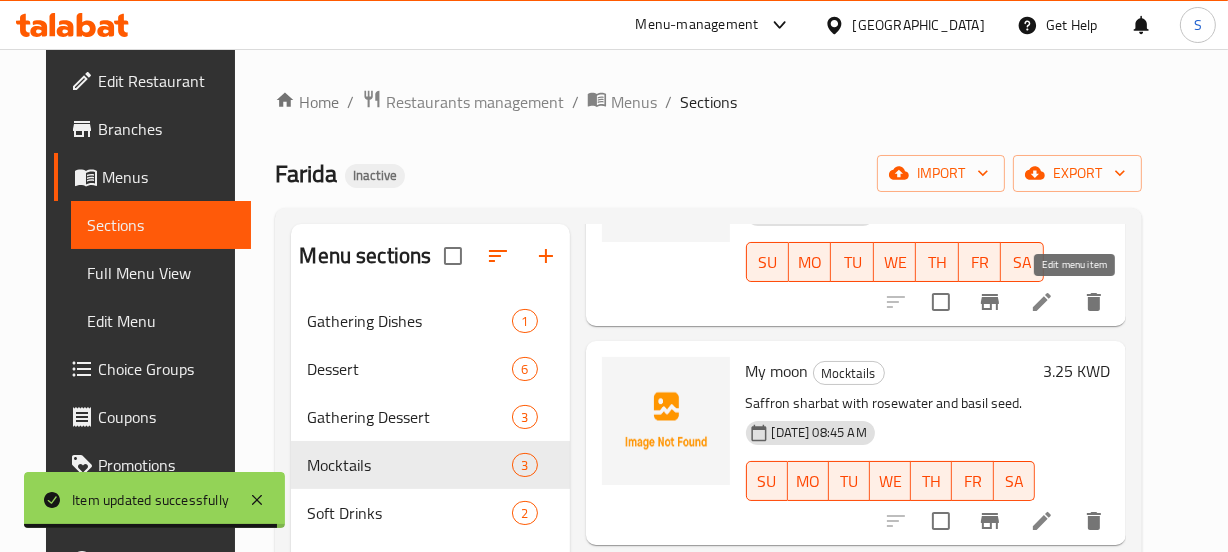 click 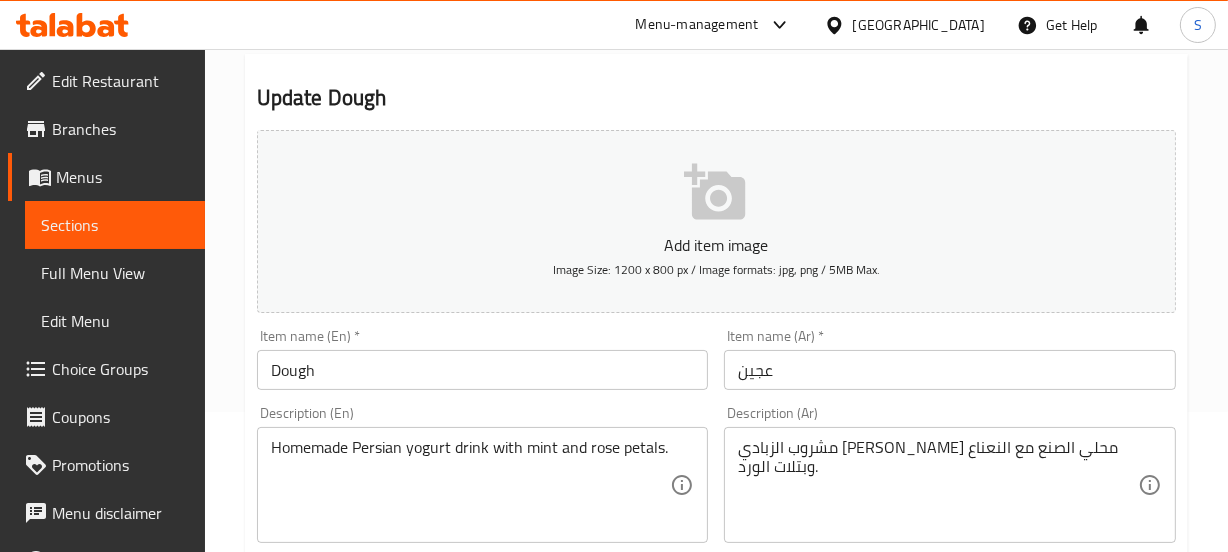 scroll, scrollTop: 363, scrollLeft: 0, axis: vertical 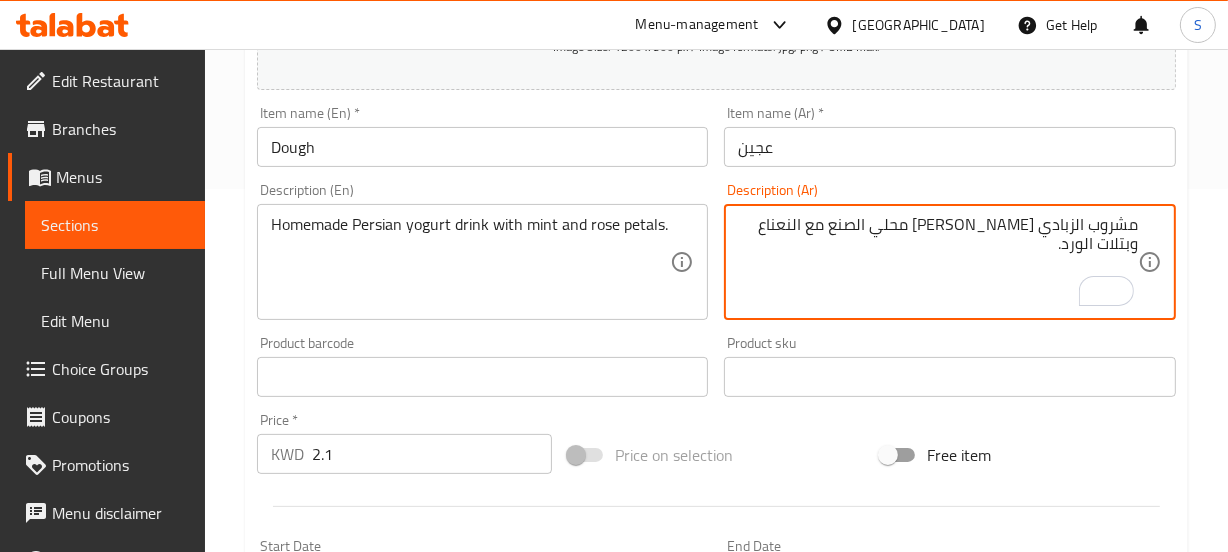 click on "مشروب الزبادي [PERSON_NAME] محلي الصنع مع النعناع وبتلات الورد." at bounding box center [938, 262] 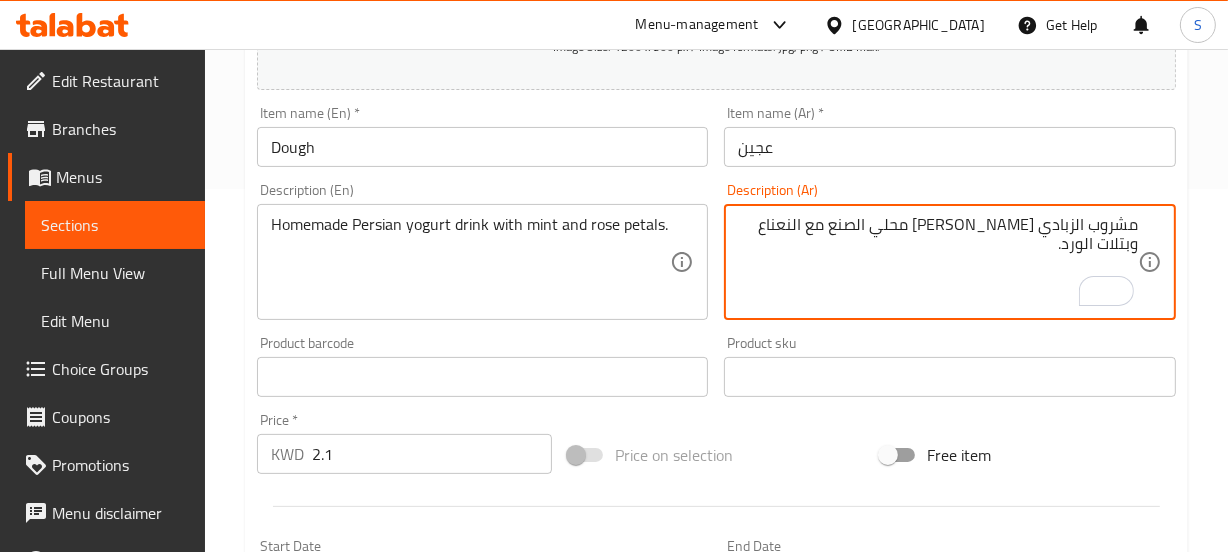 click on "مشروب الزبادي [PERSON_NAME] محلي الصنع مع النعناع وبتلات الورد." at bounding box center [938, 262] 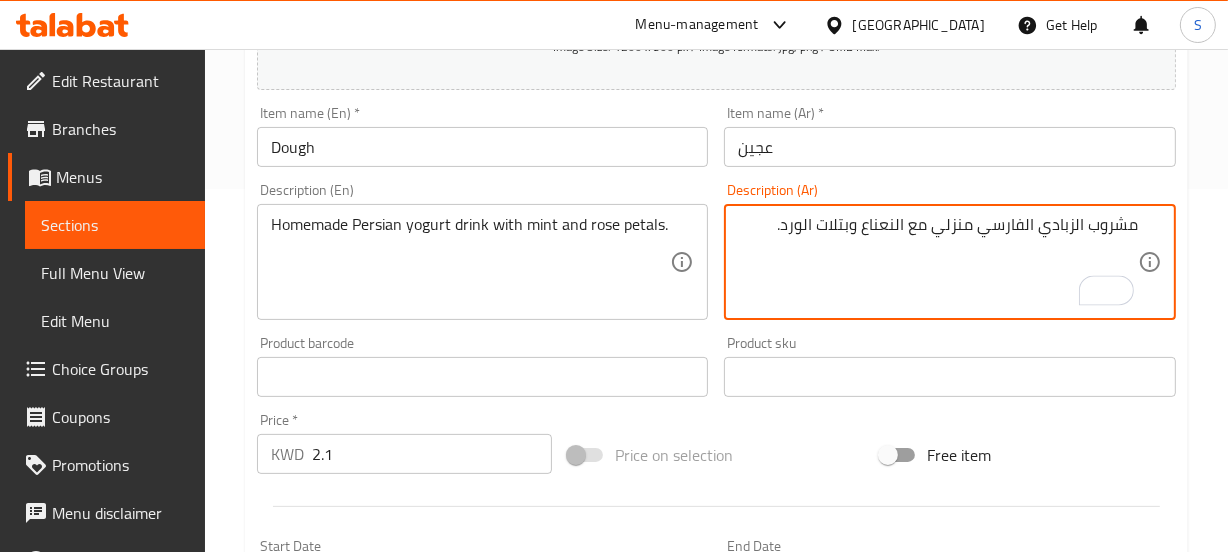 type on "مشروب الزبادي الفارسي منزلي مع النعناع وبتلات الورد." 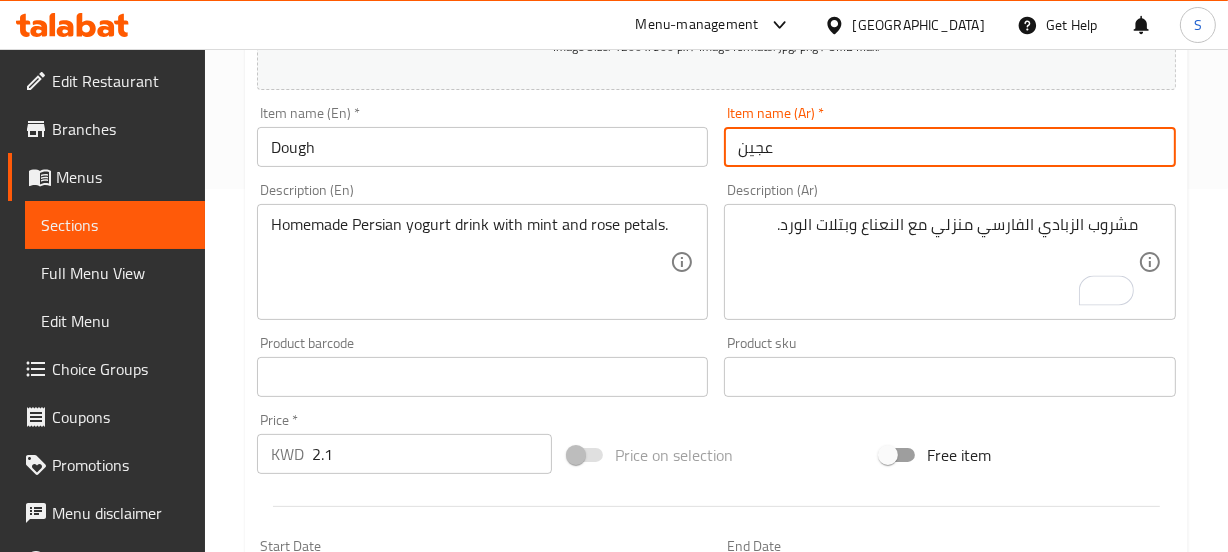 click on "Update" at bounding box center (366, 963) 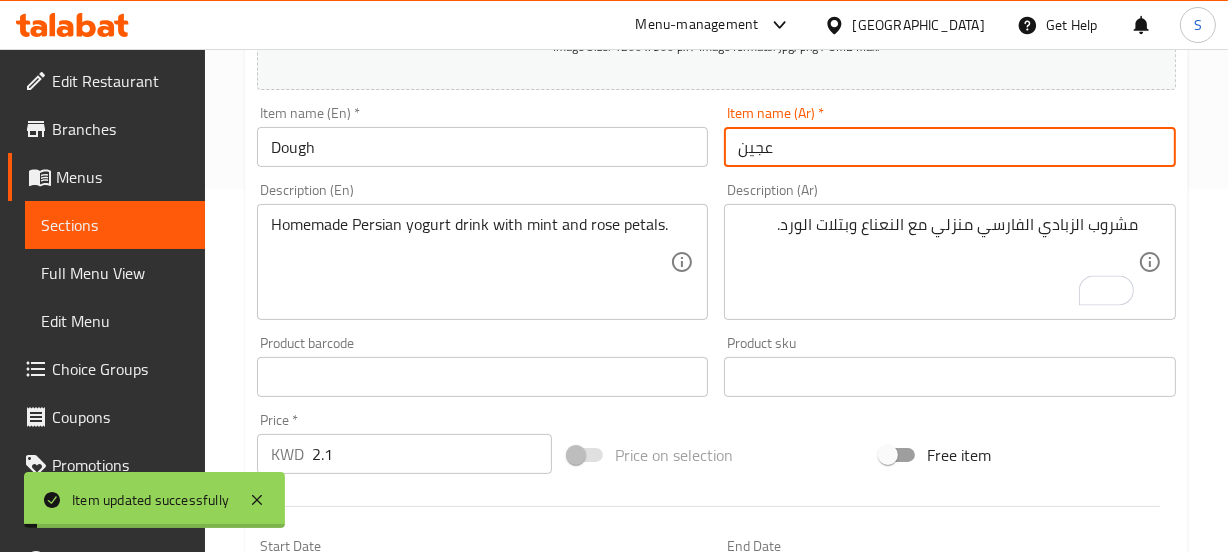 scroll, scrollTop: 0, scrollLeft: 0, axis: both 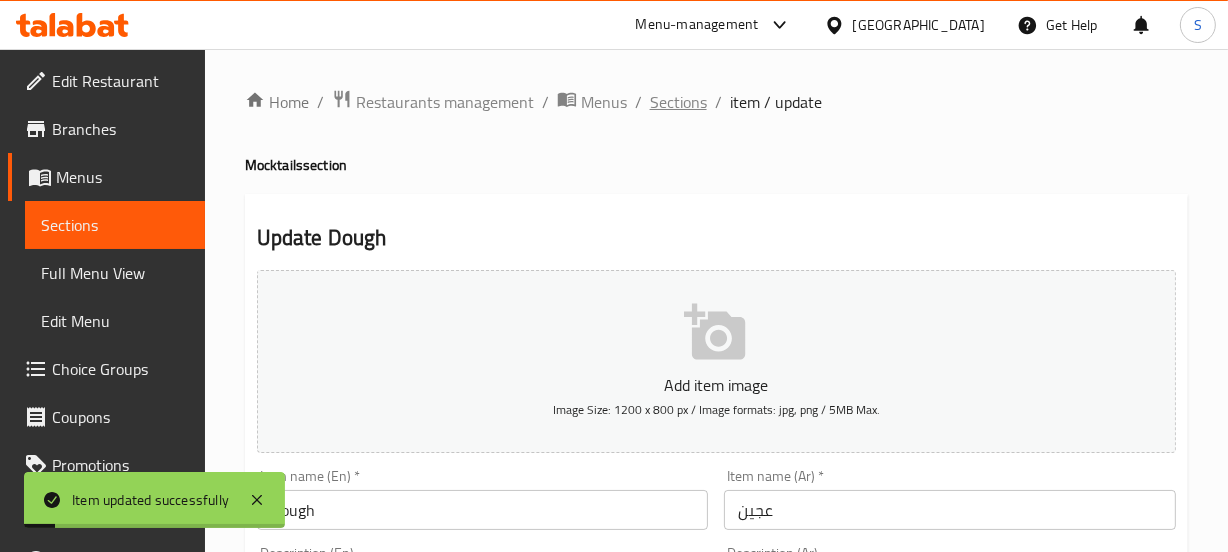 click on "Sections" at bounding box center [678, 102] 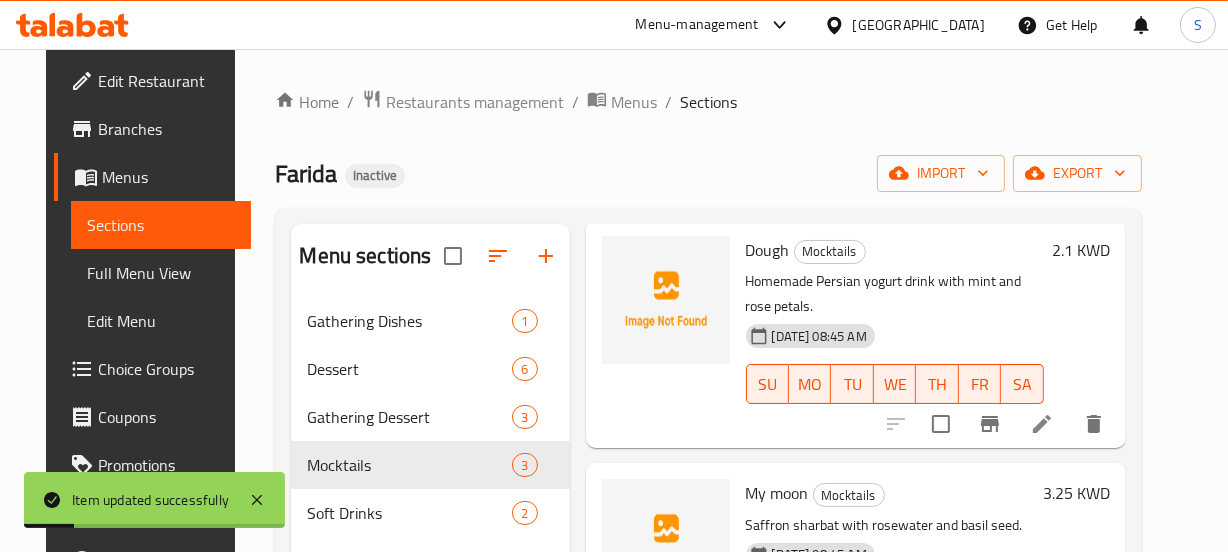 scroll, scrollTop: 221, scrollLeft: 0, axis: vertical 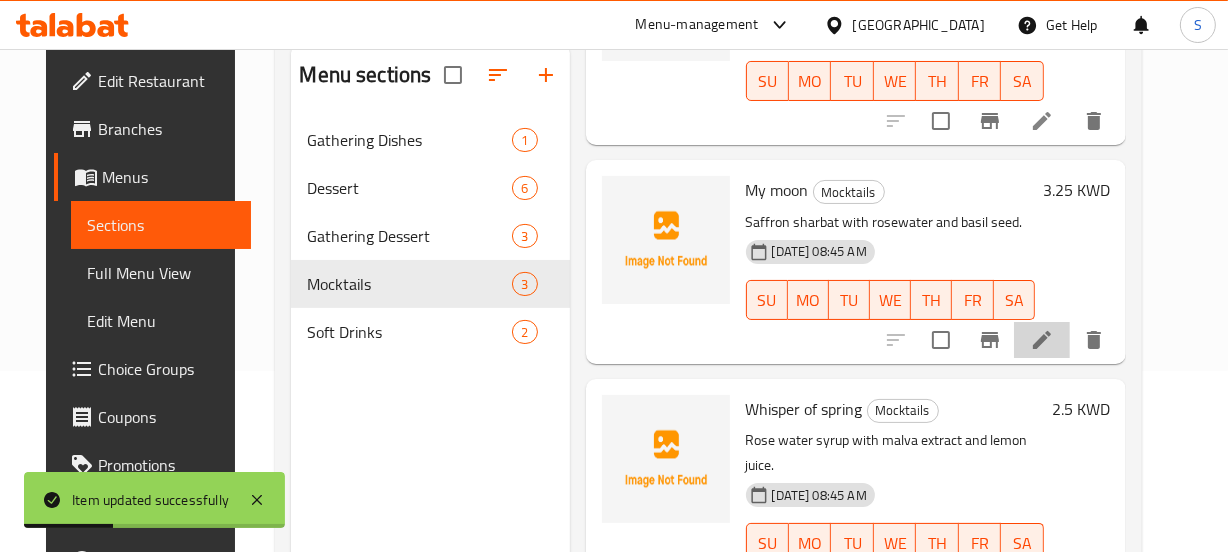click at bounding box center [1042, 340] 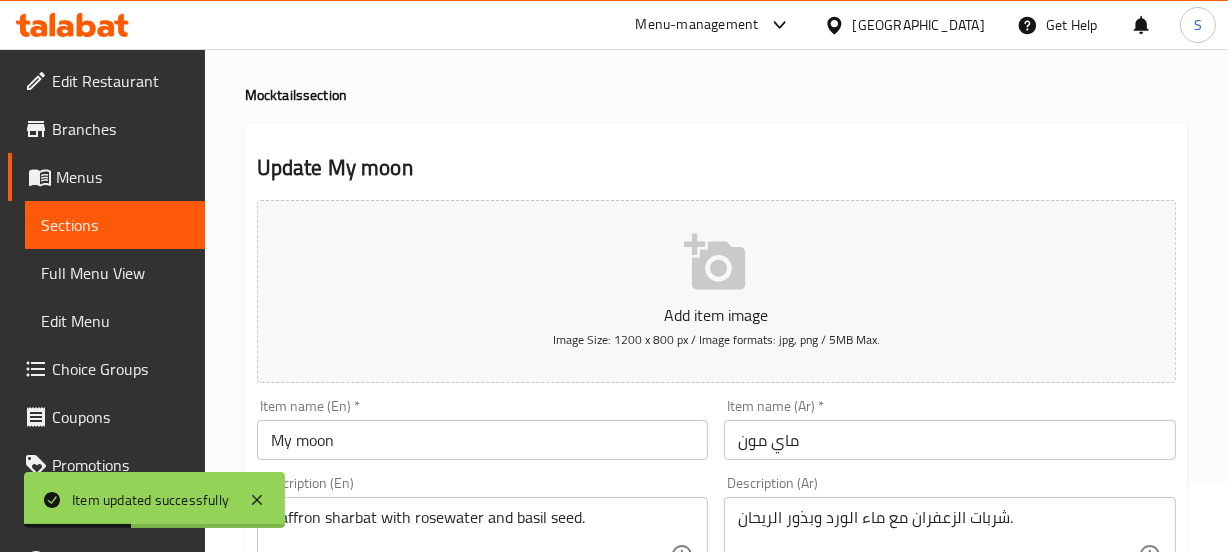 scroll, scrollTop: 181, scrollLeft: 0, axis: vertical 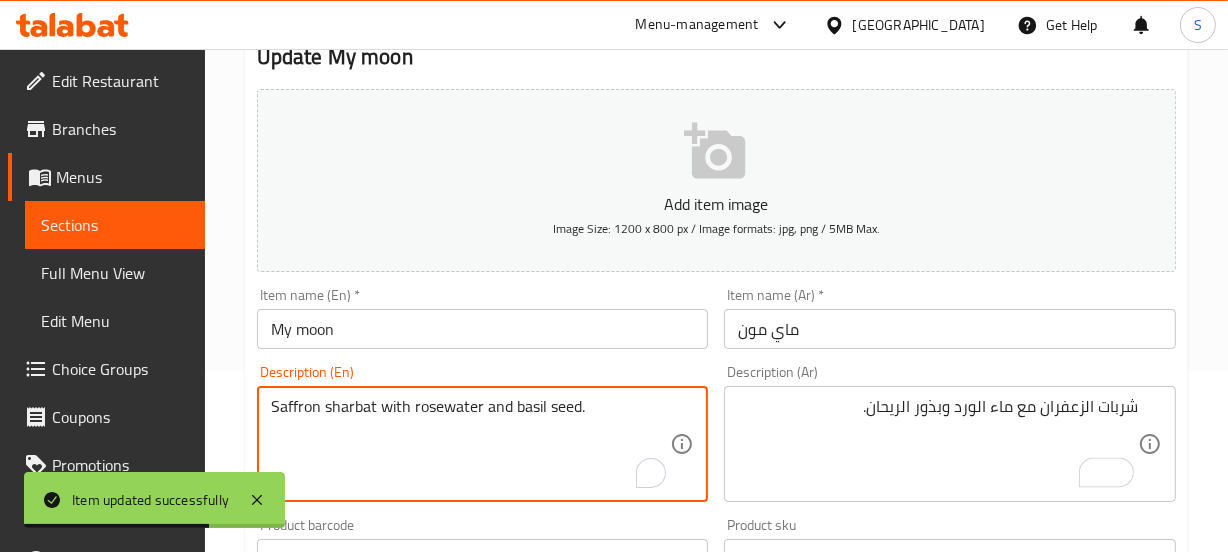 click on "Saffron sharbat with rosewater and basil seed." at bounding box center (471, 444) 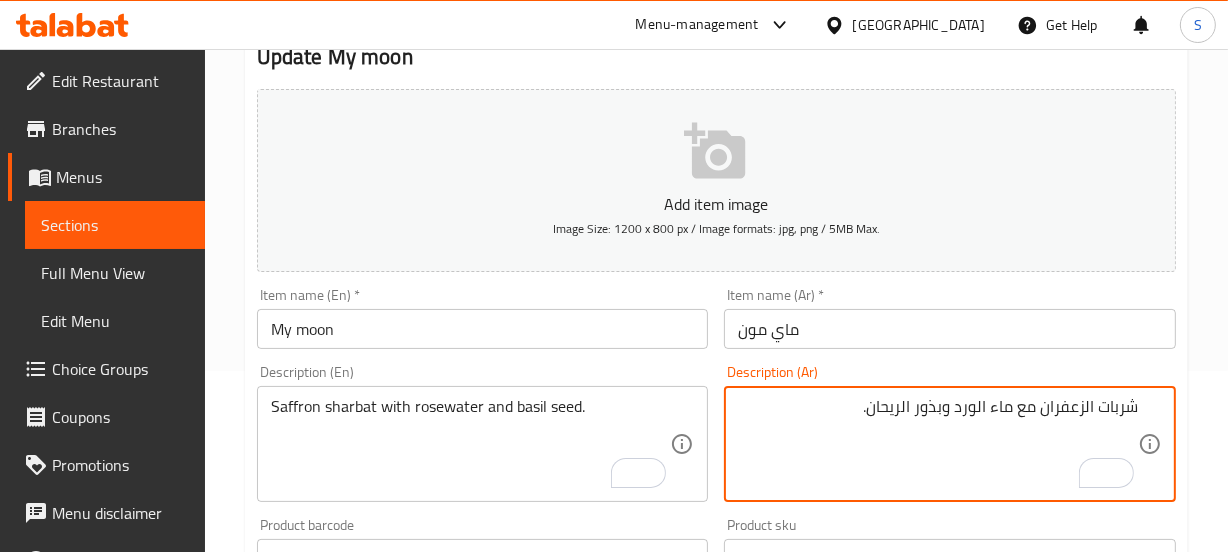 scroll, scrollTop: 0, scrollLeft: 0, axis: both 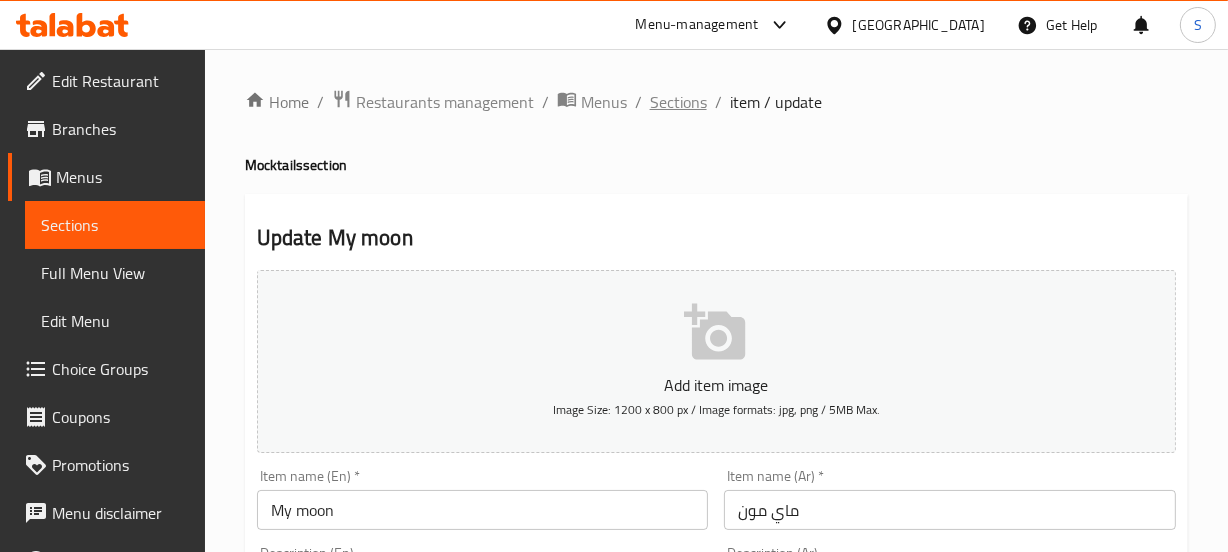 click on "Sections" at bounding box center [678, 102] 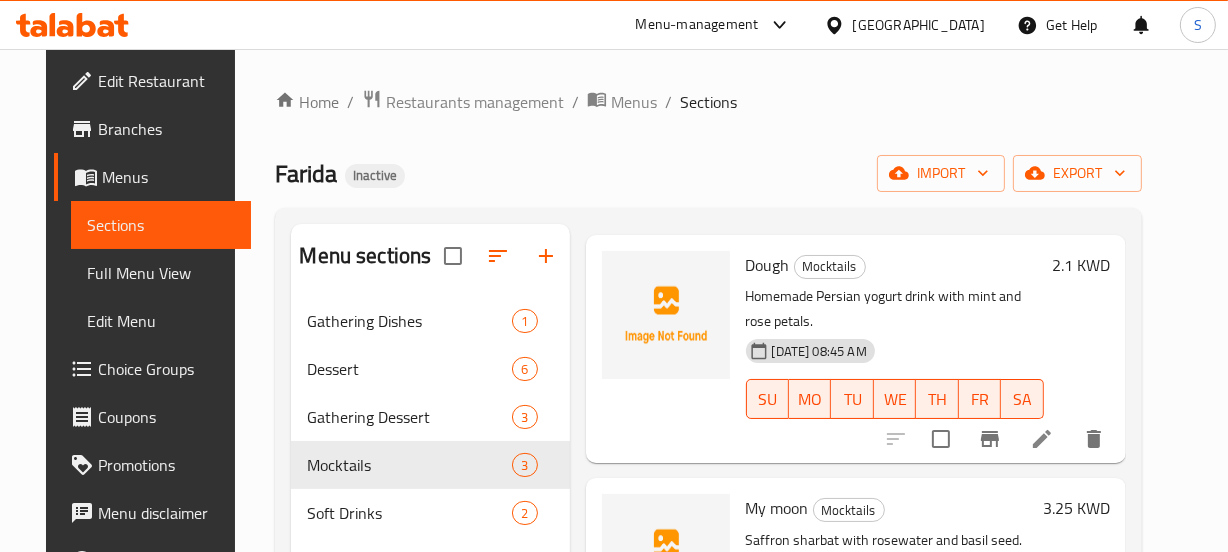 scroll, scrollTop: 221, scrollLeft: 0, axis: vertical 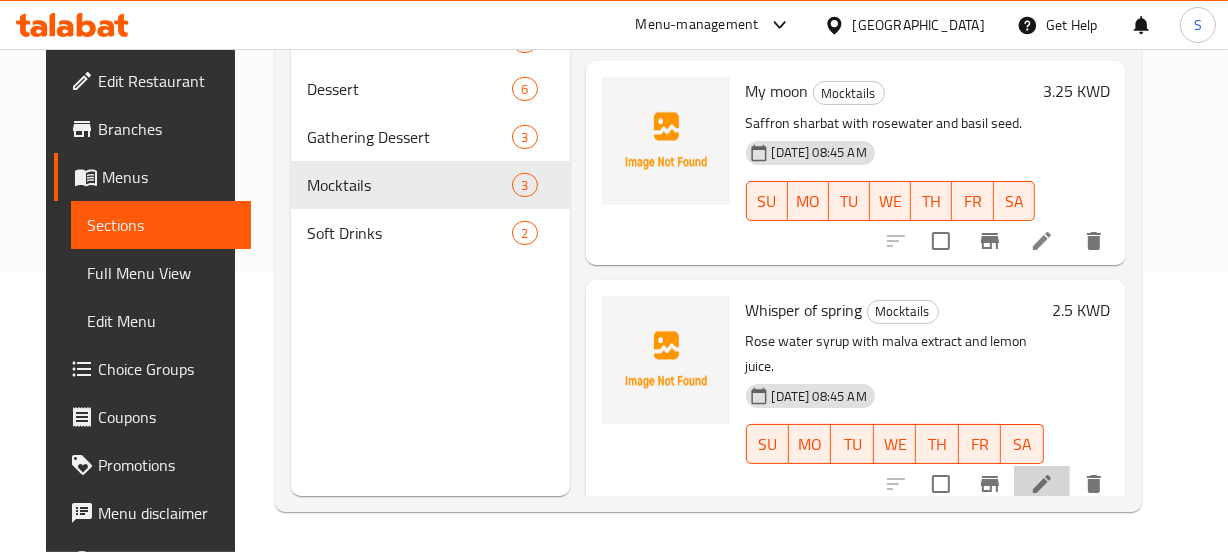 click at bounding box center (1042, 484) 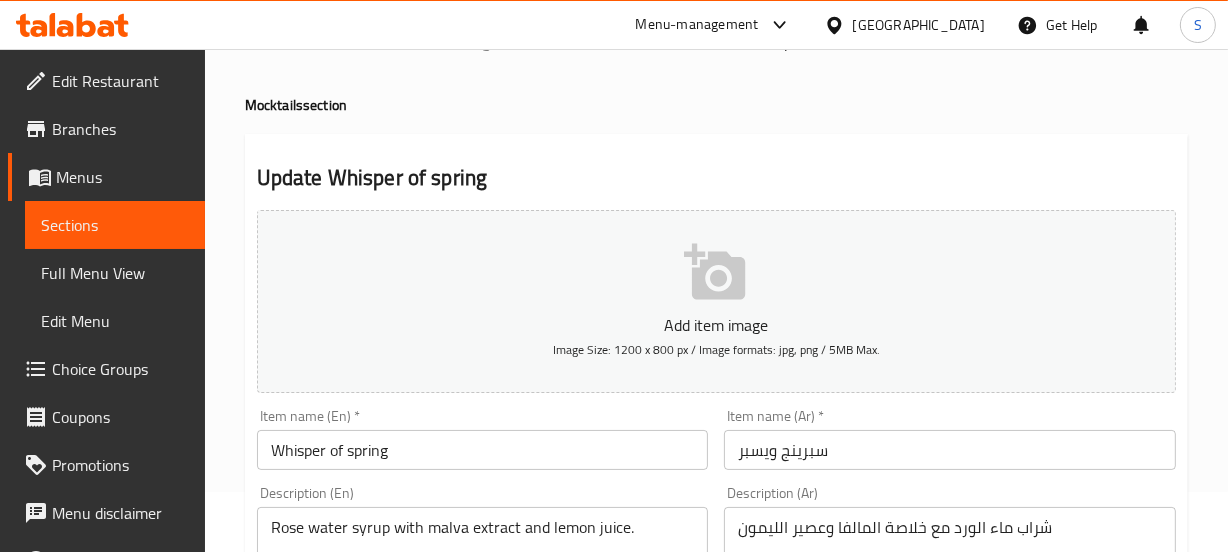 scroll, scrollTop: 181, scrollLeft: 0, axis: vertical 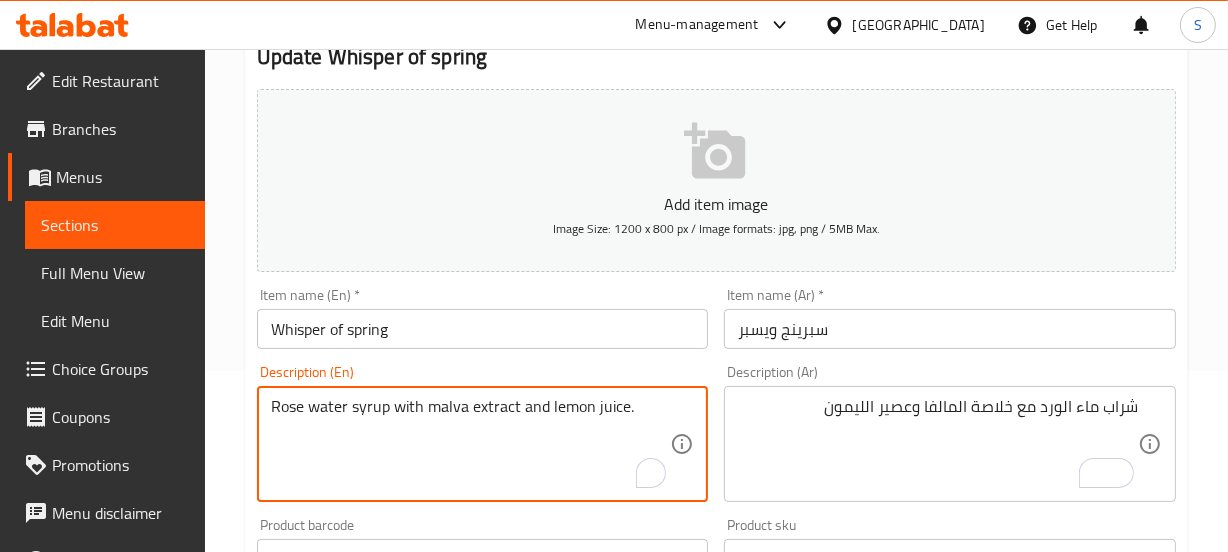 drag, startPoint x: 427, startPoint y: 403, endPoint x: 514, endPoint y: 406, distance: 87.05171 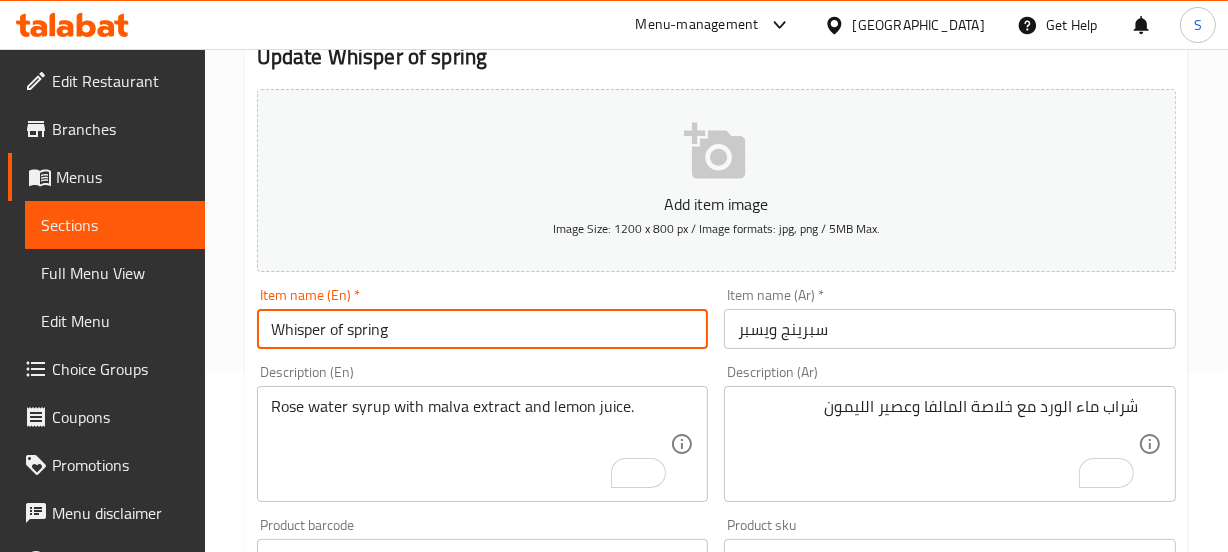 click on "Whisper of spring" at bounding box center (483, 329) 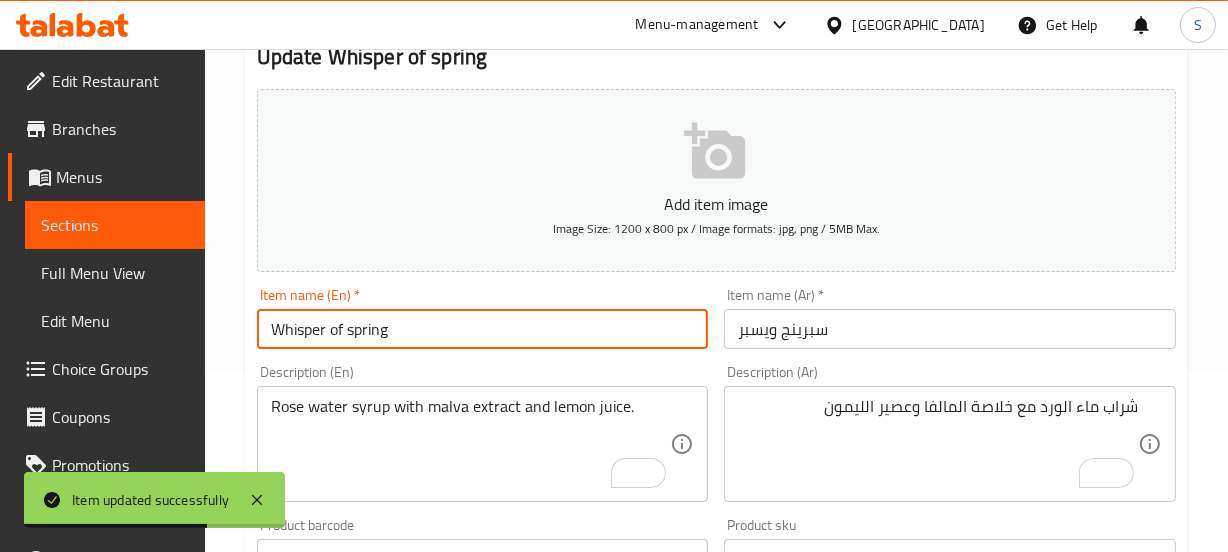 click on "سبرينج ويسبر" at bounding box center (950, 329) 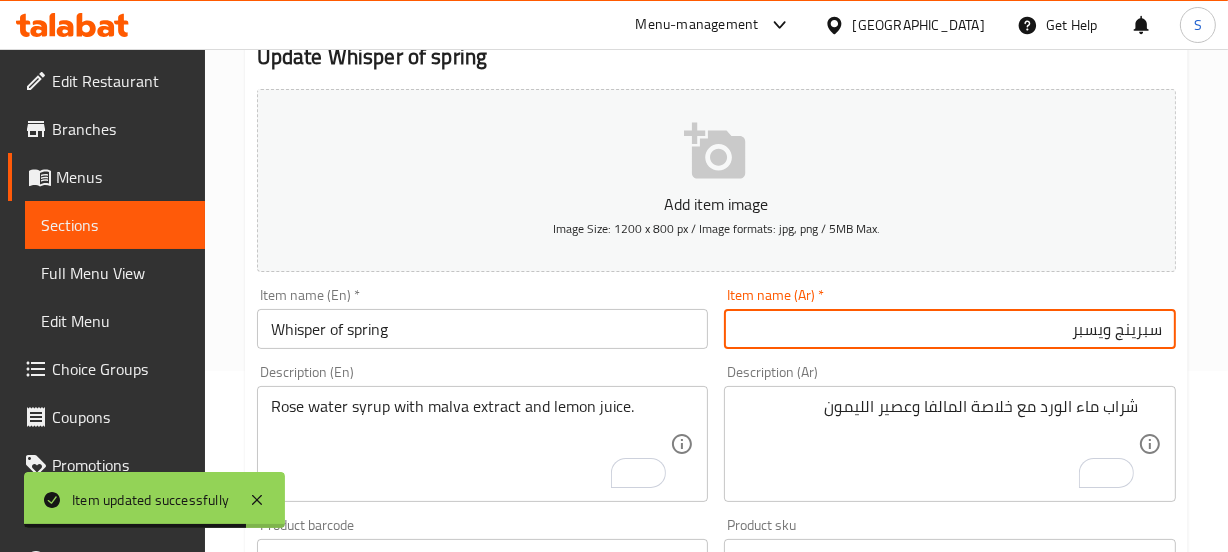 click on "سبرينج ويسبر" at bounding box center [950, 329] 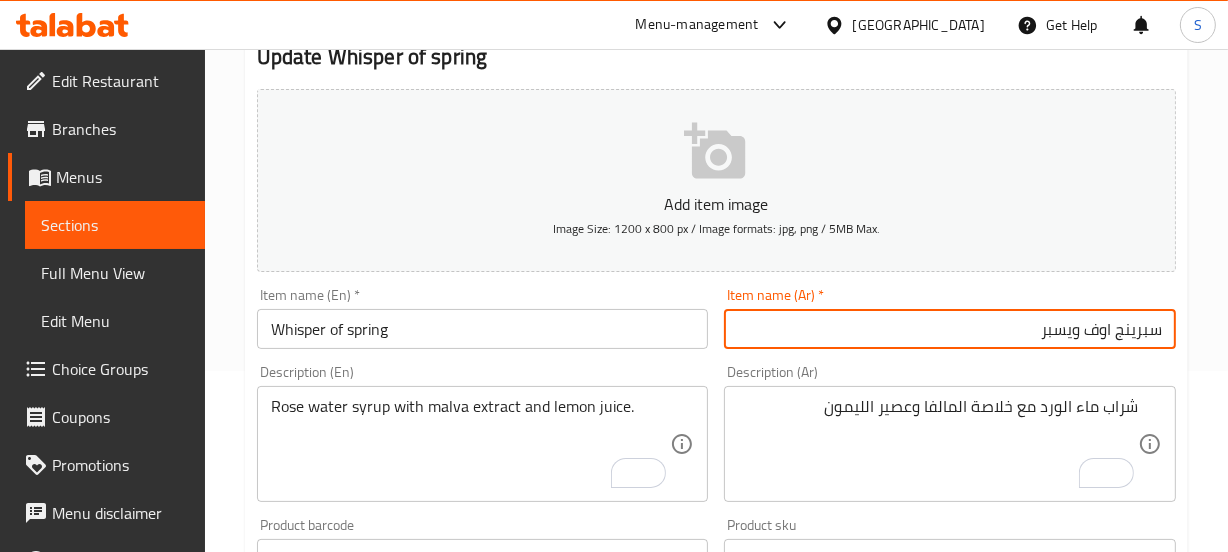 click on "Update" at bounding box center [366, 1145] 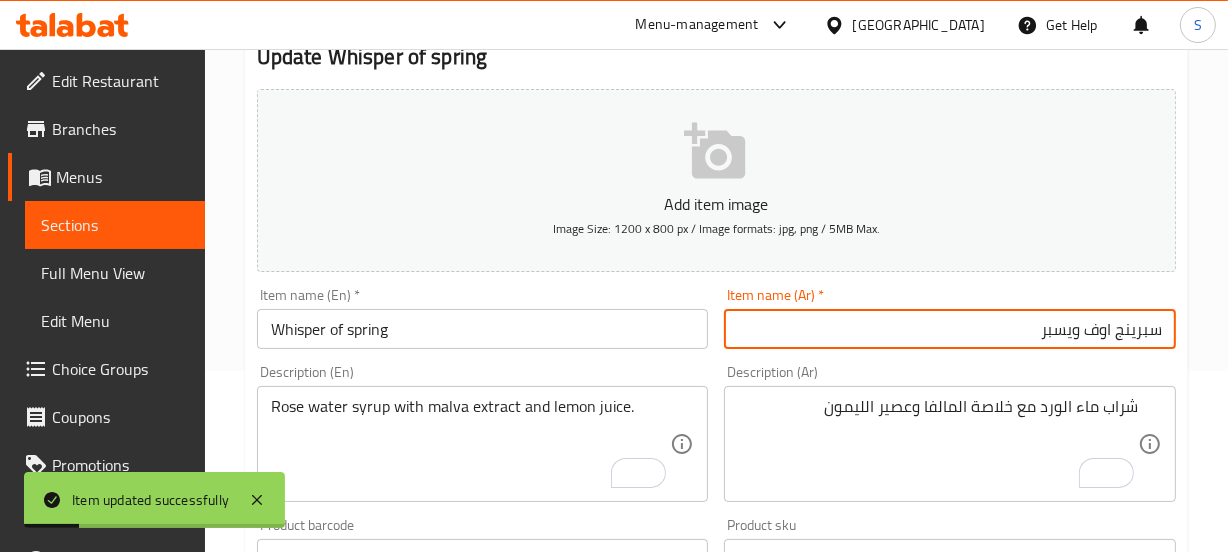drag, startPoint x: 1044, startPoint y: 331, endPoint x: 1080, endPoint y: 338, distance: 36.67424 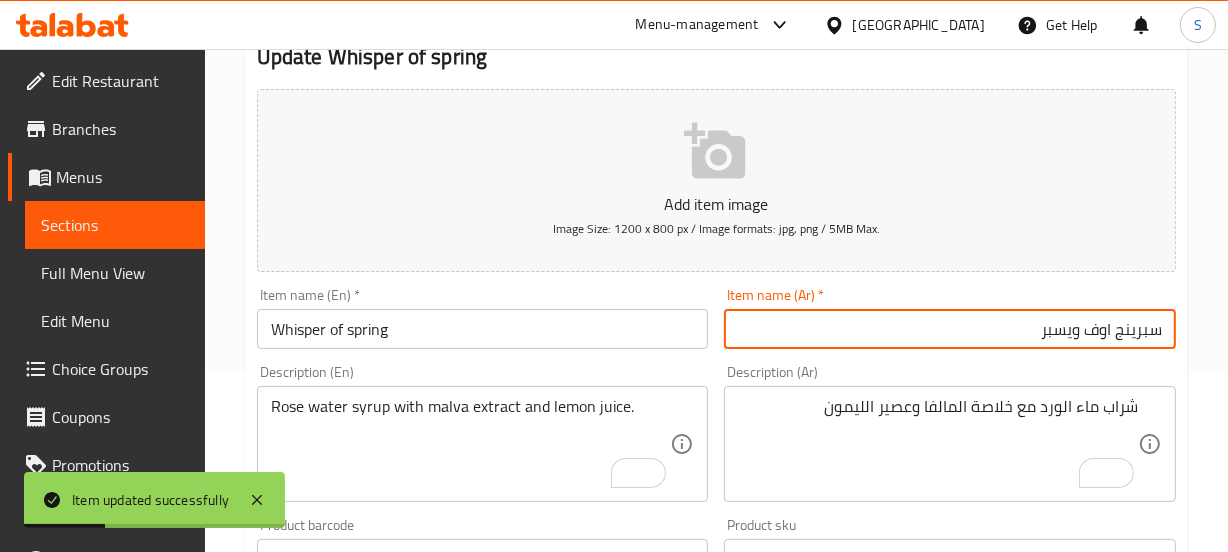 click on "سبرينج اوف ويسبر" at bounding box center (950, 329) 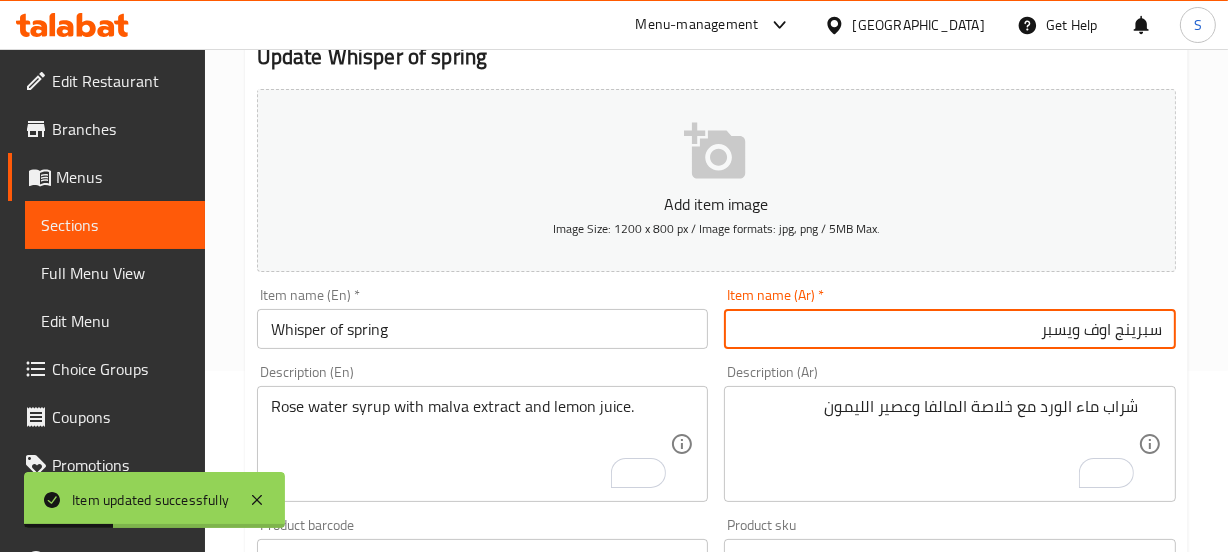 click on "سبرينج اوف ويسبر" at bounding box center (950, 329) 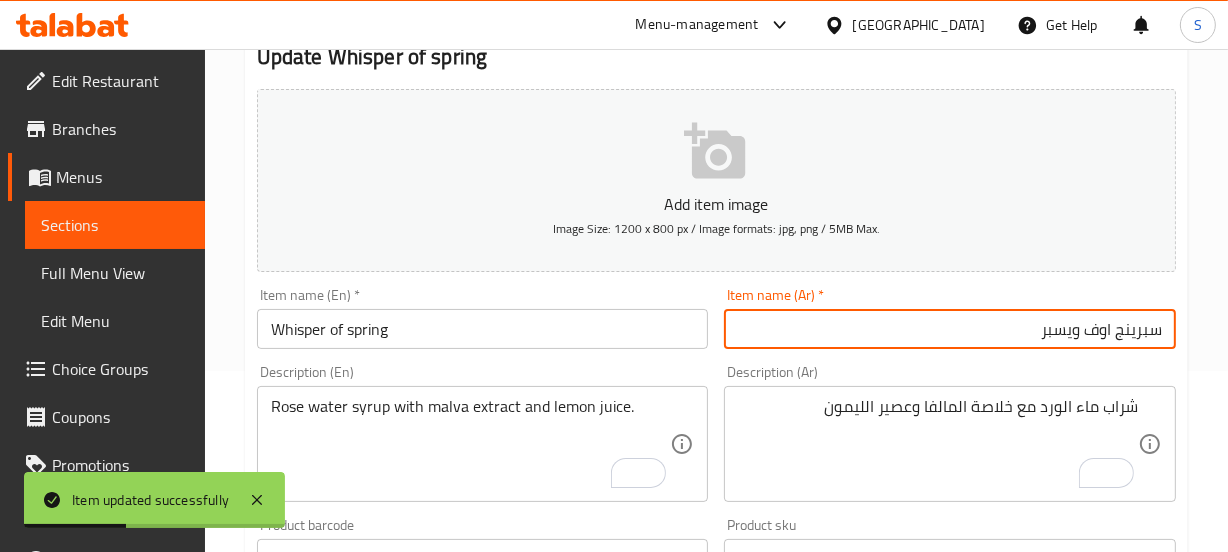 paste on "ويسبر" 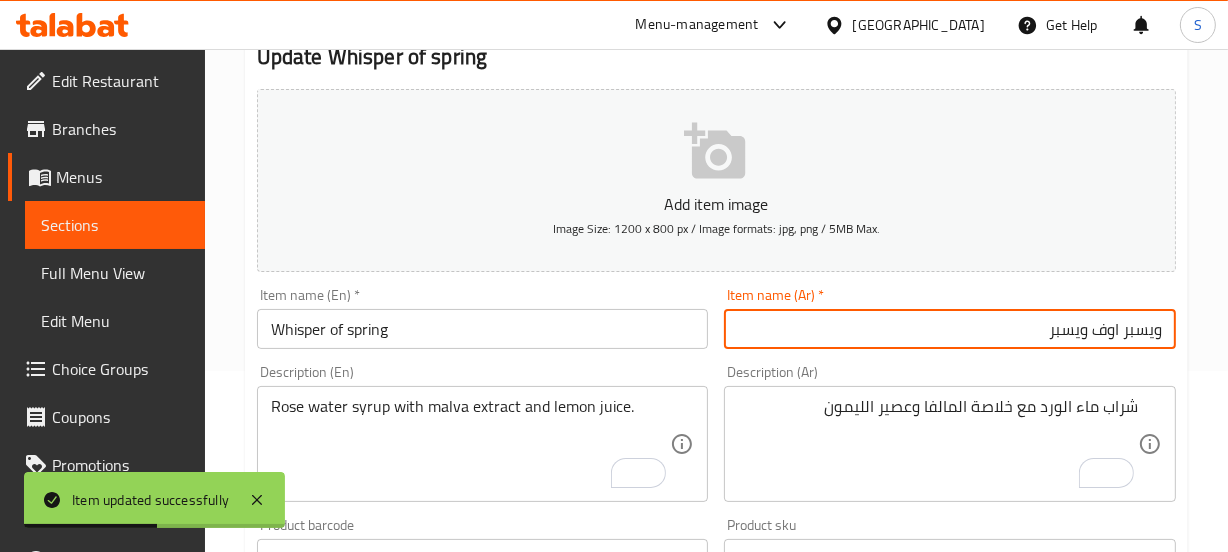 click on "ويسبر اوف ويسبر" at bounding box center [950, 329] 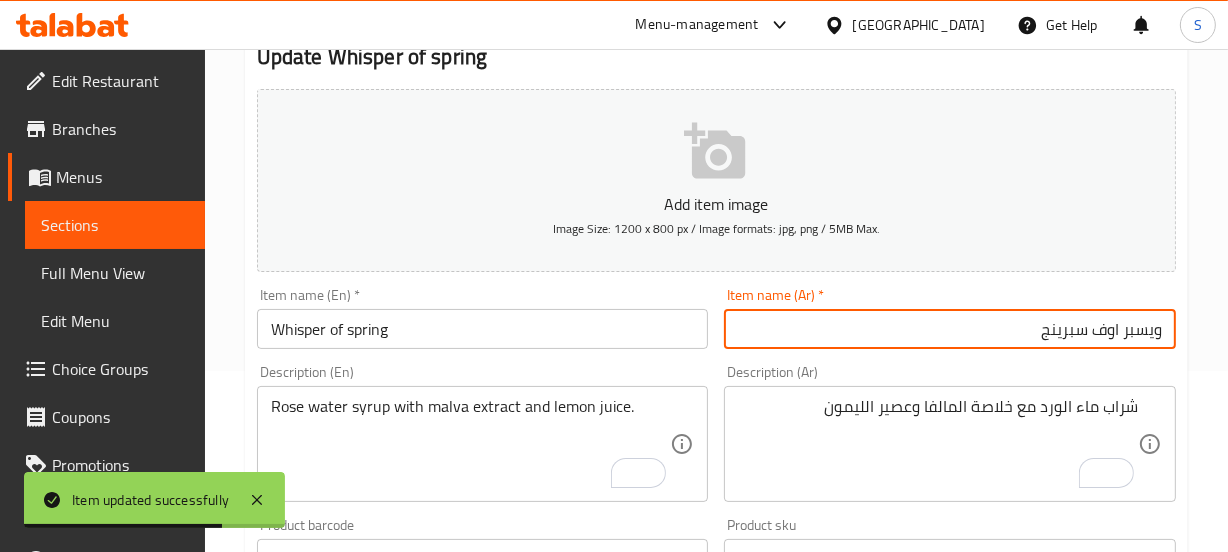 type on "ويسبر اوف سبرينج" 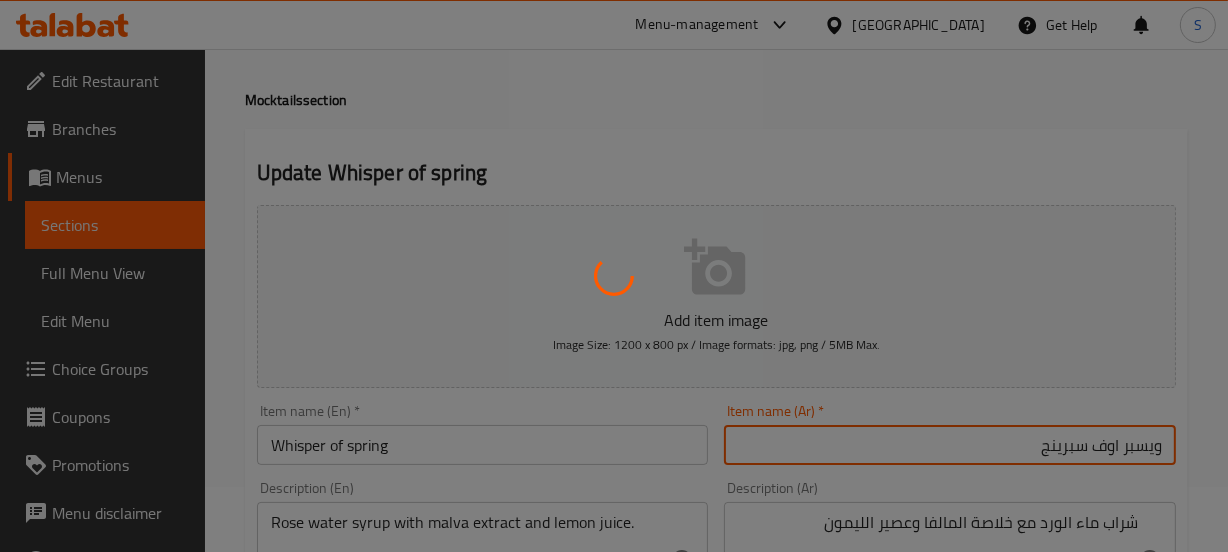 scroll, scrollTop: 0, scrollLeft: 0, axis: both 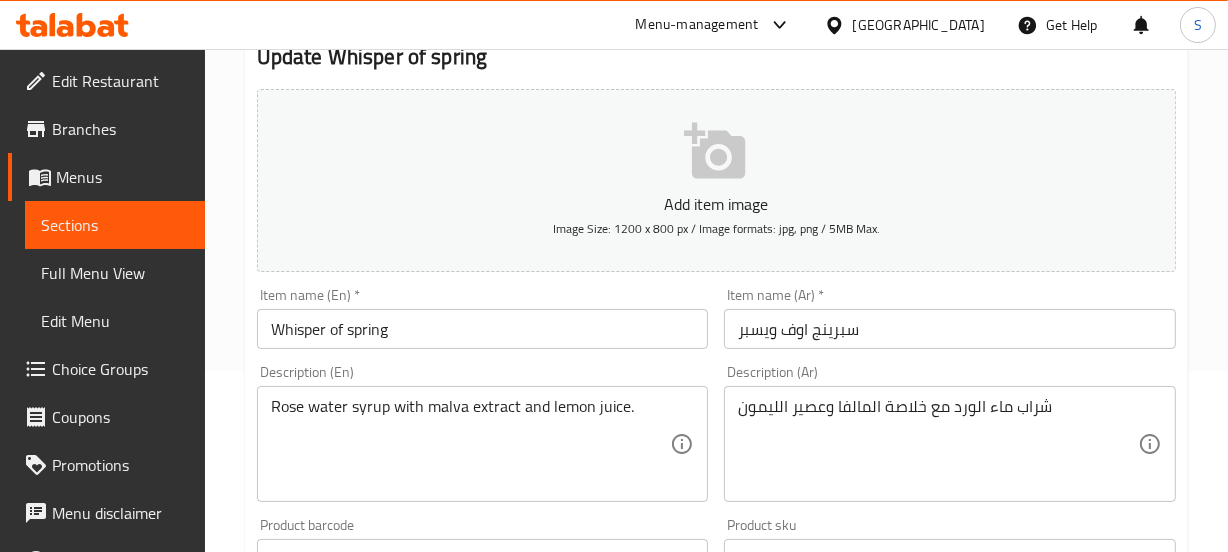 click on "سبرينج اوف ويسبر" at bounding box center [950, 329] 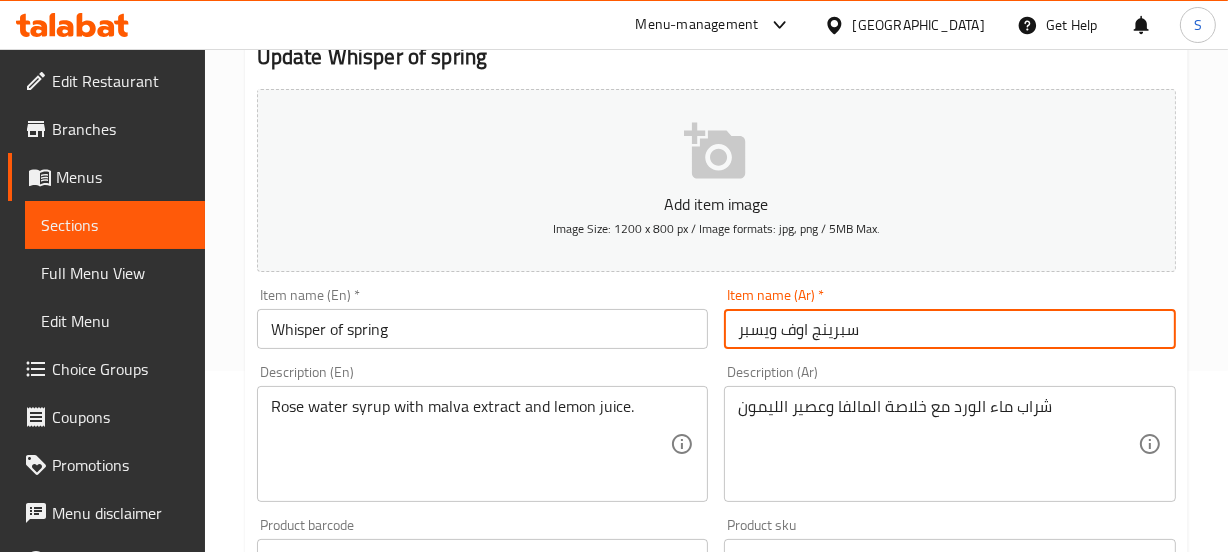 click on "سبرينج اوف ويسبر" at bounding box center (950, 329) 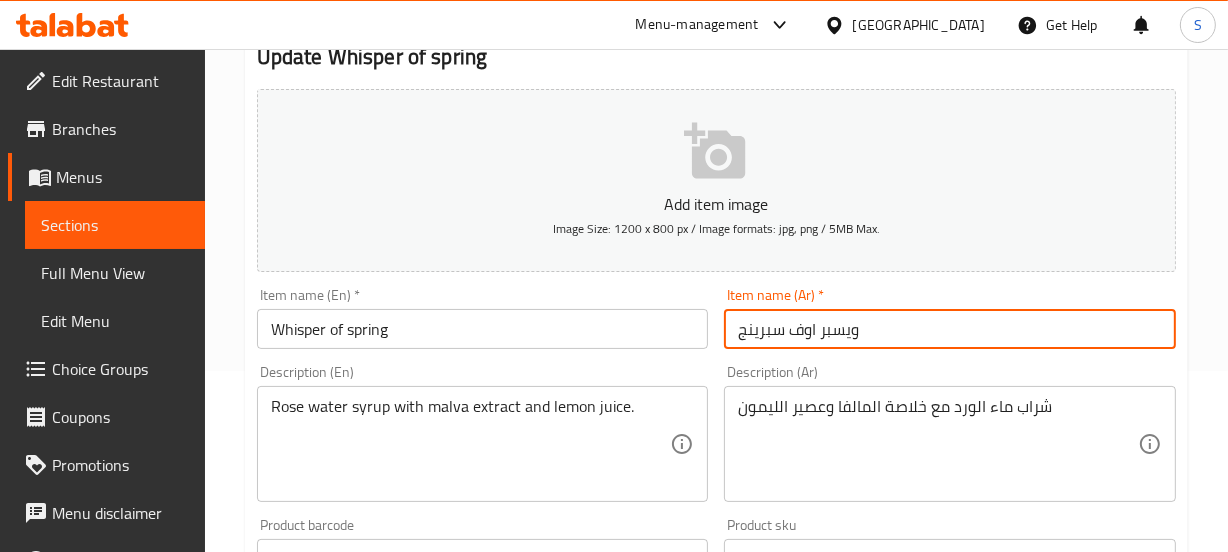 type on "ويسبر اوف سبرينج" 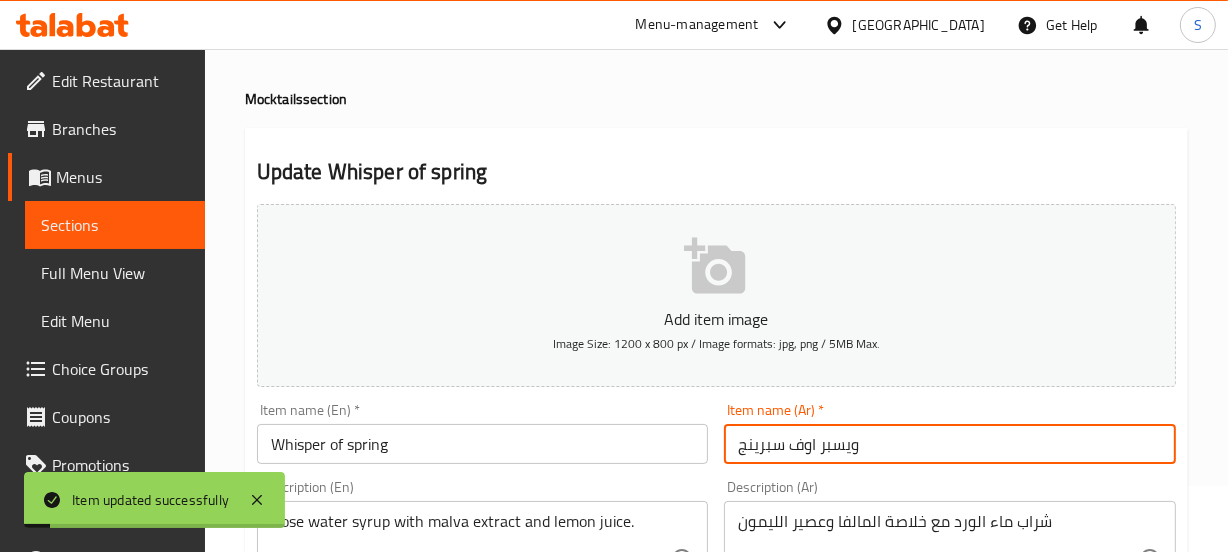 scroll, scrollTop: 0, scrollLeft: 0, axis: both 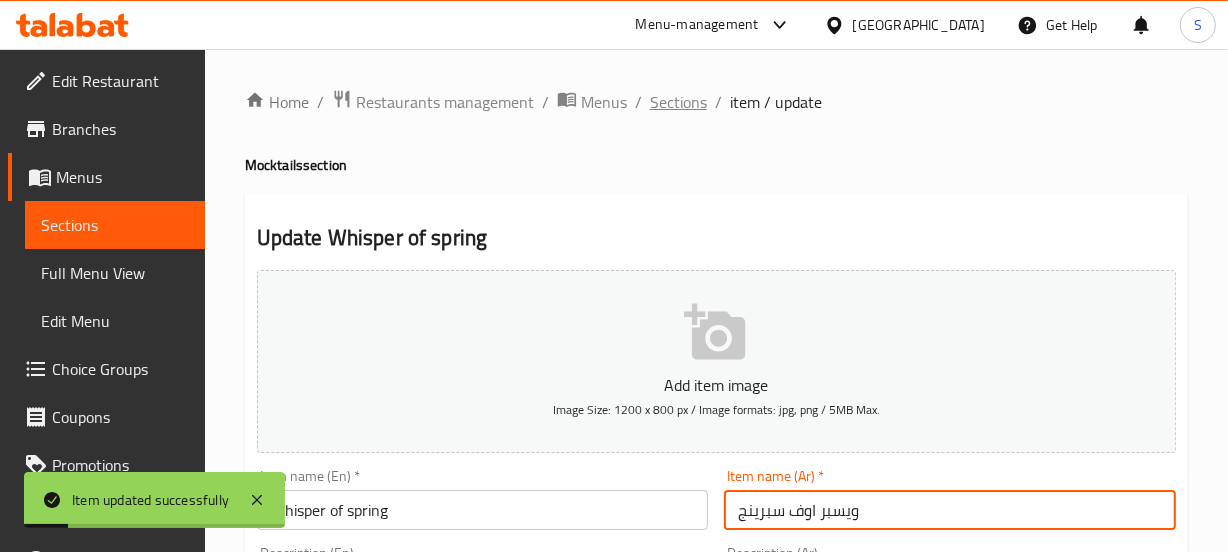 click on "Sections" at bounding box center [678, 102] 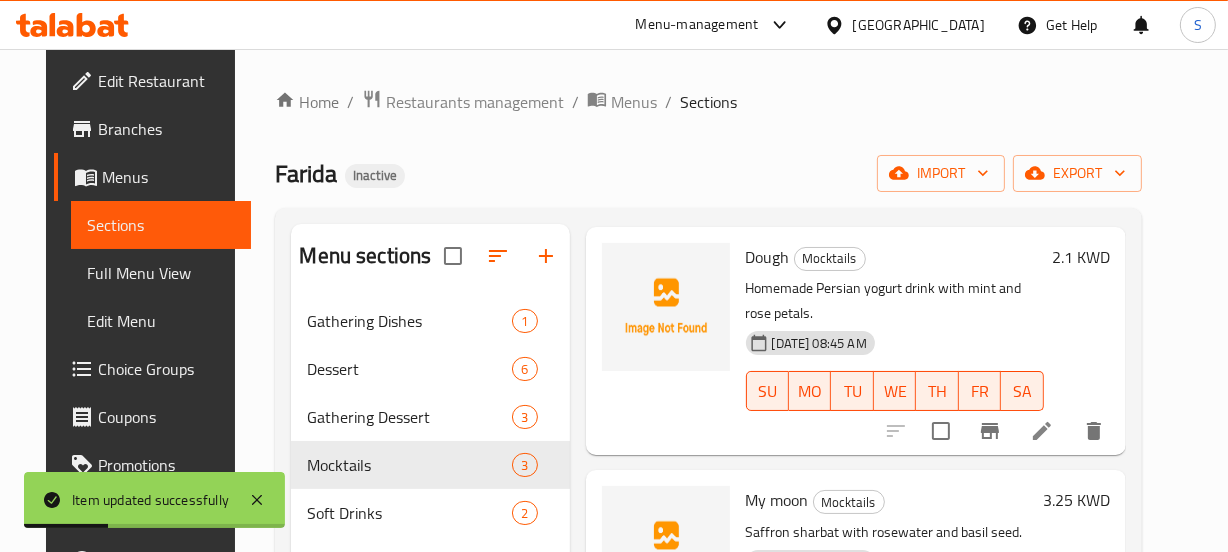 scroll, scrollTop: 221, scrollLeft: 0, axis: vertical 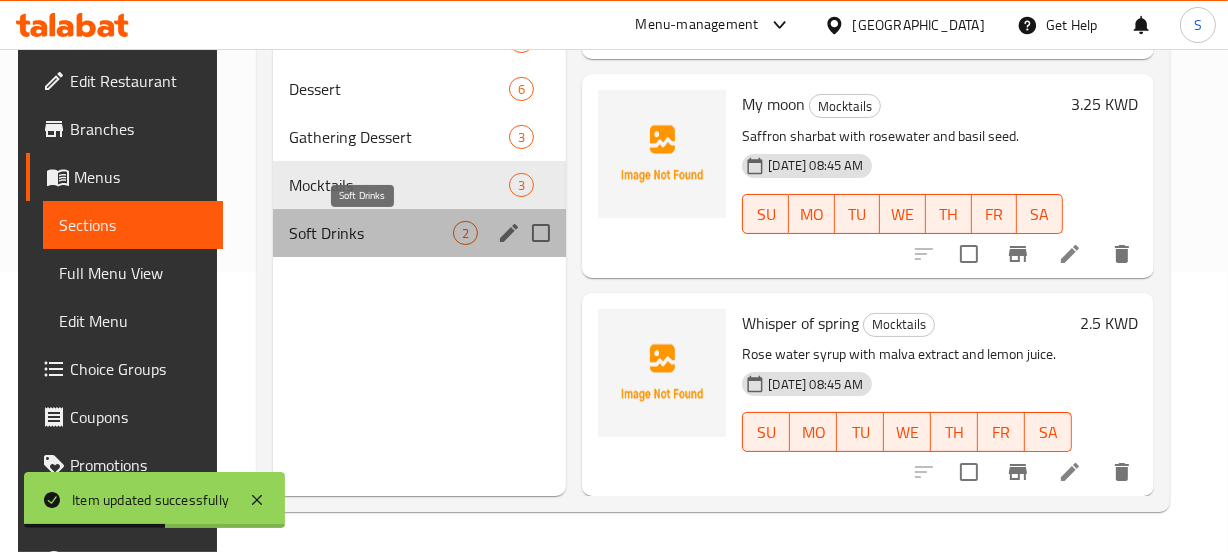 click on "Soft Drinks" at bounding box center (371, 233) 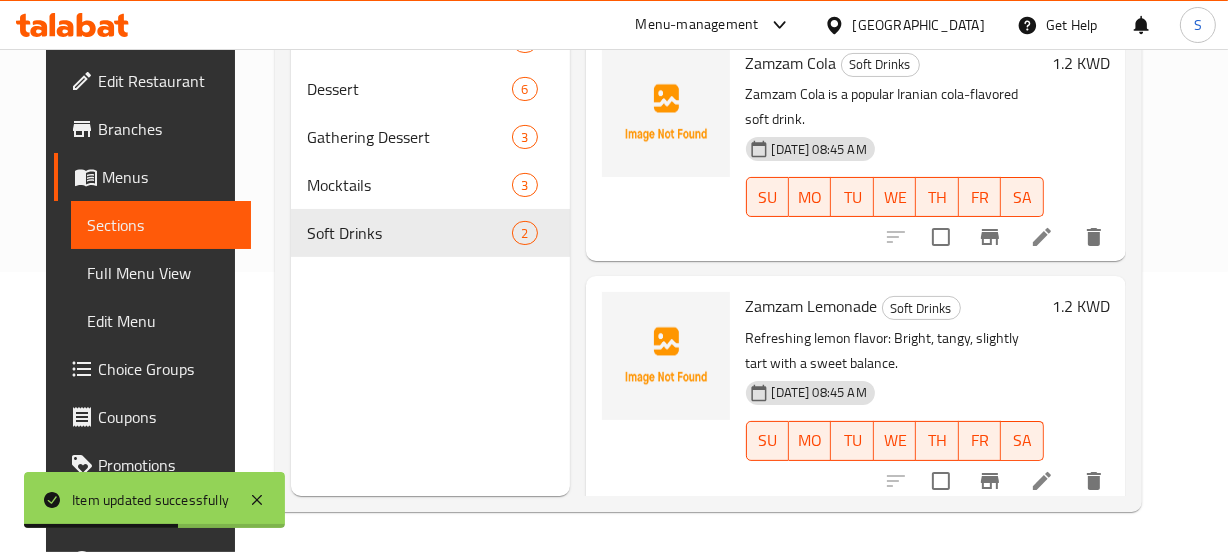 scroll, scrollTop: 0, scrollLeft: 0, axis: both 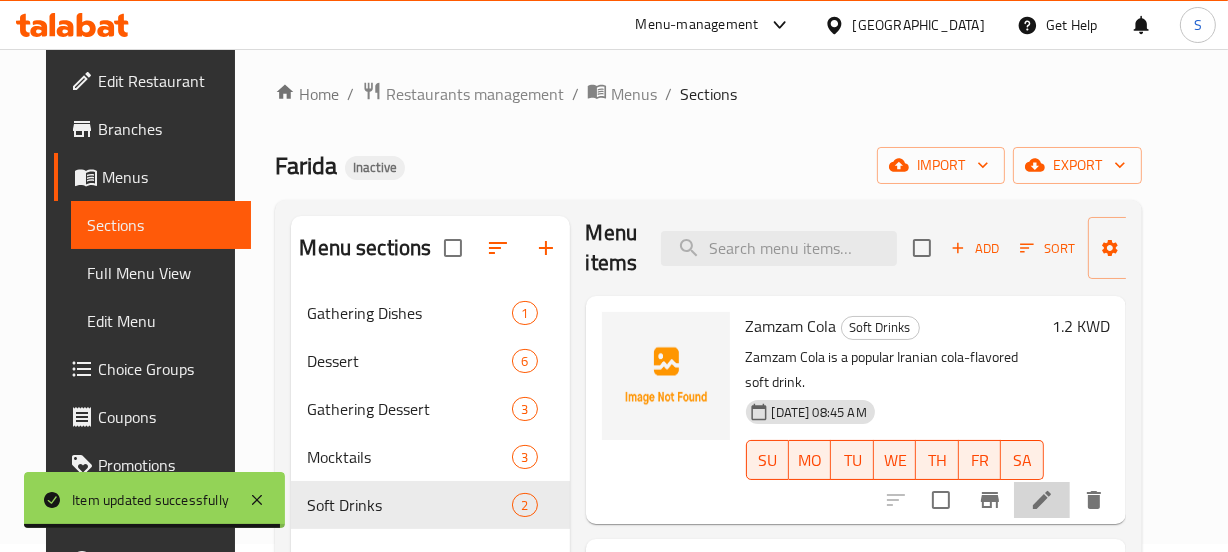 click at bounding box center [1042, 500] 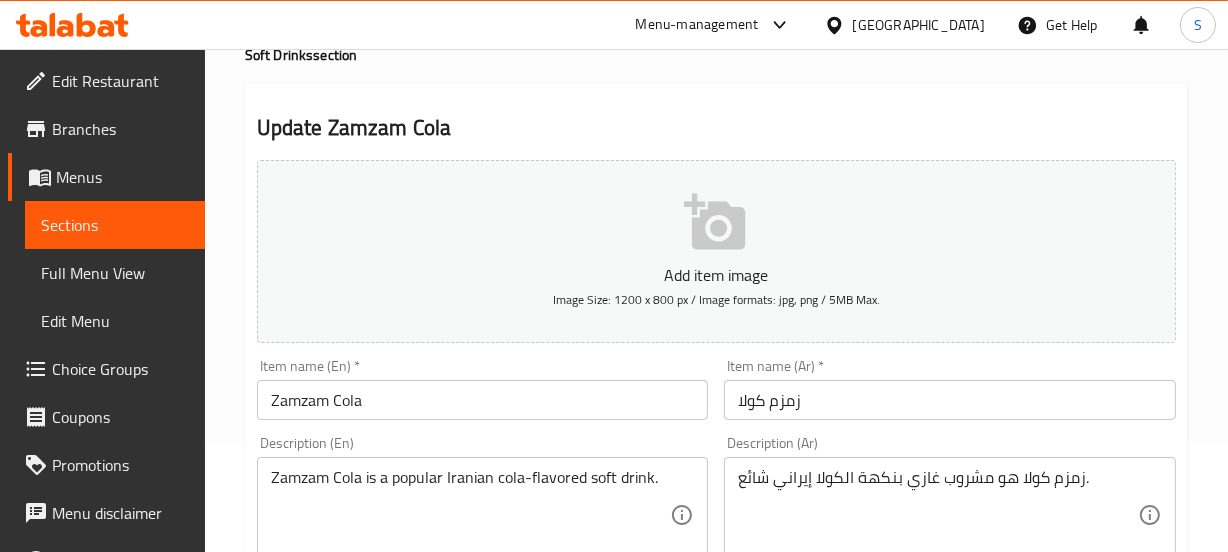 scroll, scrollTop: 181, scrollLeft: 0, axis: vertical 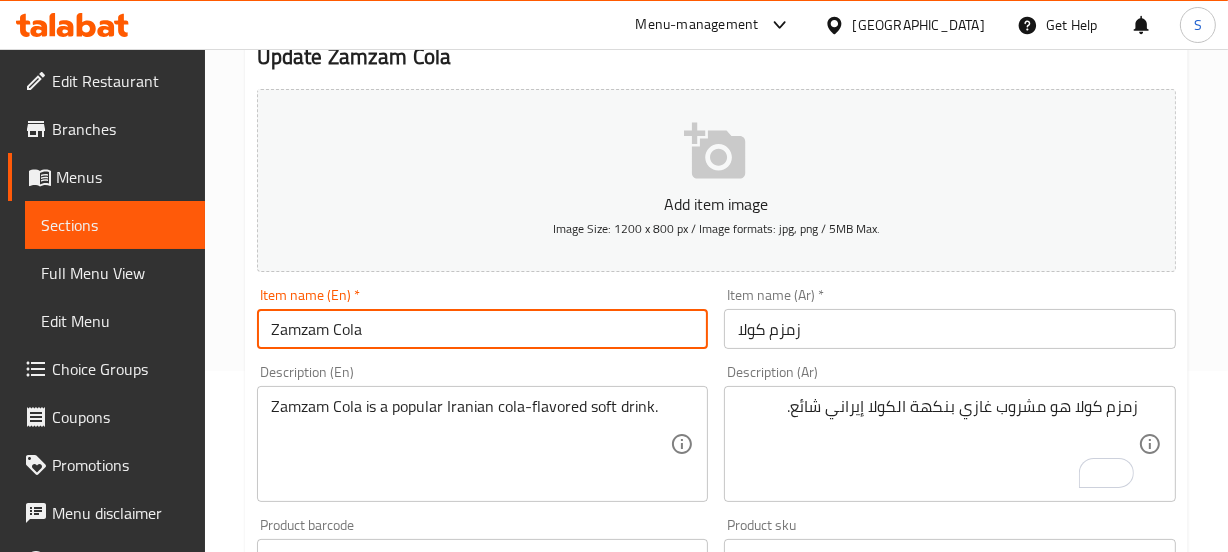 click on "Zamzam Cola" at bounding box center (483, 329) 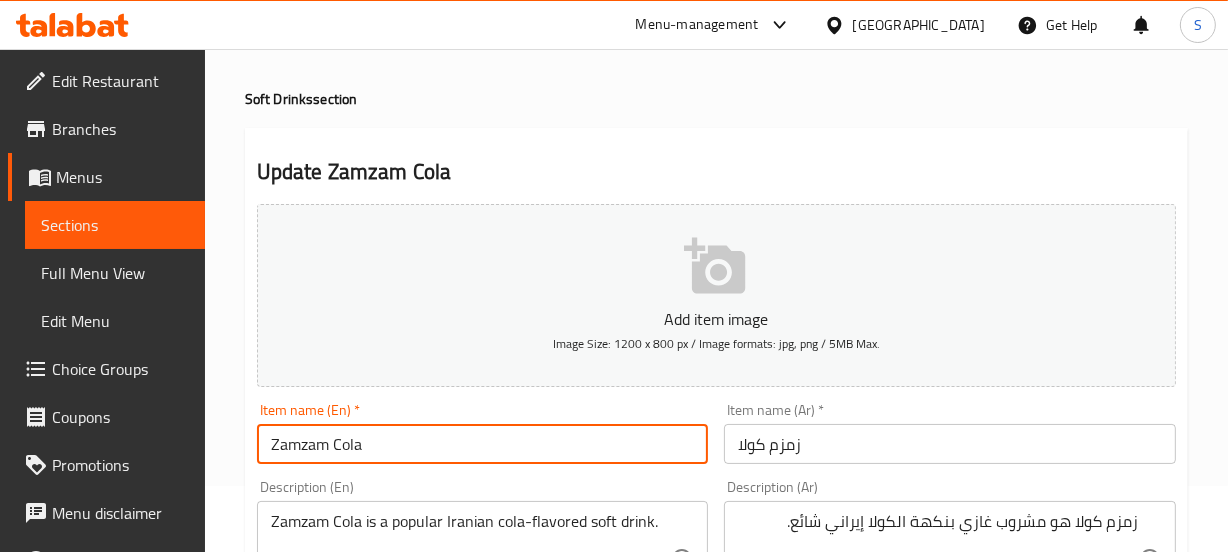 scroll, scrollTop: 0, scrollLeft: 0, axis: both 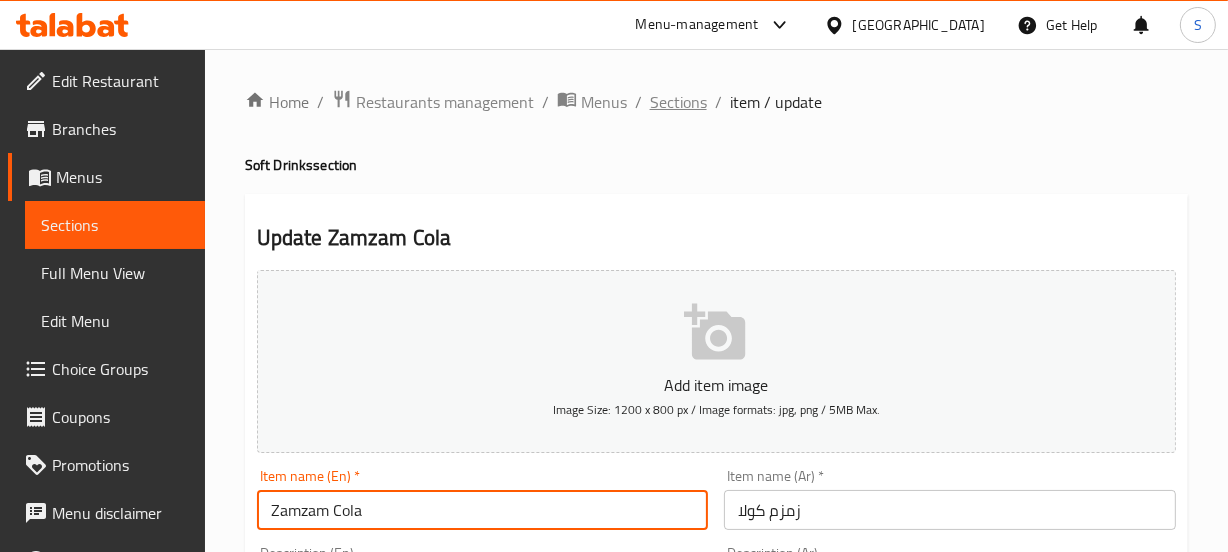 click on "Sections" at bounding box center (678, 102) 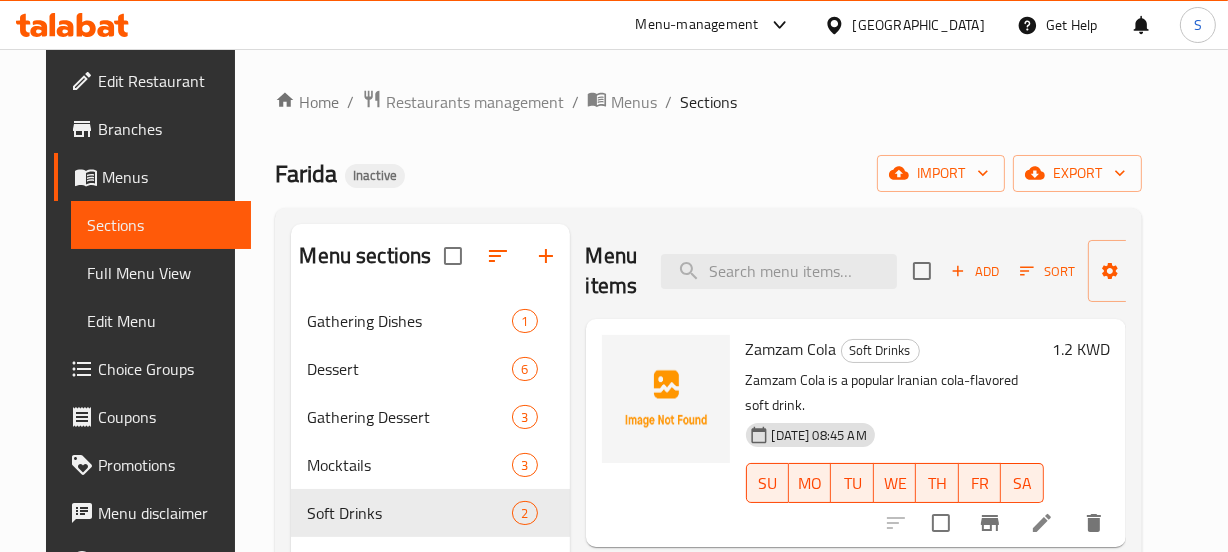 scroll, scrollTop: 28, scrollLeft: 0, axis: vertical 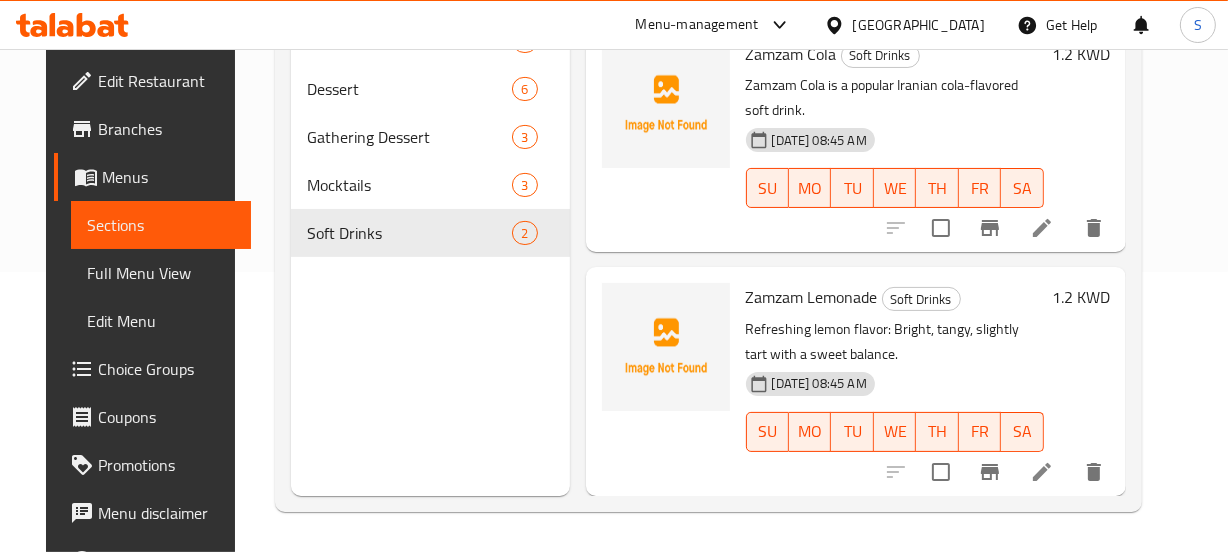 click at bounding box center [995, 472] 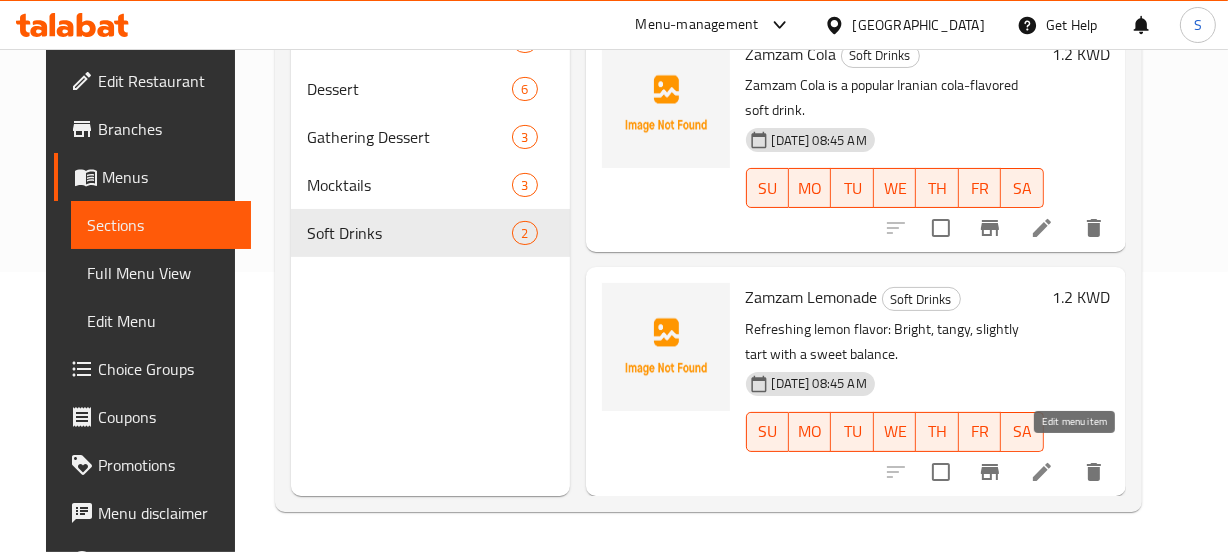 click 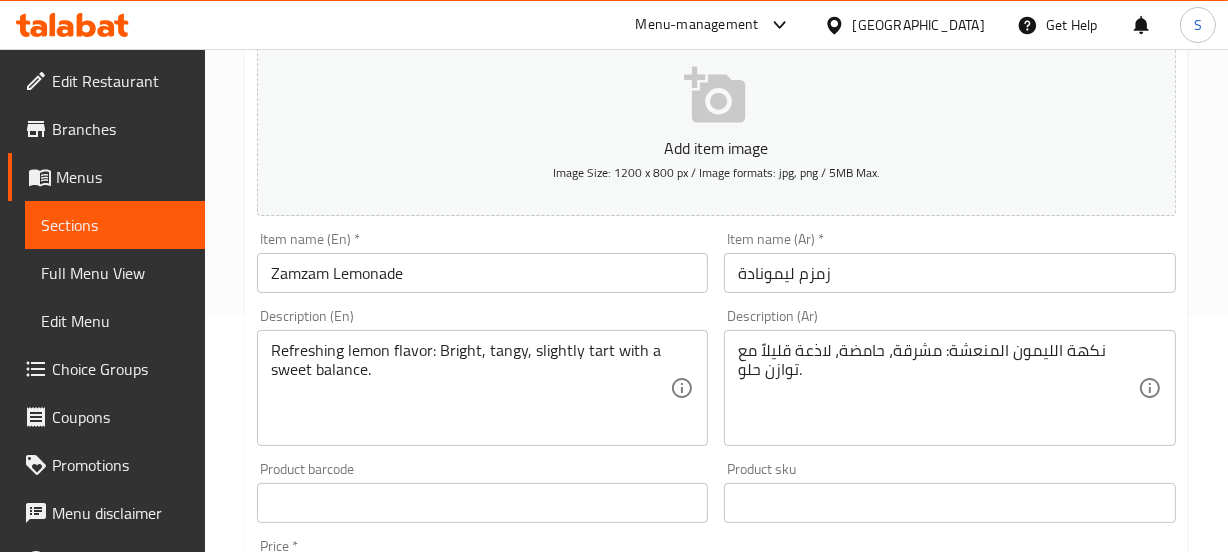 scroll, scrollTop: 272, scrollLeft: 0, axis: vertical 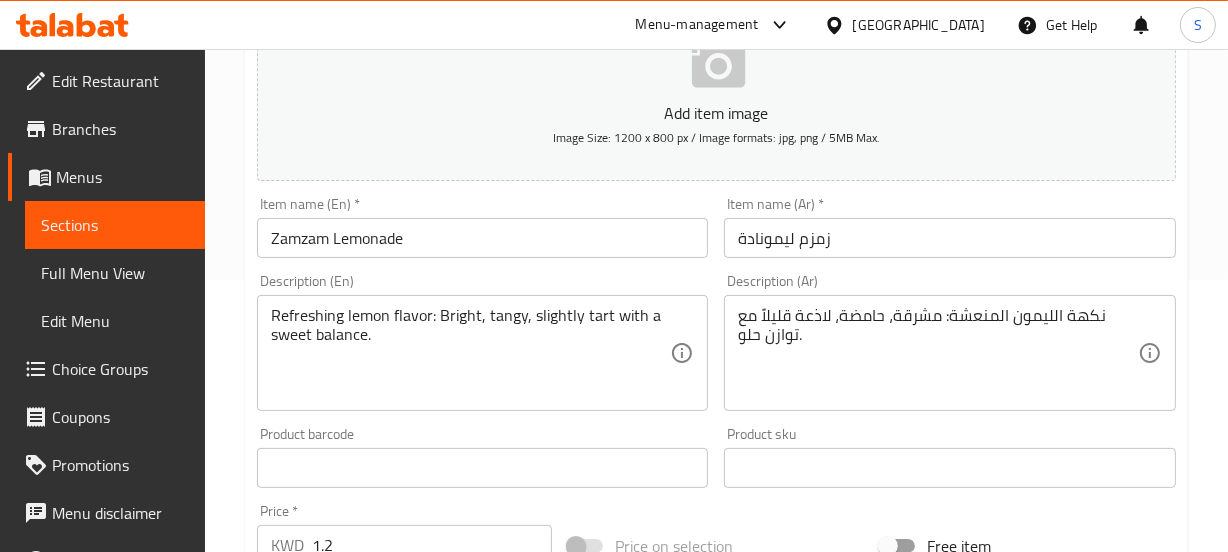 click on "زمزم ليمونادة" at bounding box center (950, 238) 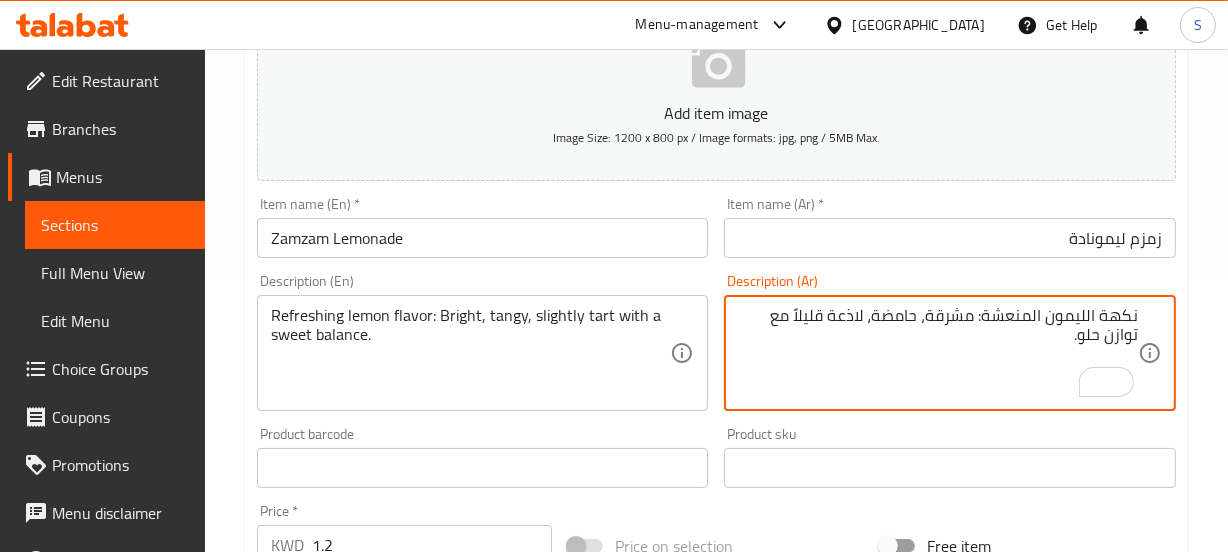click on "نكهة الليمون المنعشة: مشرقة، حامضة، لاذعة قليلاً مع توازن حلو." at bounding box center [938, 353] 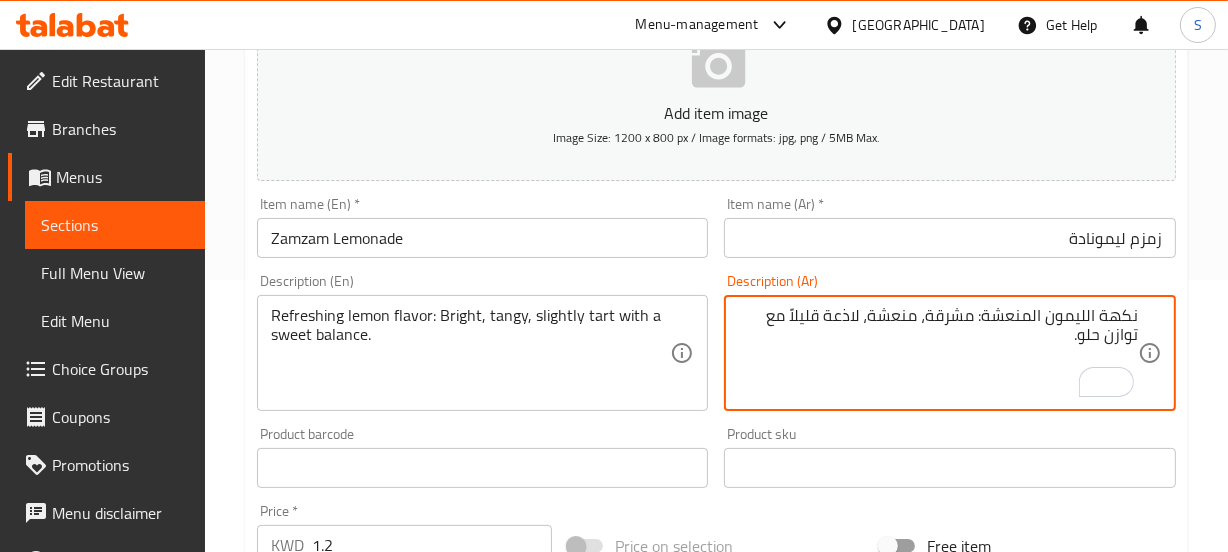 click on "نكهة الليمون المنعشة: مشرقة، منعشة، لاذعة قليلاً مع توازن حلو." at bounding box center [938, 353] 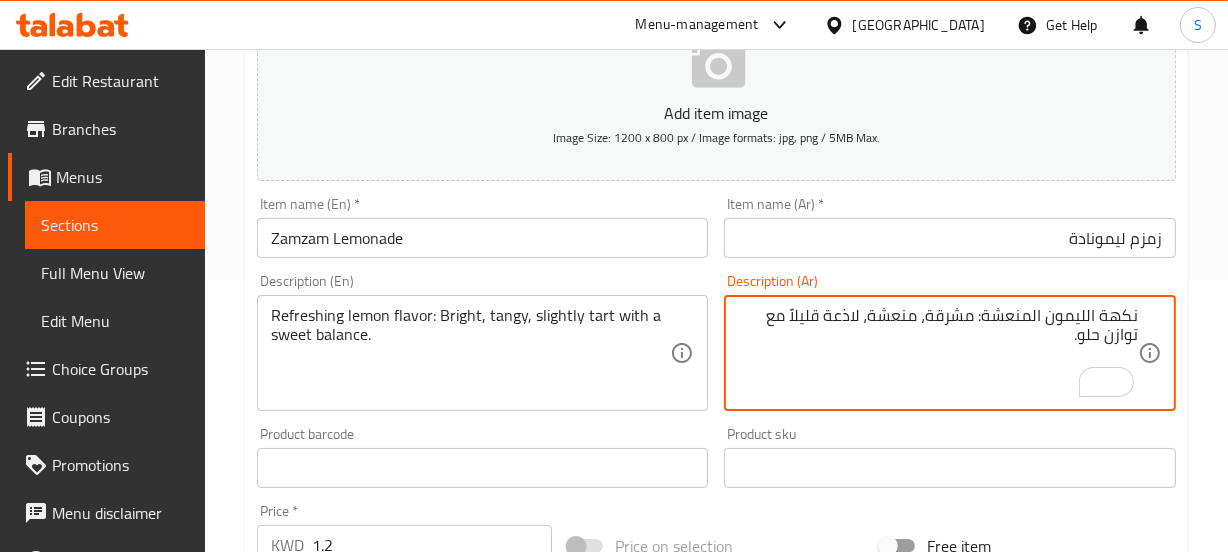 click on "نكهة الليمون المنعشة: مشرقة، منعشة، لاذعة قليلاً مع توازن حلو." at bounding box center [938, 353] 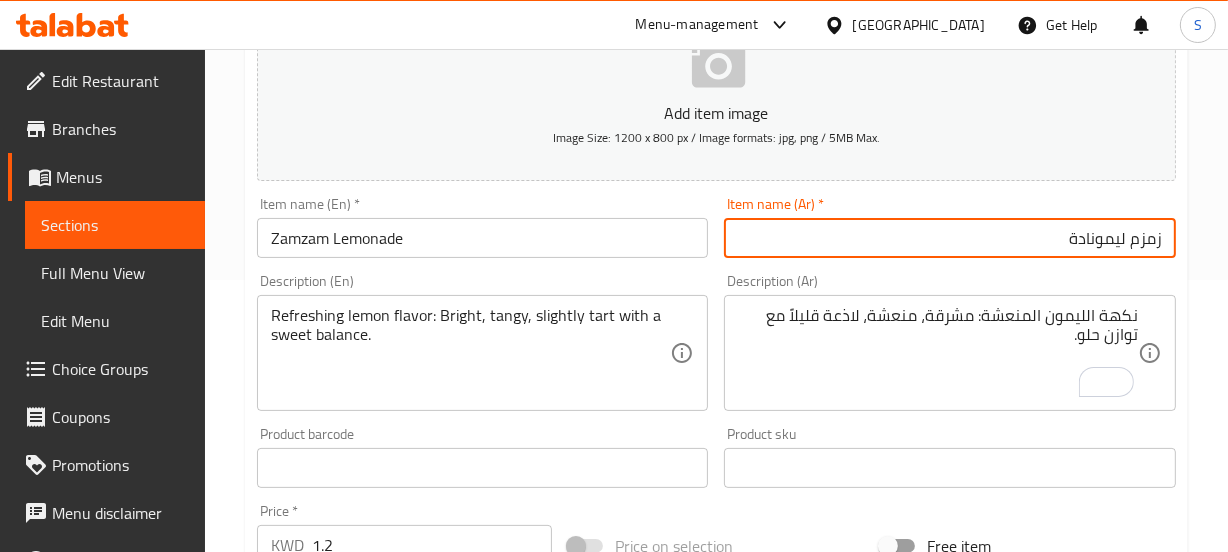 click on "زمزم ليمونادة" at bounding box center [950, 238] 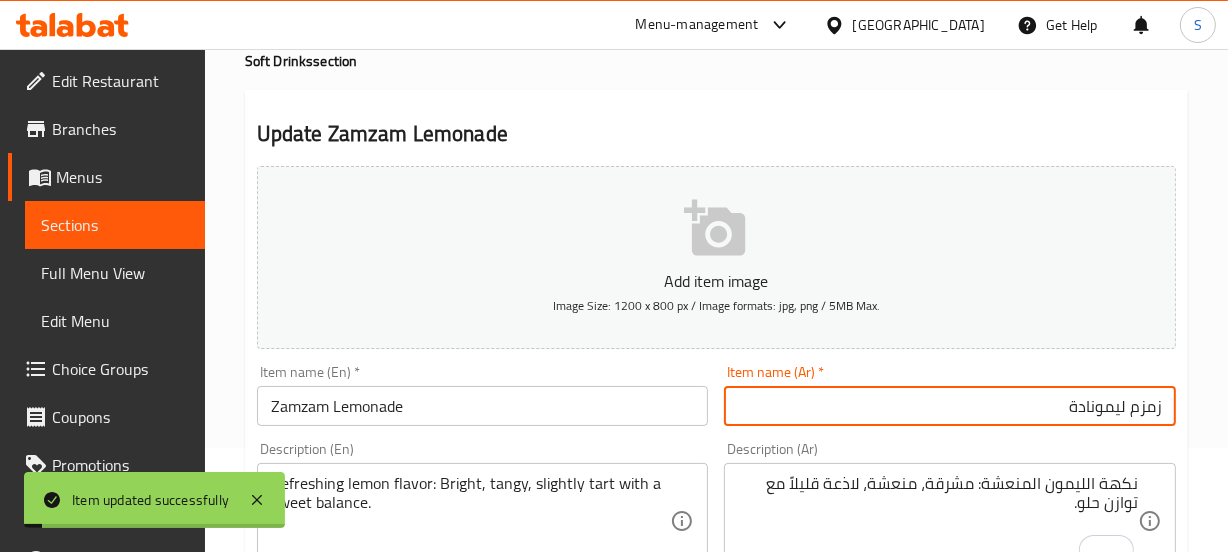 scroll, scrollTop: 0, scrollLeft: 0, axis: both 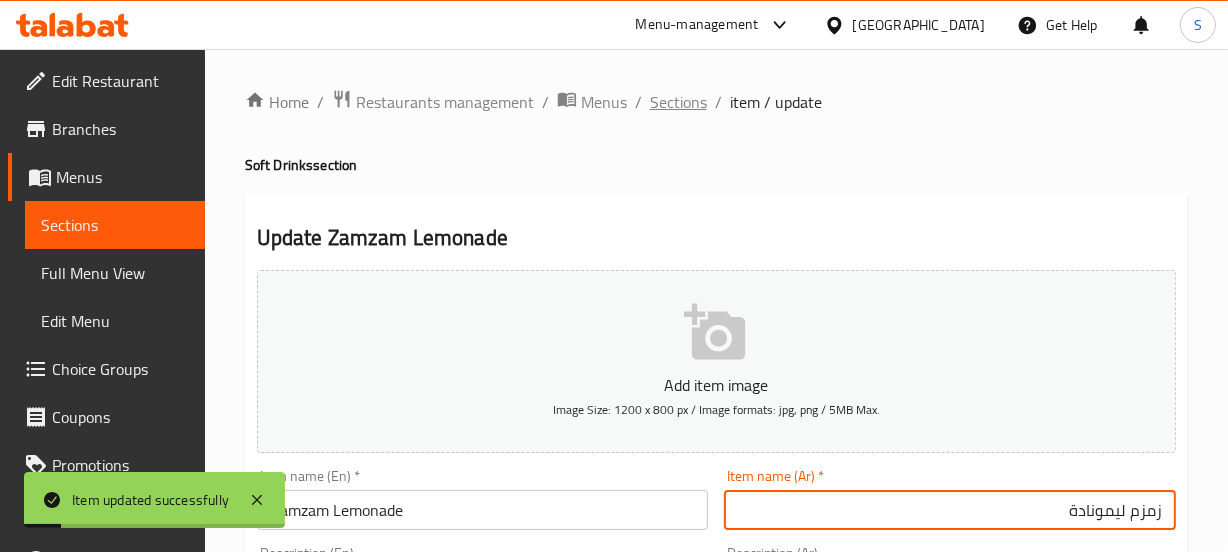 click on "Sections" at bounding box center (678, 102) 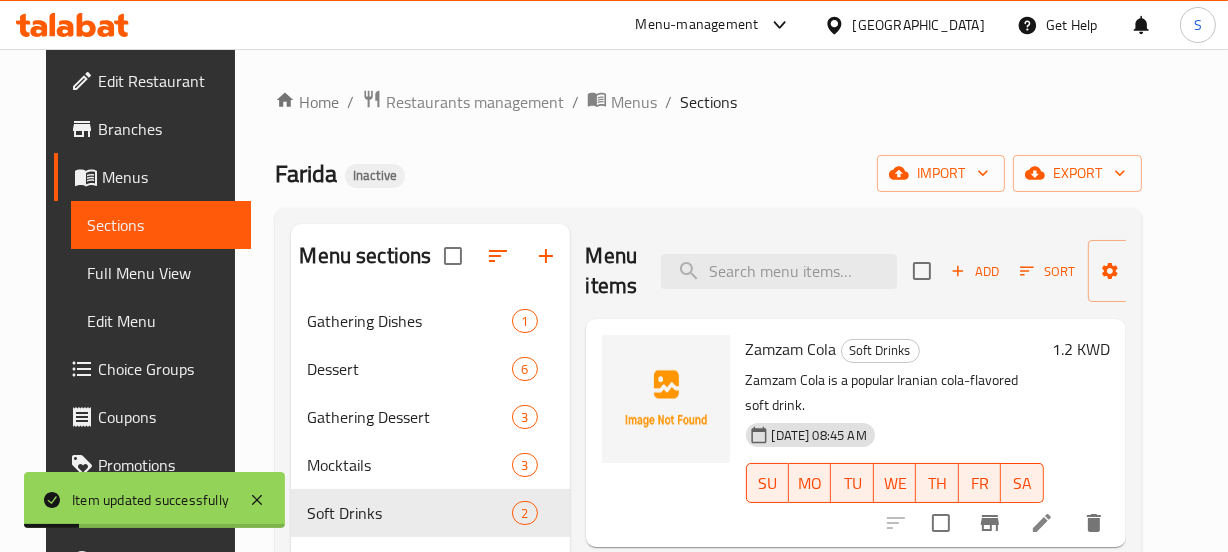 click on "Full Menu View" at bounding box center (161, 273) 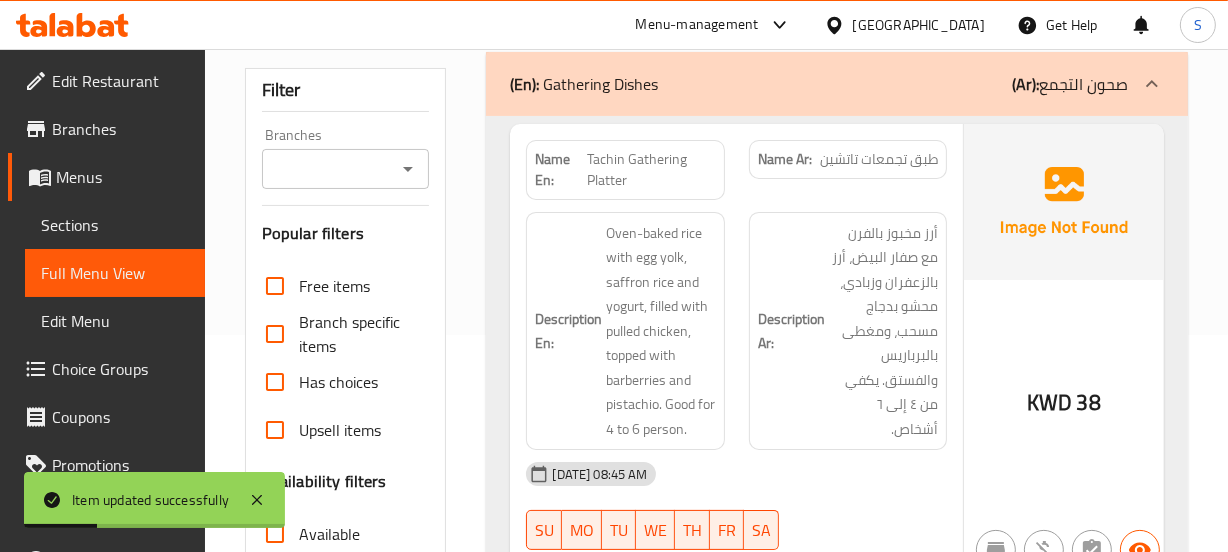 scroll, scrollTop: 272, scrollLeft: 0, axis: vertical 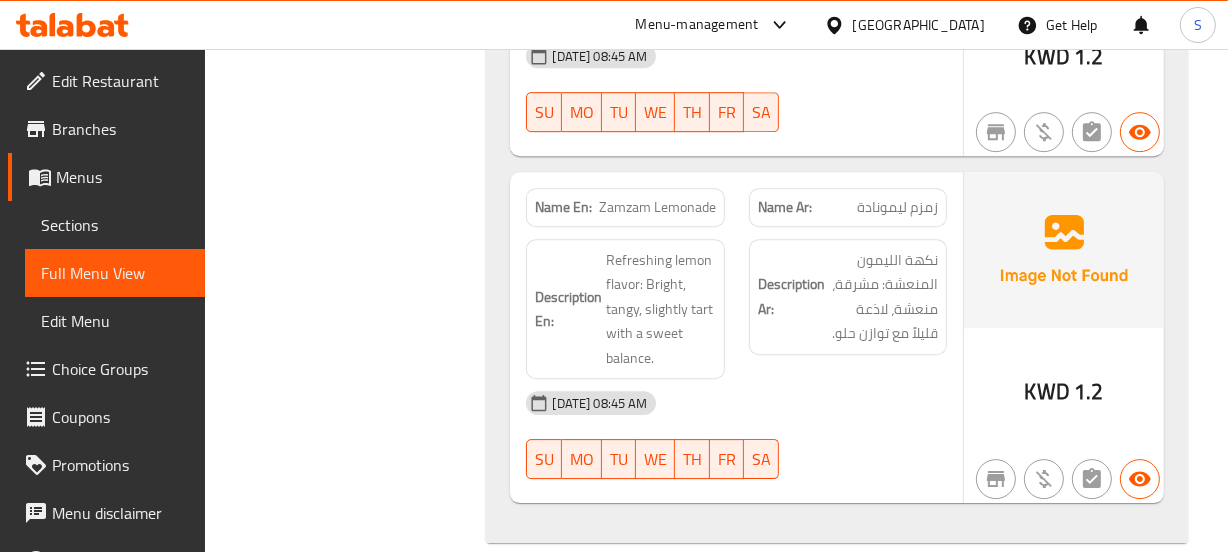 drag, startPoint x: 1222, startPoint y: 312, endPoint x: 1170, endPoint y: 85, distance: 232.87979 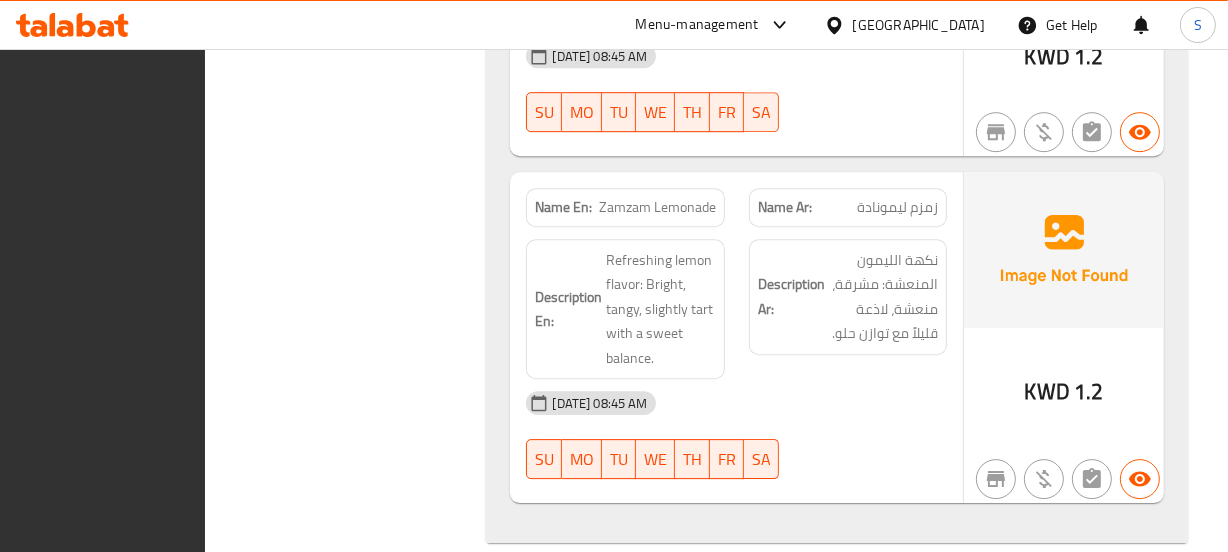 scroll, scrollTop: 0, scrollLeft: 0, axis: both 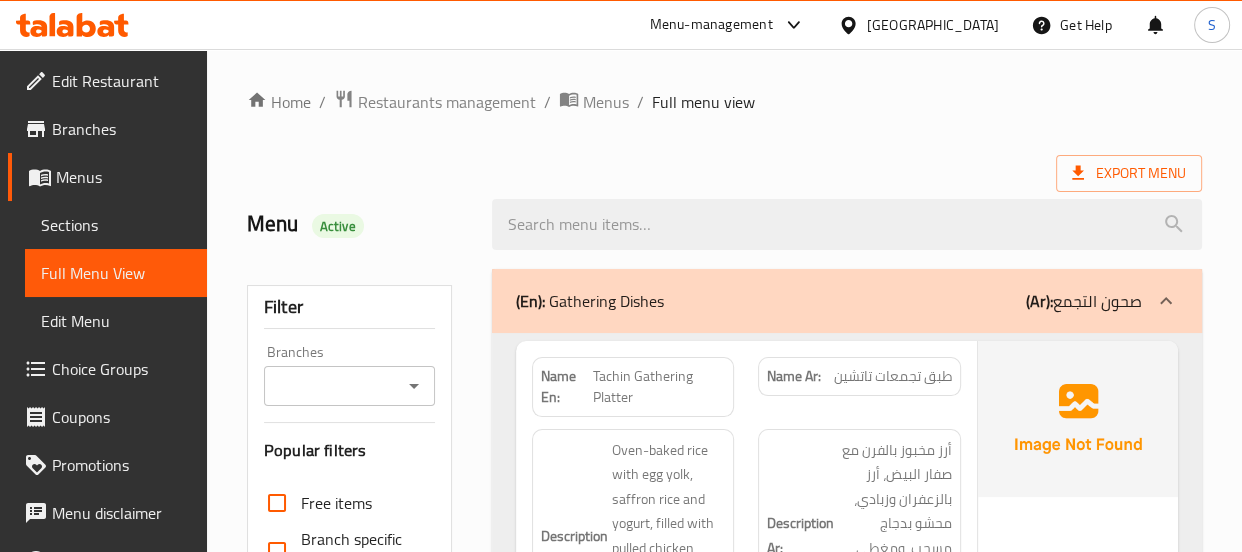 click at bounding box center [847, 224] 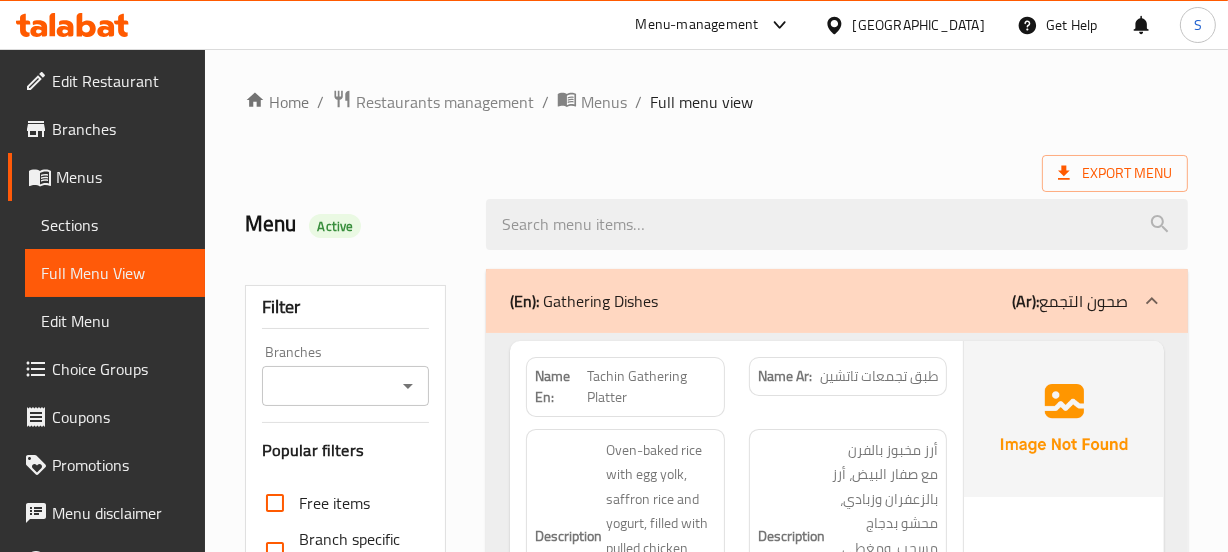 click on "Sections" at bounding box center (115, 225) 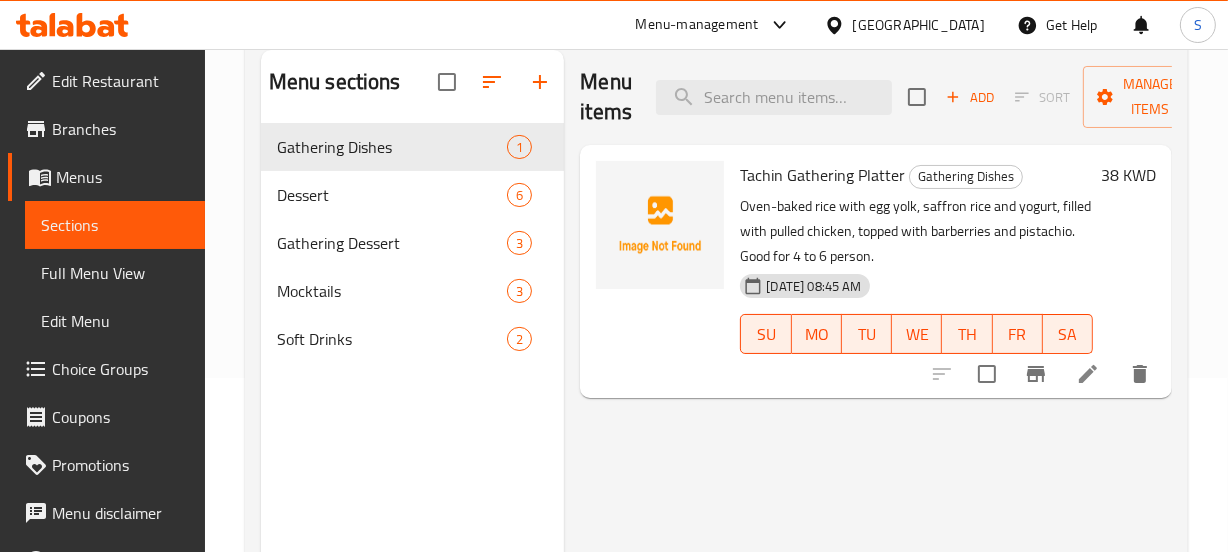 scroll, scrollTop: 181, scrollLeft: 0, axis: vertical 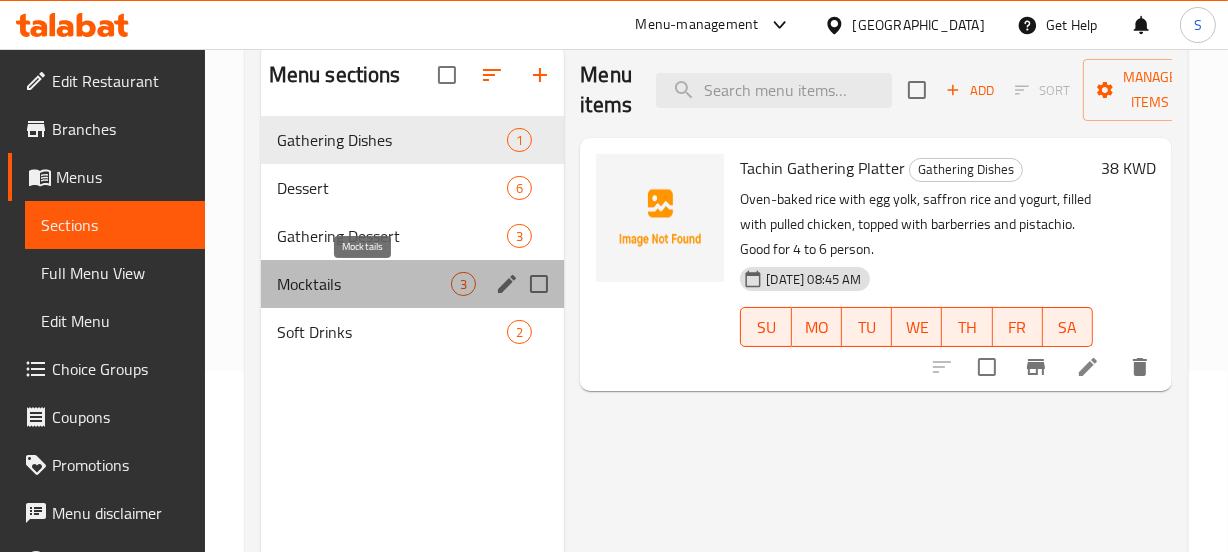 click on "Mocktails" at bounding box center (364, 284) 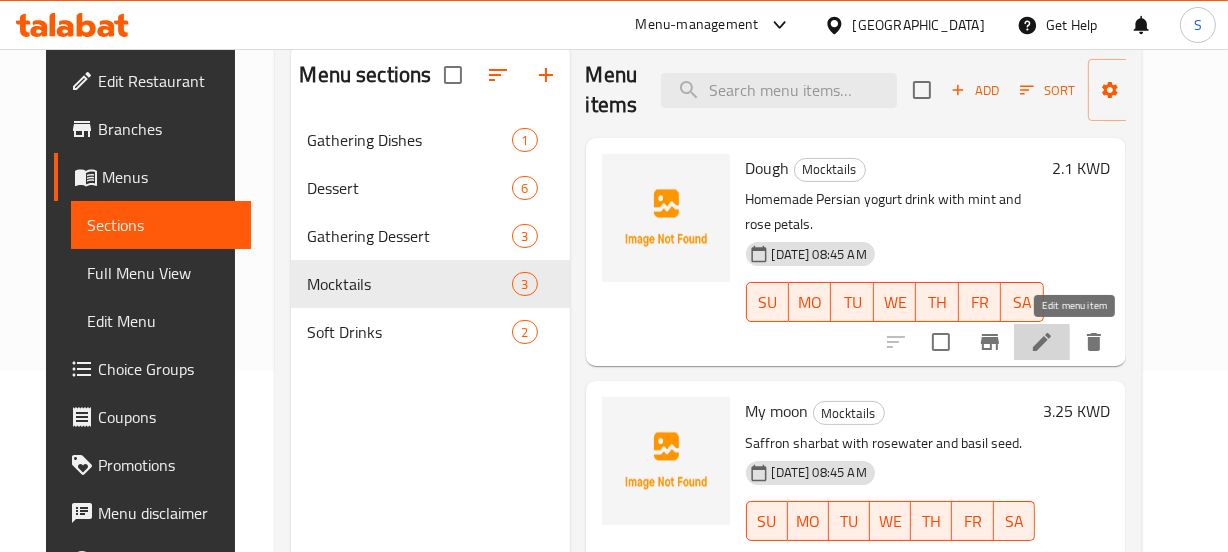 click 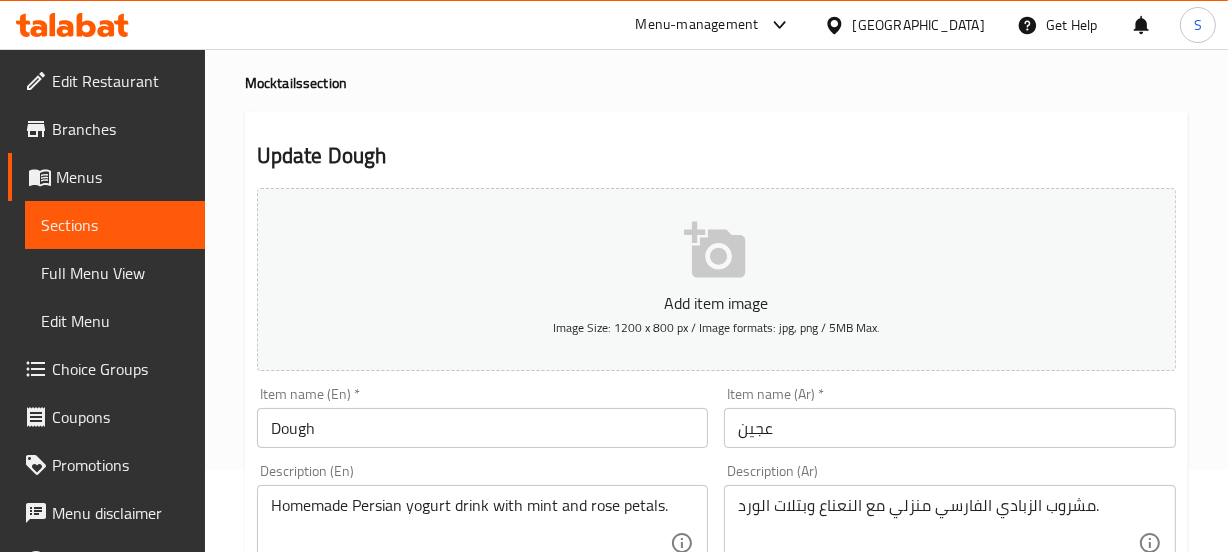 scroll, scrollTop: 181, scrollLeft: 0, axis: vertical 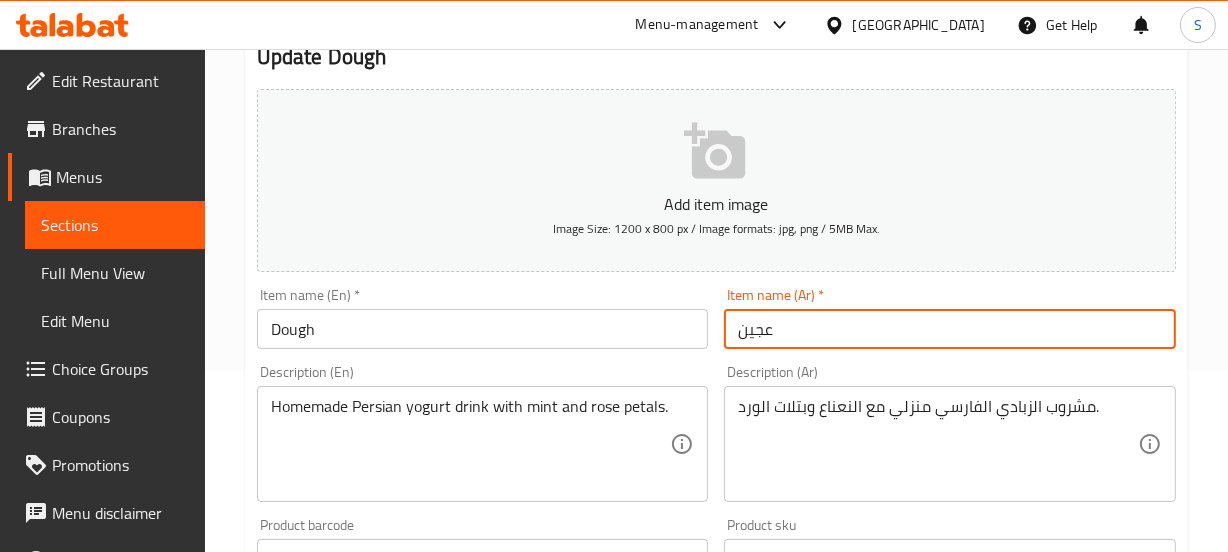 click on "عجين" at bounding box center [950, 329] 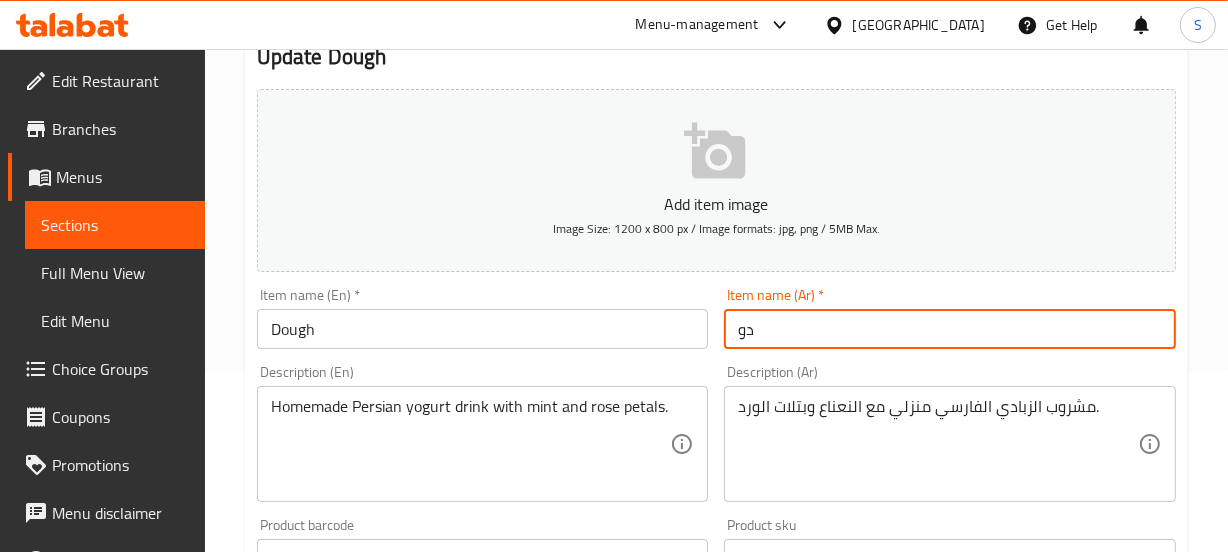 type on "دو" 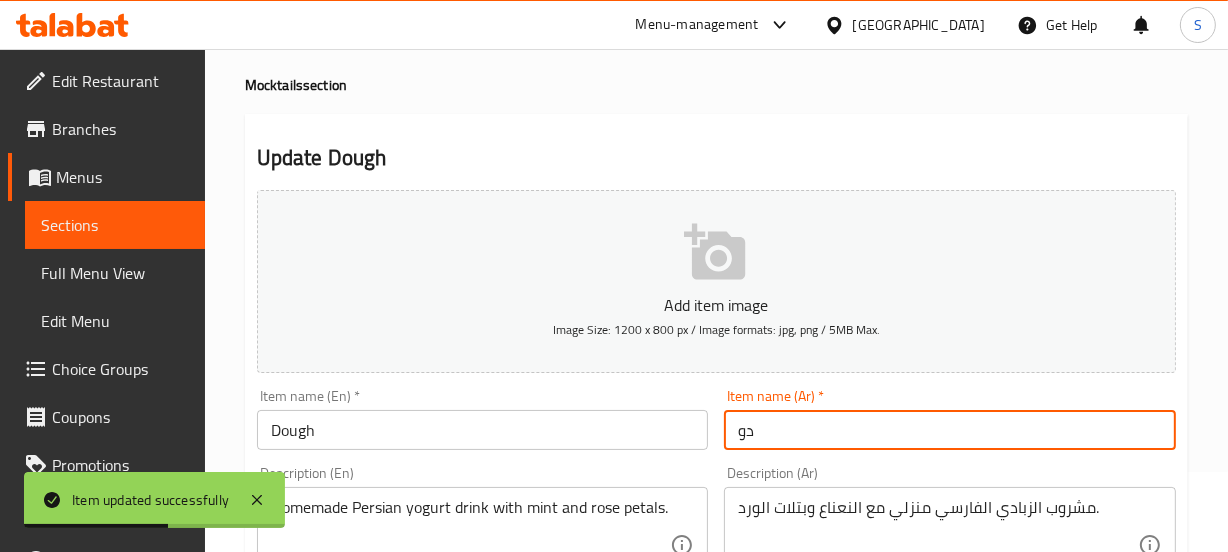 scroll, scrollTop: 0, scrollLeft: 0, axis: both 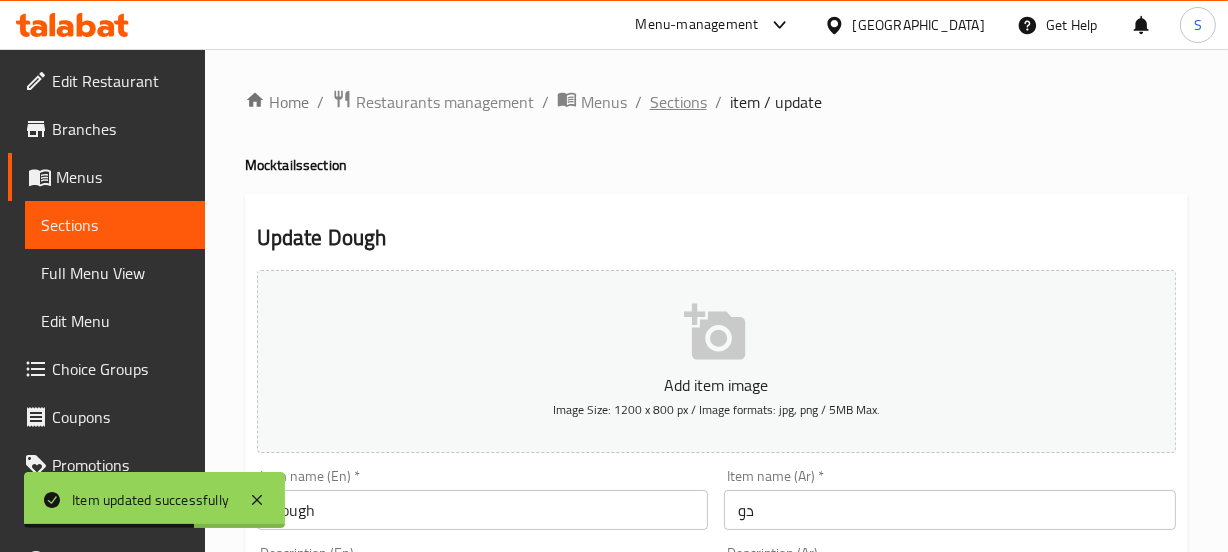click on "Sections" at bounding box center (678, 102) 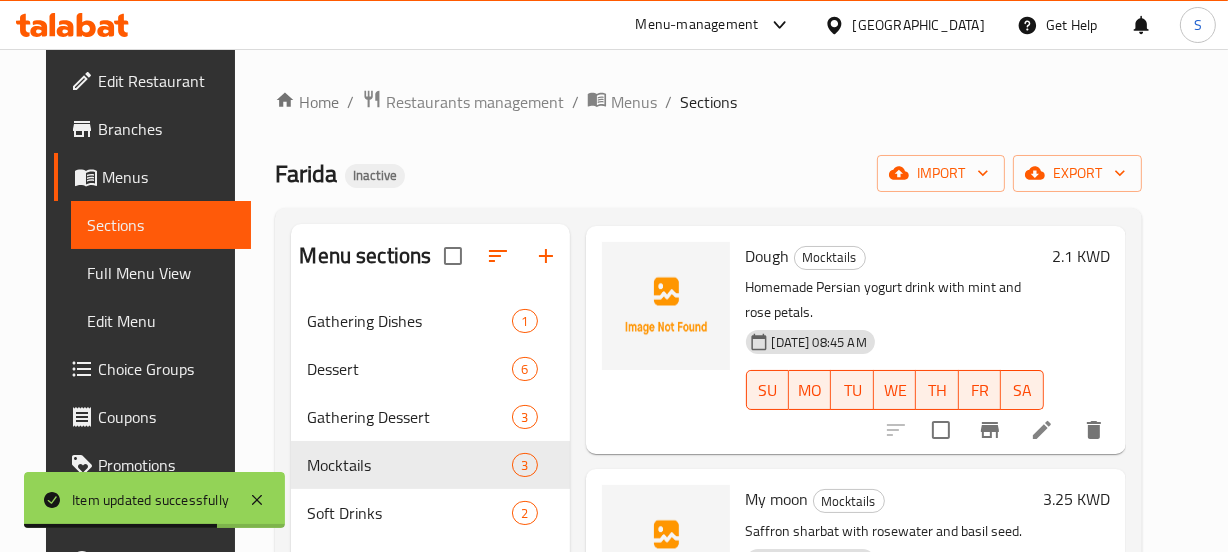 scroll, scrollTop: 221, scrollLeft: 0, axis: vertical 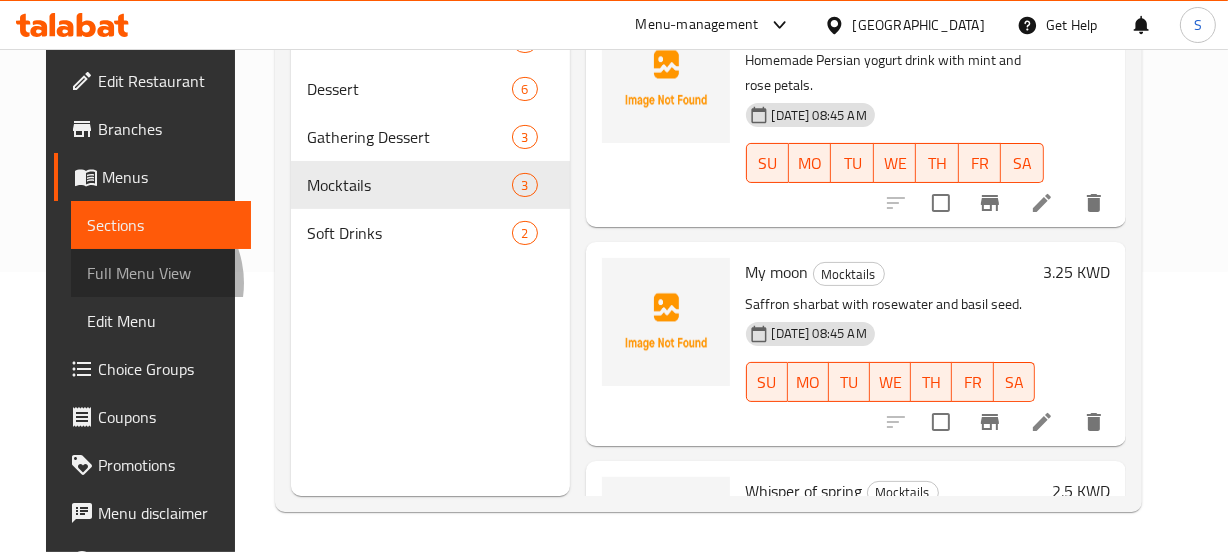 click on "Full Menu View" at bounding box center [161, 273] 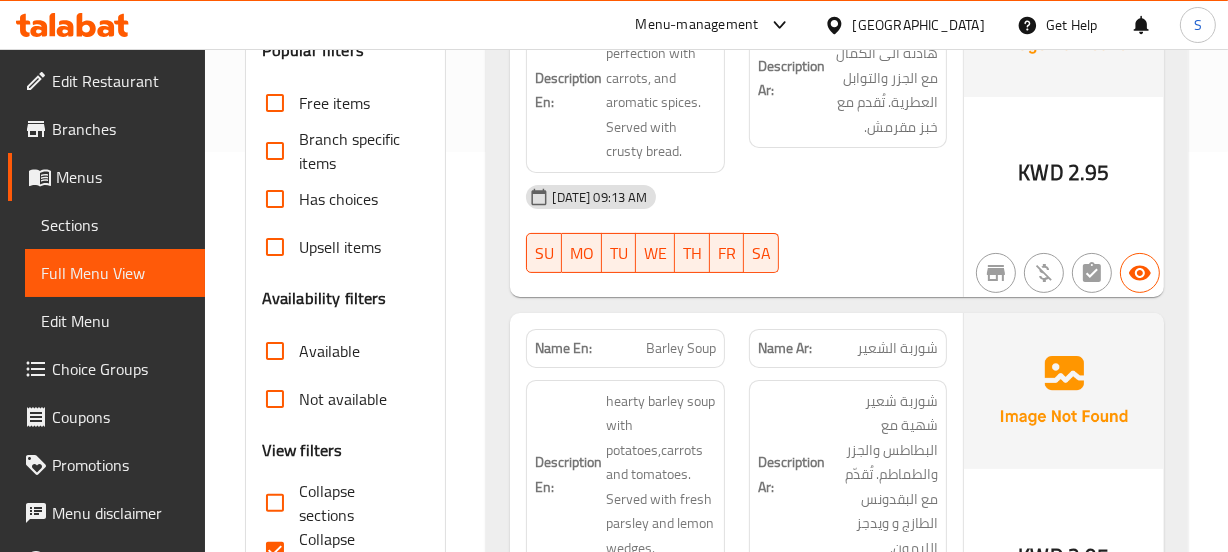 scroll, scrollTop: 735, scrollLeft: 0, axis: vertical 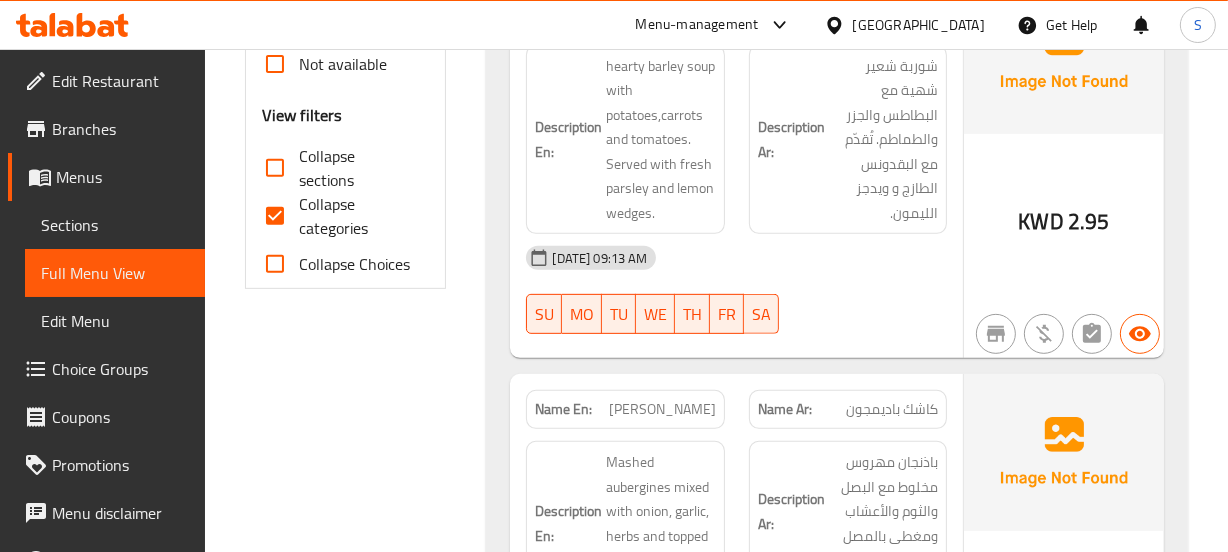 click on "Collapse sections" at bounding box center [275, 168] 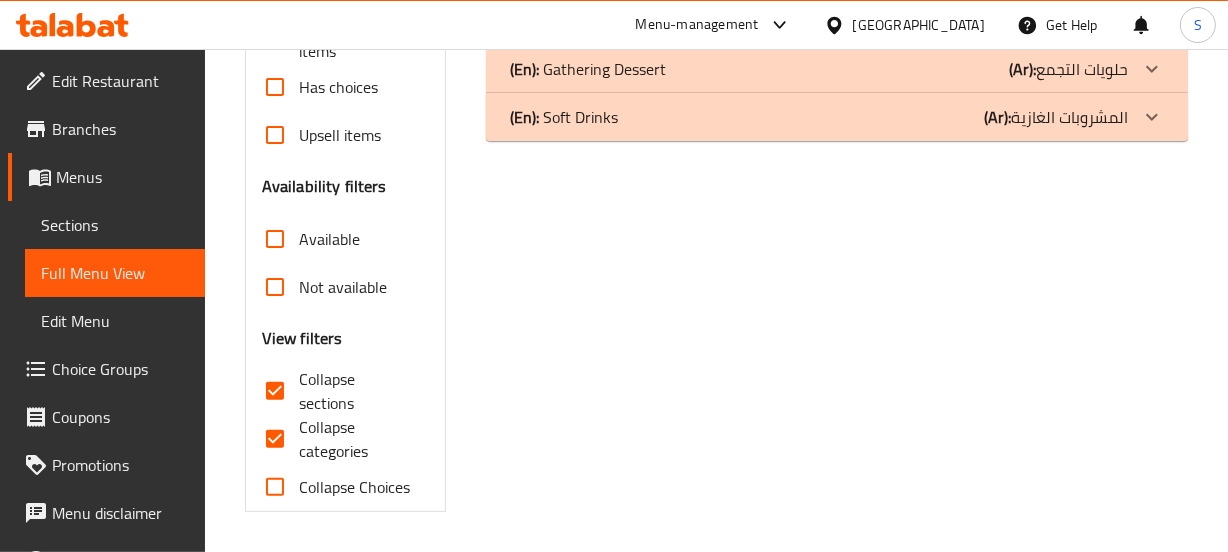 scroll, scrollTop: 511, scrollLeft: 0, axis: vertical 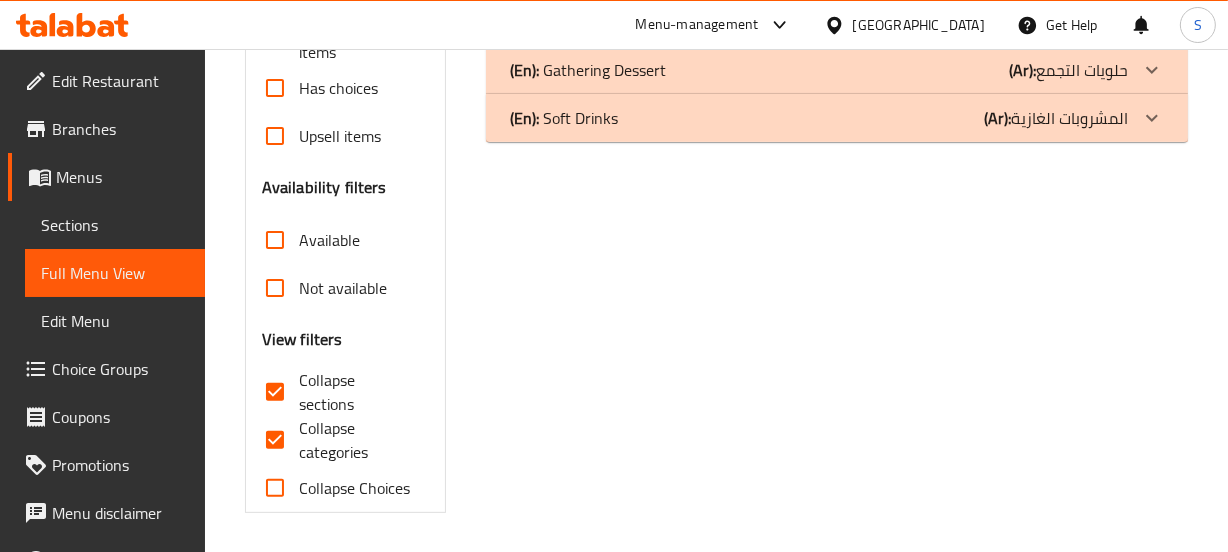 click on "Collapse categories" at bounding box center (275, 440) 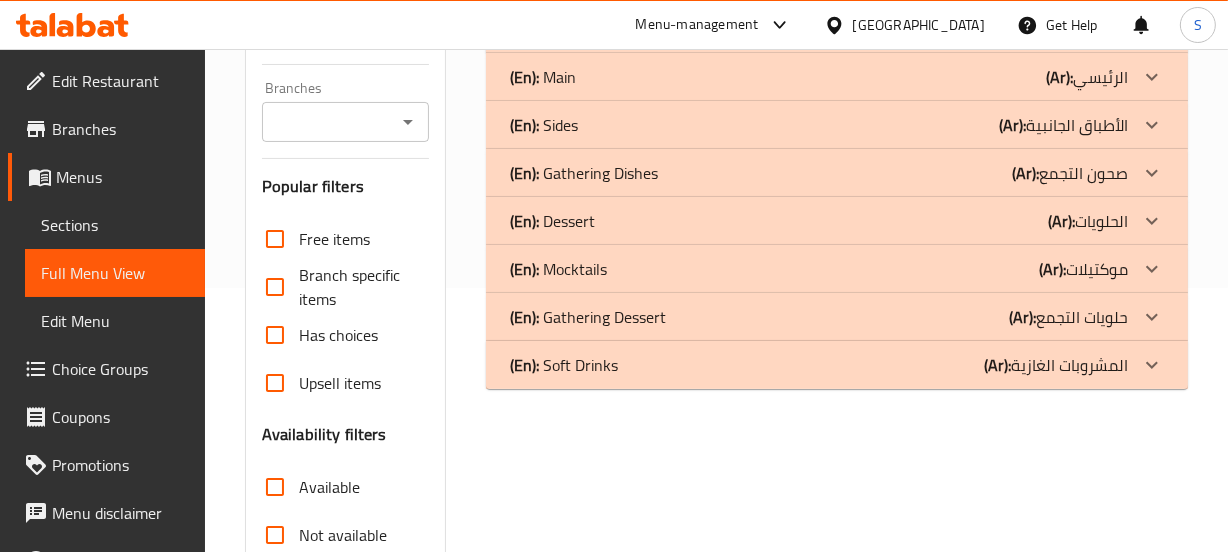 scroll, scrollTop: 239, scrollLeft: 0, axis: vertical 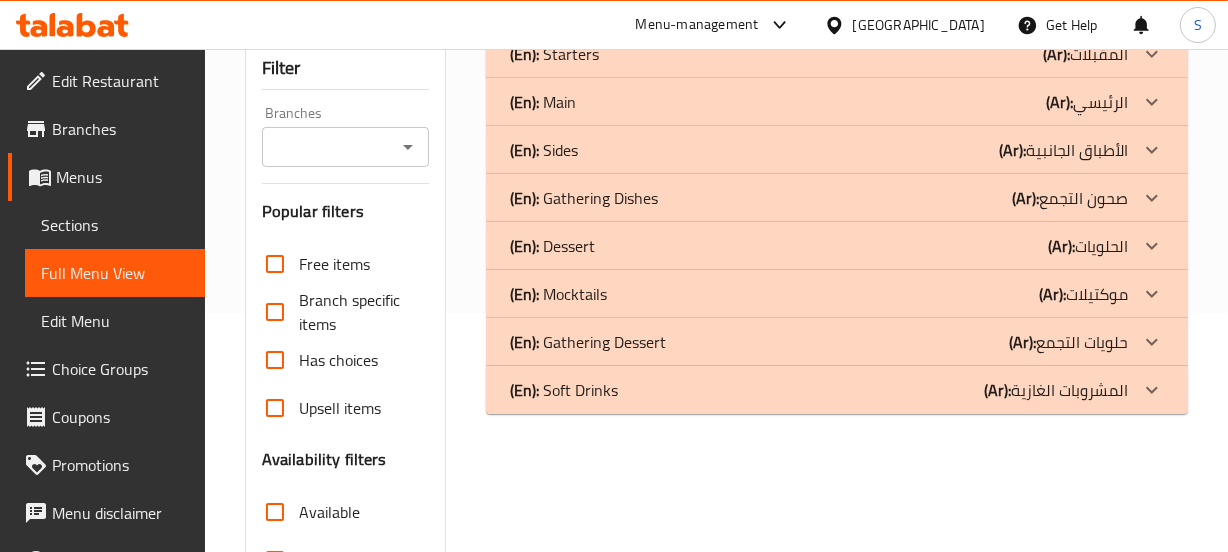 click on "(Ar):" at bounding box center (1056, 54) 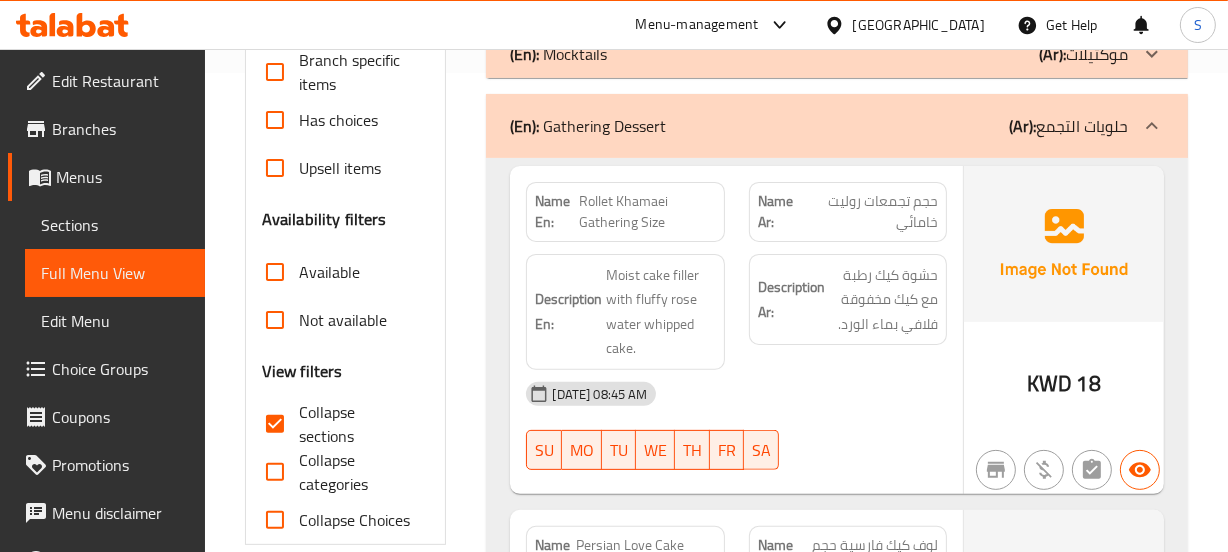 scroll, scrollTop: 370, scrollLeft: 0, axis: vertical 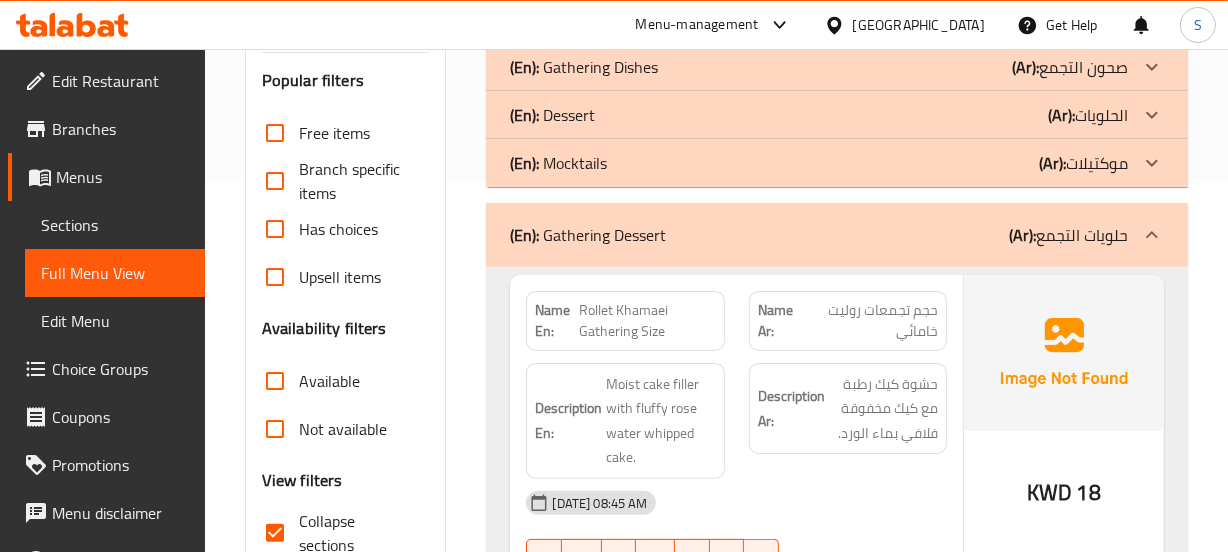 click on "(En):   Gathering Dessert (Ar): حلويات التجمع" at bounding box center [818, 235] 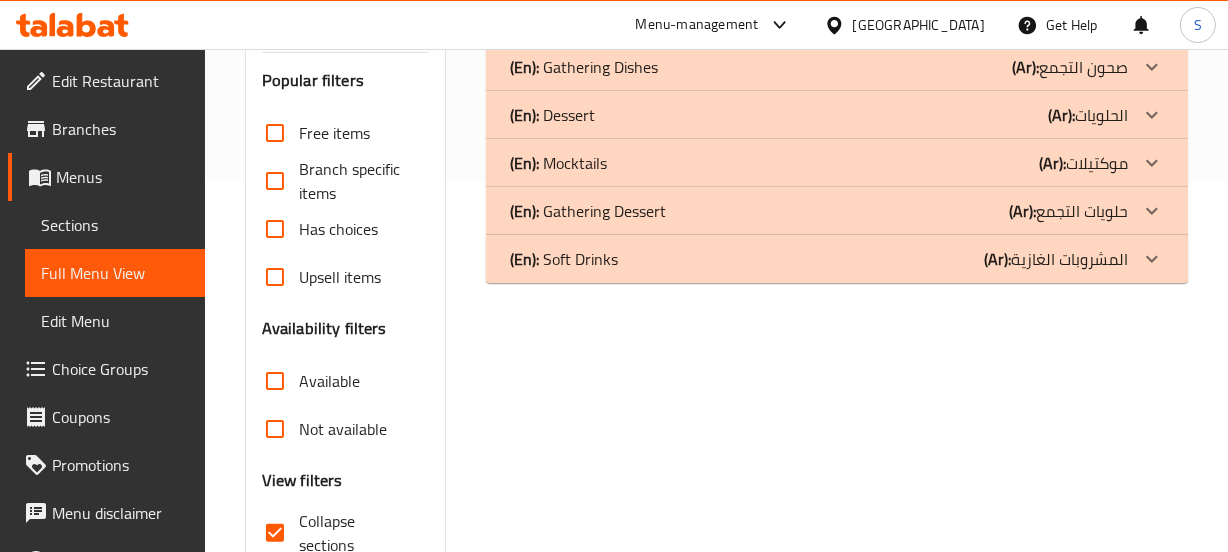 click on "(Ar):" at bounding box center [1056, -77] 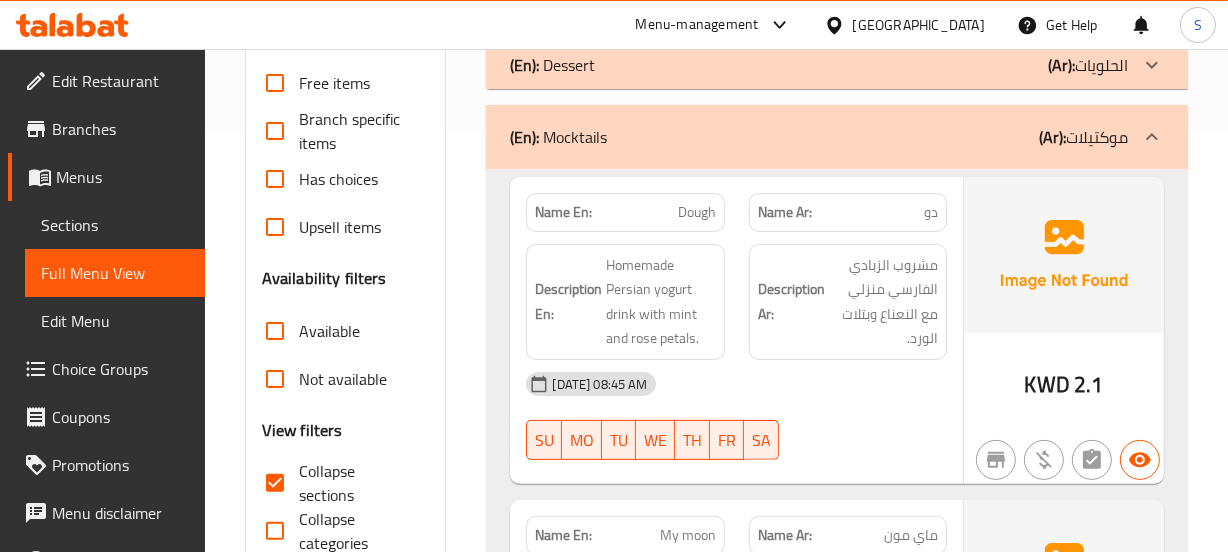 scroll, scrollTop: 461, scrollLeft: 0, axis: vertical 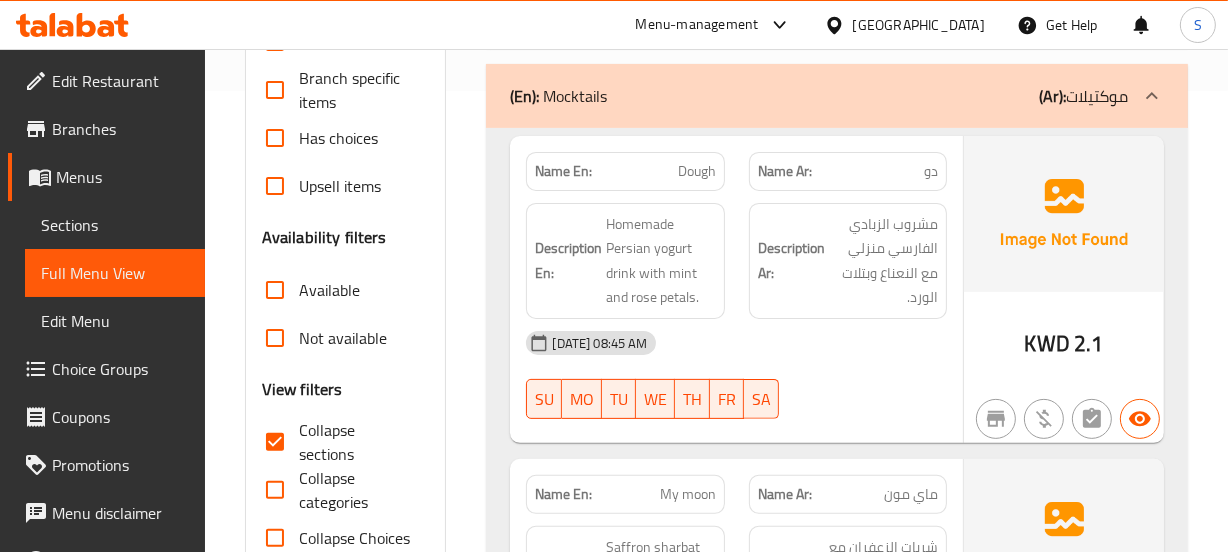 click on "Sections" at bounding box center (115, 225) 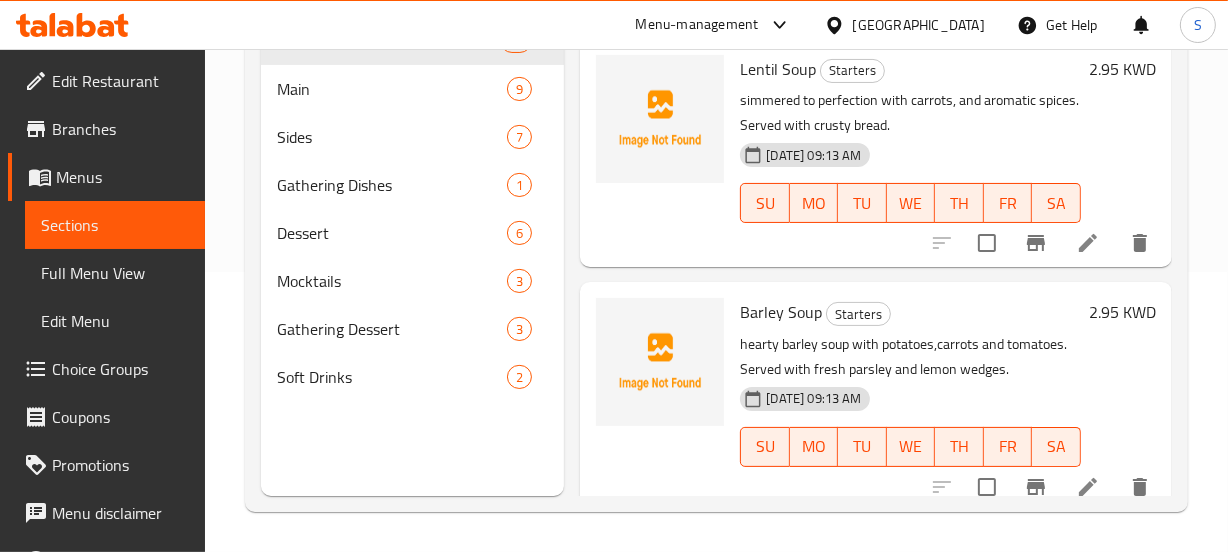 scroll, scrollTop: 280, scrollLeft: 0, axis: vertical 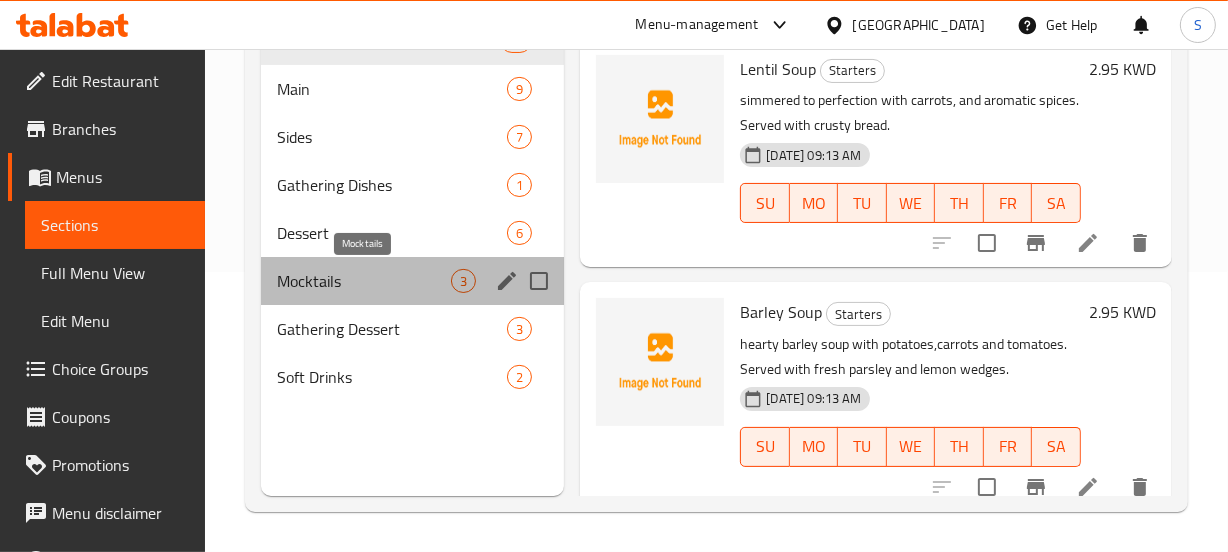click on "Mocktails" at bounding box center [364, 281] 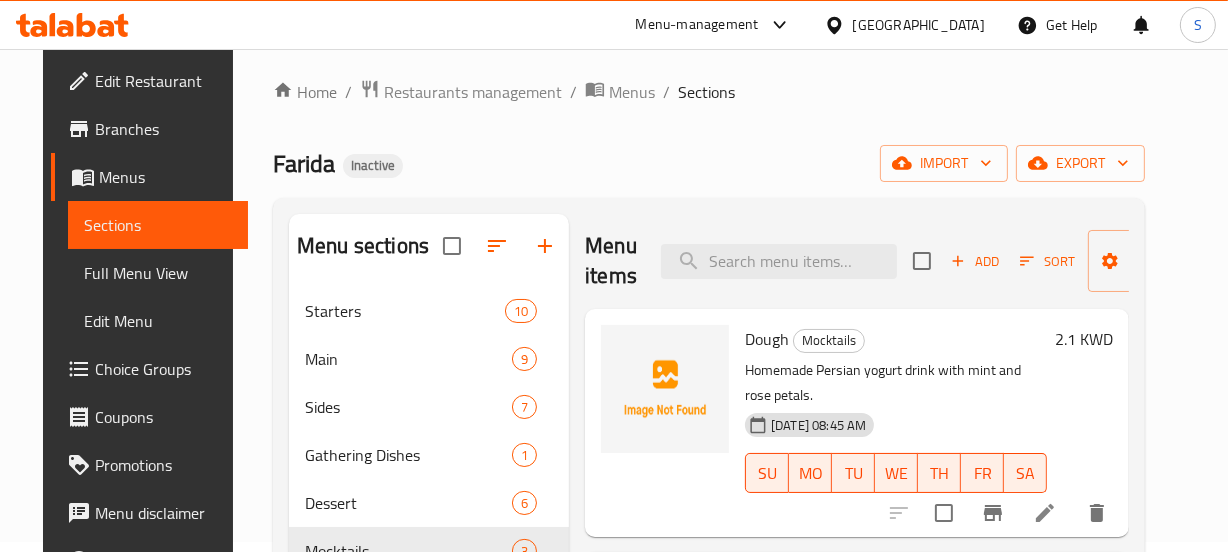 scroll, scrollTop: 0, scrollLeft: 0, axis: both 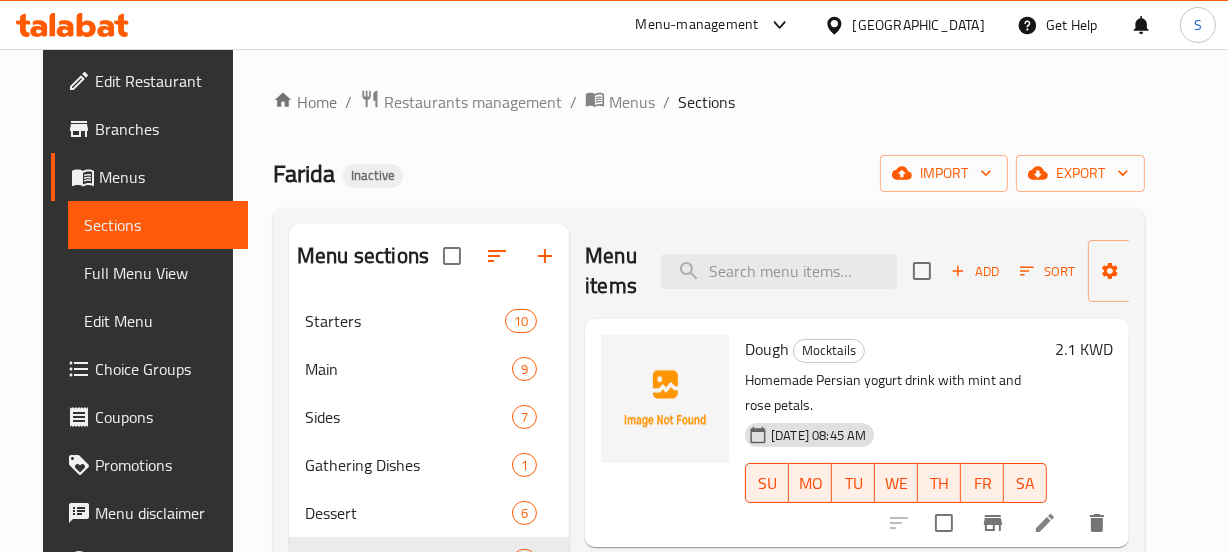 click on "Dough" at bounding box center (767, 349) 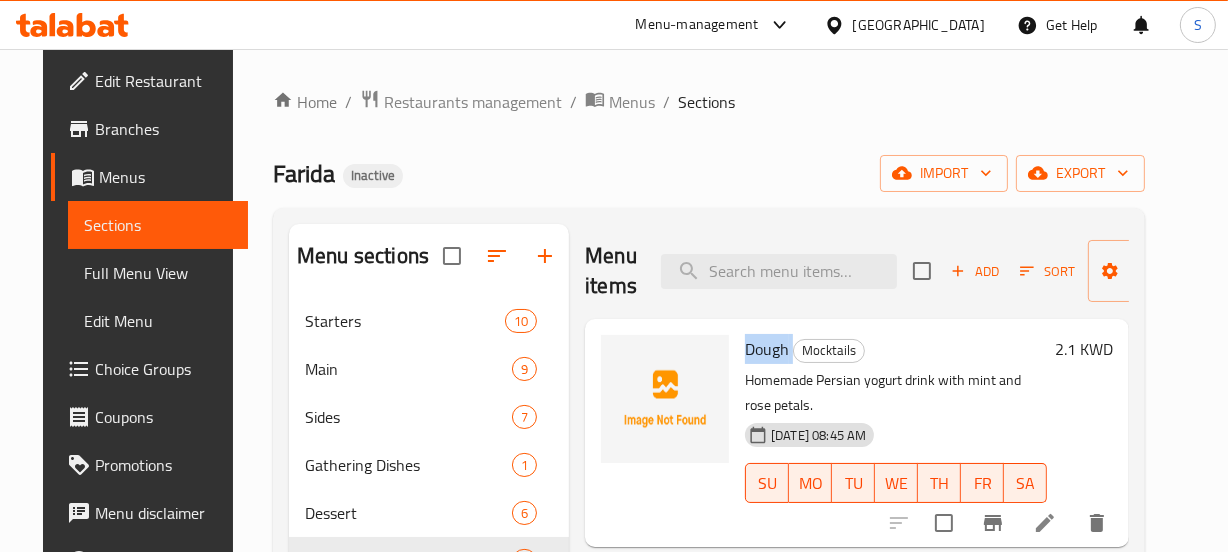 click on "Dough" at bounding box center [767, 349] 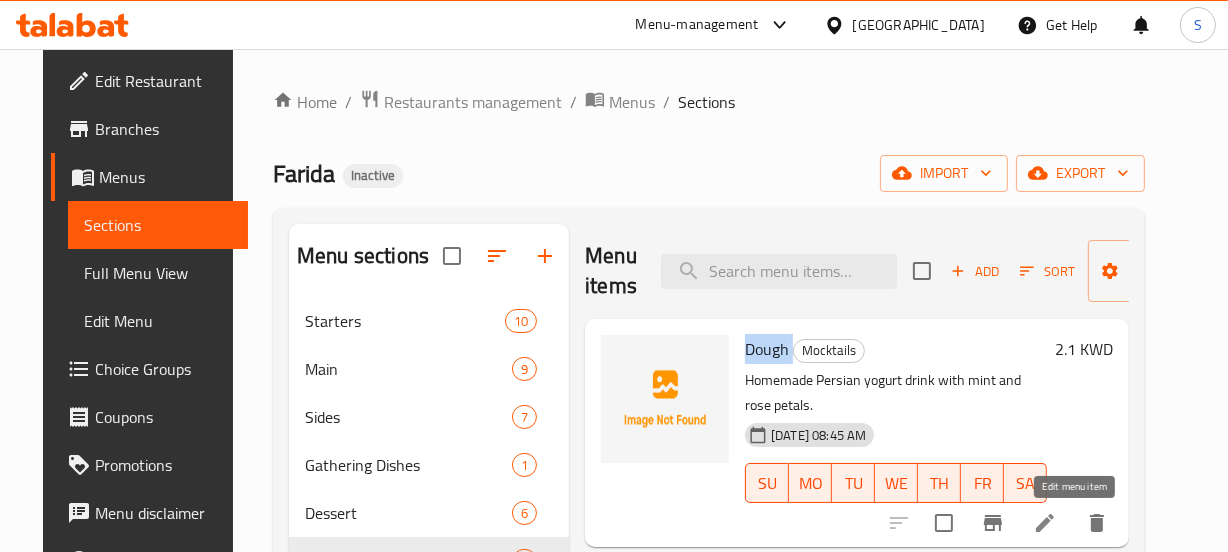 click 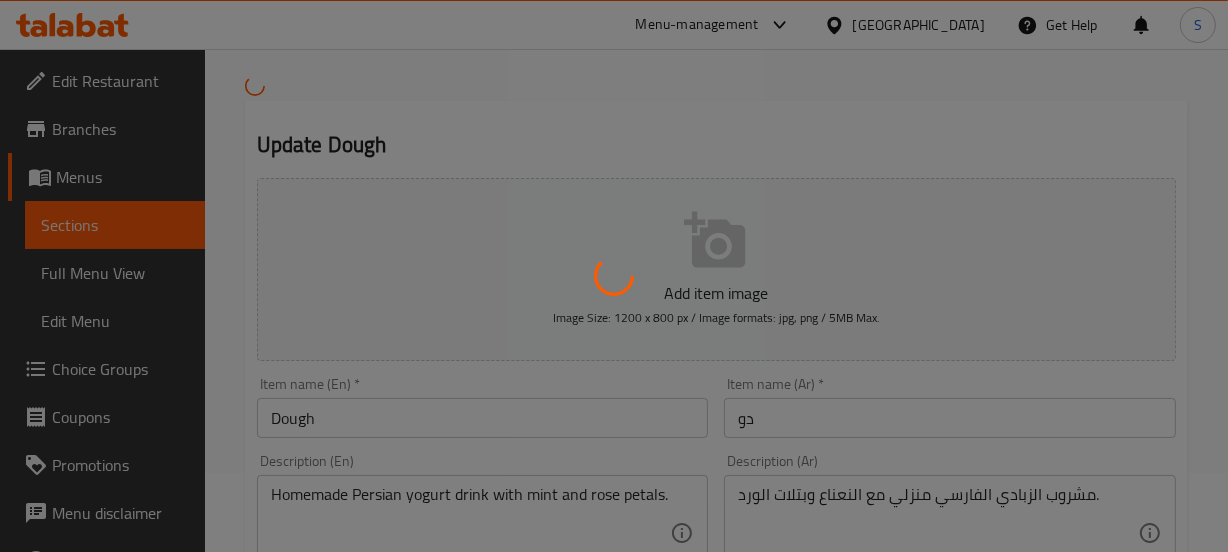 scroll, scrollTop: 181, scrollLeft: 0, axis: vertical 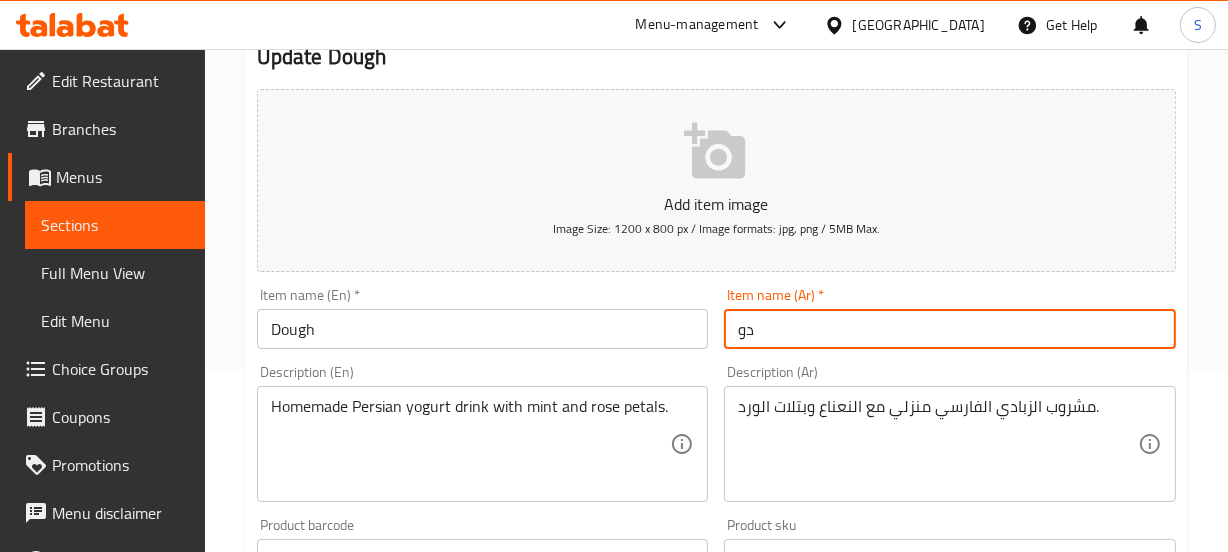 click on "دو" at bounding box center [950, 329] 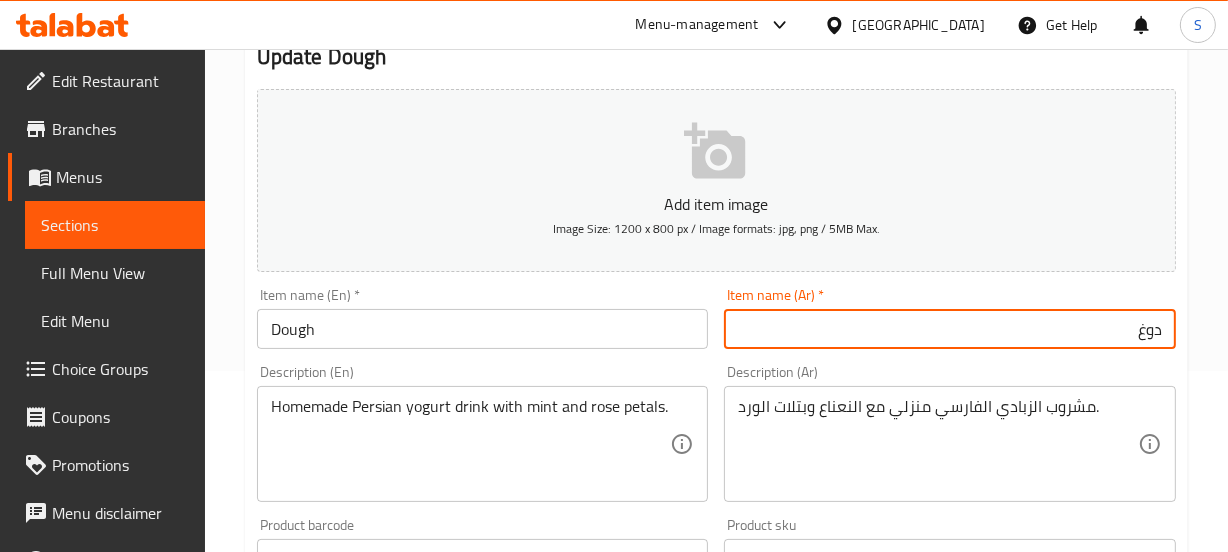 type on "دوغ" 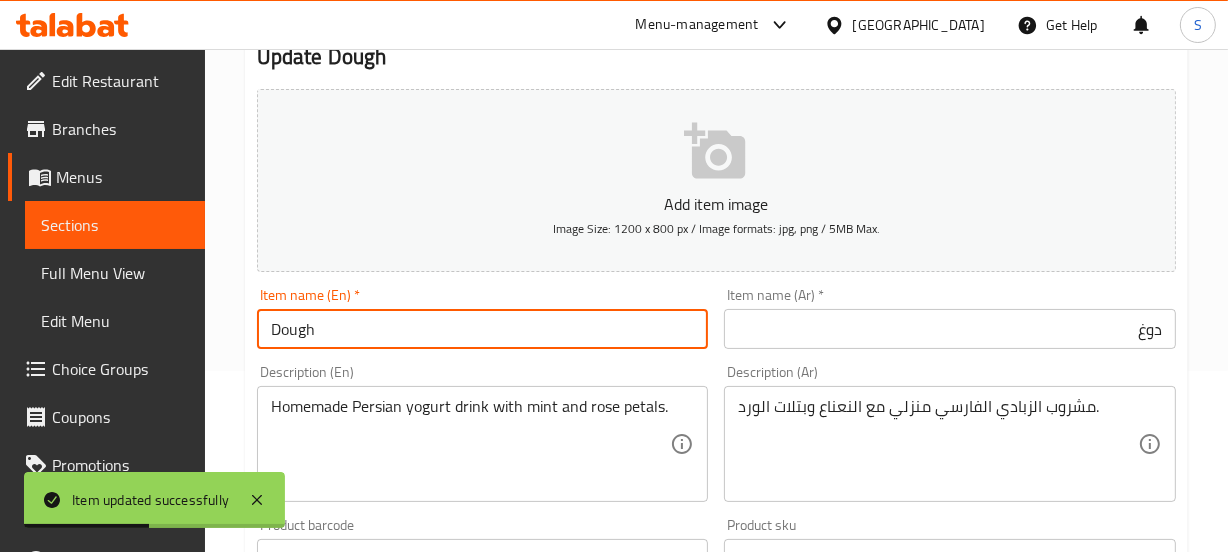 click on "Dough" at bounding box center [483, 329] 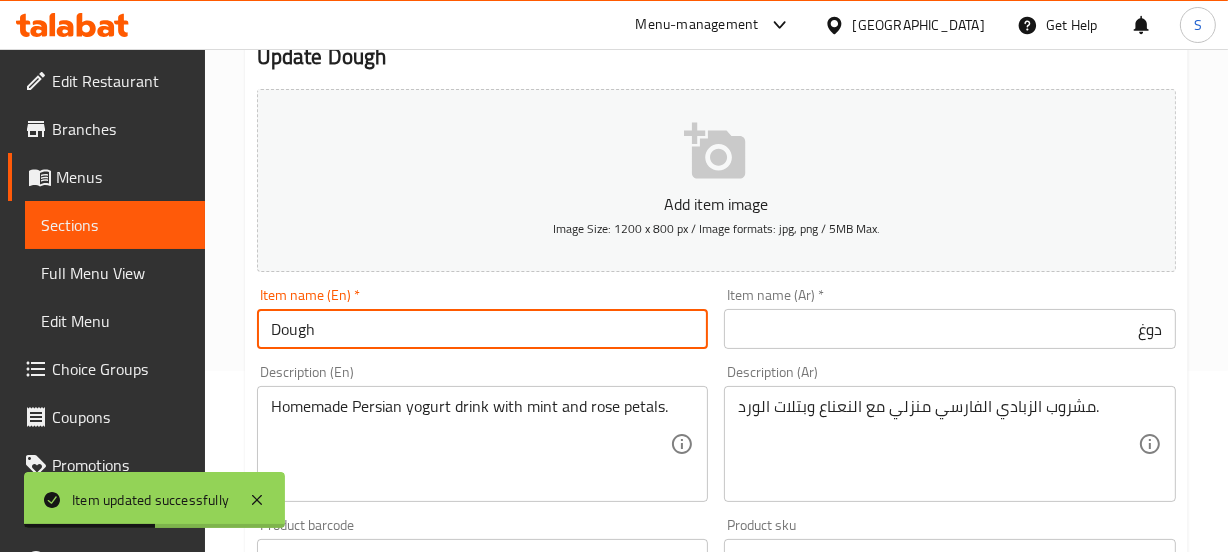 click on "Dough" at bounding box center (483, 329) 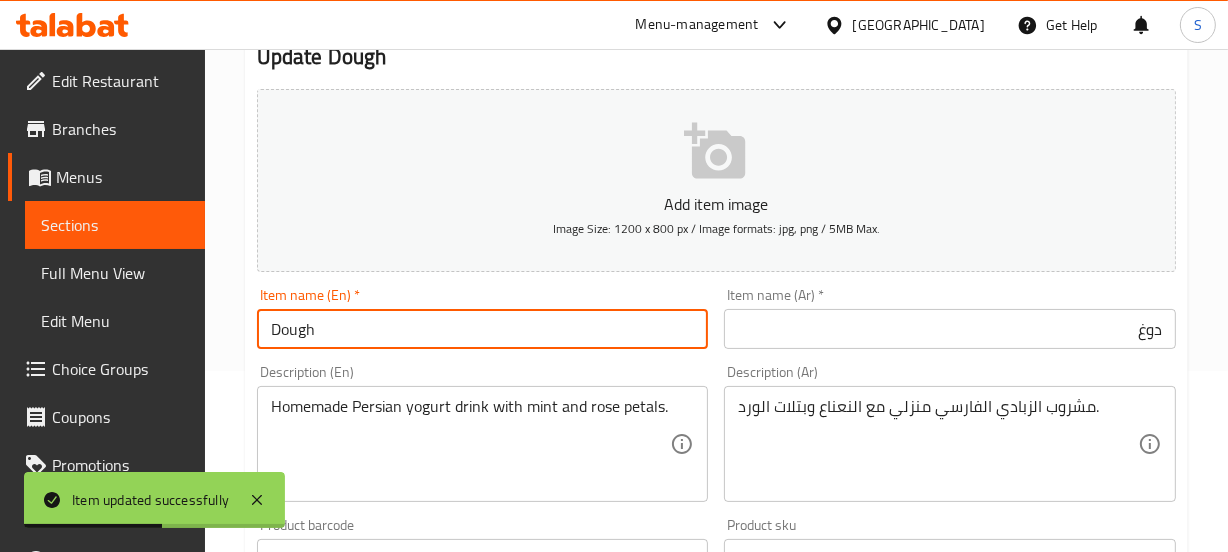 paste on "Doo" 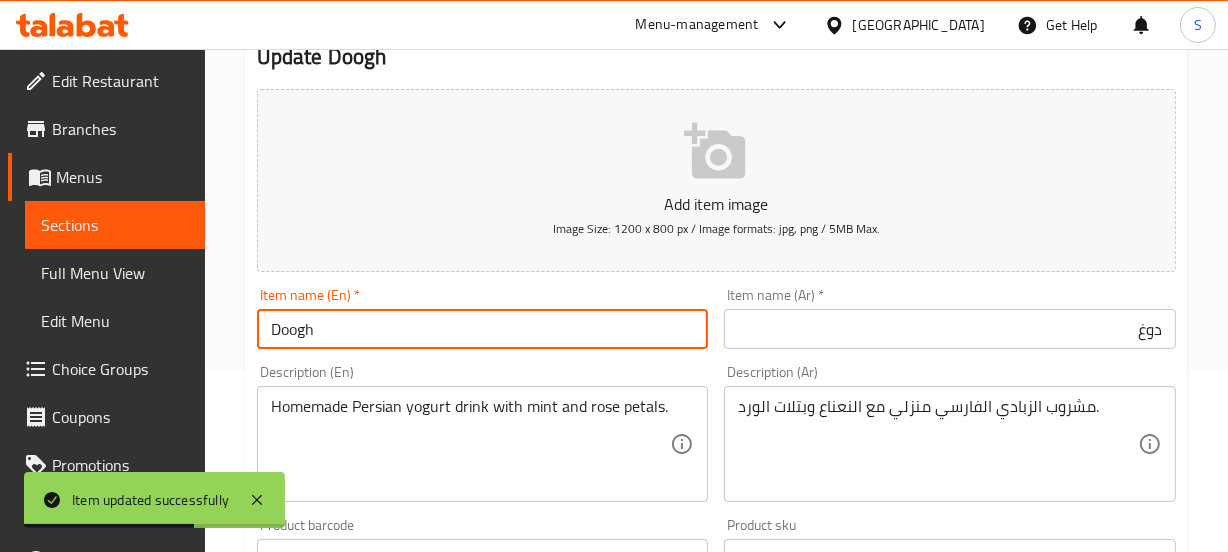 type on "Doogh" 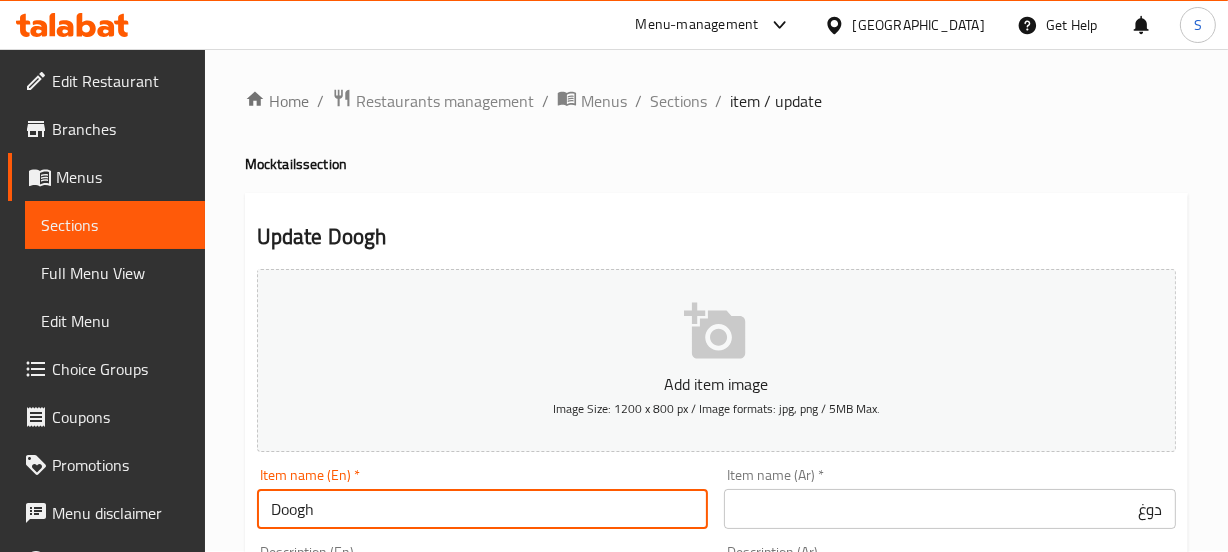 scroll, scrollTop: 0, scrollLeft: 0, axis: both 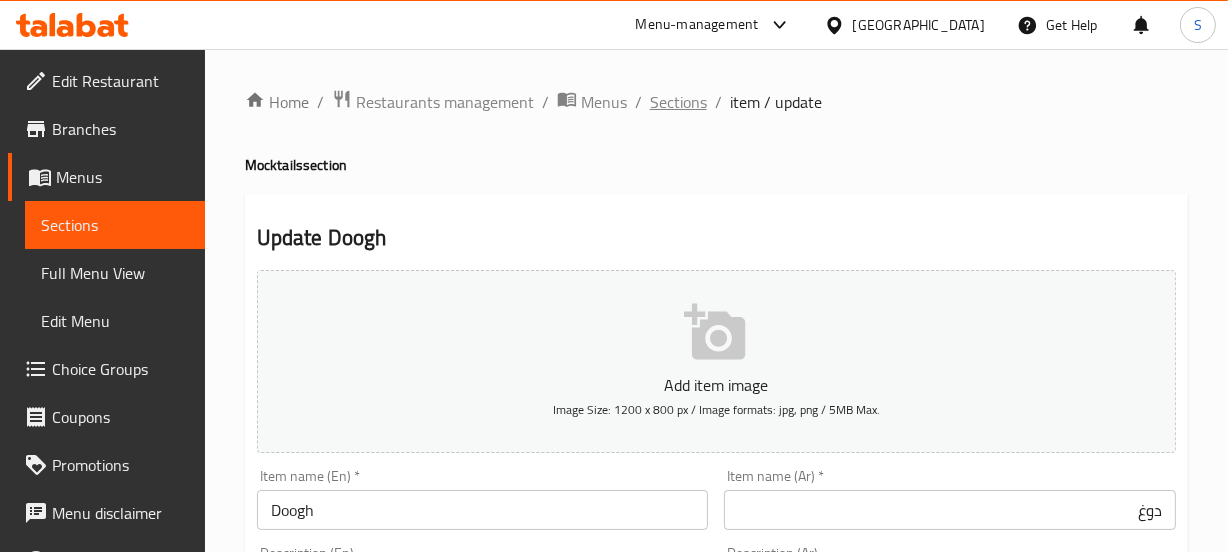 click on "Sections" at bounding box center (678, 102) 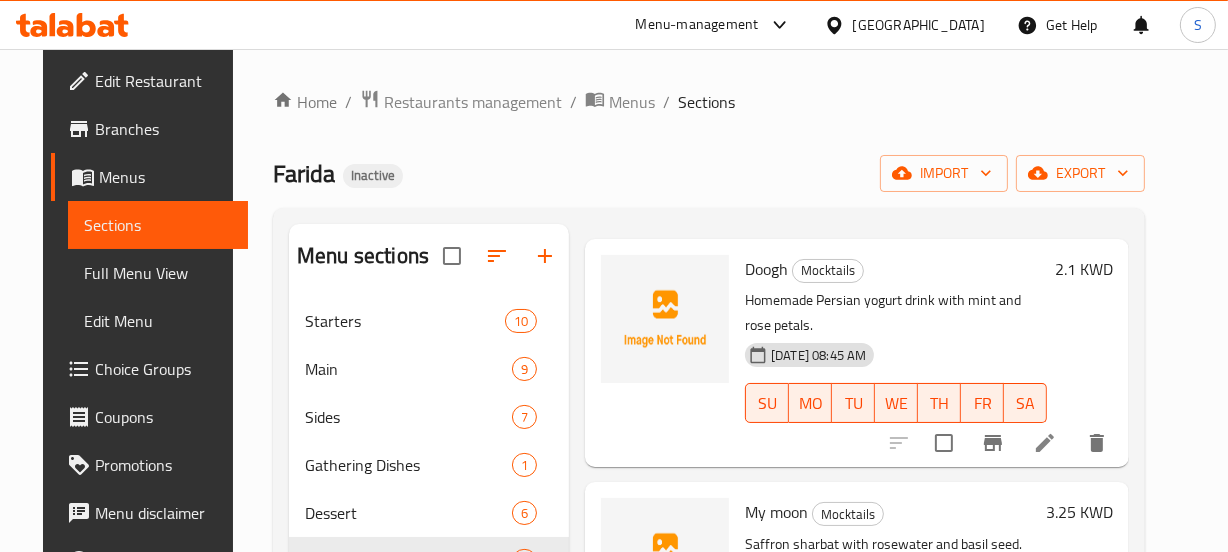 scroll, scrollTop: 0, scrollLeft: 0, axis: both 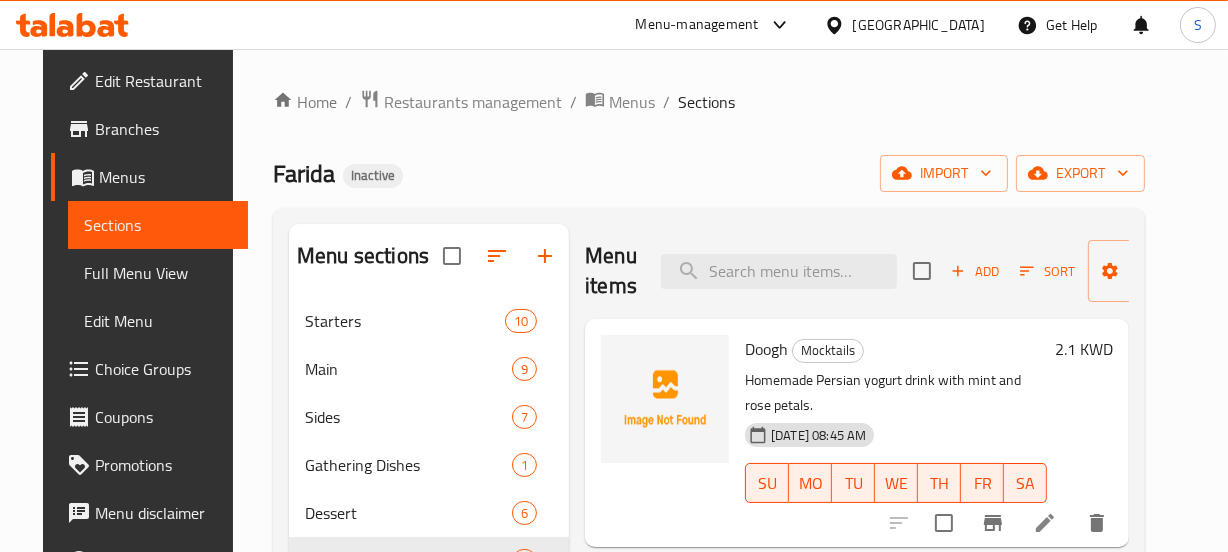 click on "Home / Restaurants management / Menus / Sections Farida Inactive import export Menu sections Starters 10 Main 9 Sides 7 Gathering Dishes 1 Dessert 6 Mocktails 3 Gathering Dessert 3 Soft Drinks 2 Menu items Add Sort Manage items  Doogh   Mocktails Homemade Persian yogurt drink with mint and rose petals. 14-07-2025 08:45 AM SU MO TU WE TH FR SA 2.1   KWD My moon   Mocktails Saffron sharbat with rosewater and basil seed. 14-07-2025 08:45 AM SU MO TU WE TH FR SA 3.25   KWD Whisper of spring   Mocktails Rose water syrup with malva extract and lemon juice. 14-07-2025 08:45 AM SU MO TU WE TH FR SA 2.5   KWD" at bounding box center [709, 440] 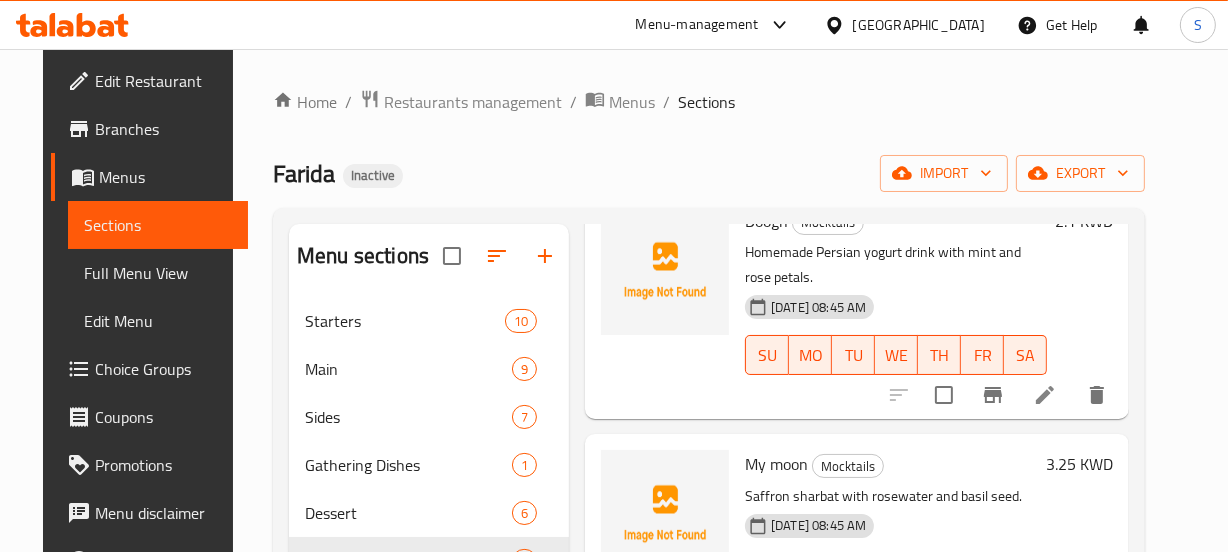 scroll, scrollTop: 221, scrollLeft: 0, axis: vertical 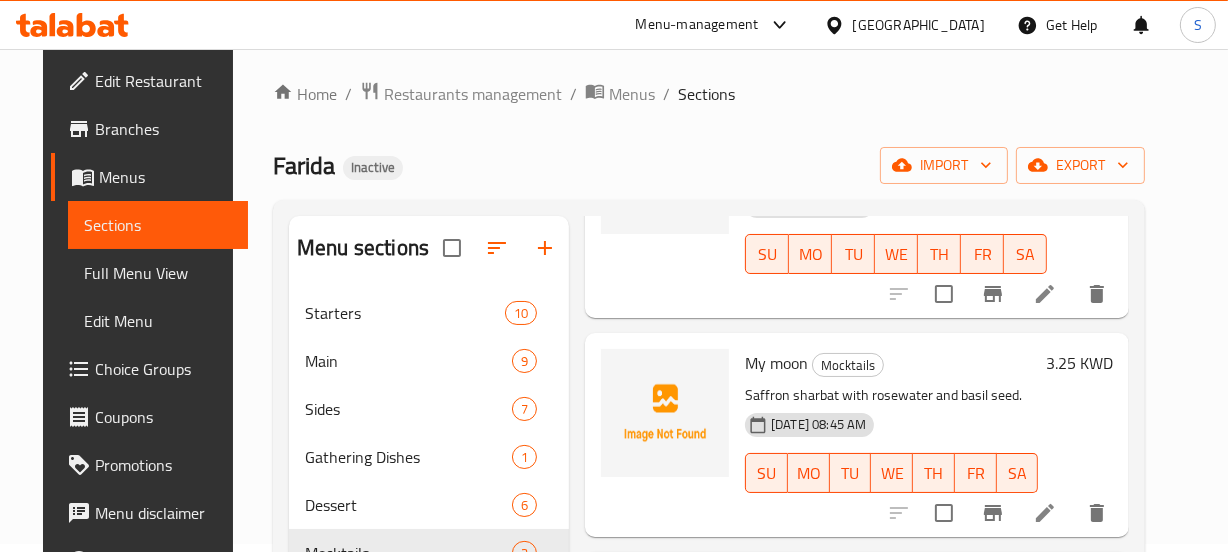 click on "Full Menu View" at bounding box center [158, 273] 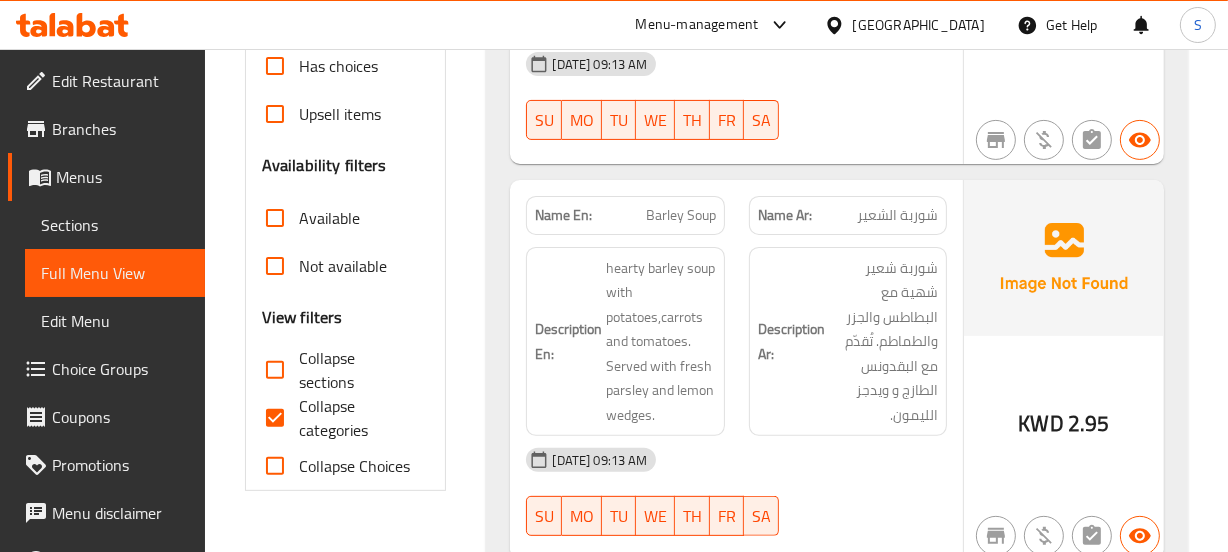 scroll, scrollTop: 644, scrollLeft: 0, axis: vertical 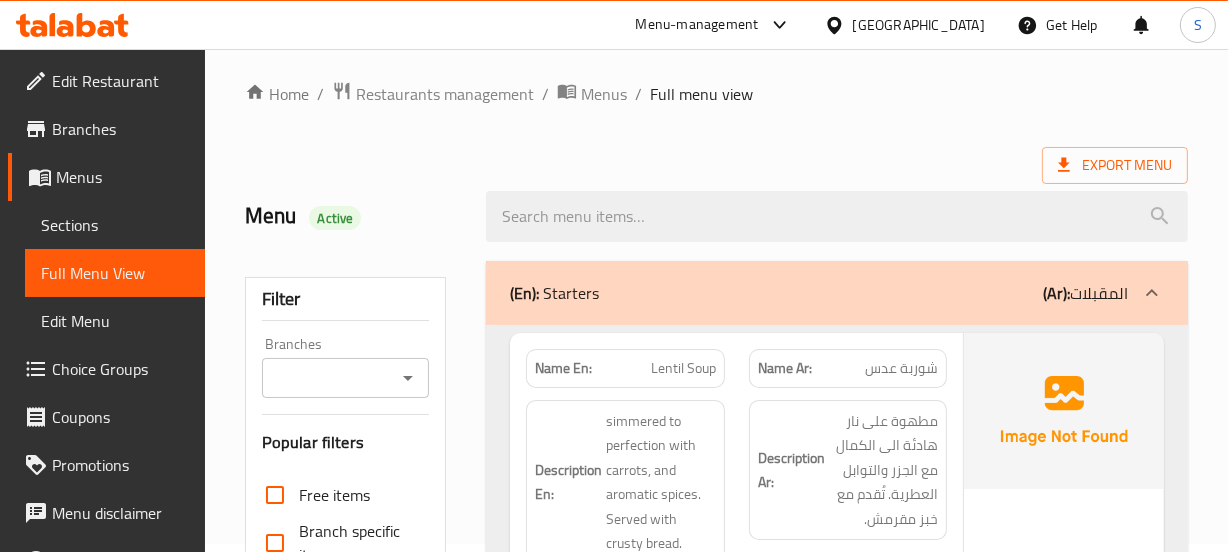 click on "Home / Restaurants management / Menus / Full menu view Export Menu Menu   Active Filter Branches Branches Popular filters Free items Branch specific items Has choices Upsell items Availability filters Available Not available View filters Collapse sections Collapse categories Collapse Choices (En):   Starters (Ar): المقبلات Name En: Lentil Soup Name Ar: شوربة عدس Description En: simmered to perfection with carrots, and aromatic spices. Served with crusty bread. Description Ar: مطهوة على نار هادئة الى الكمال مع الجزر والتوابل العطرية. تُقدم مع خبز مقرمش. 14-07-2025 09:13 AM SU MO TU WE TH FR SA KWD 2.95 Name En: Barley Soup Name Ar: شوربة الشعير Description En: hearty barley soup with potatoes,carrots and tomatoes. Served with fresh parsley and lemon wedges. Description Ar: 14-07-2025 09:13 AM SU MO TU WE TH FR SA KWD 2.95 Name En: Kashk Bademjoon Name Ar: كاشك باديمجون Description En: Description Ar: SU MO TU 2" at bounding box center [716, 8366] 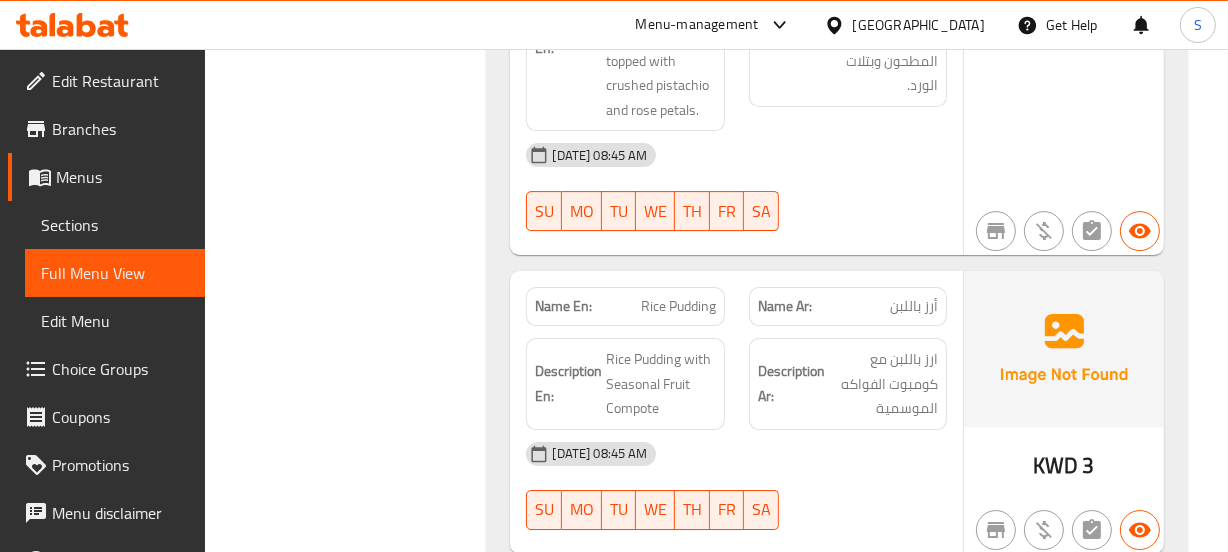scroll, scrollTop: 10612, scrollLeft: 0, axis: vertical 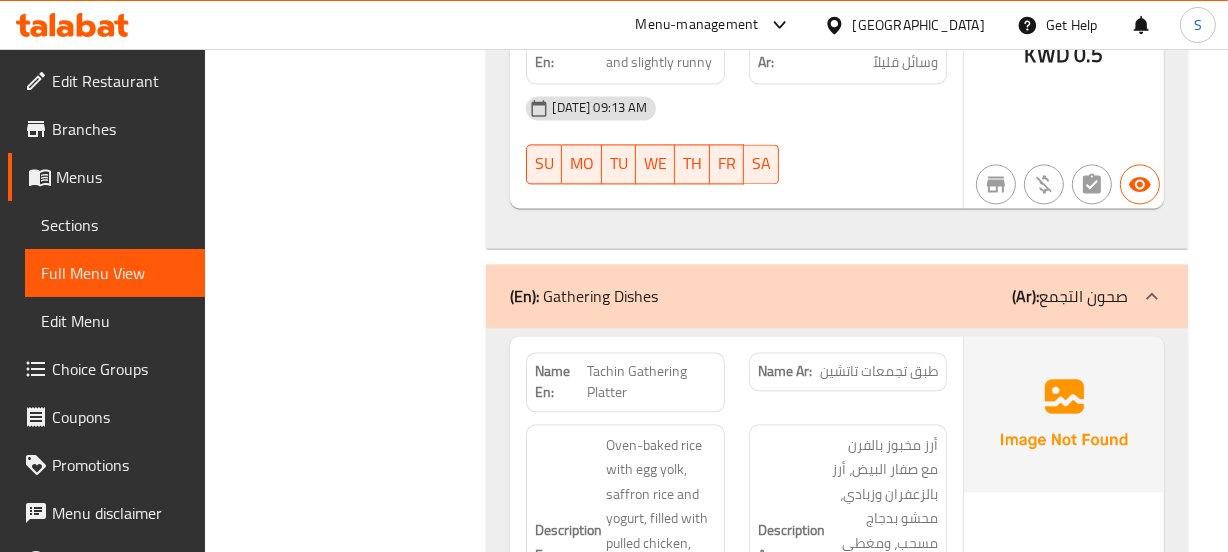 click 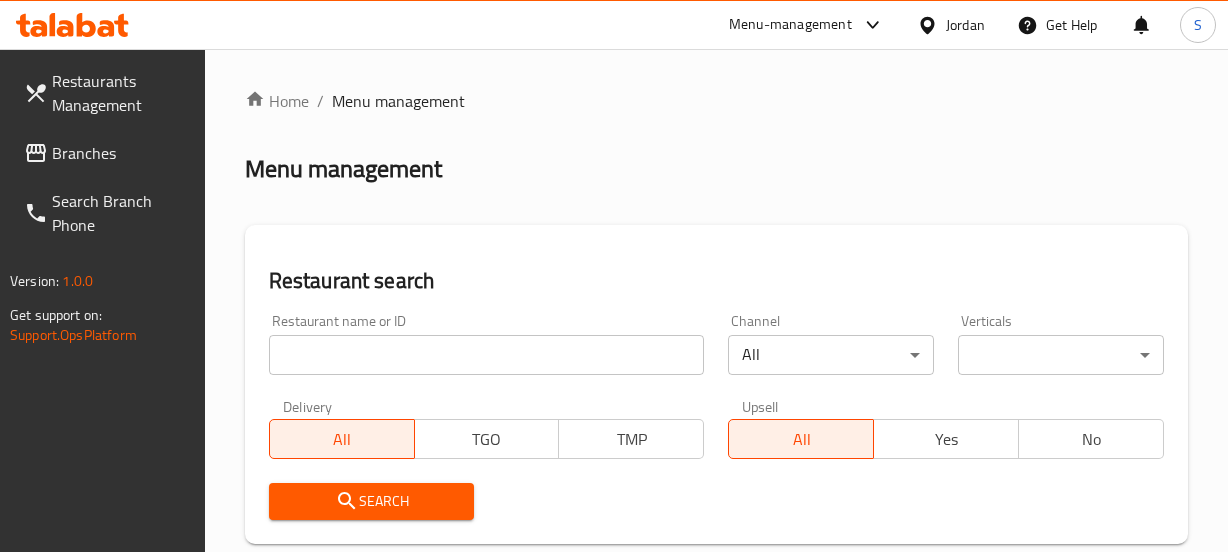 scroll, scrollTop: 245, scrollLeft: 0, axis: vertical 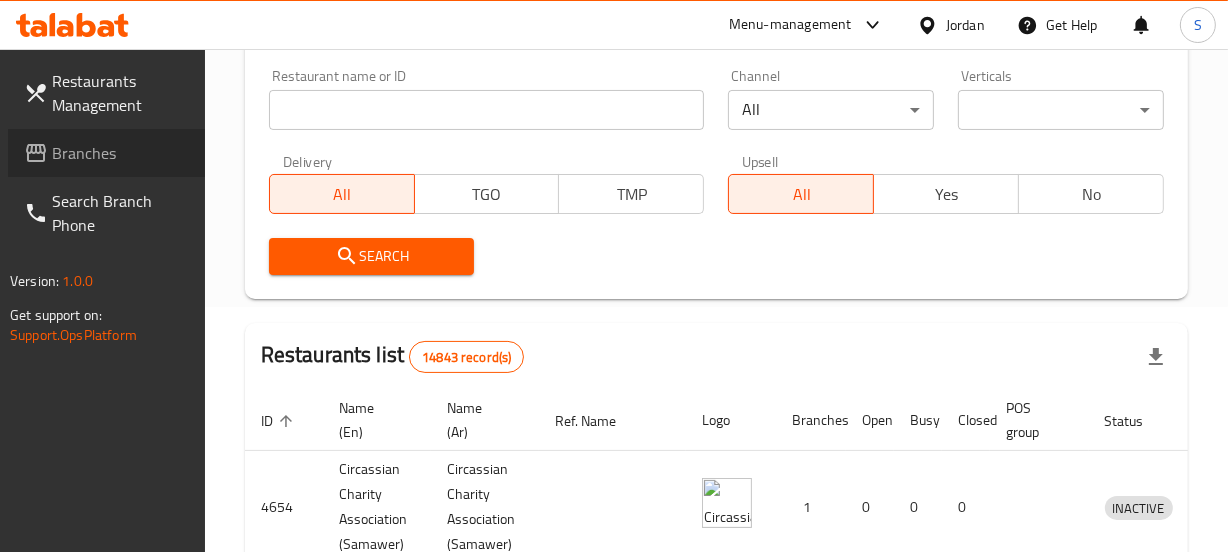 click on "Branches" at bounding box center (120, 153) 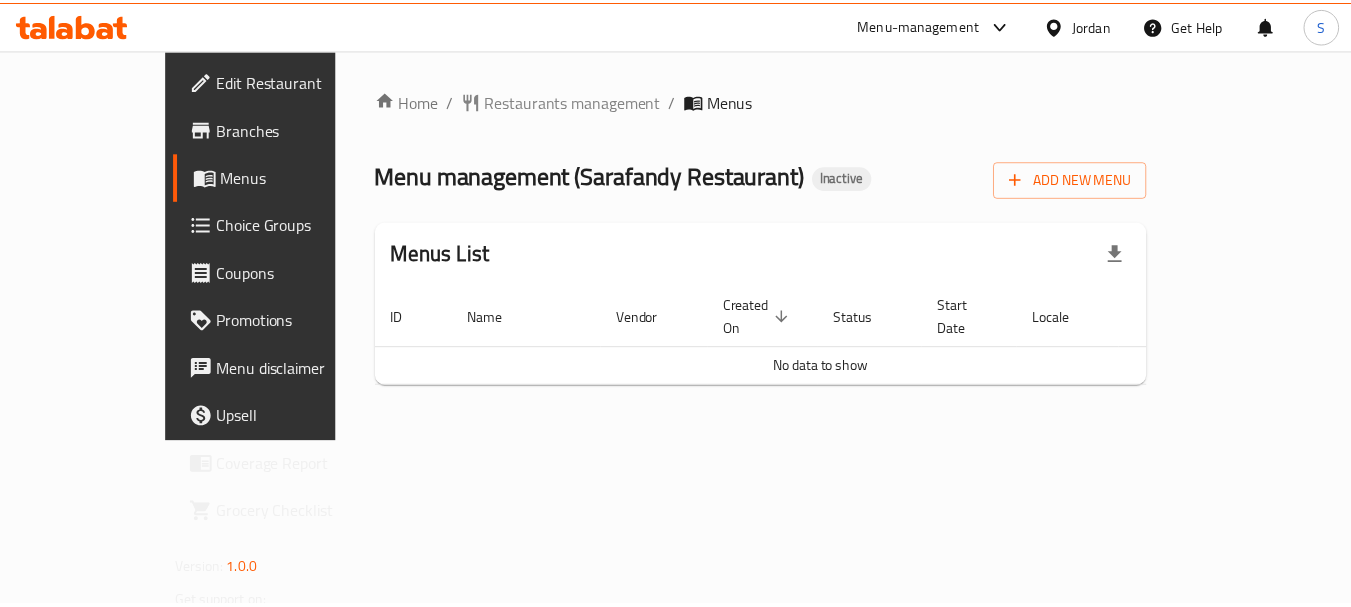 scroll, scrollTop: 0, scrollLeft: 0, axis: both 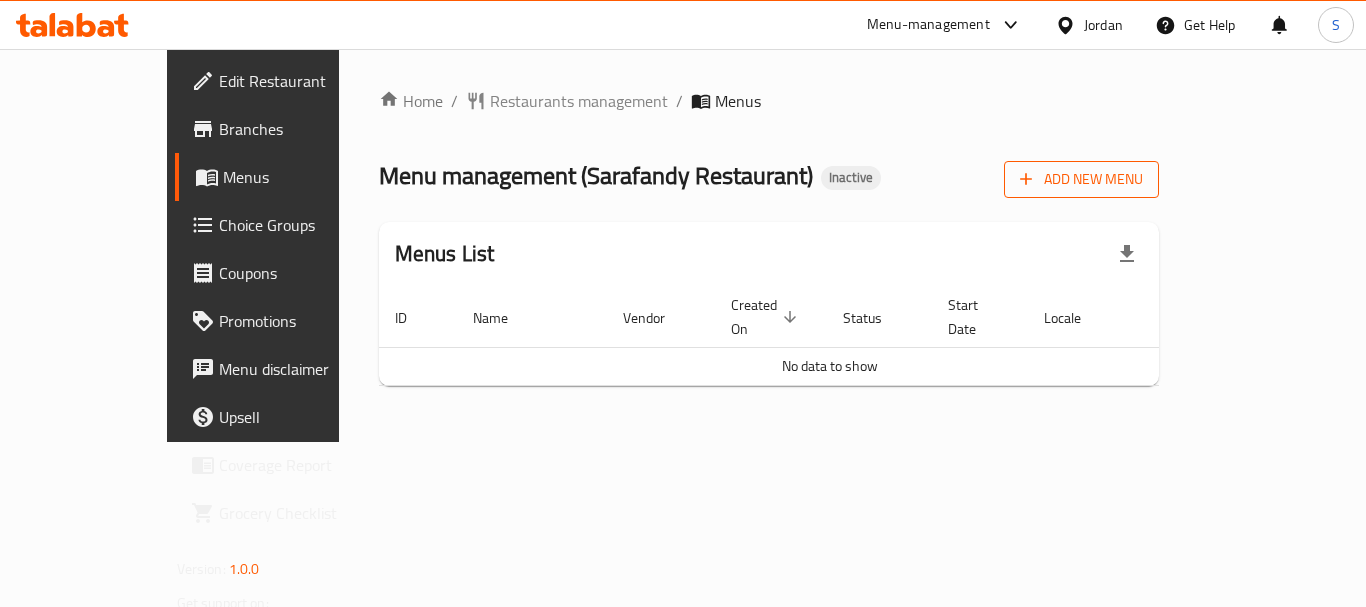 click on "Add New Menu" at bounding box center (1081, 179) 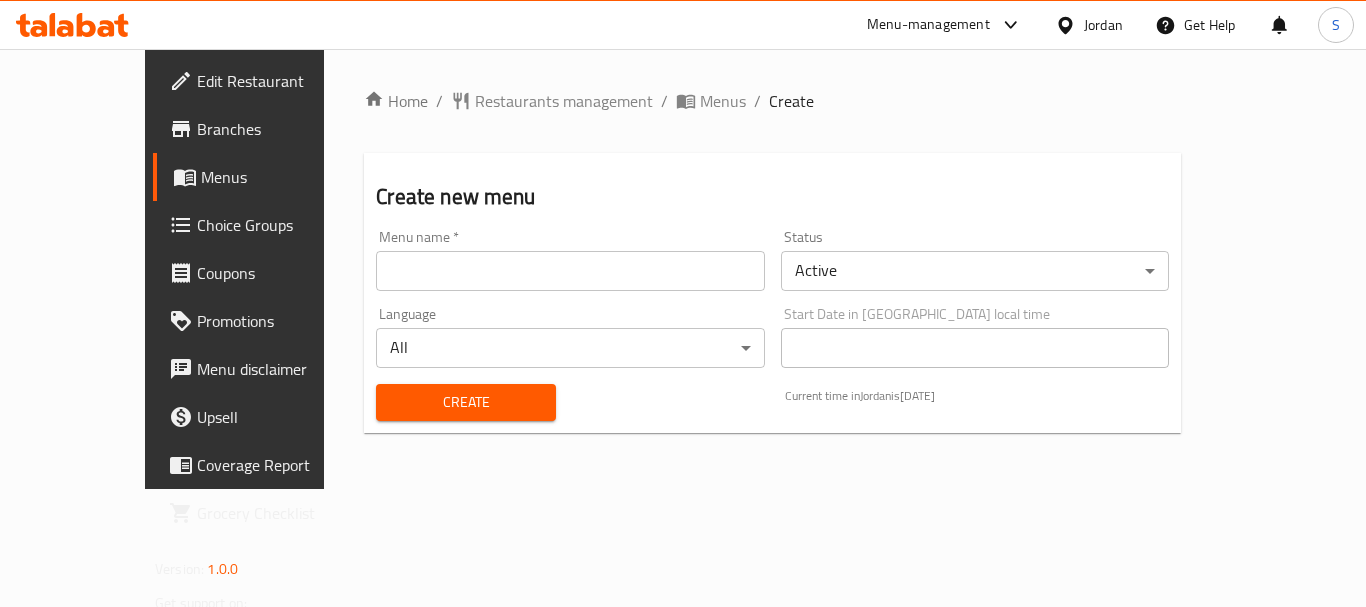 click at bounding box center [570, 271] 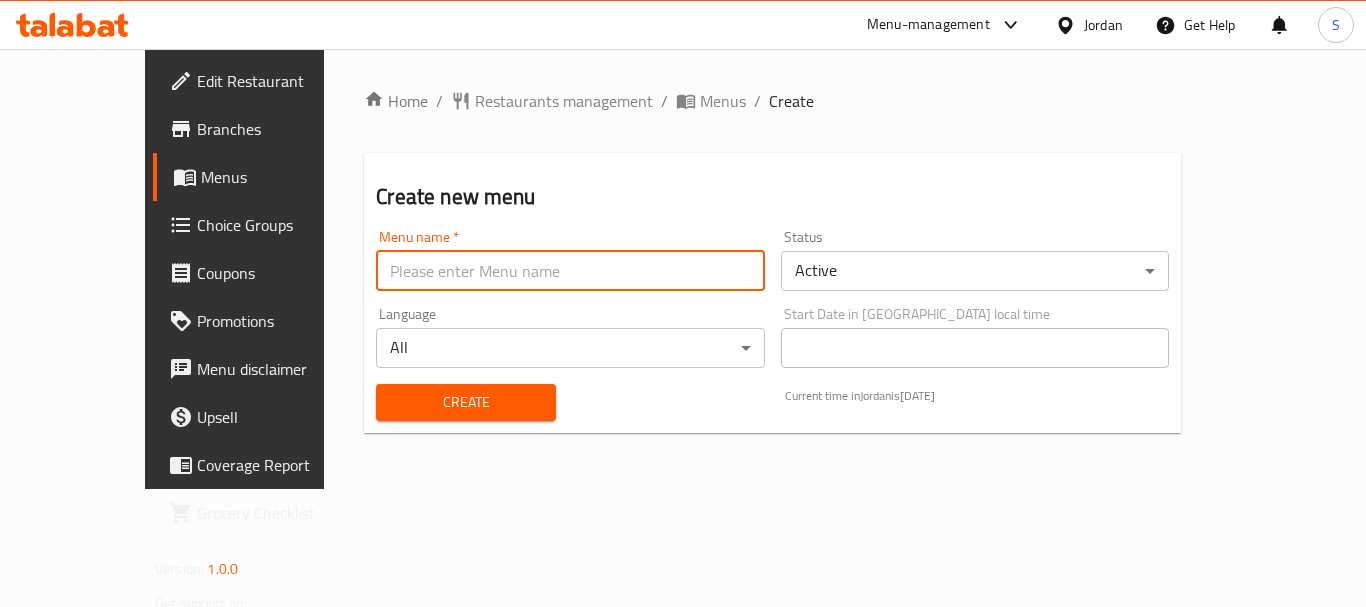 click at bounding box center (570, 271) 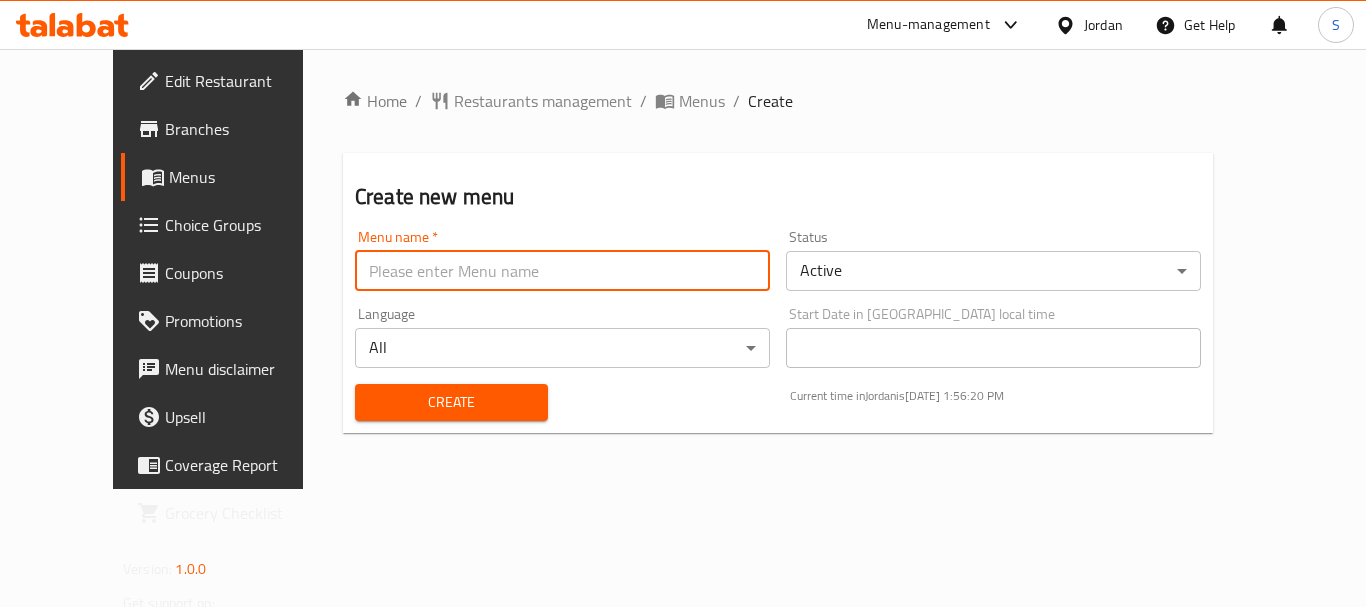 click at bounding box center [562, 271] 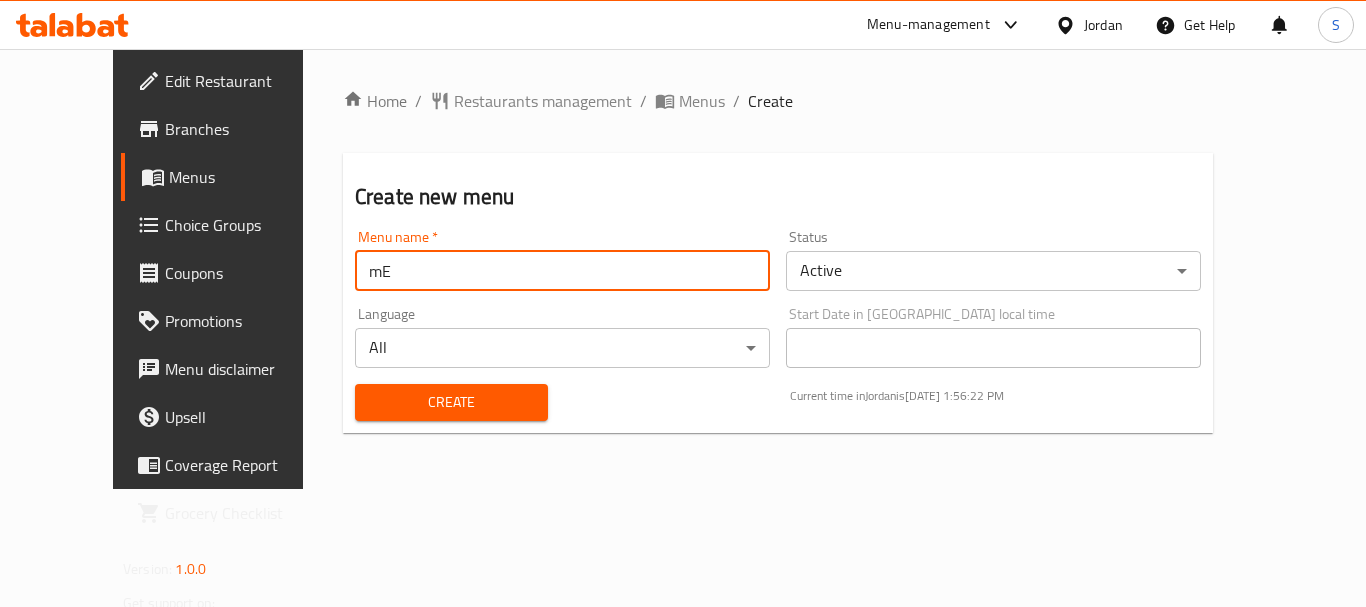 type on "m" 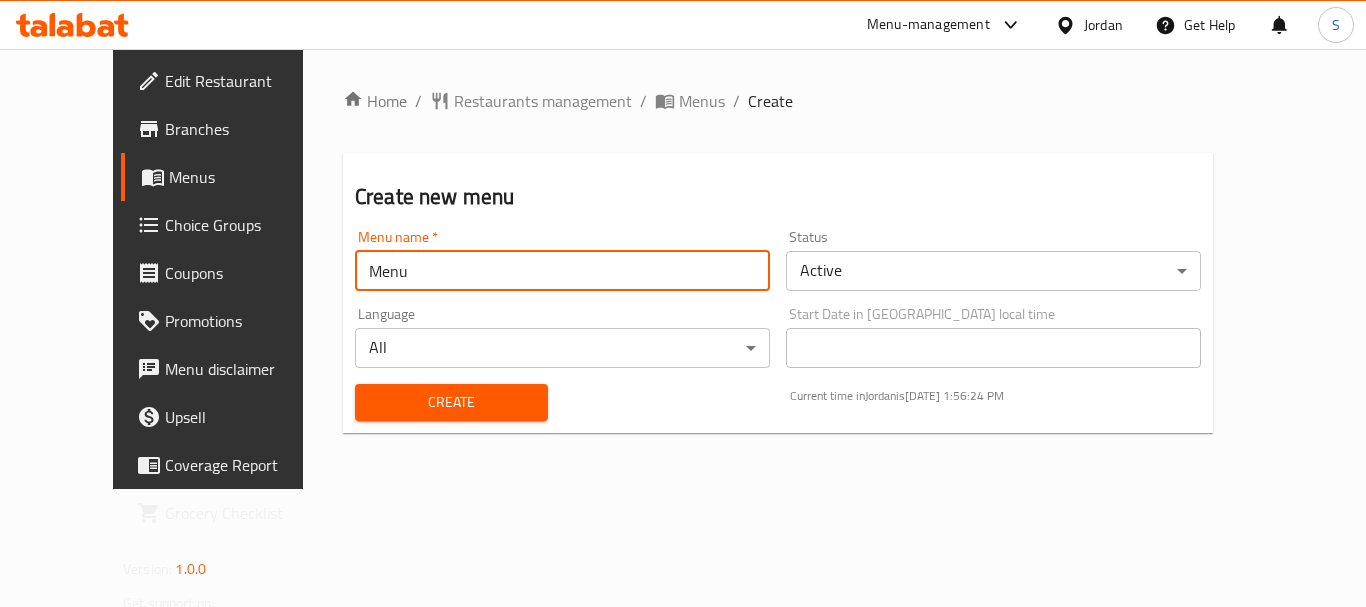 type on "Menu" 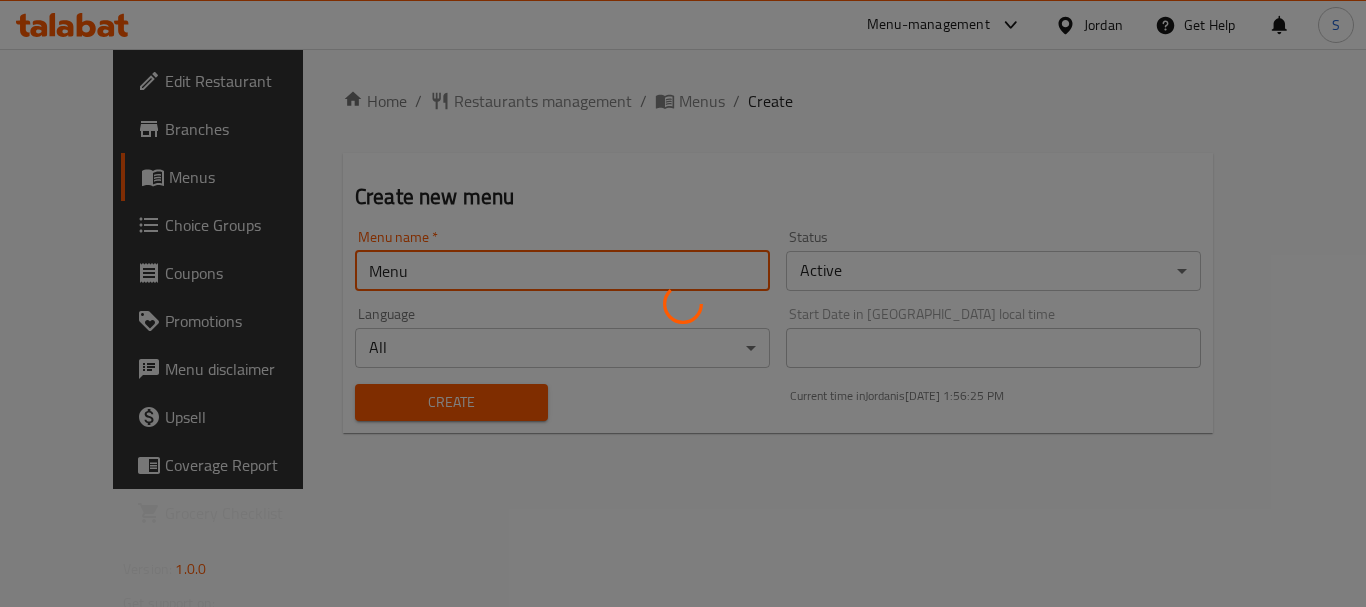 type 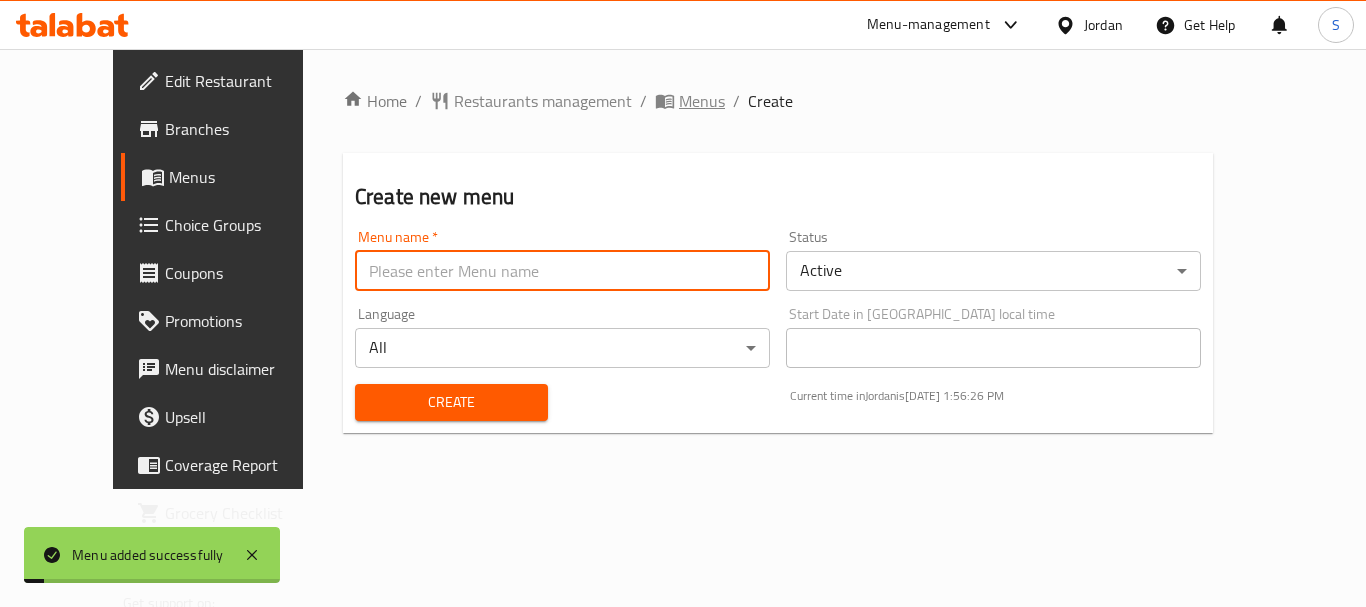 click on "Menus" at bounding box center (702, 101) 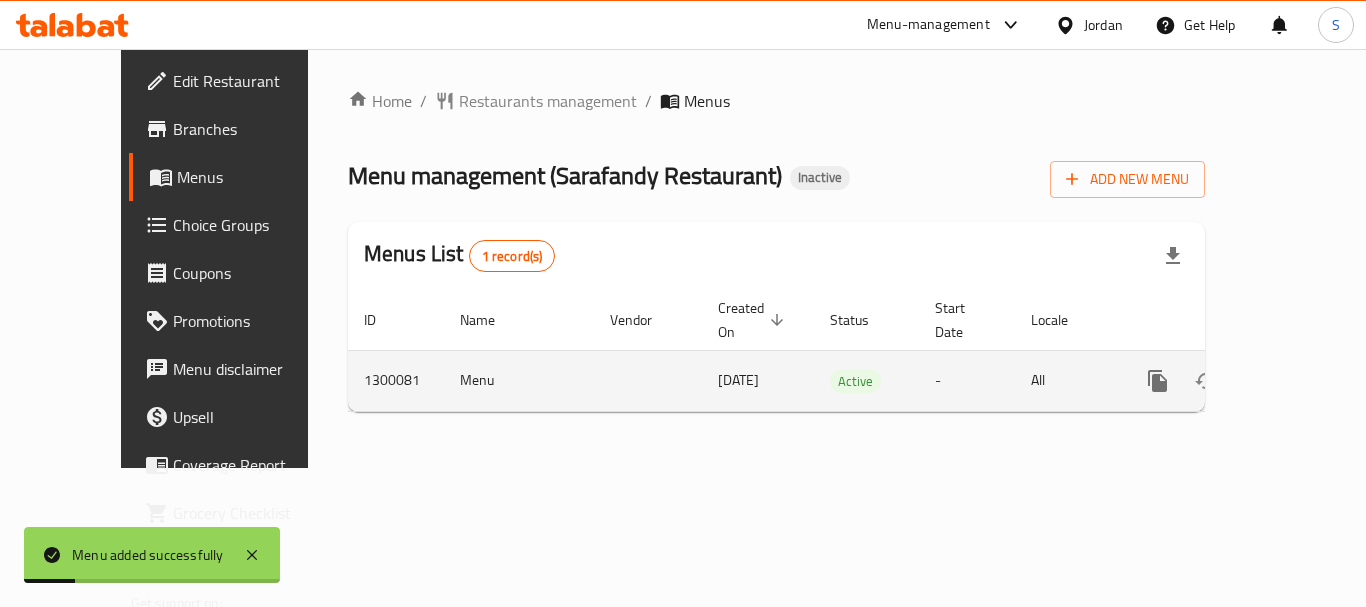 click 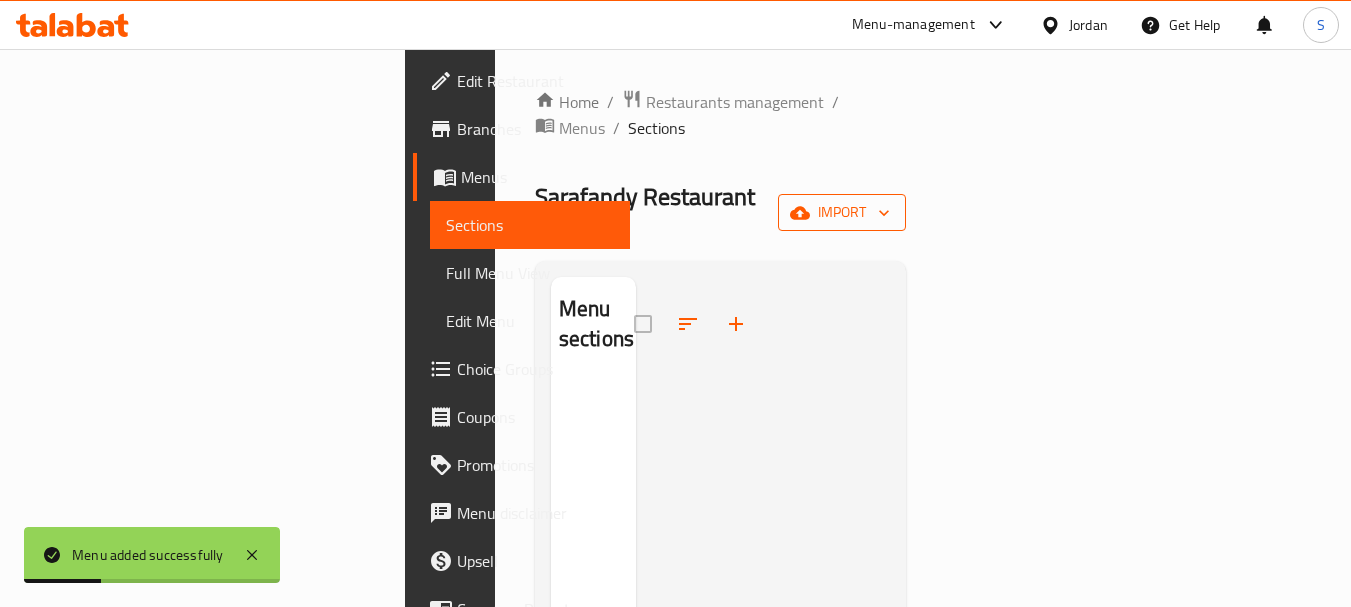 click on "import" at bounding box center [842, 212] 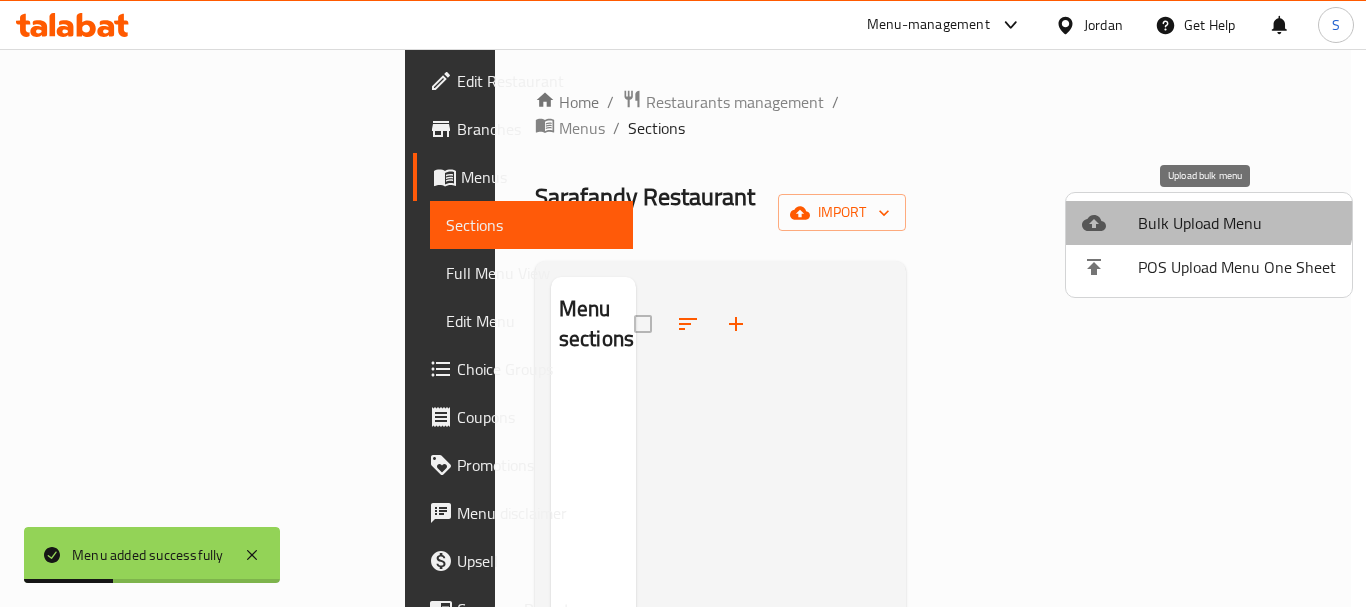 click on "Bulk Upload Menu" at bounding box center (1209, 223) 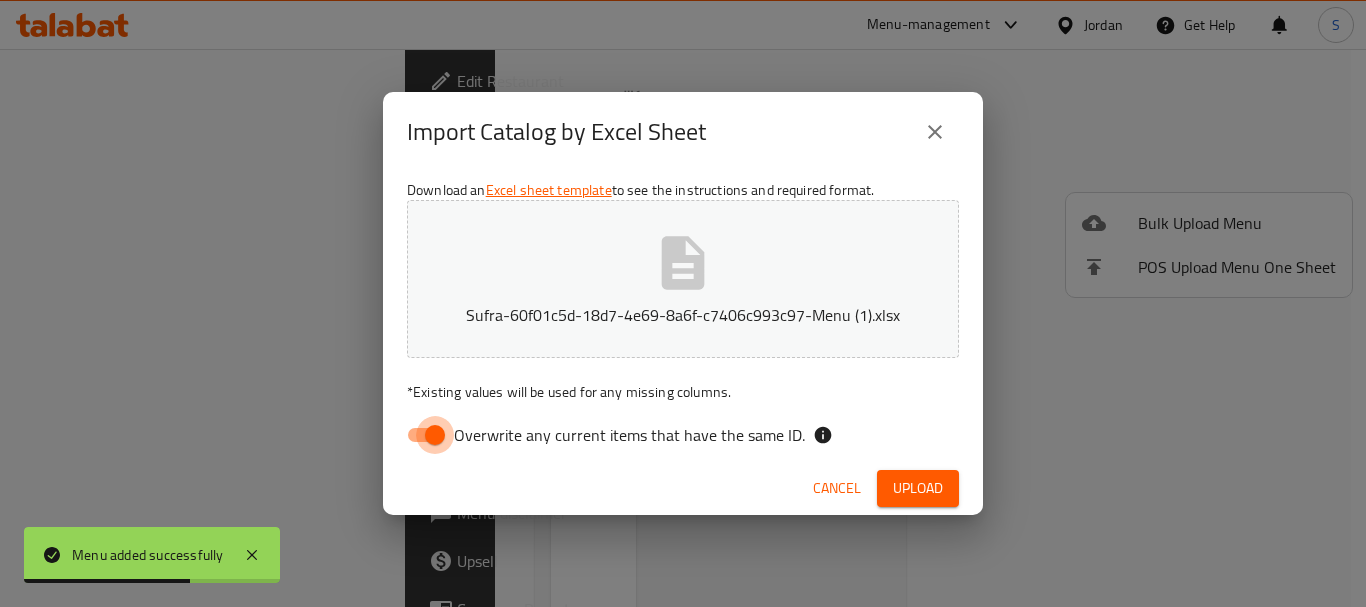 click on "Overwrite any current items that have the same ID." at bounding box center [435, 435] 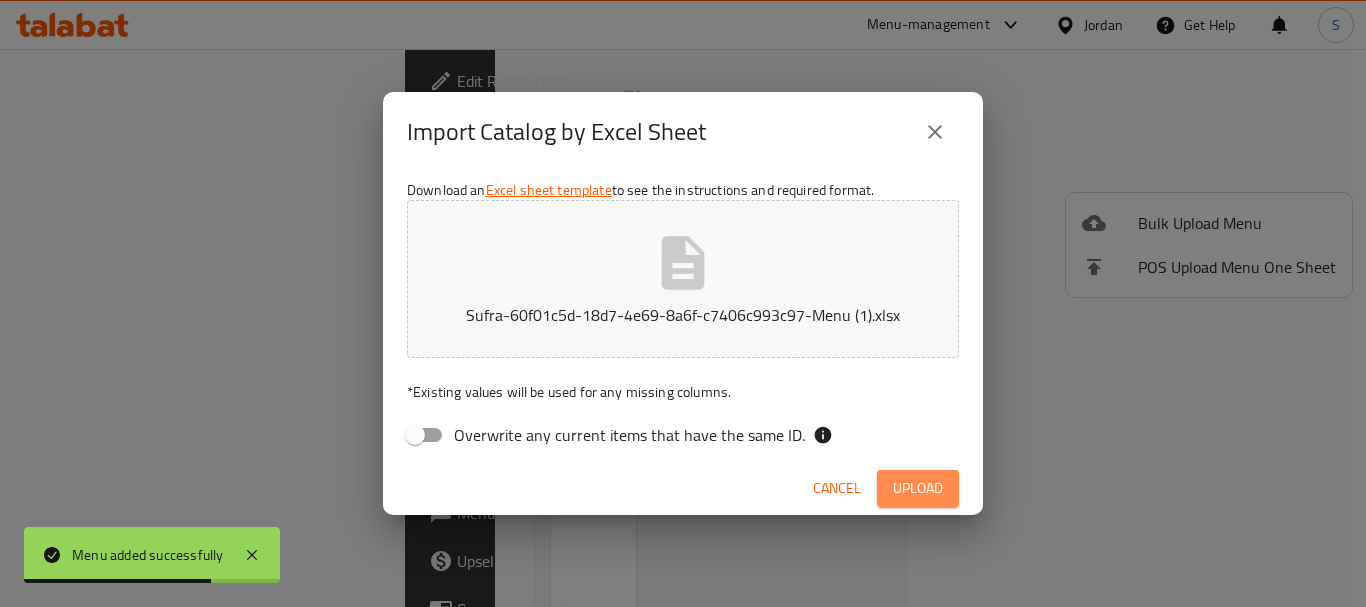 click on "Upload" at bounding box center [918, 488] 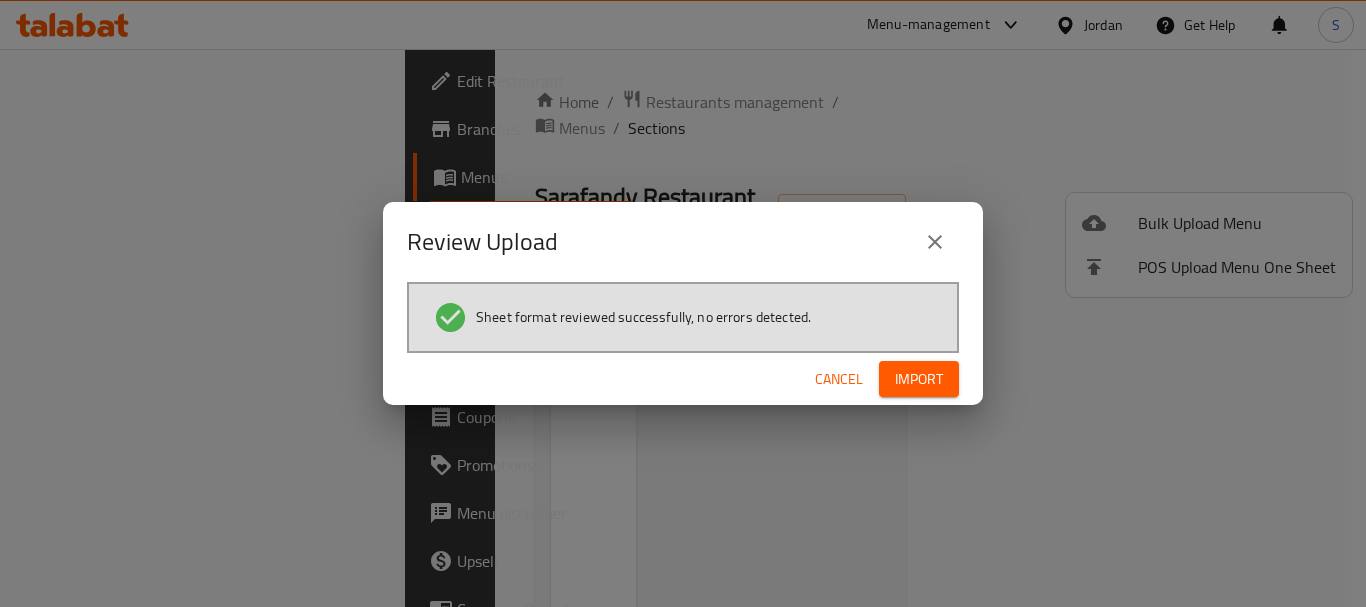 click on "Import" at bounding box center (919, 379) 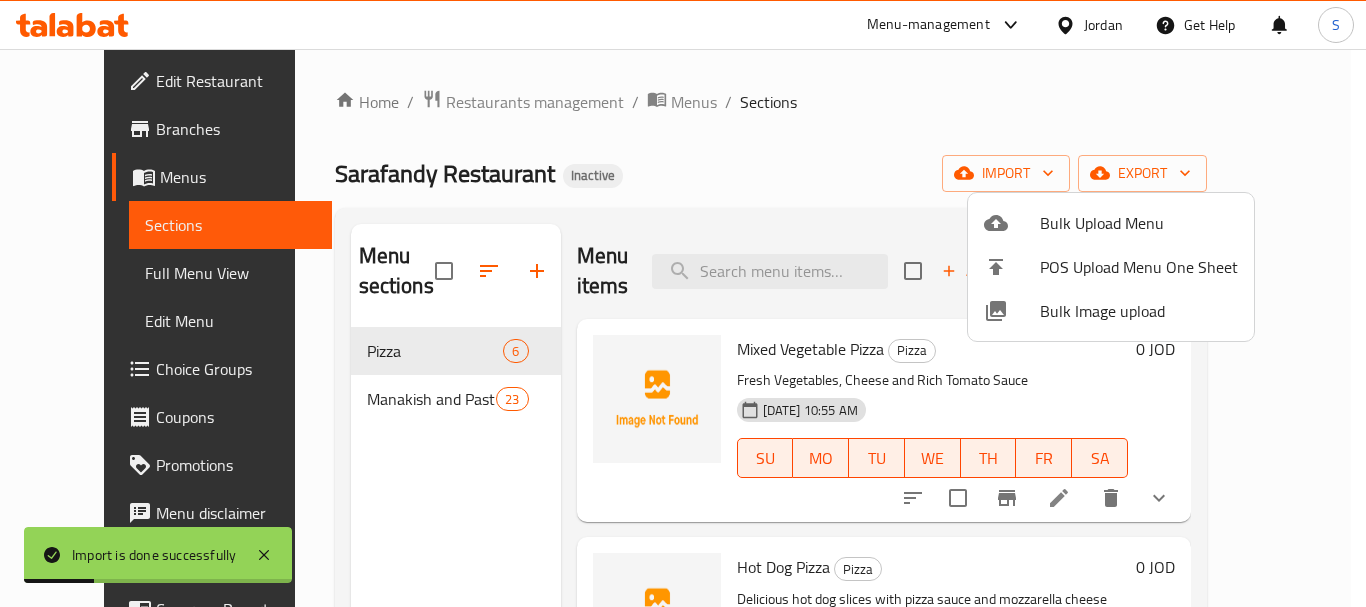 click at bounding box center [683, 303] 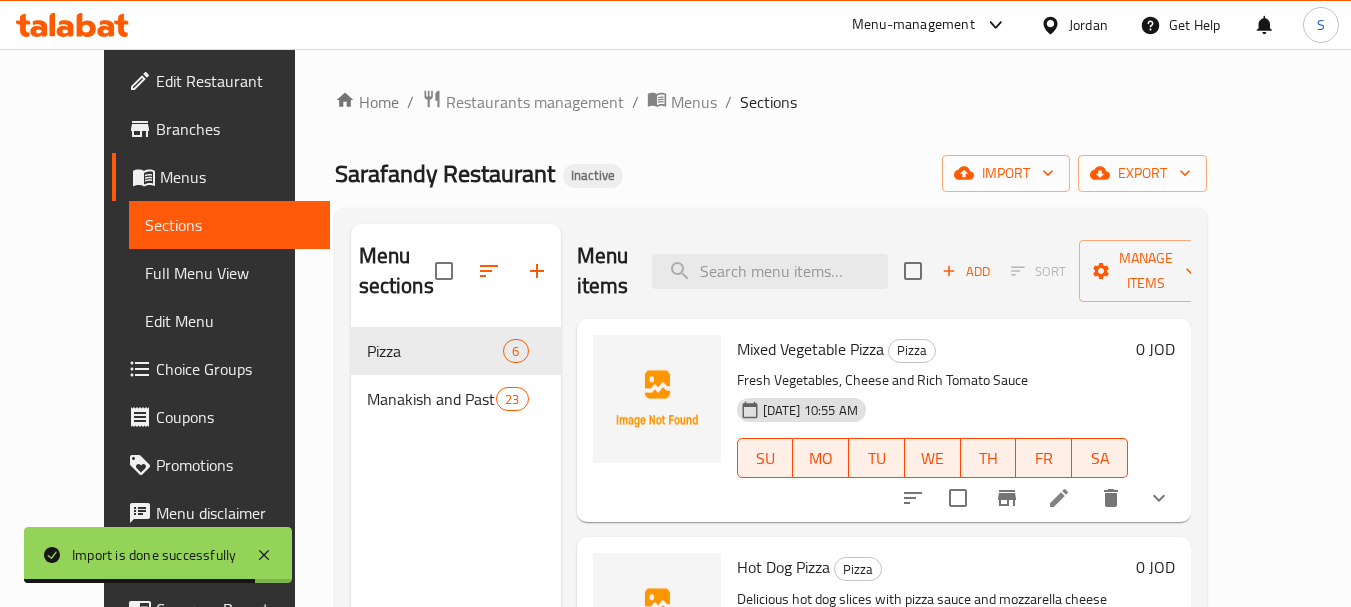 click on "Sarafandy Restaurant Inactive import export" at bounding box center [771, 173] 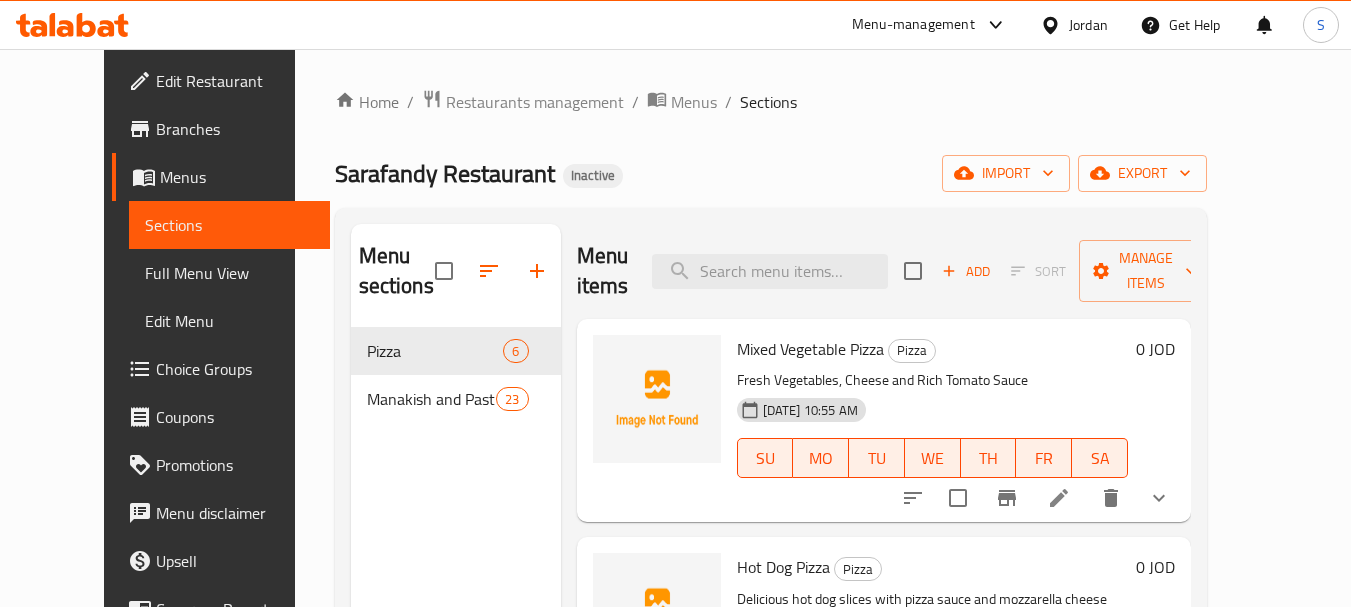 click on "Sarafandy Restaurant Inactive import export" at bounding box center [771, 173] 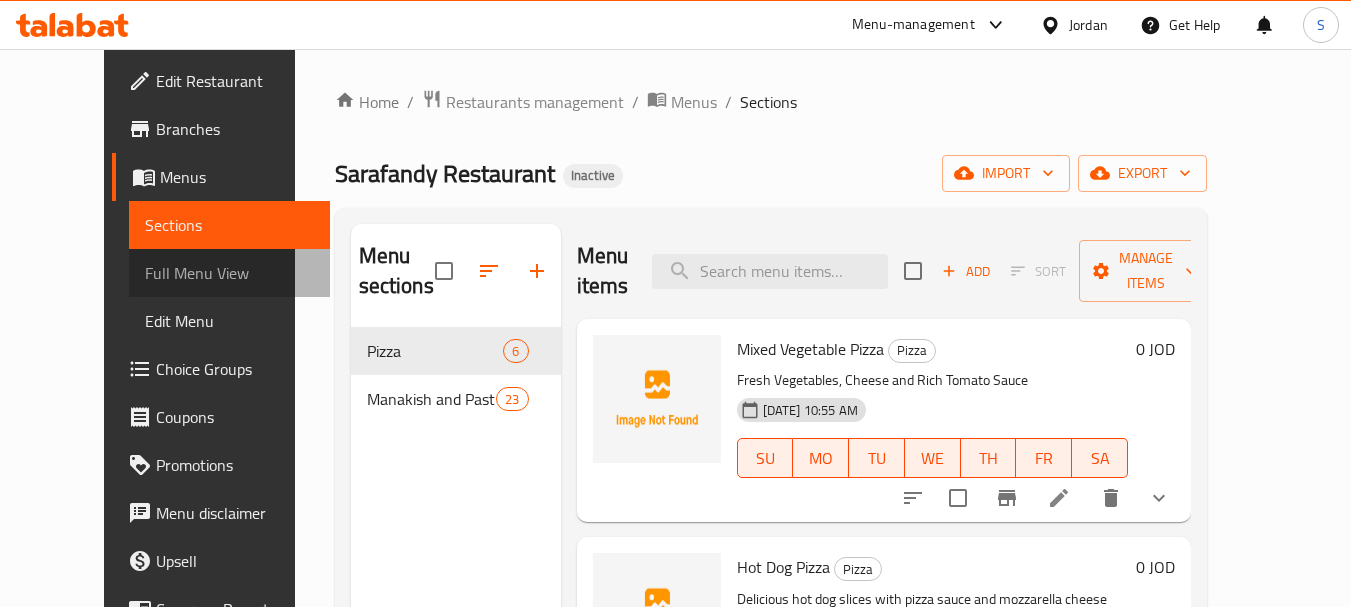 click on "Full Menu View" at bounding box center (229, 273) 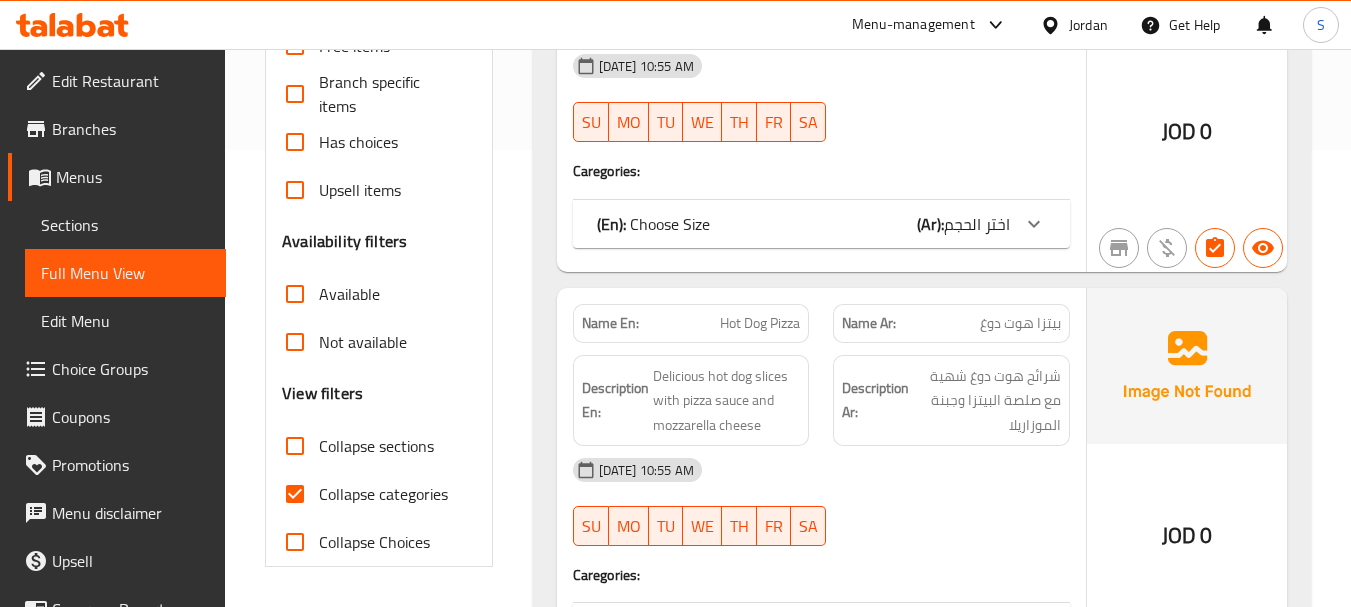 scroll, scrollTop: 500, scrollLeft: 0, axis: vertical 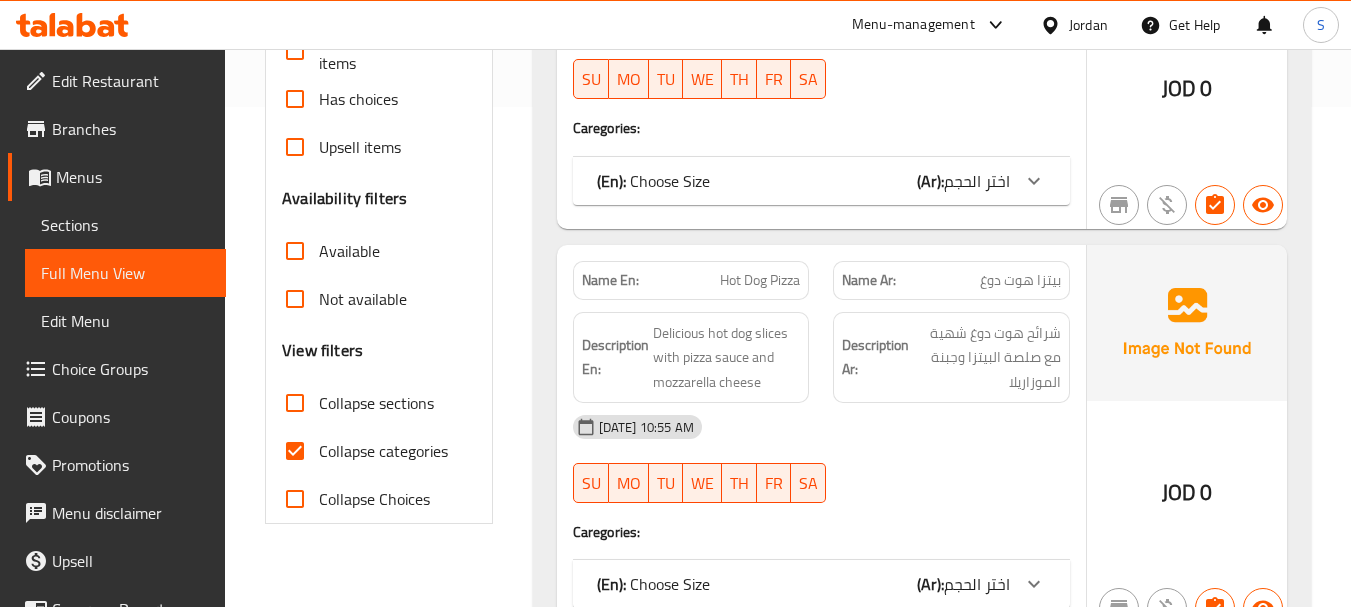 click on "Collapse categories" at bounding box center (295, 451) 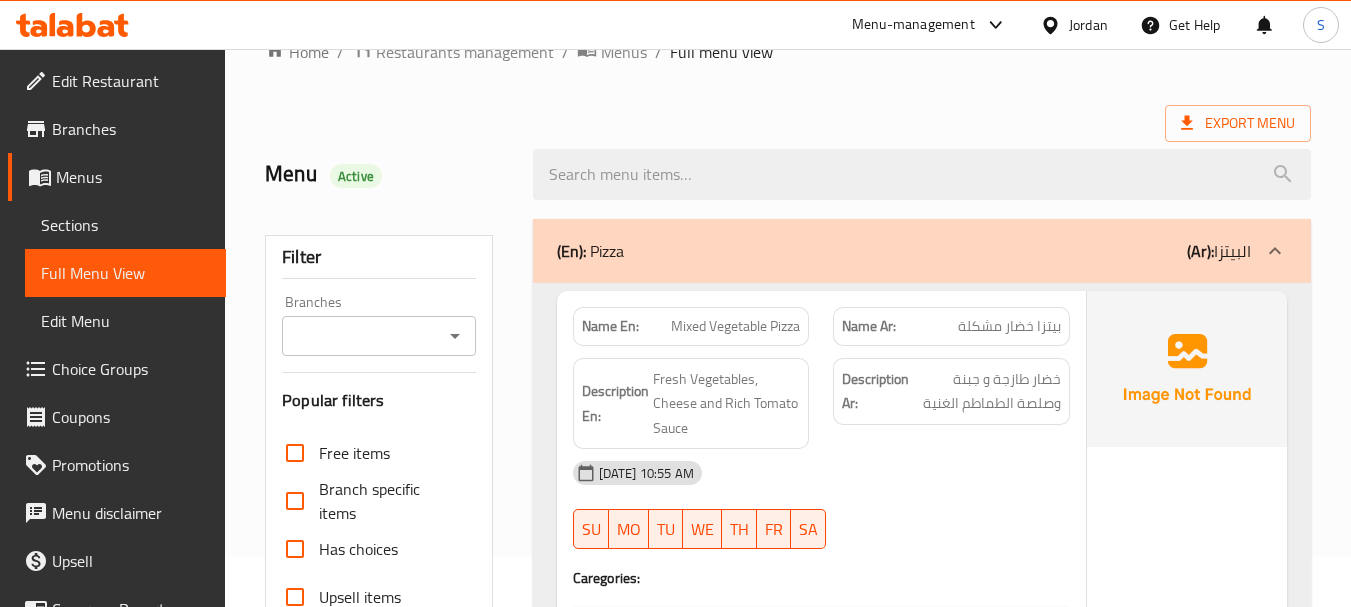 scroll, scrollTop: 0, scrollLeft: 0, axis: both 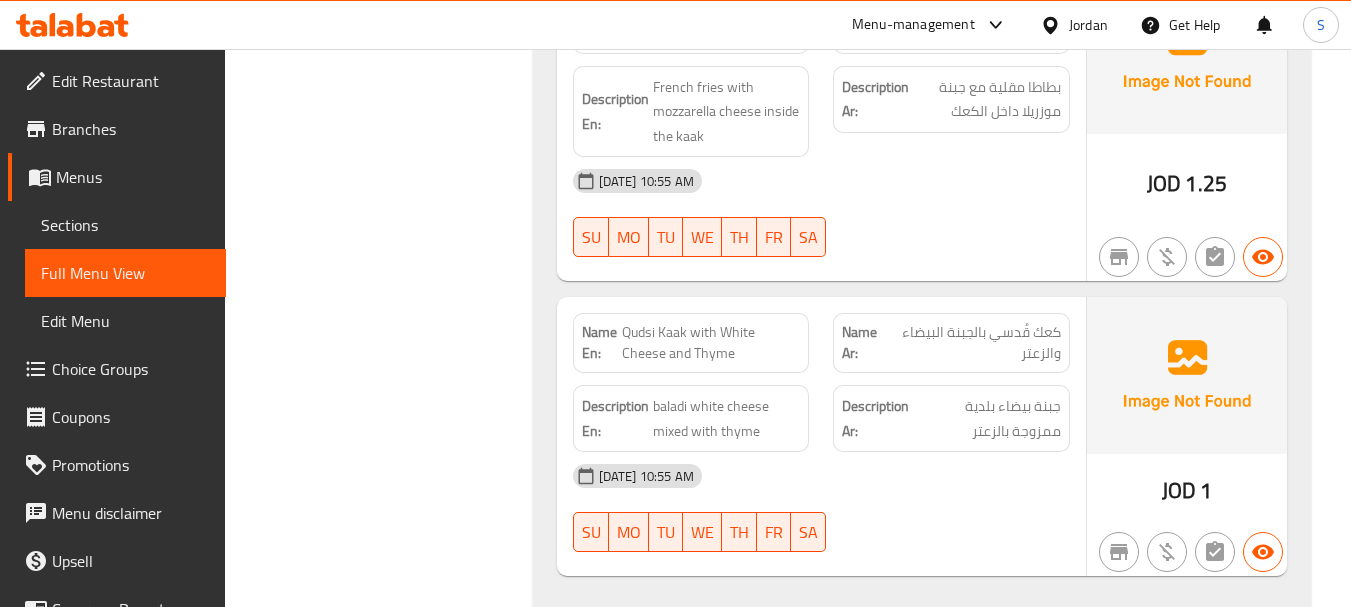 drag, startPoint x: 1306, startPoint y: 344, endPoint x: 1293, endPoint y: 343, distance: 13.038404 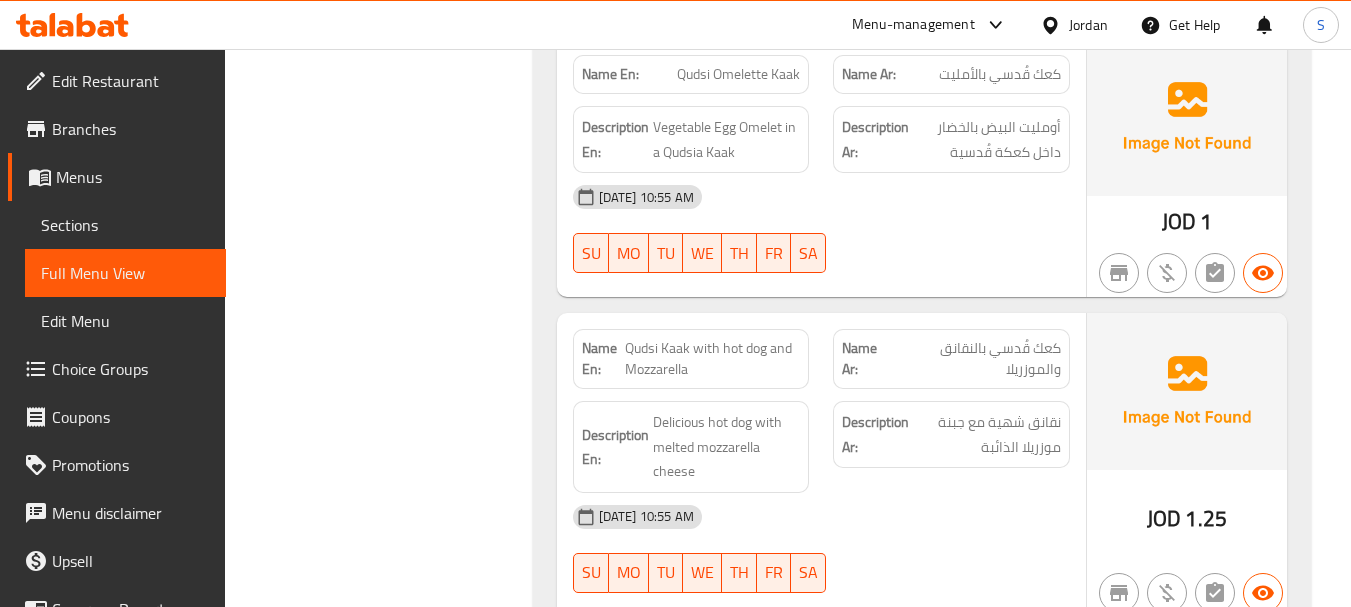 scroll, scrollTop: 9689, scrollLeft: 0, axis: vertical 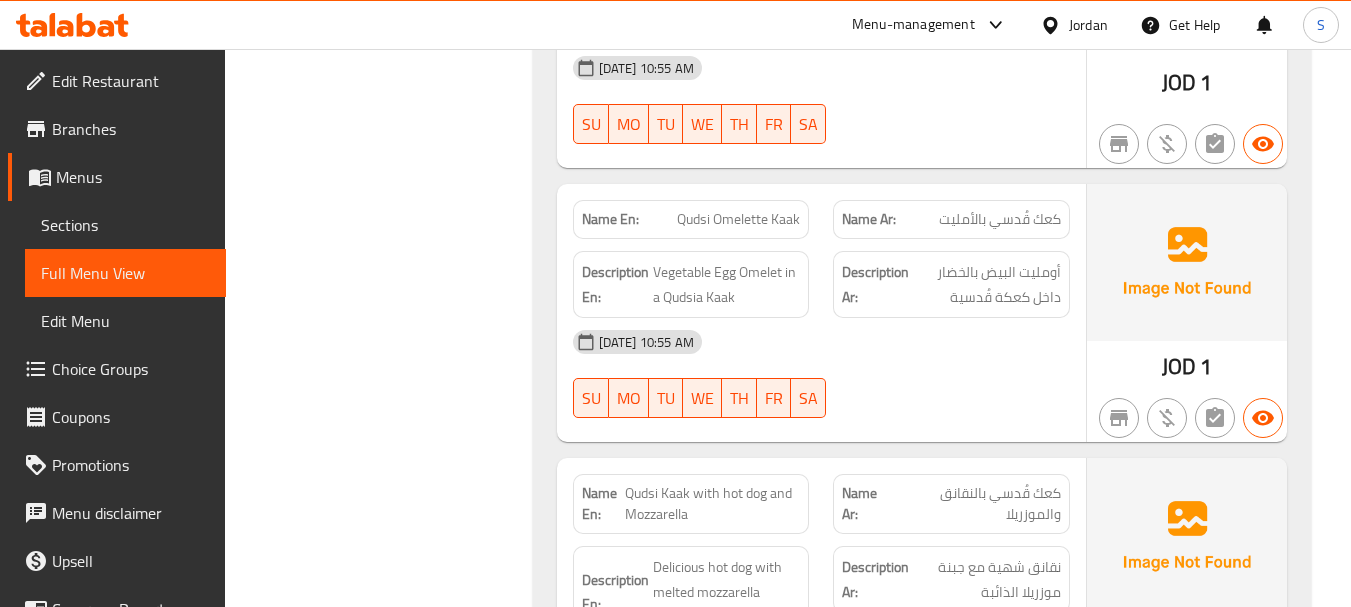 click on "Sections" at bounding box center [125, 225] 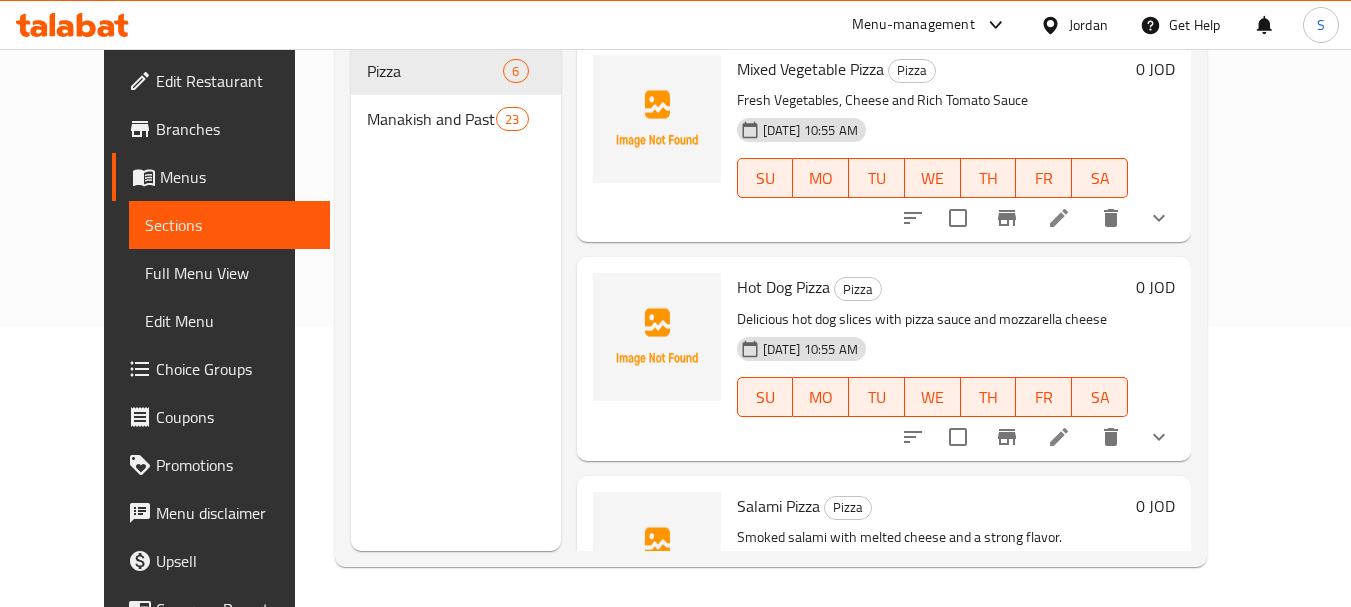 scroll, scrollTop: 280, scrollLeft: 0, axis: vertical 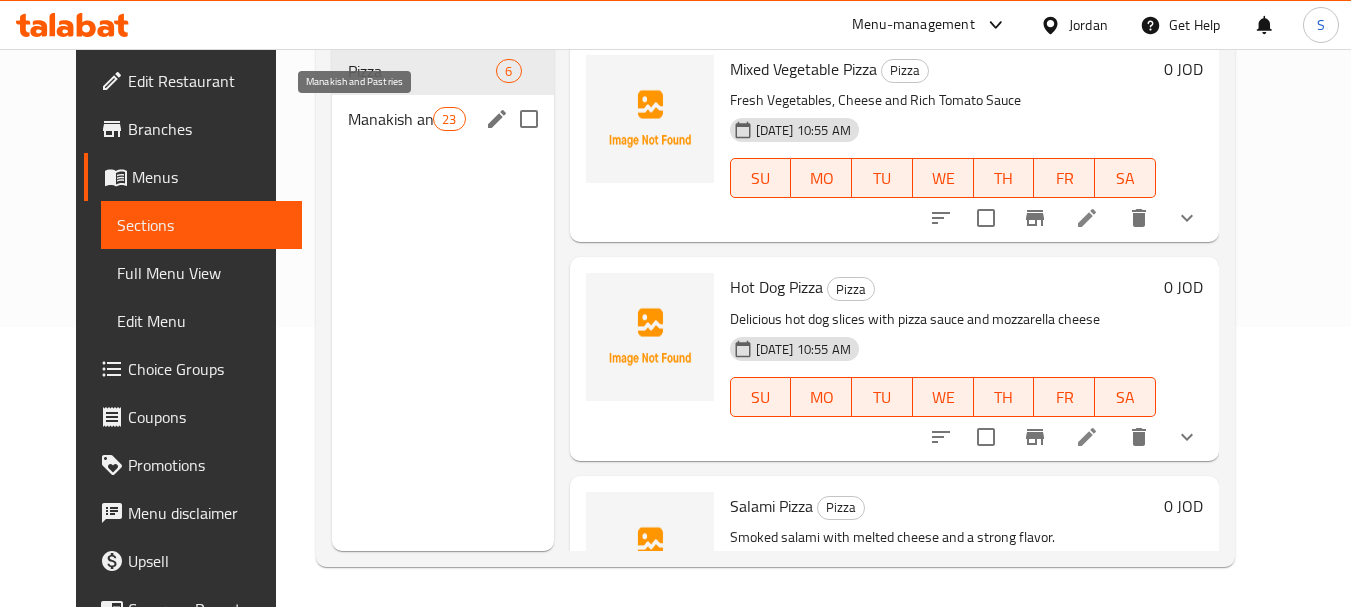click on "Manakish and Pastries" at bounding box center (390, 119) 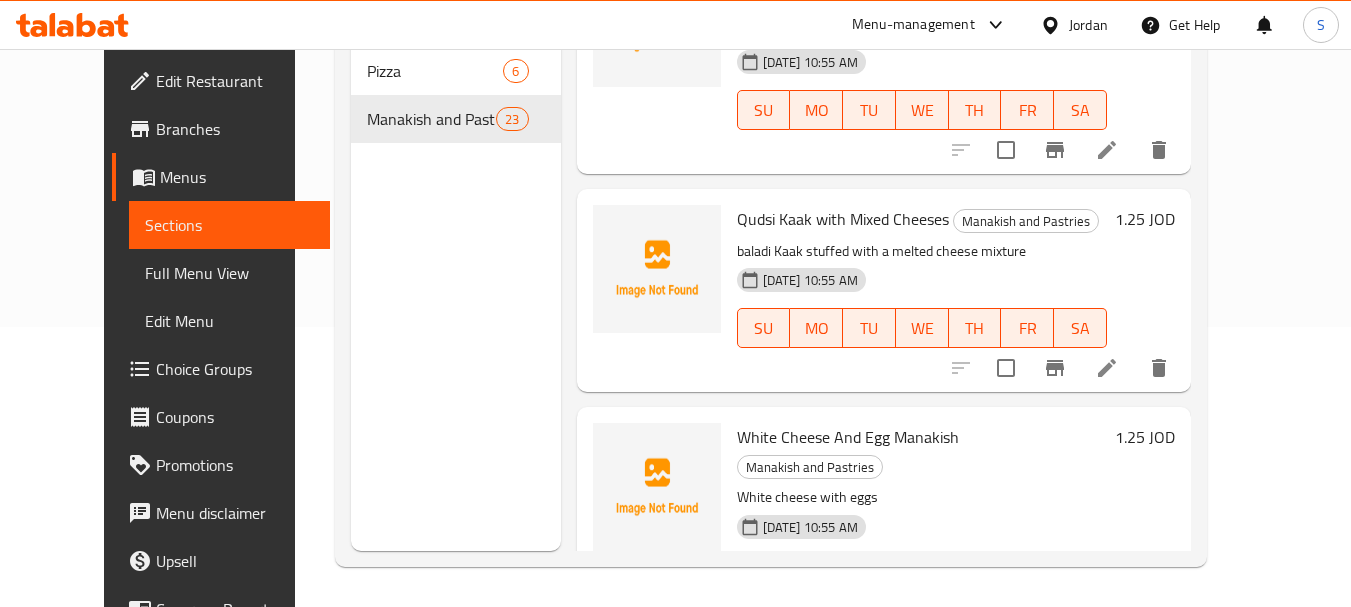 scroll, scrollTop: 2500, scrollLeft: 0, axis: vertical 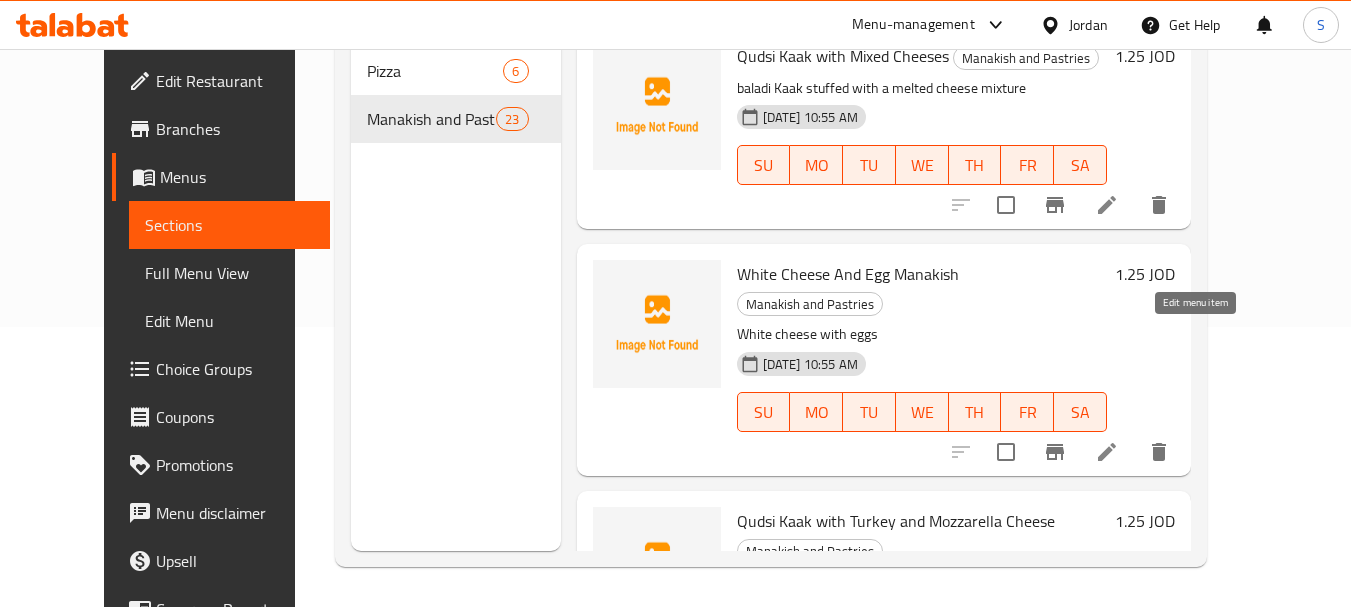 click 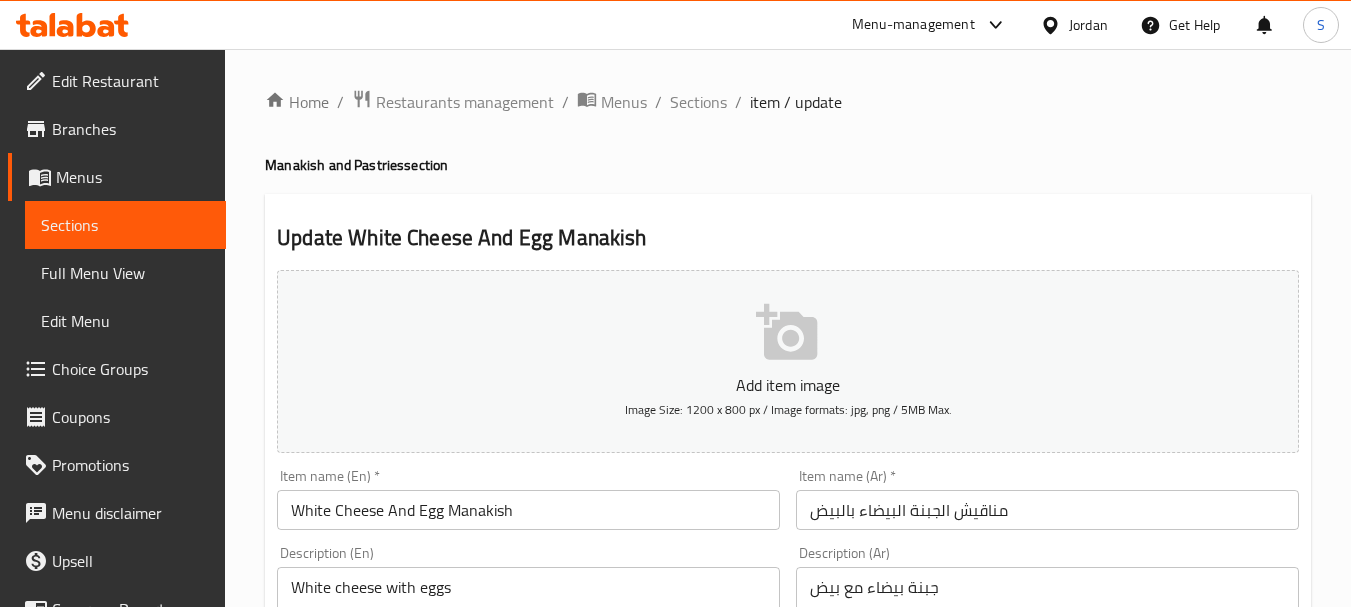 click on "مناقيش الجبنة البيضاء بالبيض" at bounding box center (1047, 510) 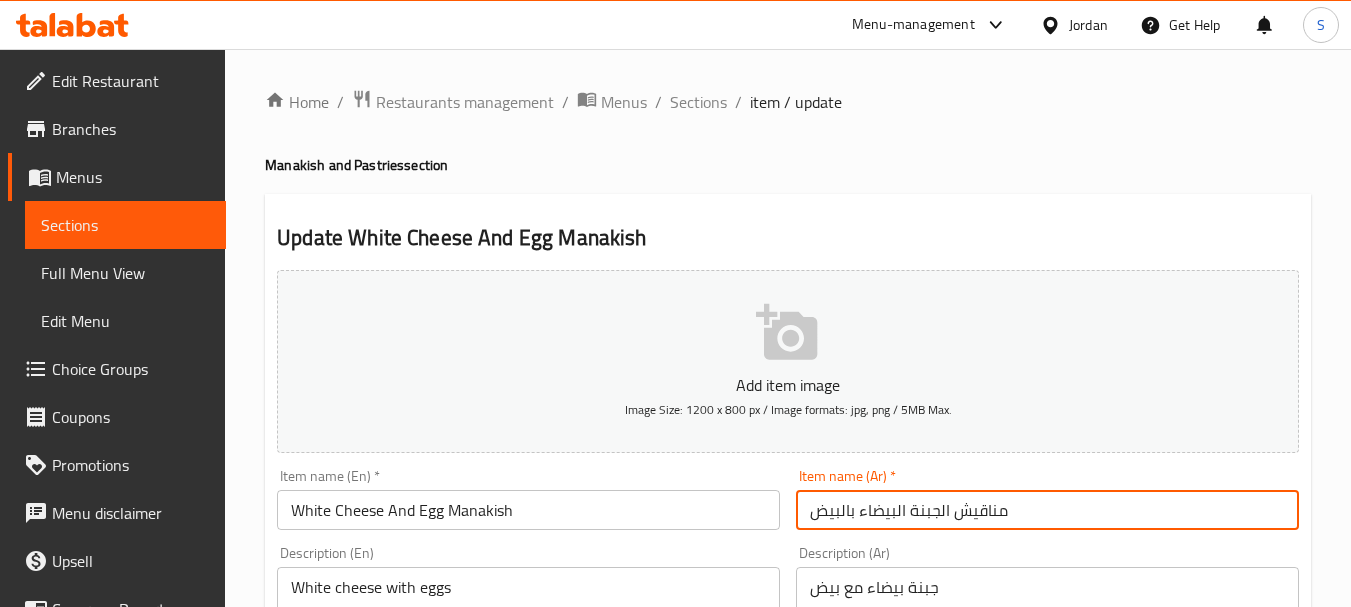 click on "مناقيش الجبنة البيضاء بالبيض" at bounding box center (1047, 510) 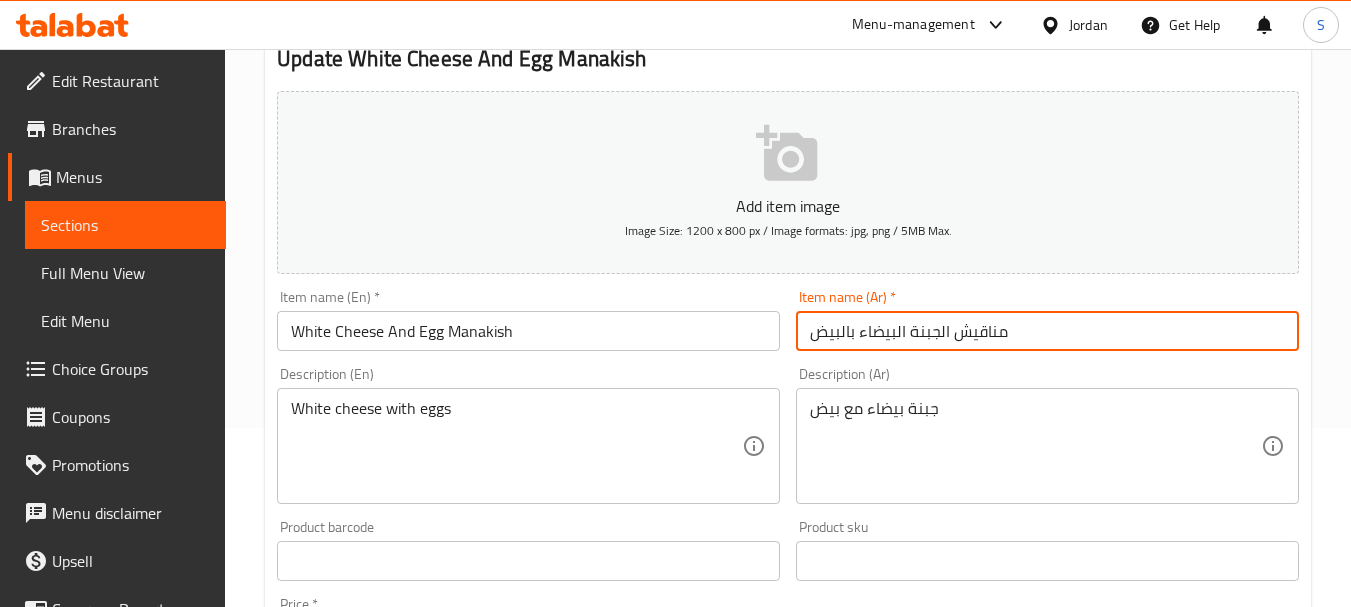 scroll, scrollTop: 200, scrollLeft: 0, axis: vertical 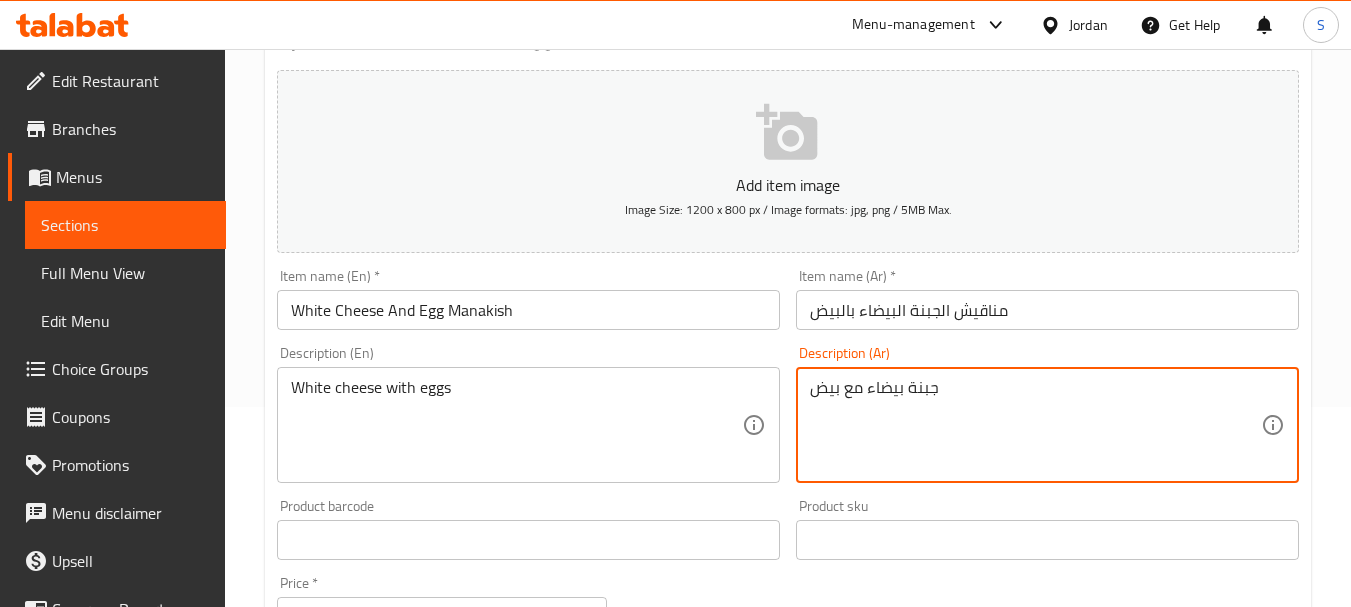 click on "جبنة بيضاء مع بيض" at bounding box center (1035, 425) 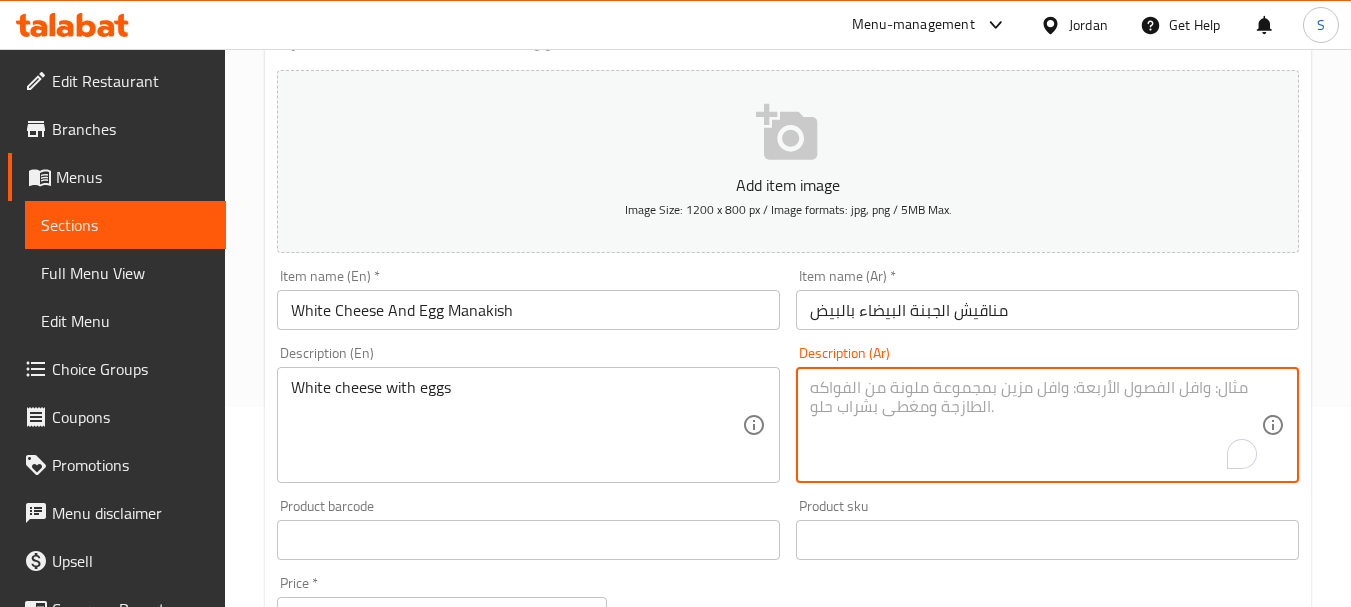 type 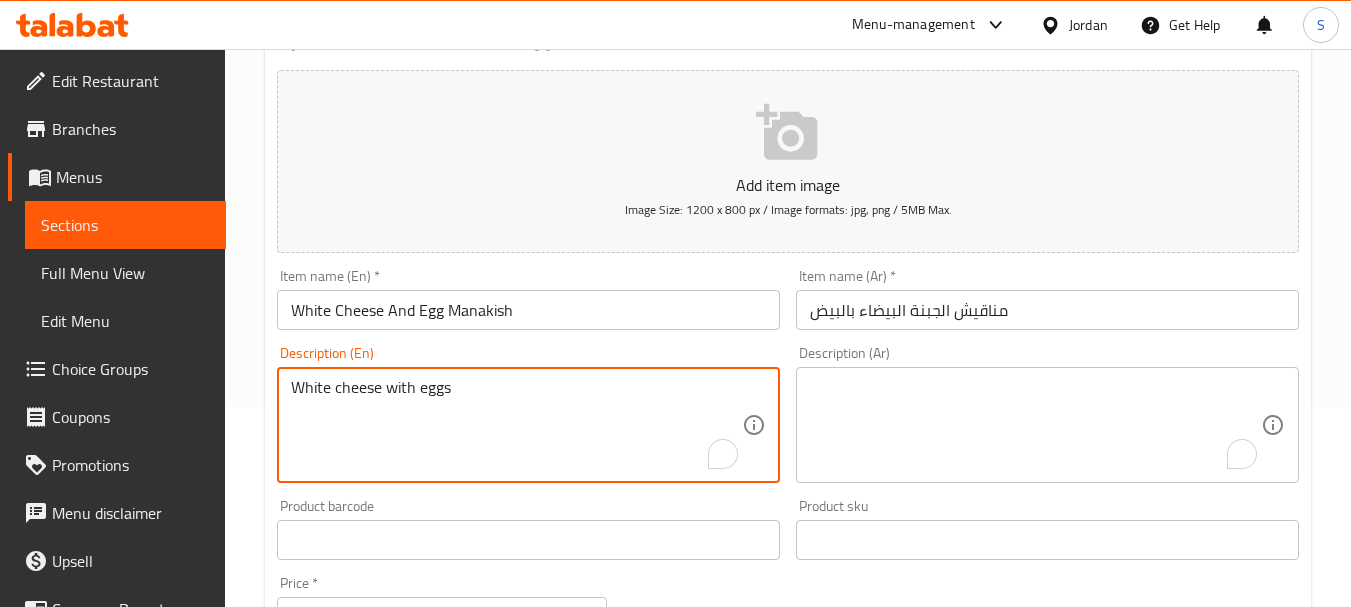 click on "White cheese with eggs" at bounding box center [516, 425] 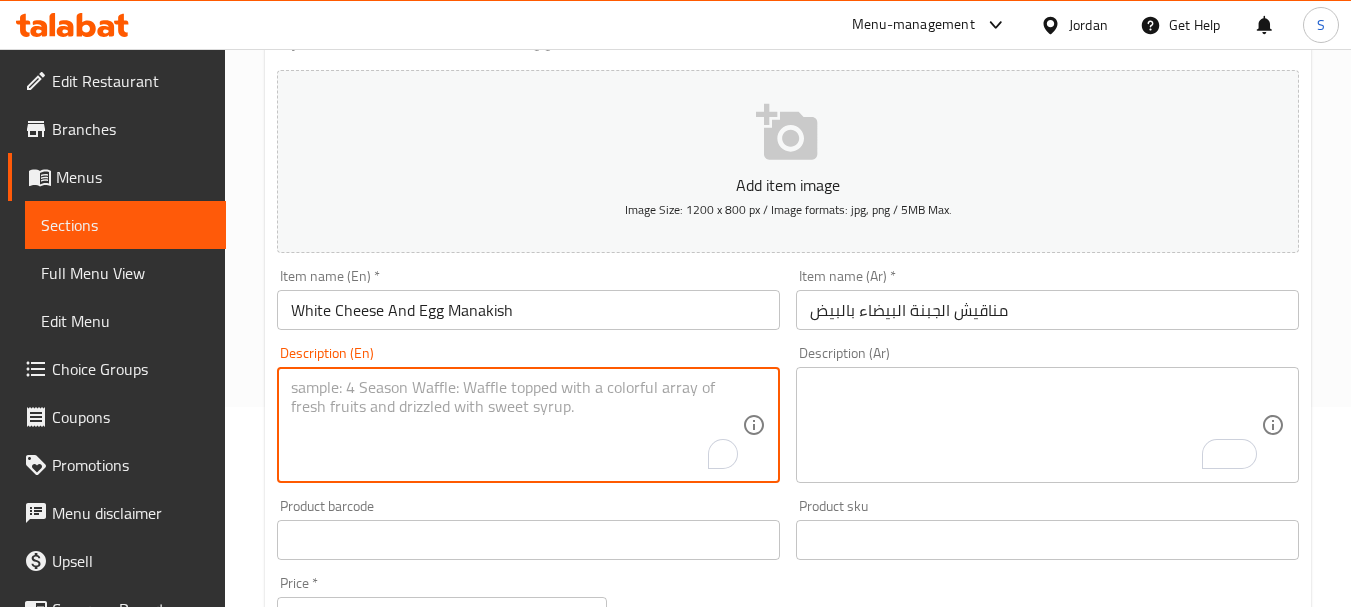 type 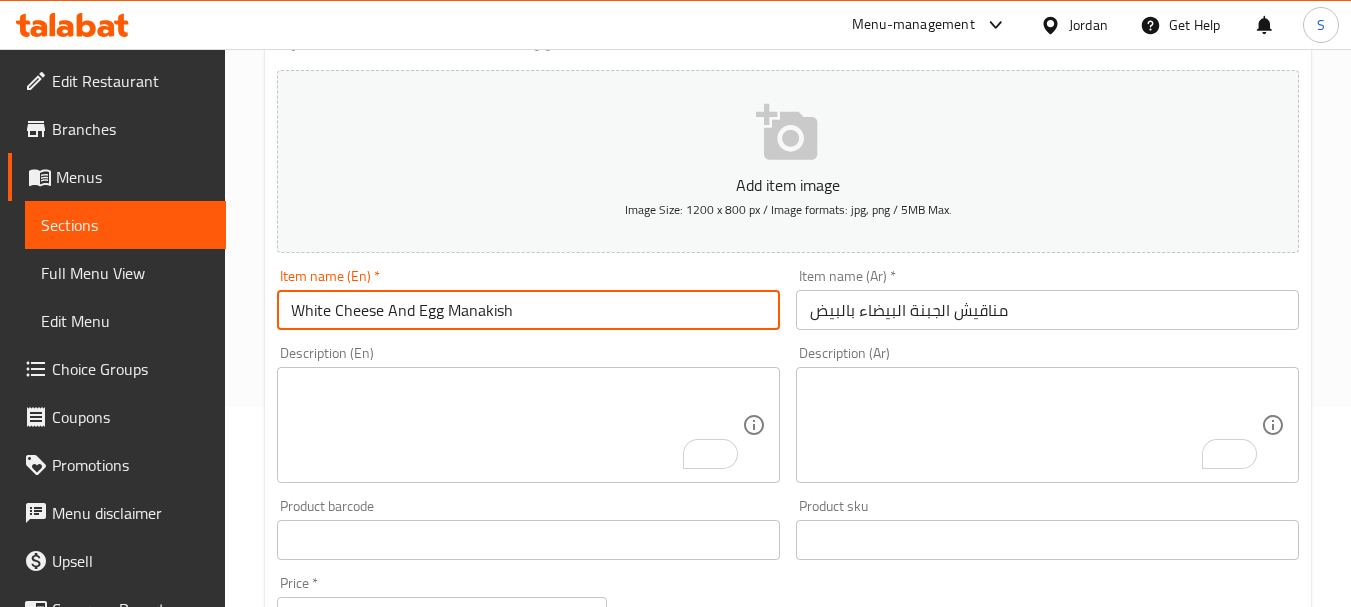 click on "White Cheese And Egg Manakish" at bounding box center (528, 310) 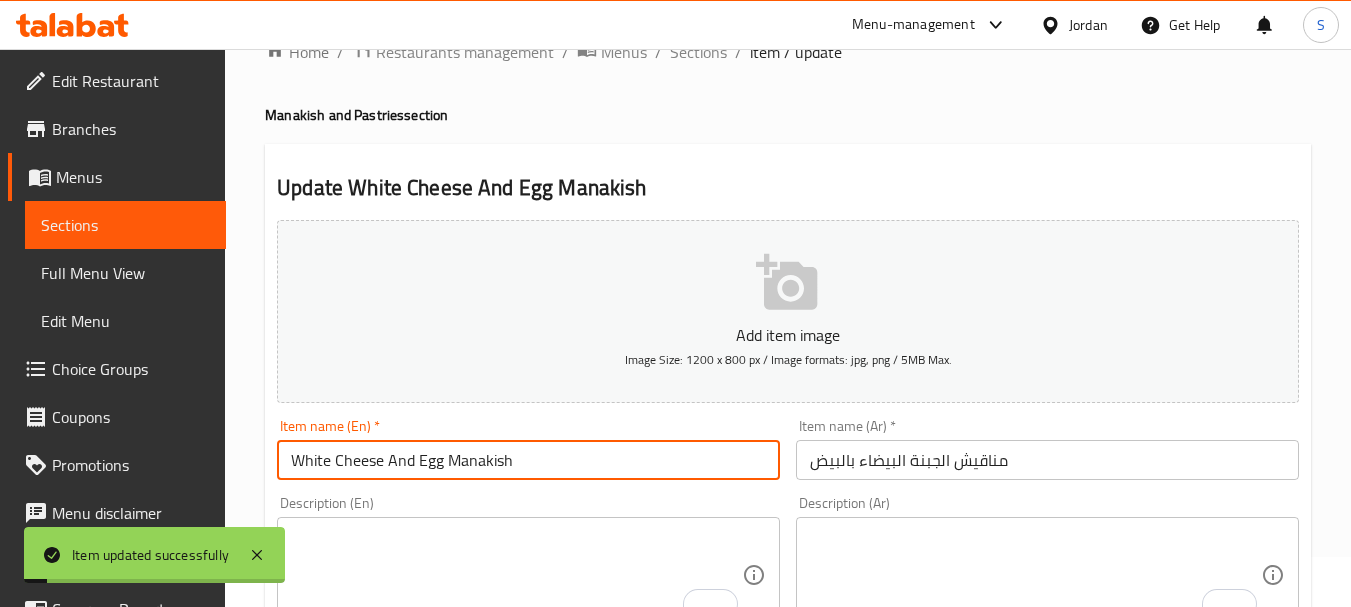 scroll, scrollTop: 0, scrollLeft: 0, axis: both 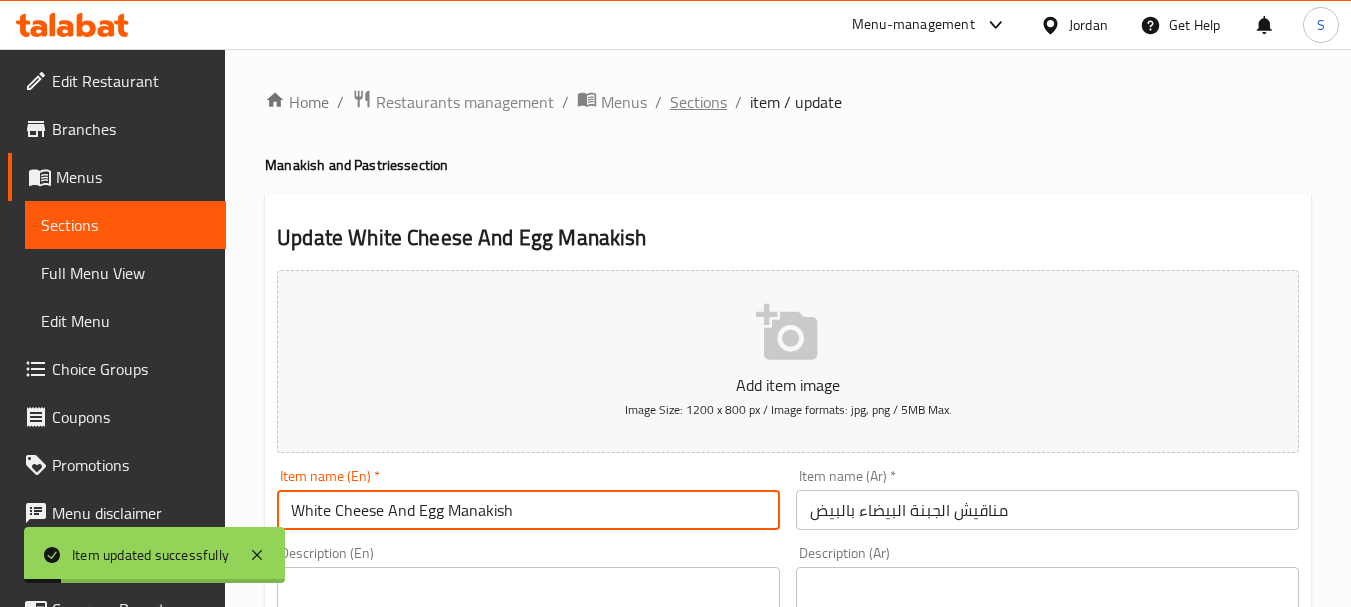 click on "Sections" at bounding box center [698, 102] 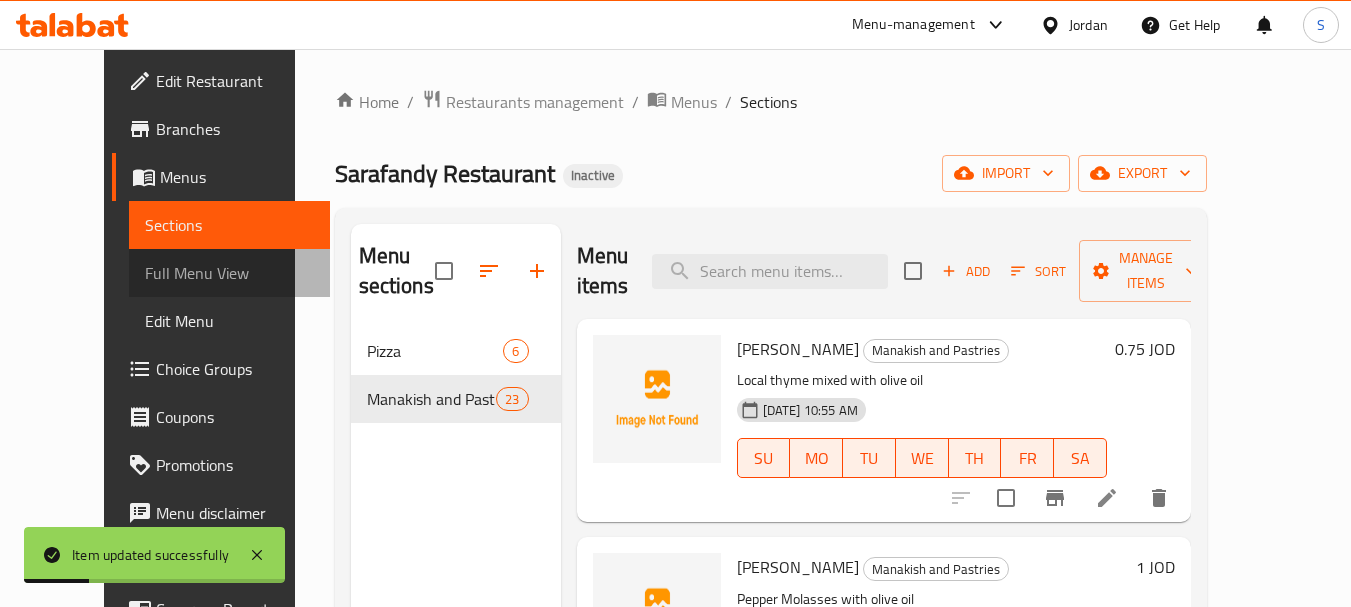 click on "Full Menu View" at bounding box center (229, 273) 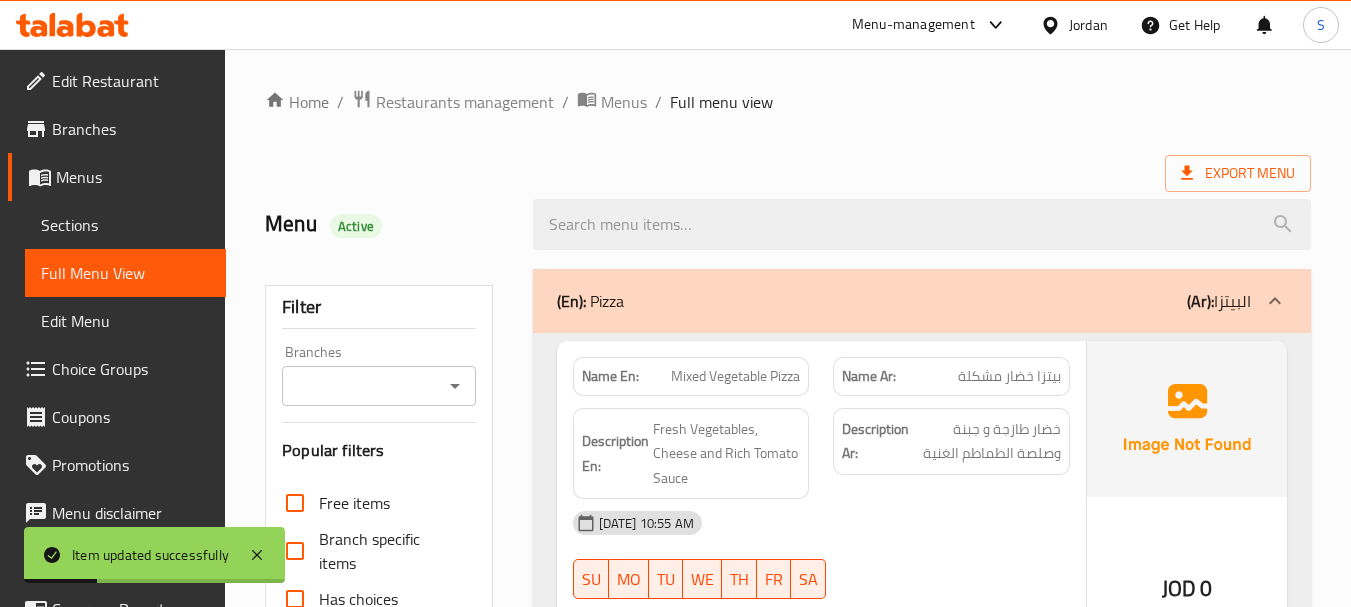 click on "Home / Restaurants management / Menus / Full menu view Export Menu Menu   Active Filter Branches Branches Popular filters Free items Branch specific items Has choices Upsell items Availability filters Available Not available View filters Collapse sections Collapse categories Collapse Choices (En):   Pizza (Ar): البيتزا Name En: Mixed Vegetable Pizza Name Ar: بيتزا خضار مشكلة Description En: Fresh Vegetables, Cheese and Rich Tomato Sauce Description Ar: خضار طازجة و جبنة وصلصة الطماطم الغنية 14-07-2025 10:55 AM SU MO TU WE TH FR SA Caregories: (En):   Choose Size (Ar): اختر الحجم Name(En) Name(Ar) Status Price Large كبير Active 2.5 Medium وسط Active 1.25 JOD 0 Name En: Hot Dog Pizza Name Ar: بيتزا هوت دوغ Description En: Delicious hot dog slices with pizza sauce and mozzarella cheese Description Ar: شرائح هوت دوغ شهية مع صلصة البيتزا وجبنة الموزاريلا 14-07-2025 10:55 AM SU MO TU WE TH FR" at bounding box center [788, 4913] 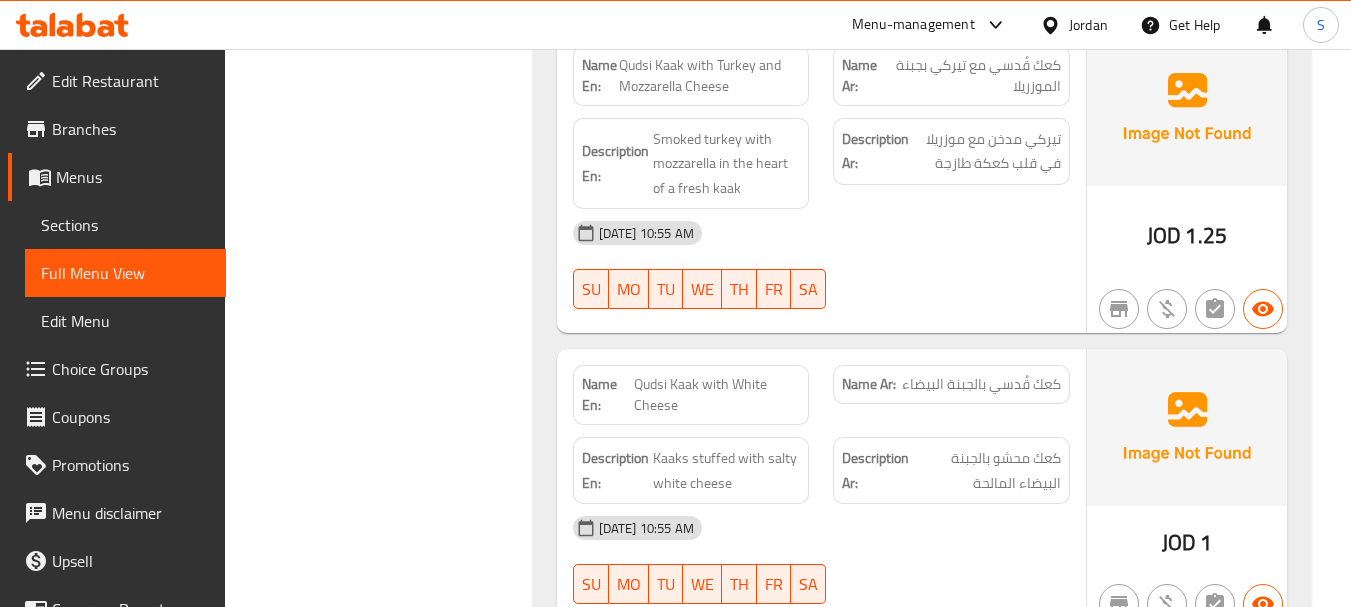 scroll, scrollTop: 6756, scrollLeft: 0, axis: vertical 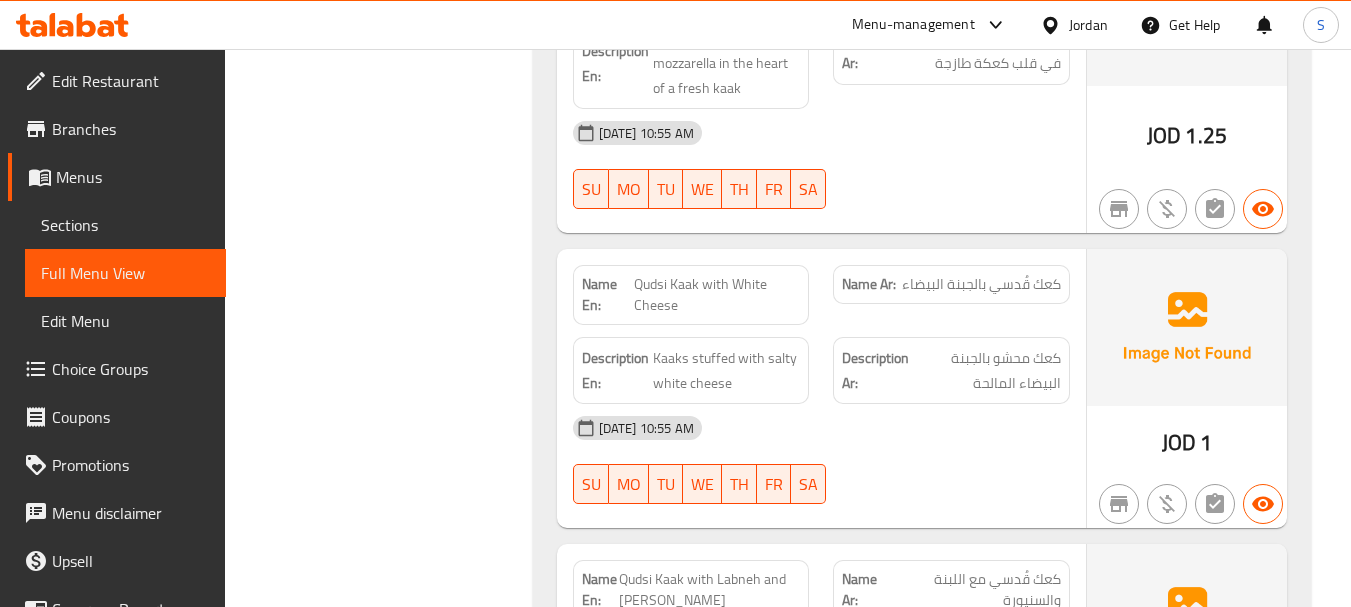 drag, startPoint x: 761, startPoint y: 270, endPoint x: 757, endPoint y: 250, distance: 20.396078 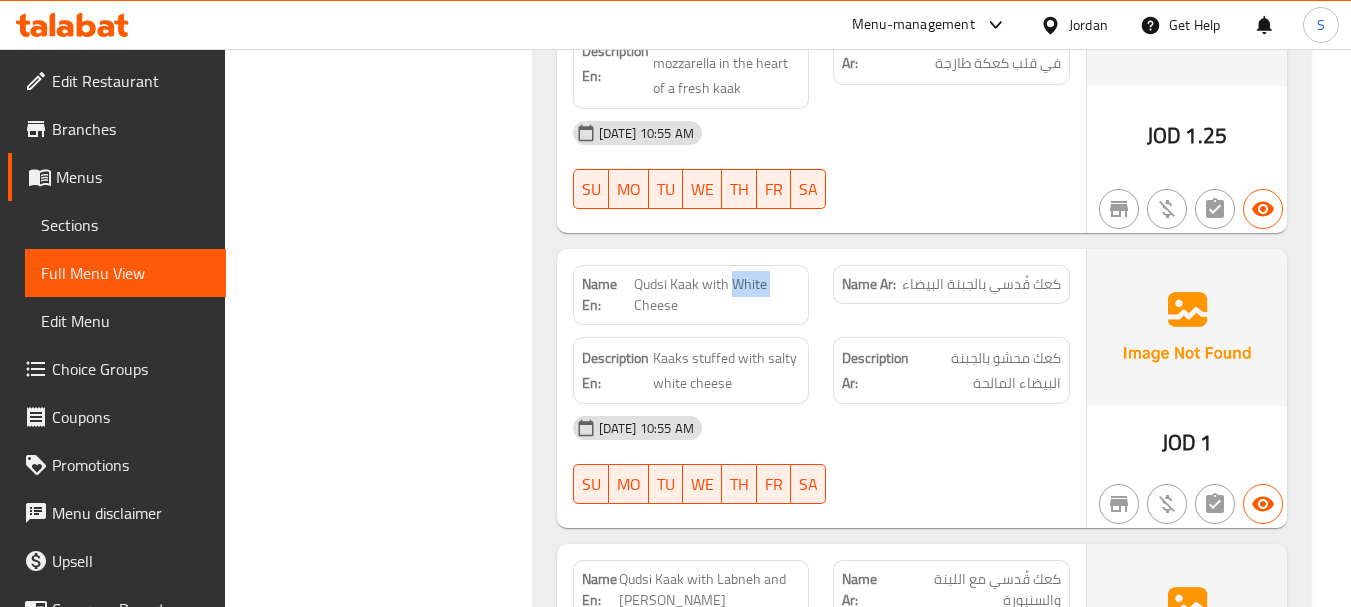 click on "Qudsi Kaak with White Cheese" at bounding box center [717, 295] 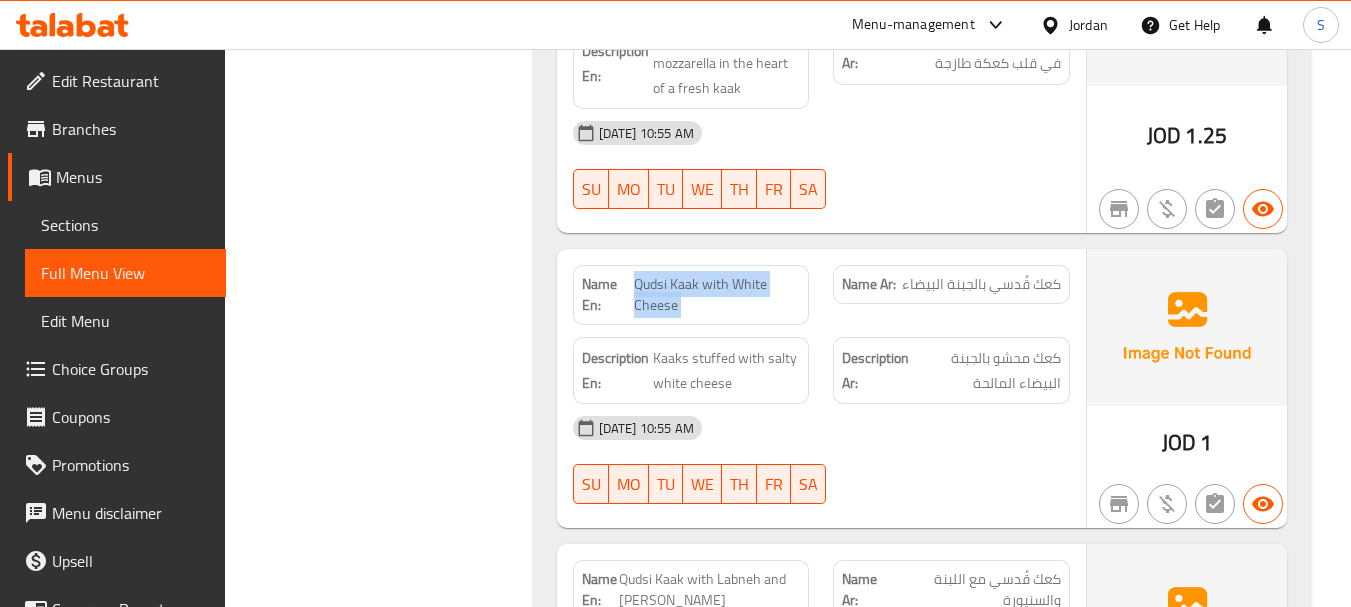 click on "Qudsi Kaak with White Cheese" at bounding box center [717, 295] 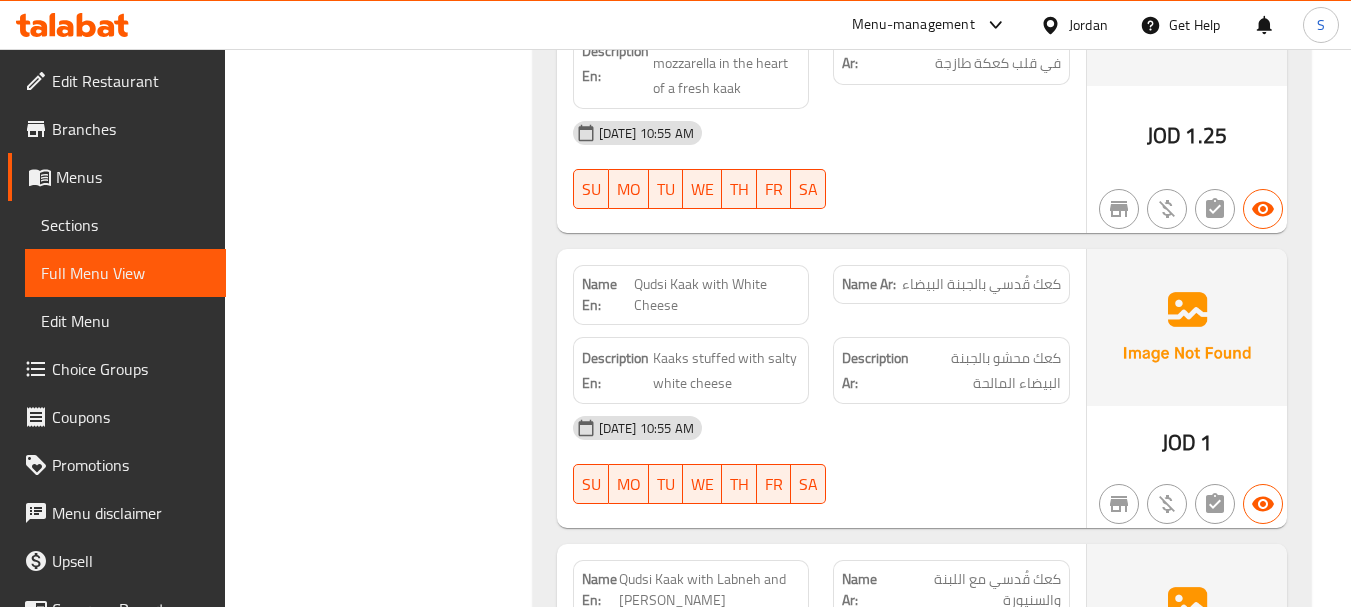 click on "14-07-2025 10:55 AM SU MO TU WE TH FR SA" at bounding box center [821, 460] 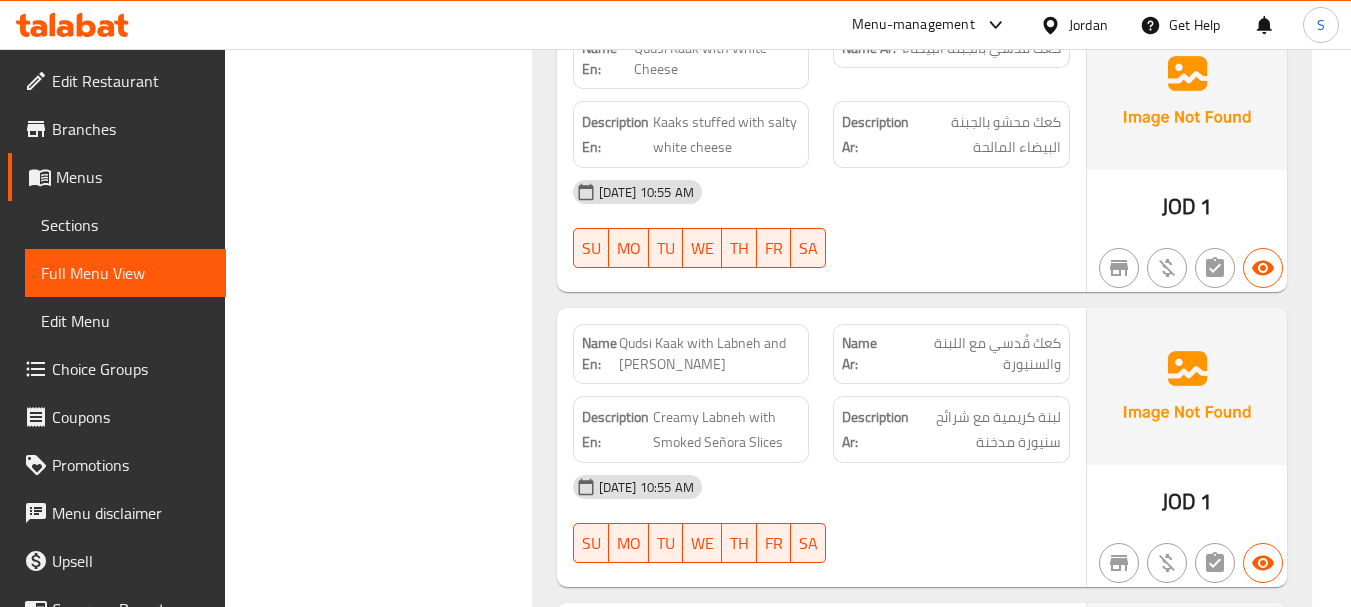 scroll, scrollTop: 7056, scrollLeft: 0, axis: vertical 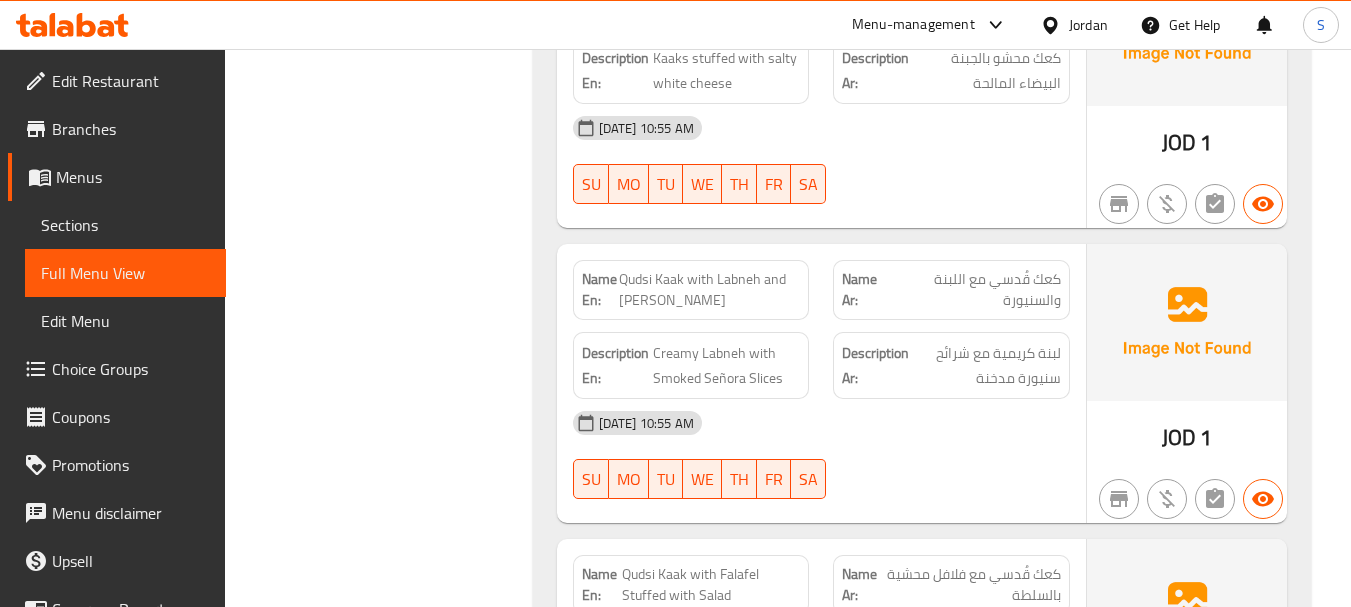 click on "Qudsi Kaak with Labneh and [PERSON_NAME]" at bounding box center (709, 290) 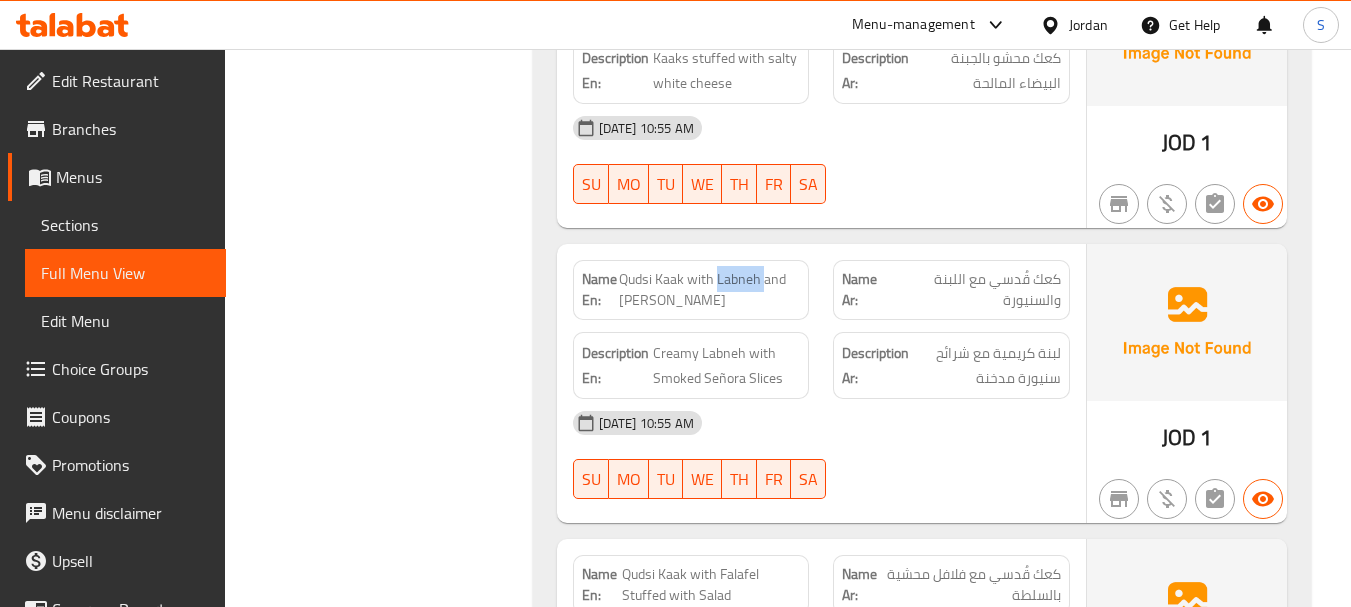 click on "Qudsi Kaak with Labneh and [PERSON_NAME]" at bounding box center [709, 290] 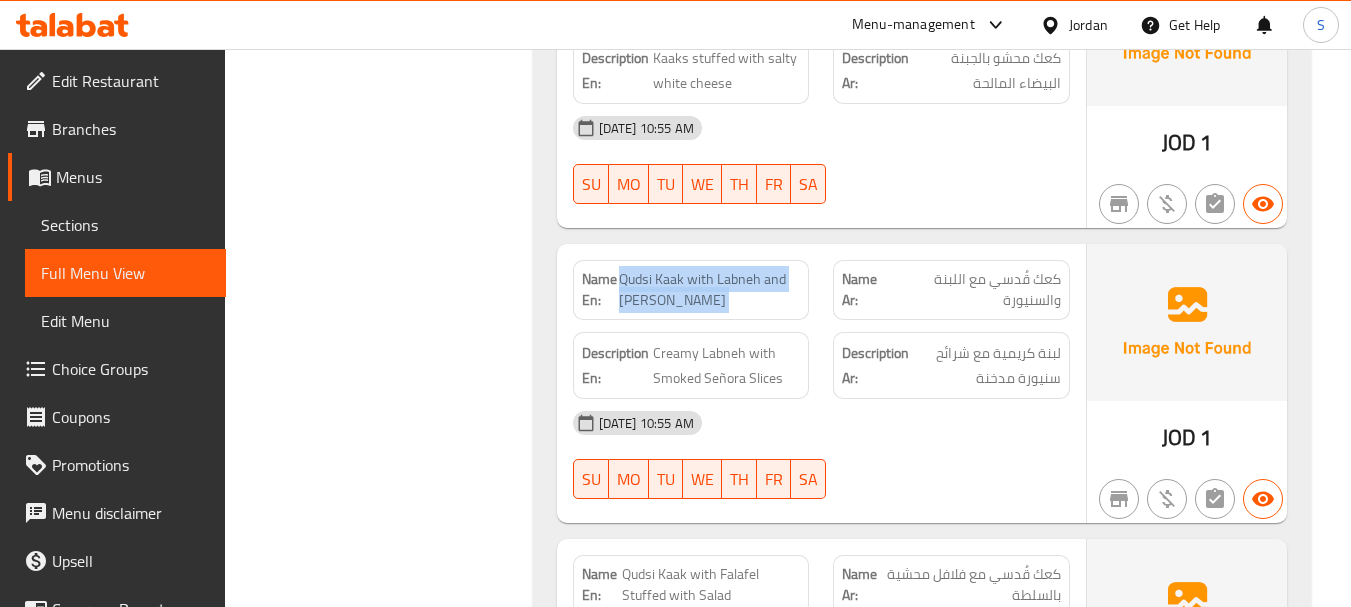 click on "Qudsi Kaak with Labneh and [PERSON_NAME]" at bounding box center (709, 290) 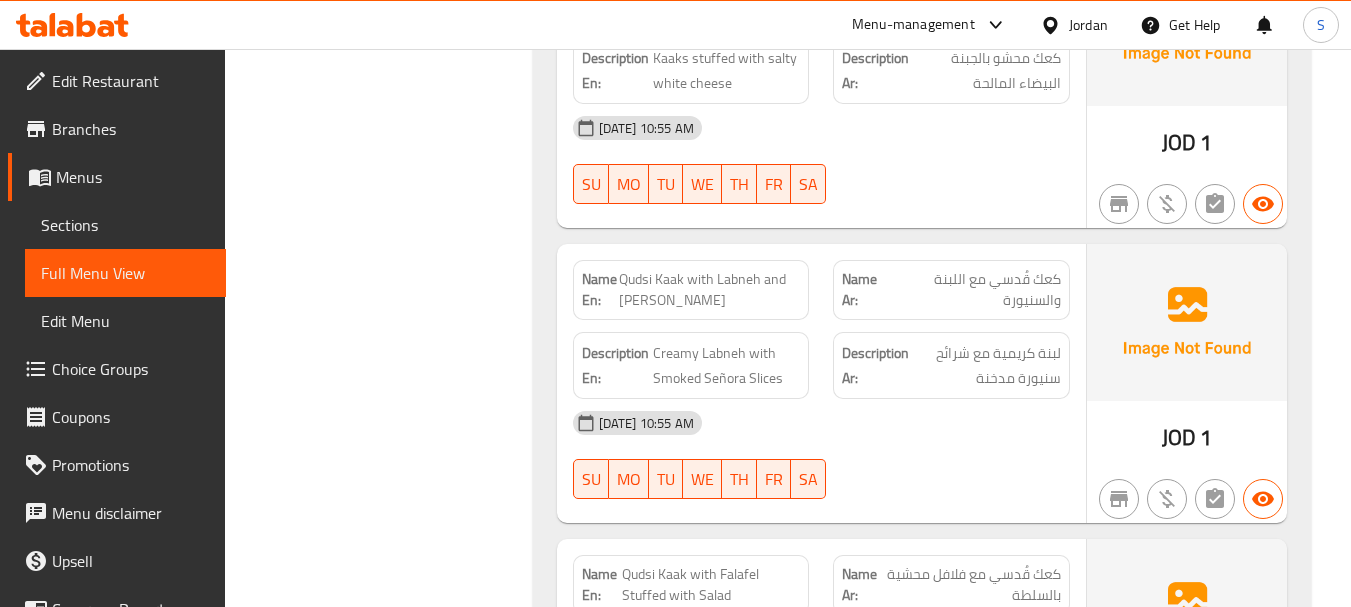 click at bounding box center (951, 499) 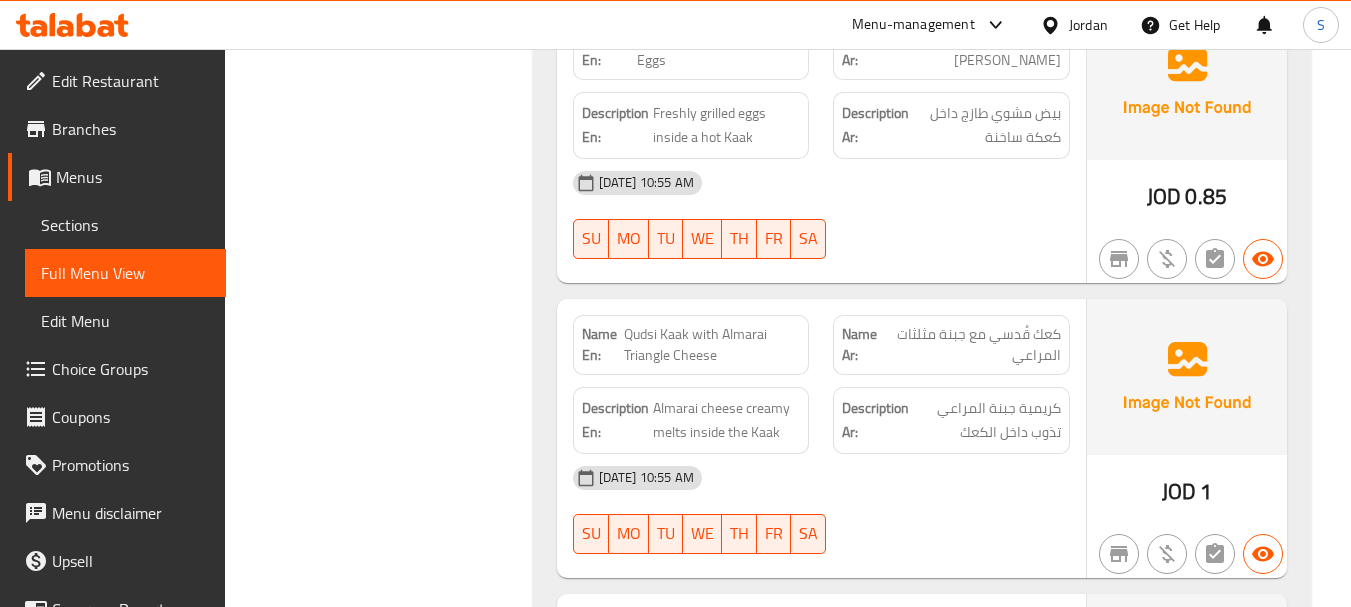scroll, scrollTop: 7956, scrollLeft: 0, axis: vertical 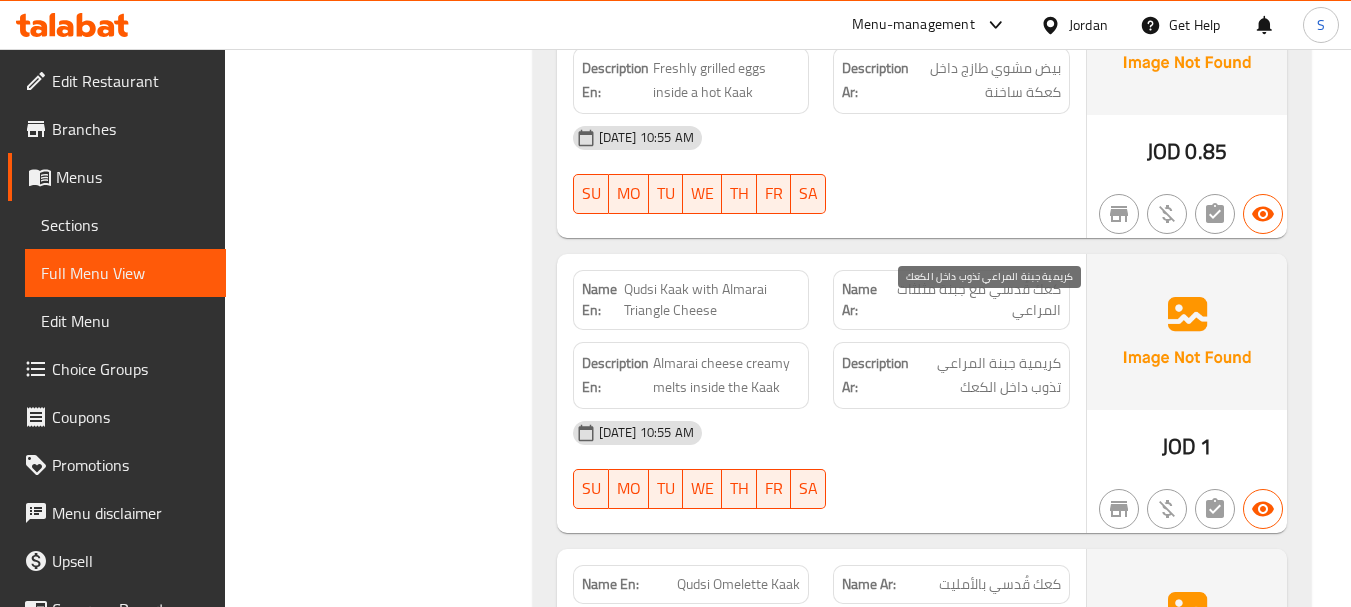 click on "كريمية جبنة المراعي تذوب داخل الكعك" at bounding box center (987, 375) 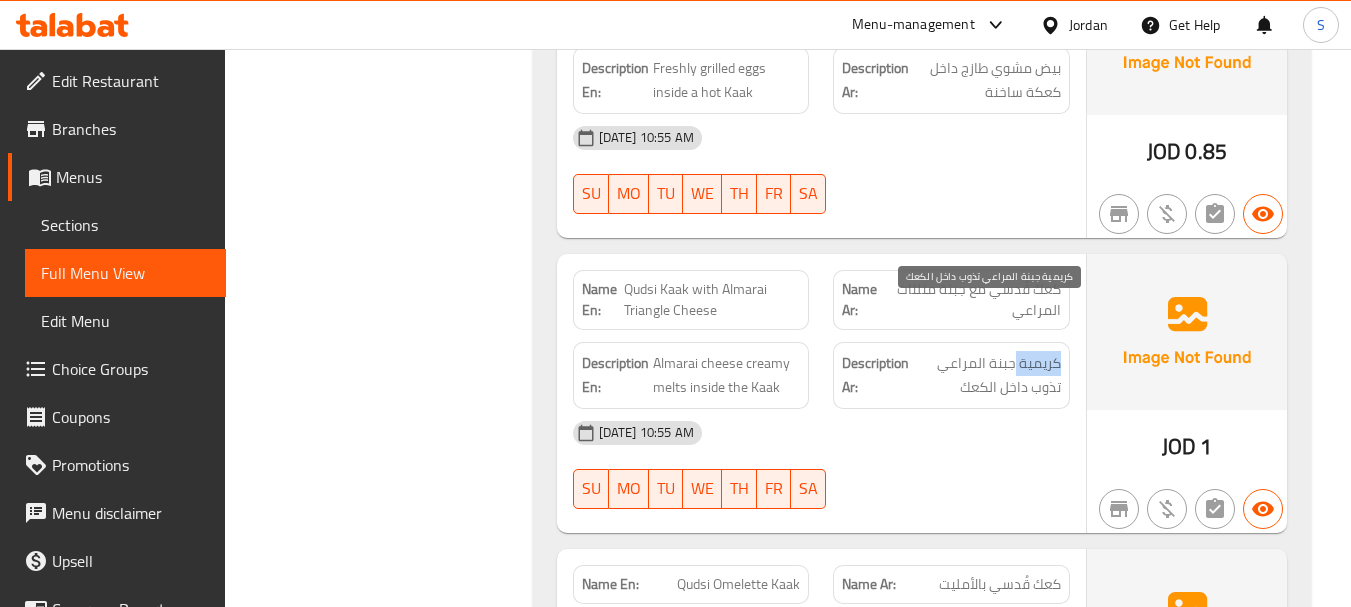 click on "كريمية جبنة المراعي تذوب داخل الكعك" at bounding box center [987, 375] 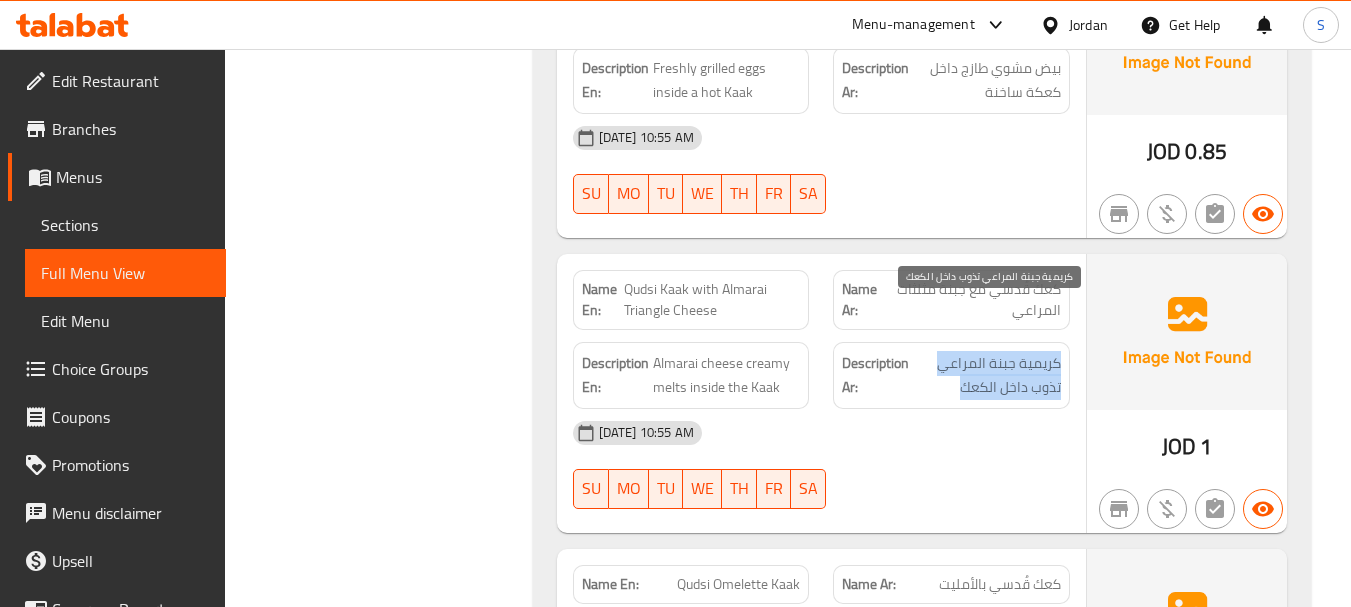 click on "كريمية جبنة المراعي تذوب داخل الكعك" at bounding box center (987, 375) 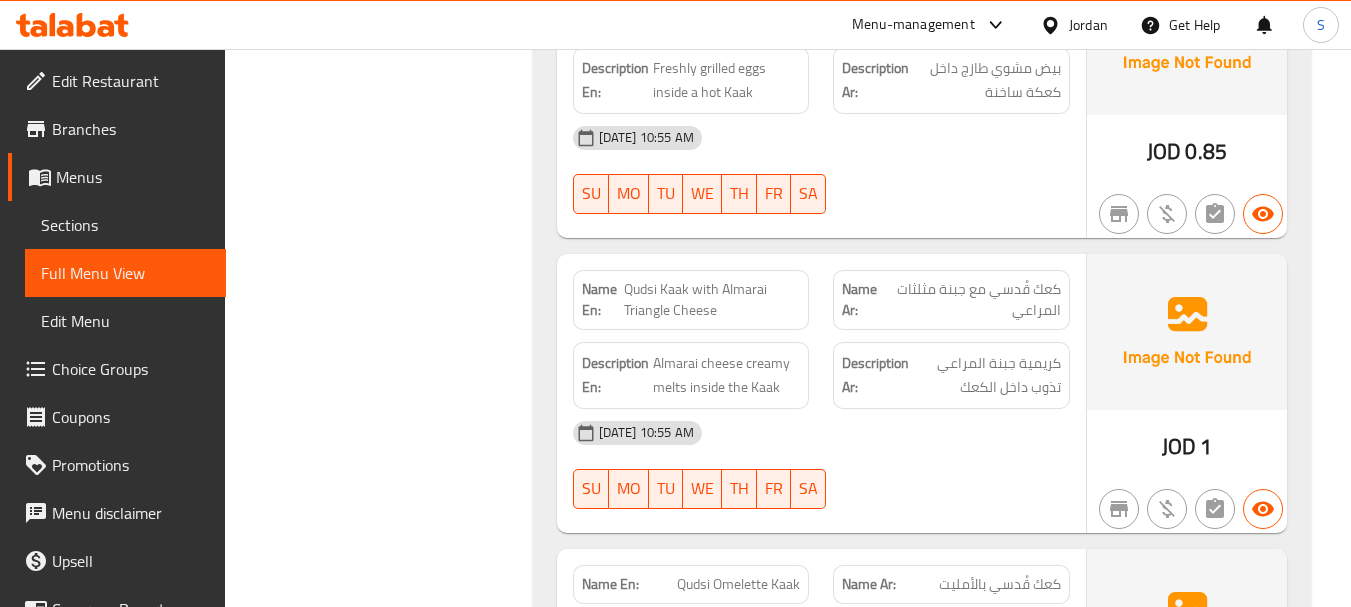 click on "[DATE] 10:55 AM" at bounding box center [821, 433] 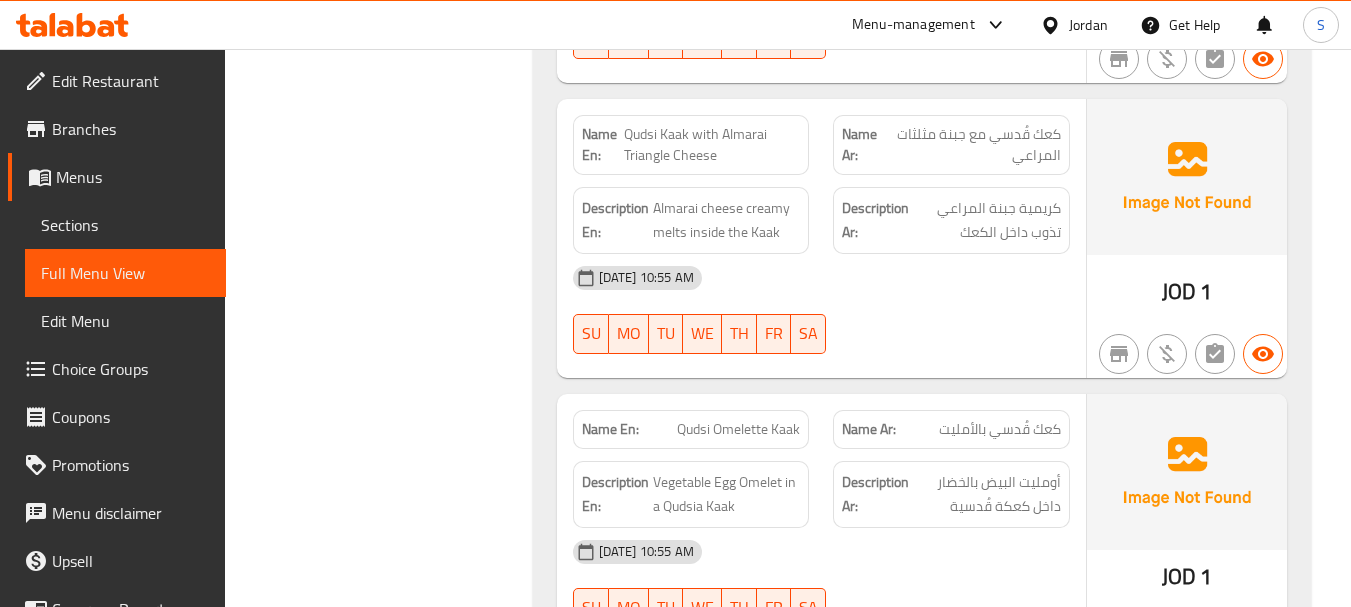 scroll, scrollTop: 8256, scrollLeft: 0, axis: vertical 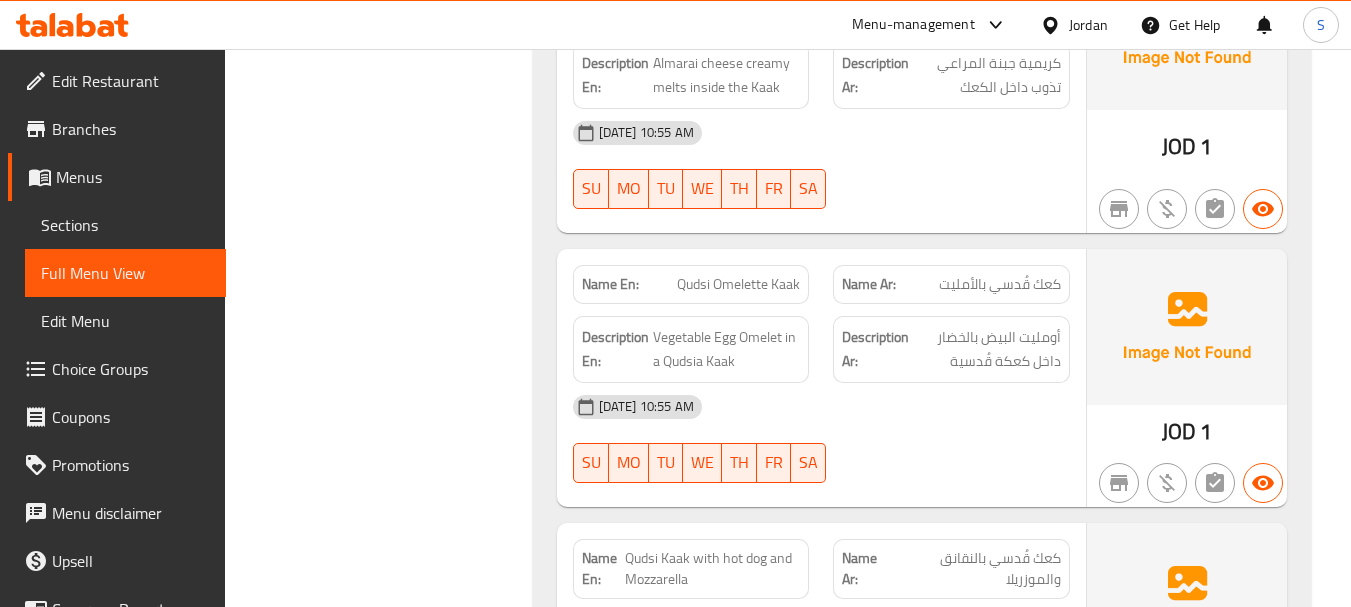 click on "كعك قُدسي بالأمليت" at bounding box center (1000, 284) 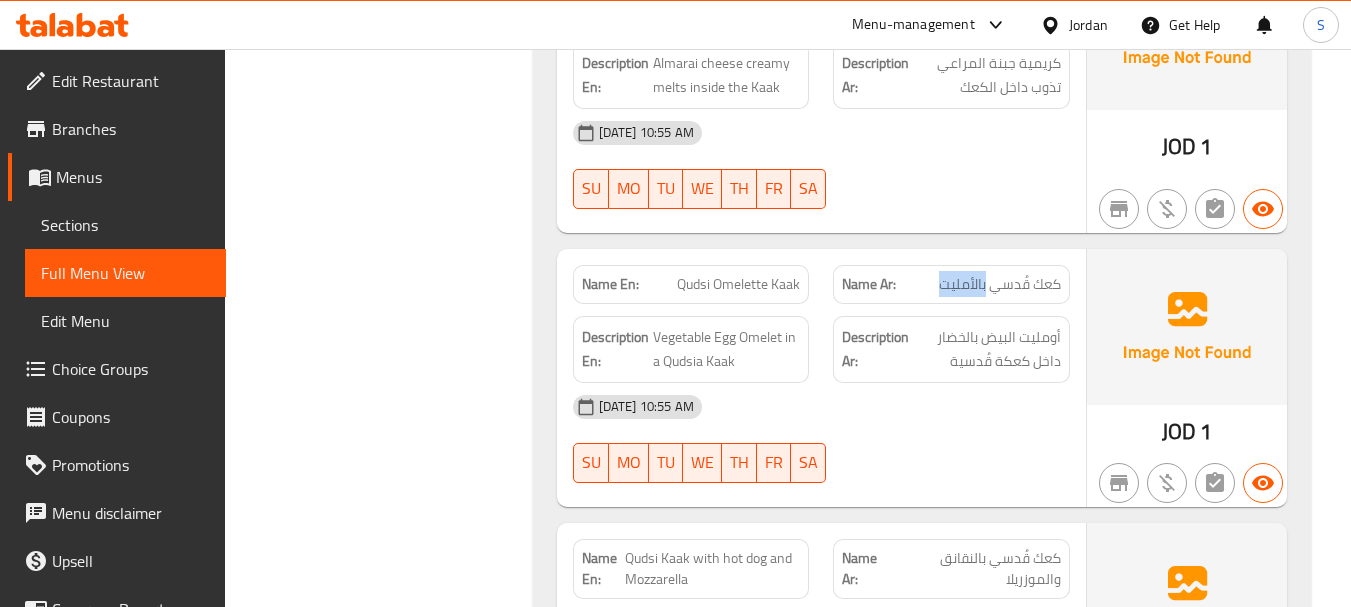 click on "كعك قُدسي بالأمليت" at bounding box center [1000, 284] 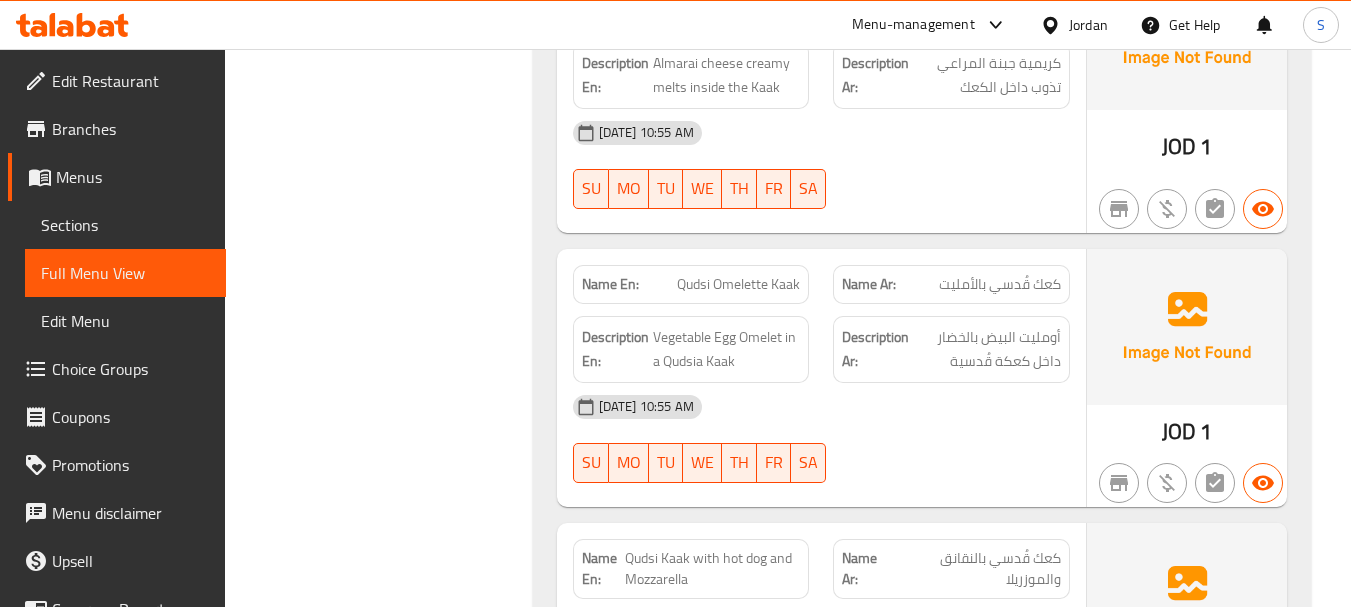 click on "14-07-2025 10:55 AM SU MO TU WE TH FR SA" at bounding box center (821, 439) 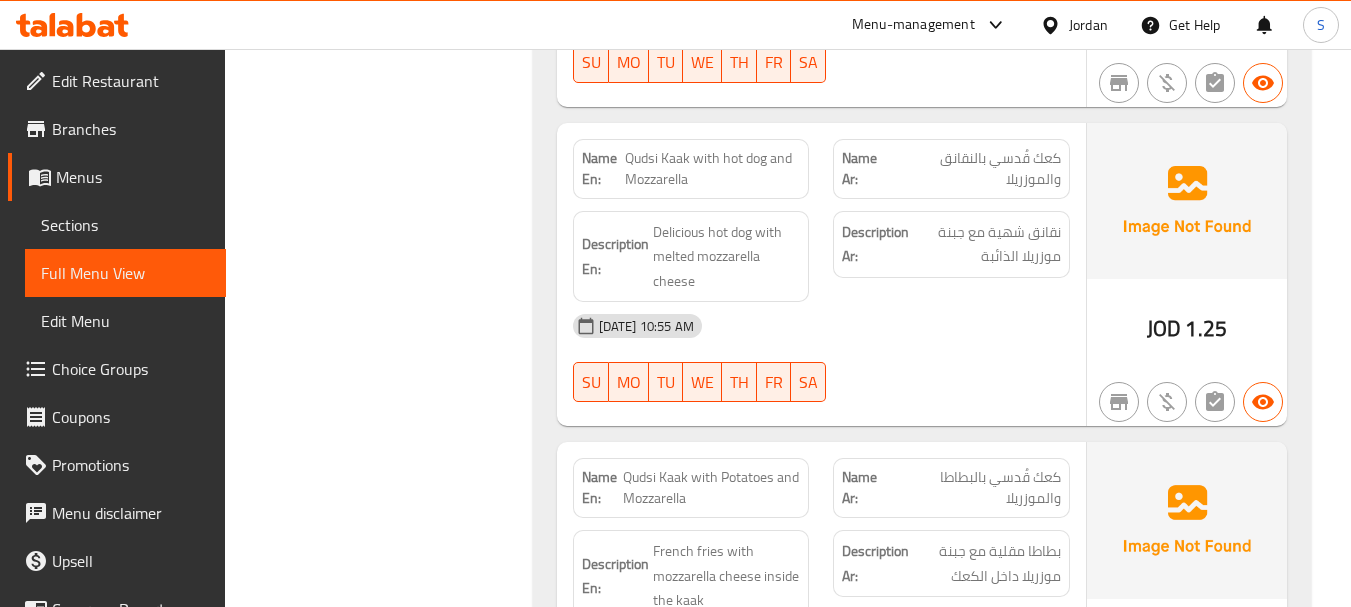 scroll, scrollTop: 8856, scrollLeft: 0, axis: vertical 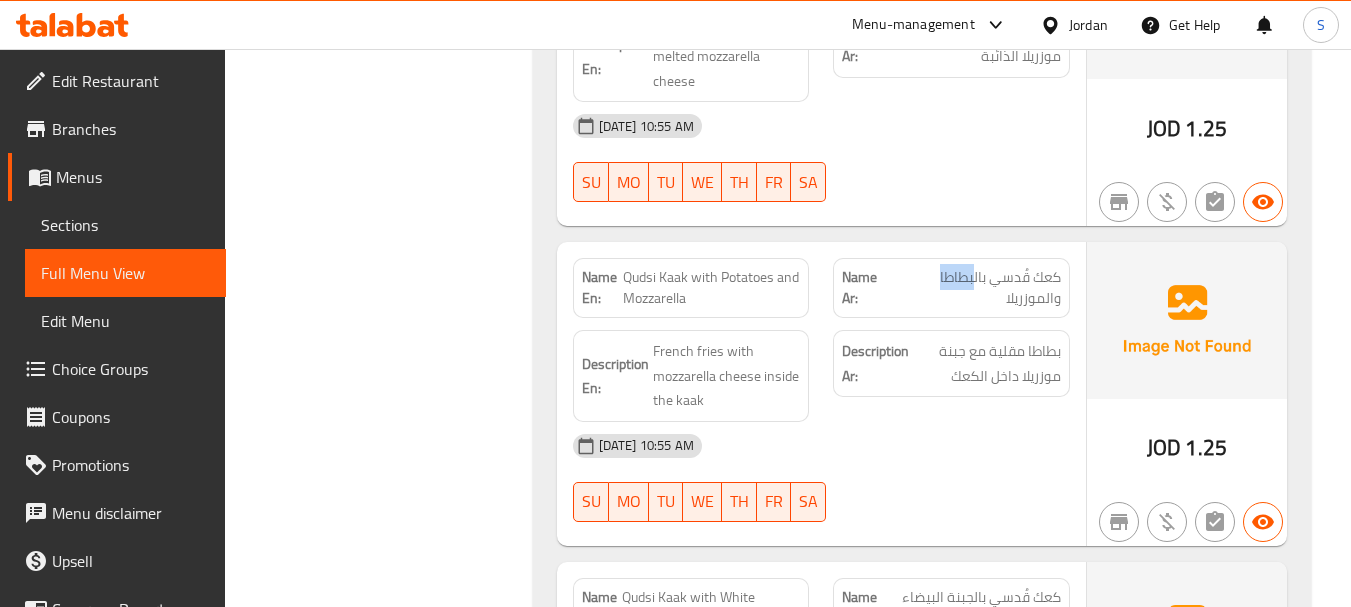 drag, startPoint x: 940, startPoint y: 227, endPoint x: 975, endPoint y: 230, distance: 35.128338 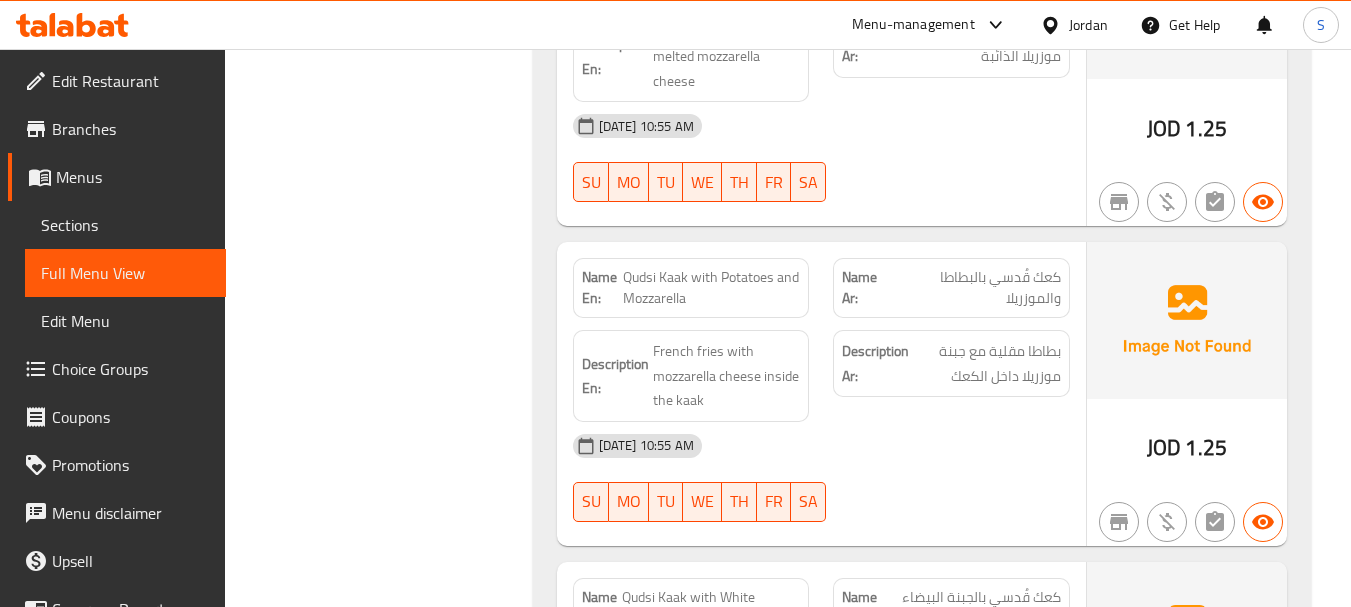 click on "[DATE] 10:55 AM" at bounding box center [821, 446] 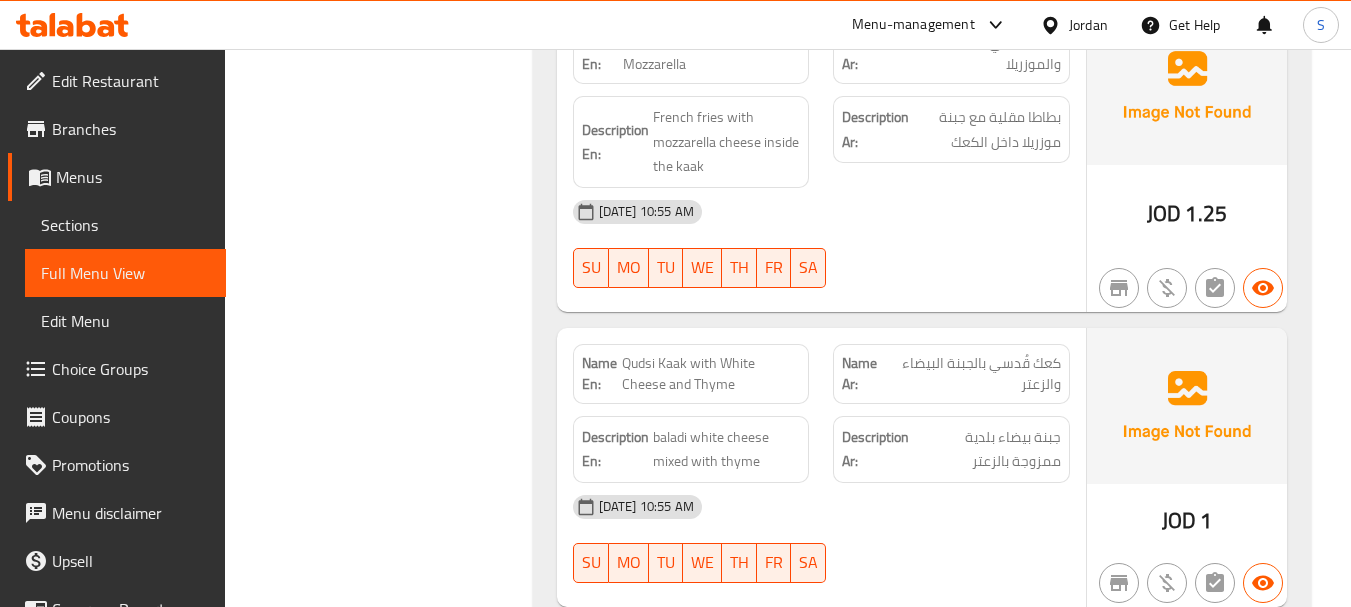 scroll, scrollTop: 9121, scrollLeft: 0, axis: vertical 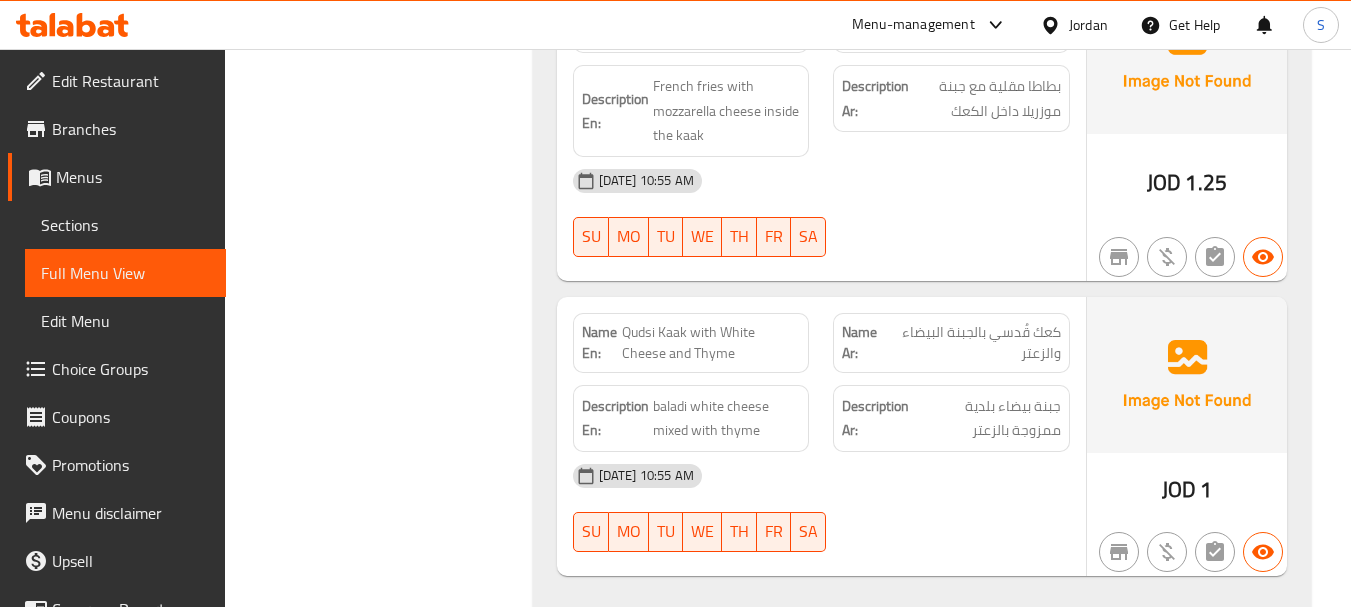 drag, startPoint x: 1019, startPoint y: 462, endPoint x: 1021, endPoint y: 446, distance: 16.124516 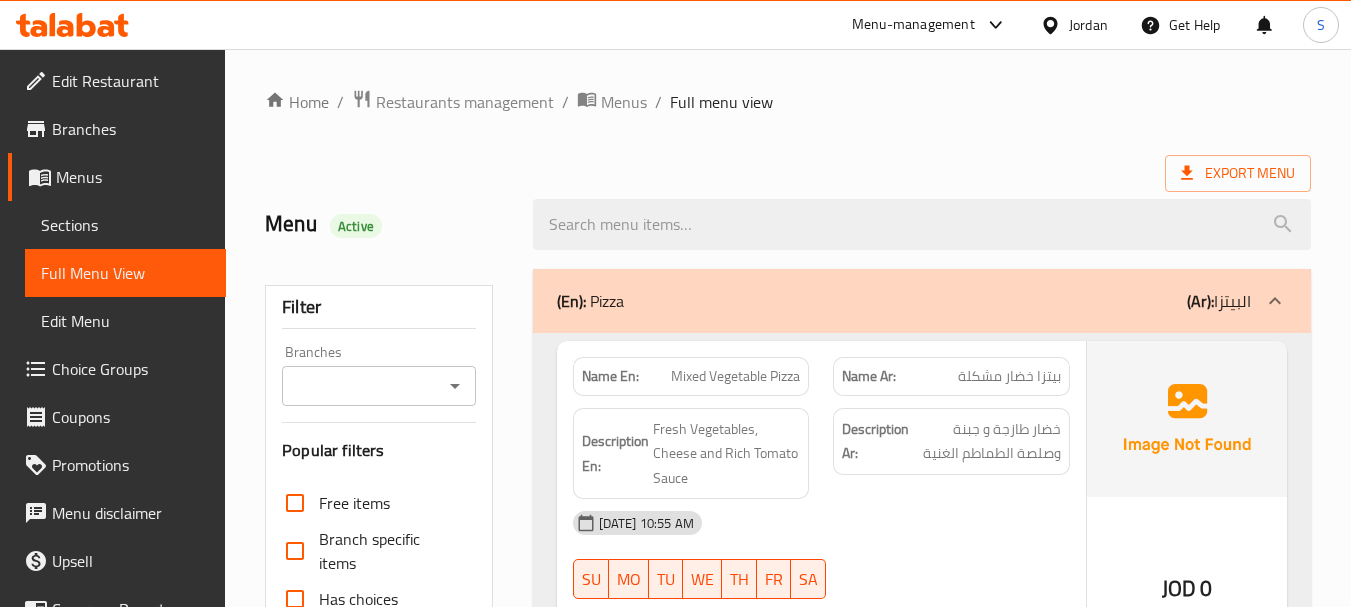 scroll, scrollTop: 0, scrollLeft: 0, axis: both 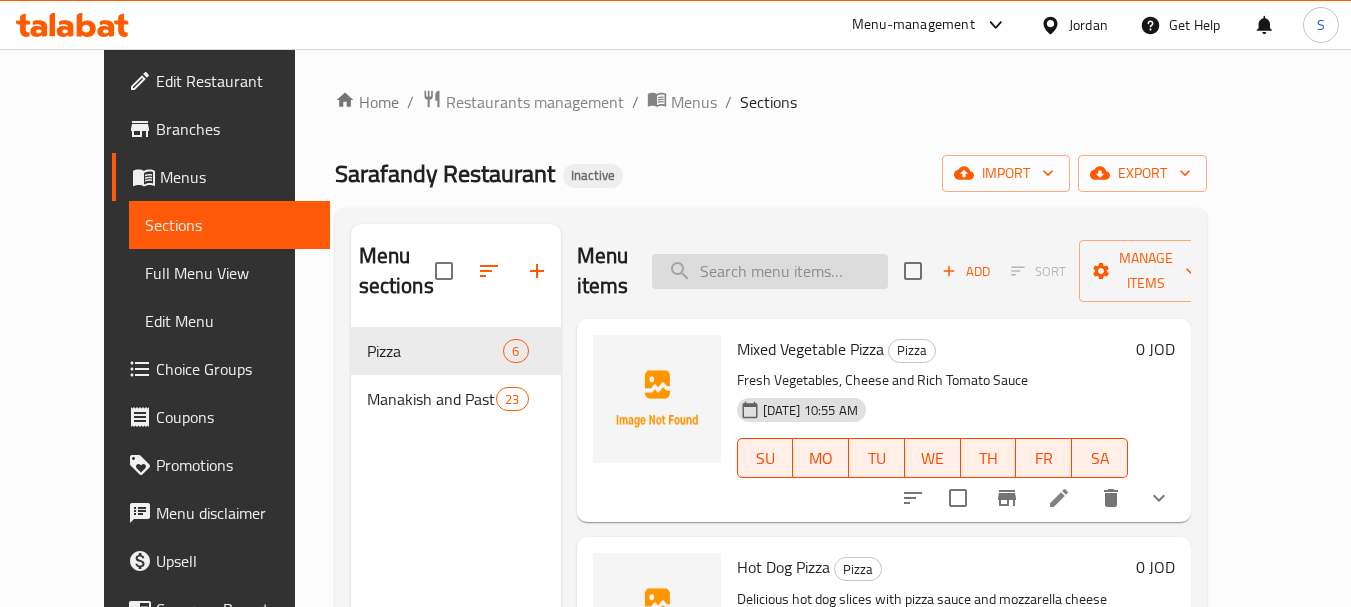 click at bounding box center (770, 271) 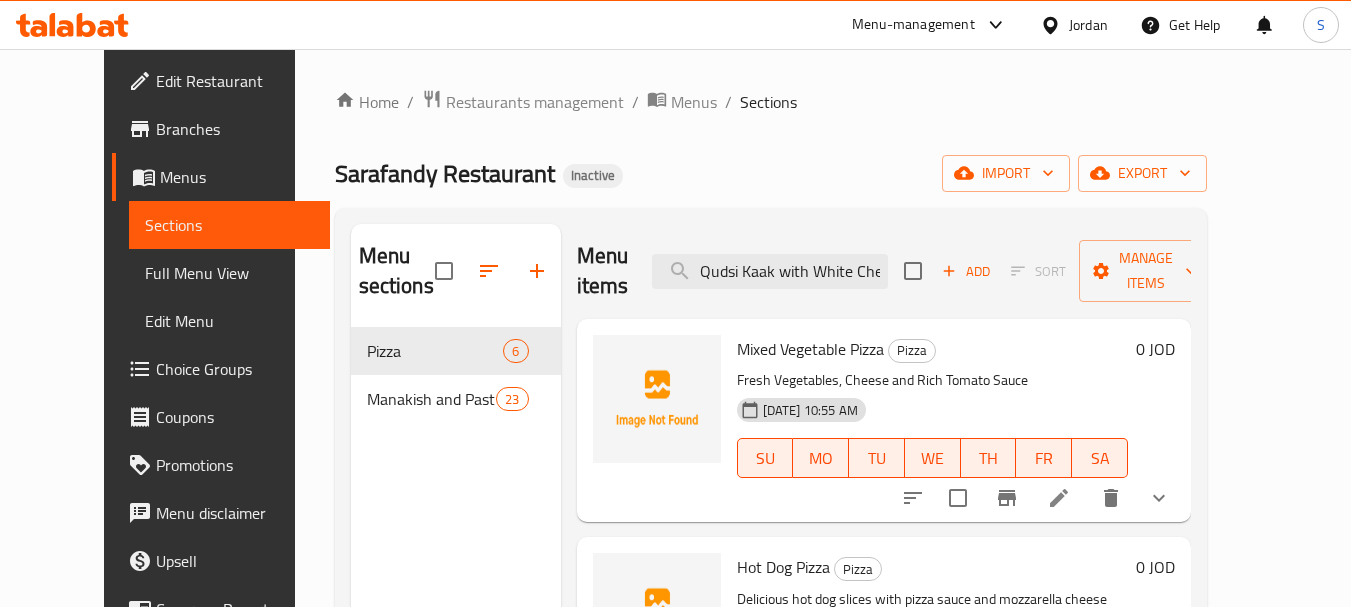 scroll, scrollTop: 0, scrollLeft: 24, axis: horizontal 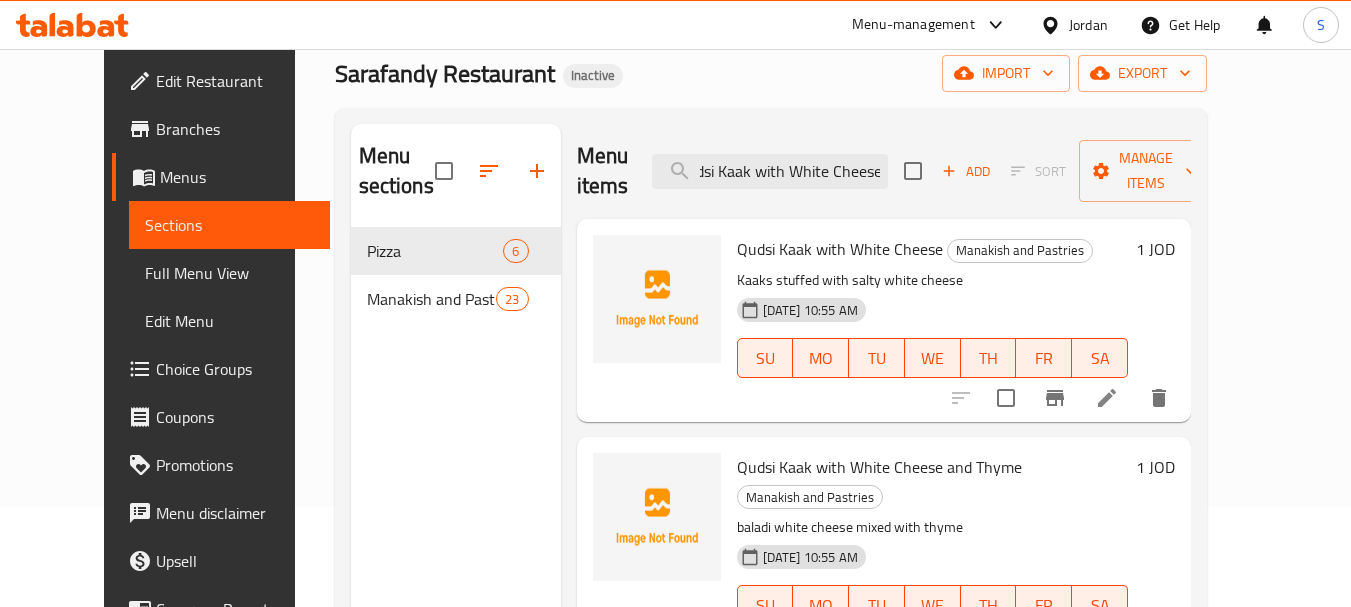 type on "Qudsi Kaak with White Cheese" 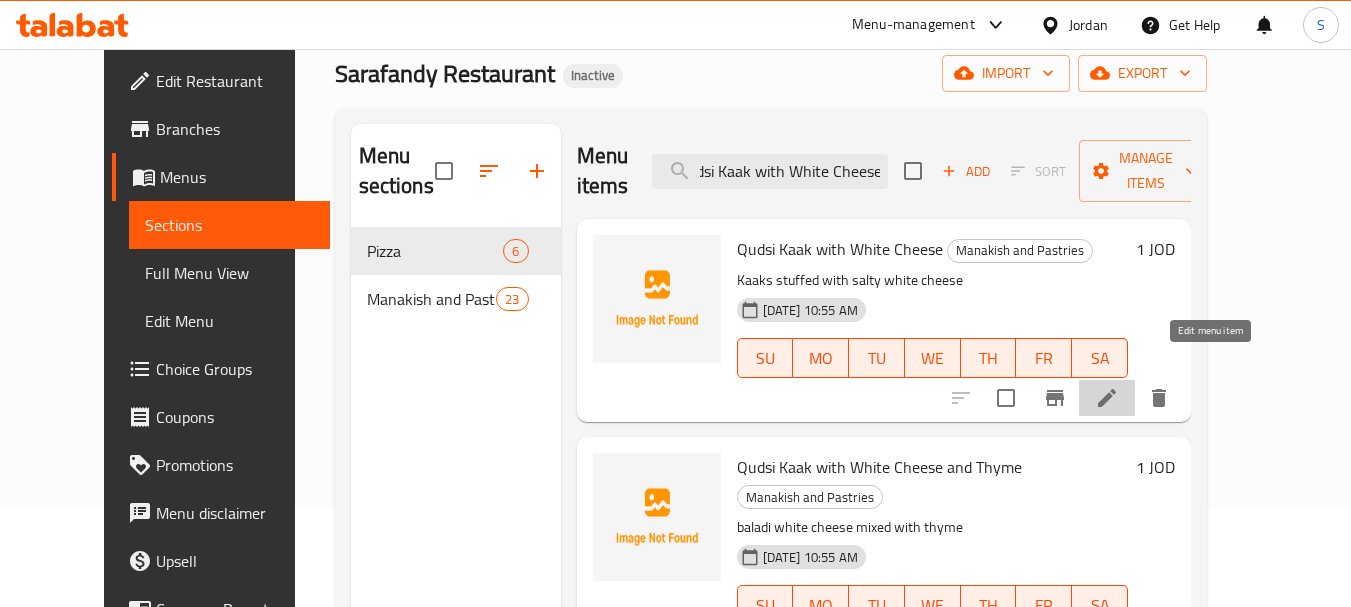 click 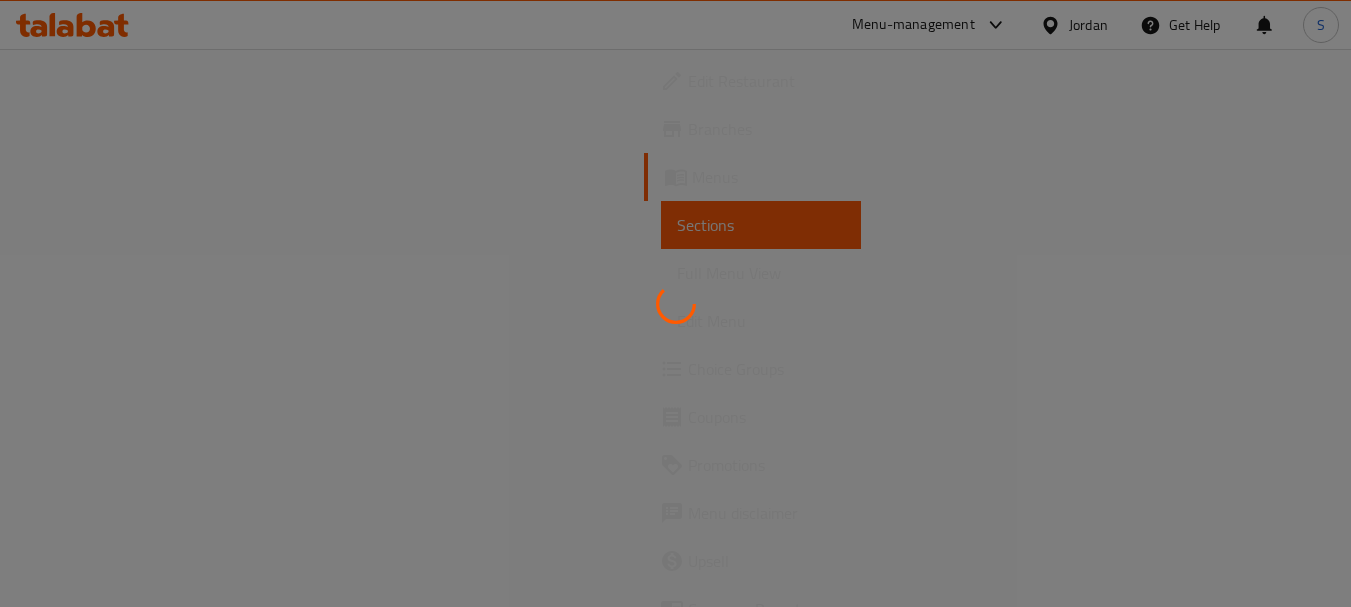 scroll, scrollTop: 0, scrollLeft: 0, axis: both 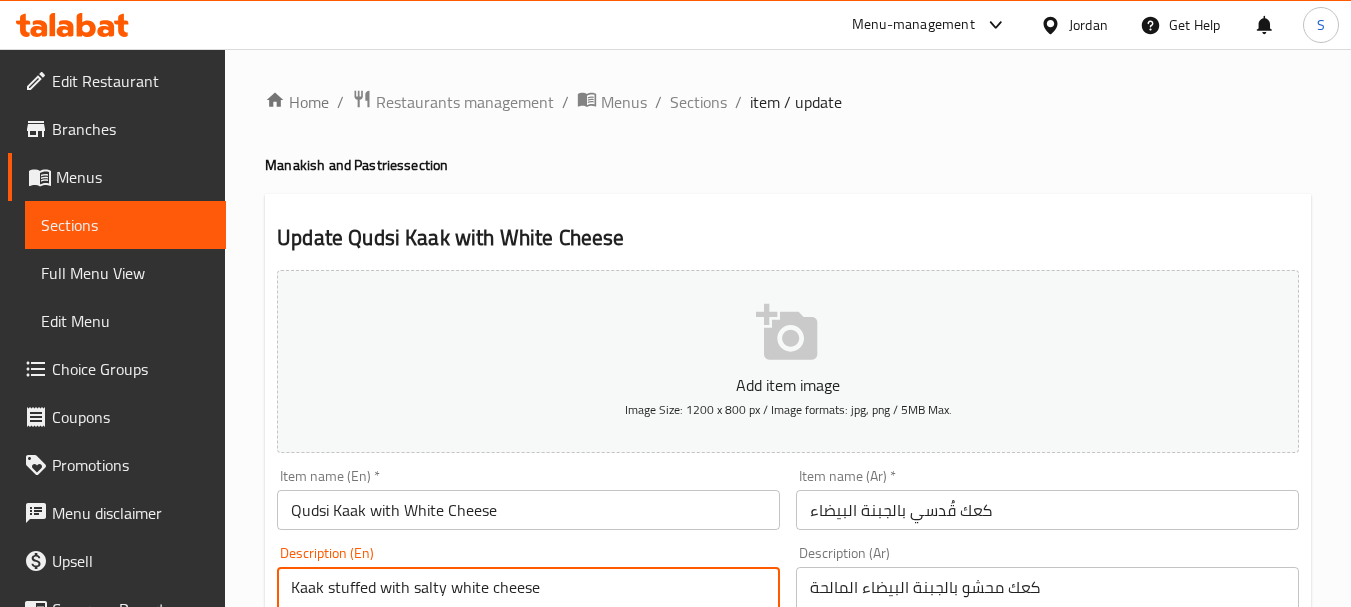 type on "Kaak stuffed with salty white cheese" 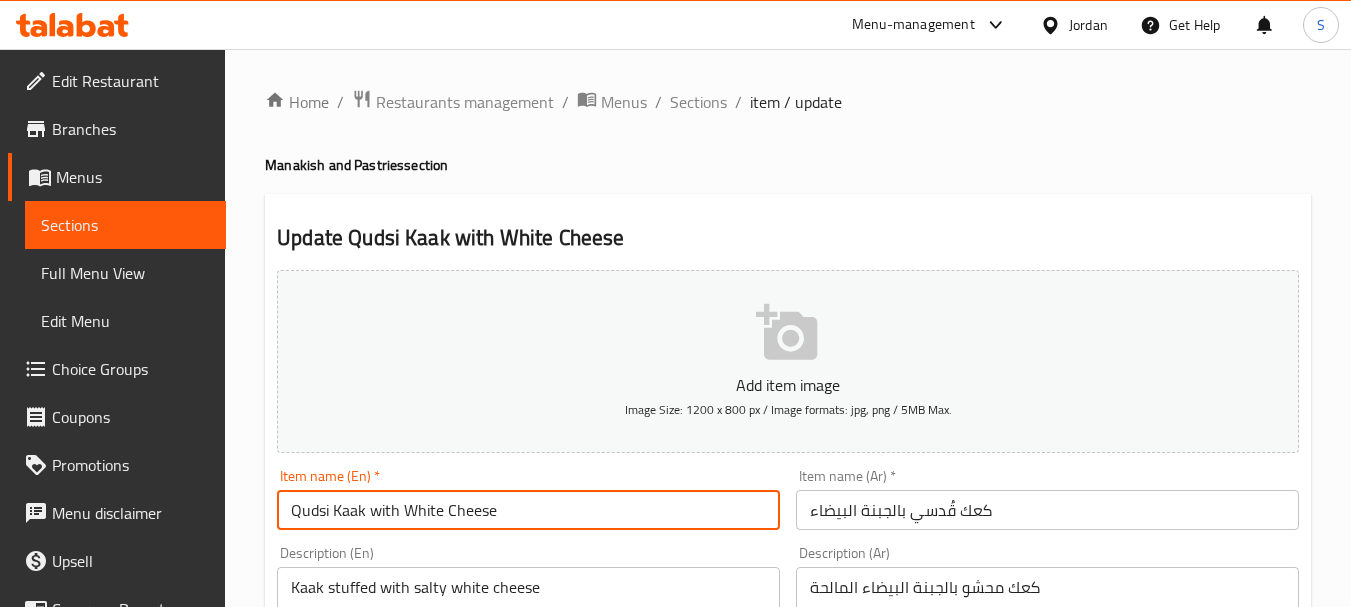 click on "Update" at bounding box center (398, 1326) 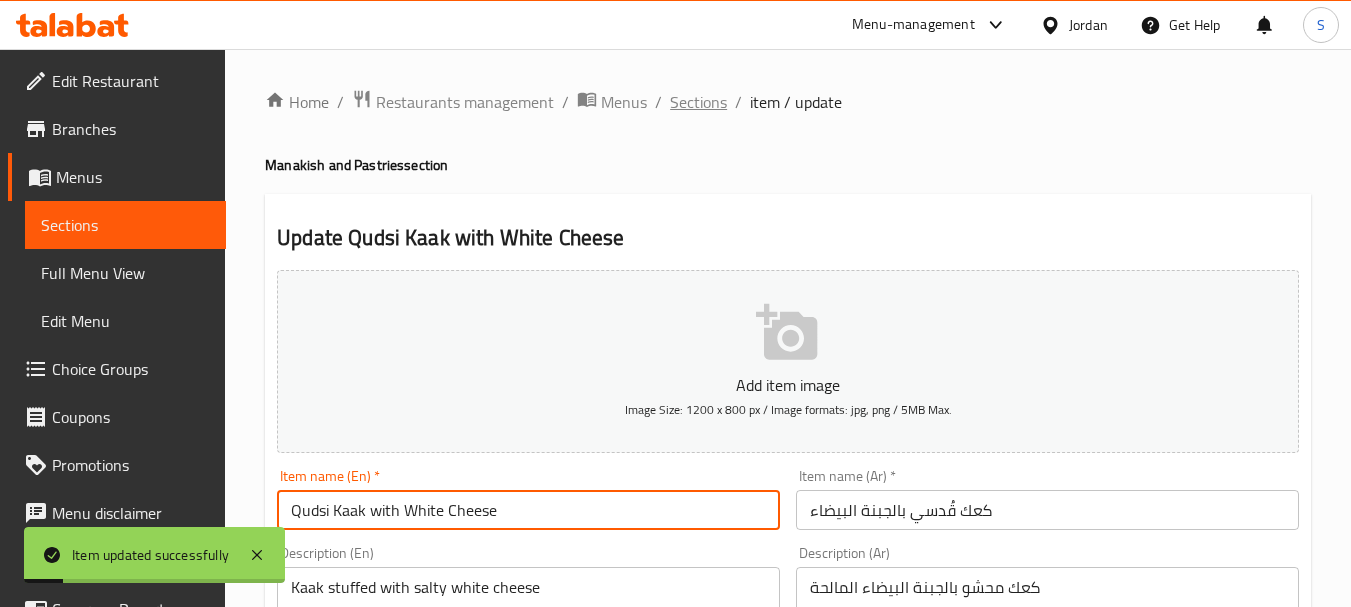 click on "Sections" at bounding box center (698, 102) 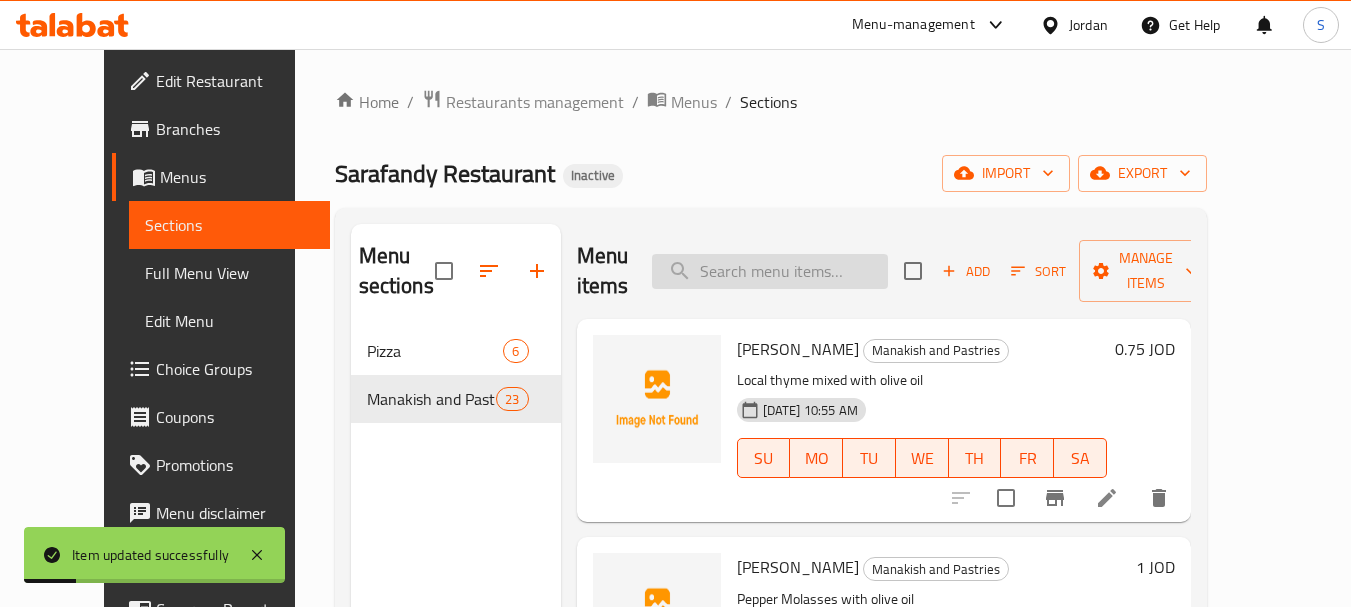 click at bounding box center (770, 271) 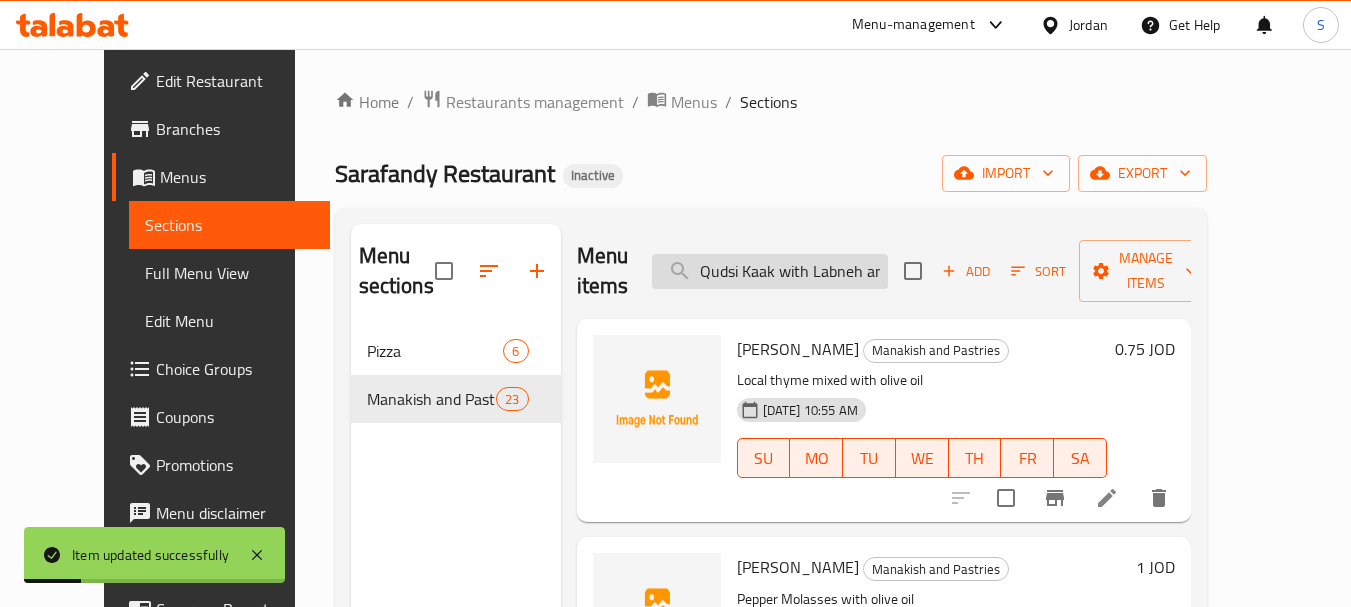 scroll, scrollTop: 0, scrollLeft: 67, axis: horizontal 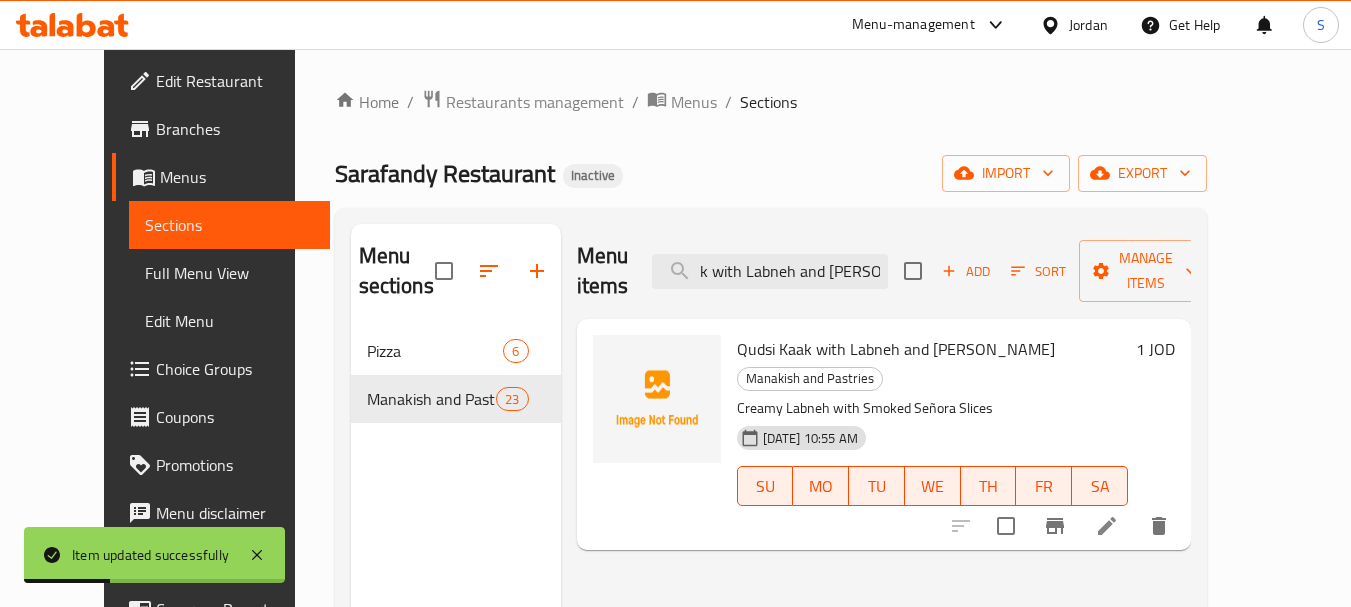 type on "Qudsi Kaak with Labneh and [PERSON_NAME]" 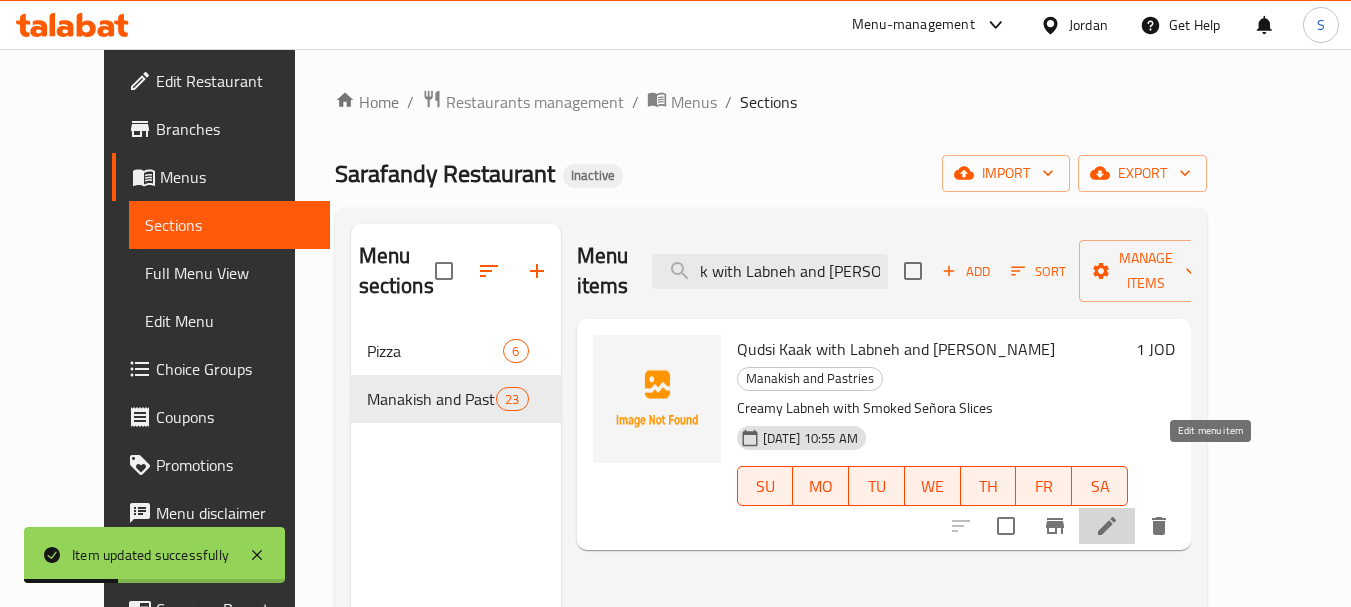 click 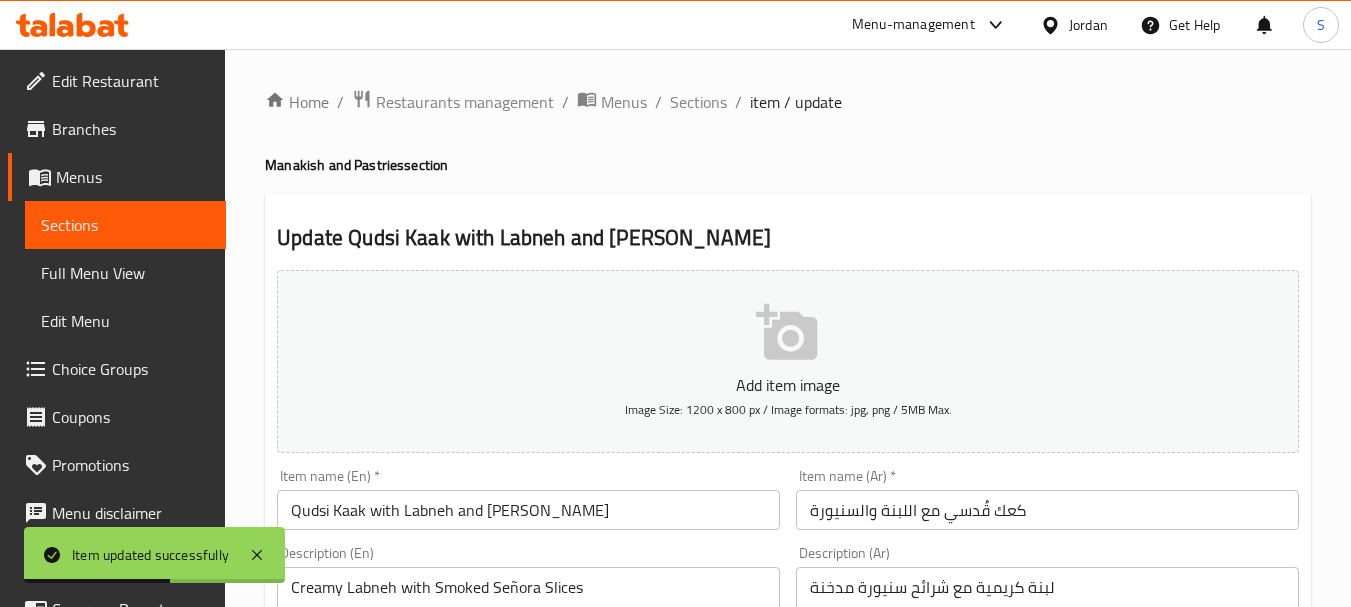 click on "Qudsi Kaak with Labneh and [PERSON_NAME]" at bounding box center [528, 510] 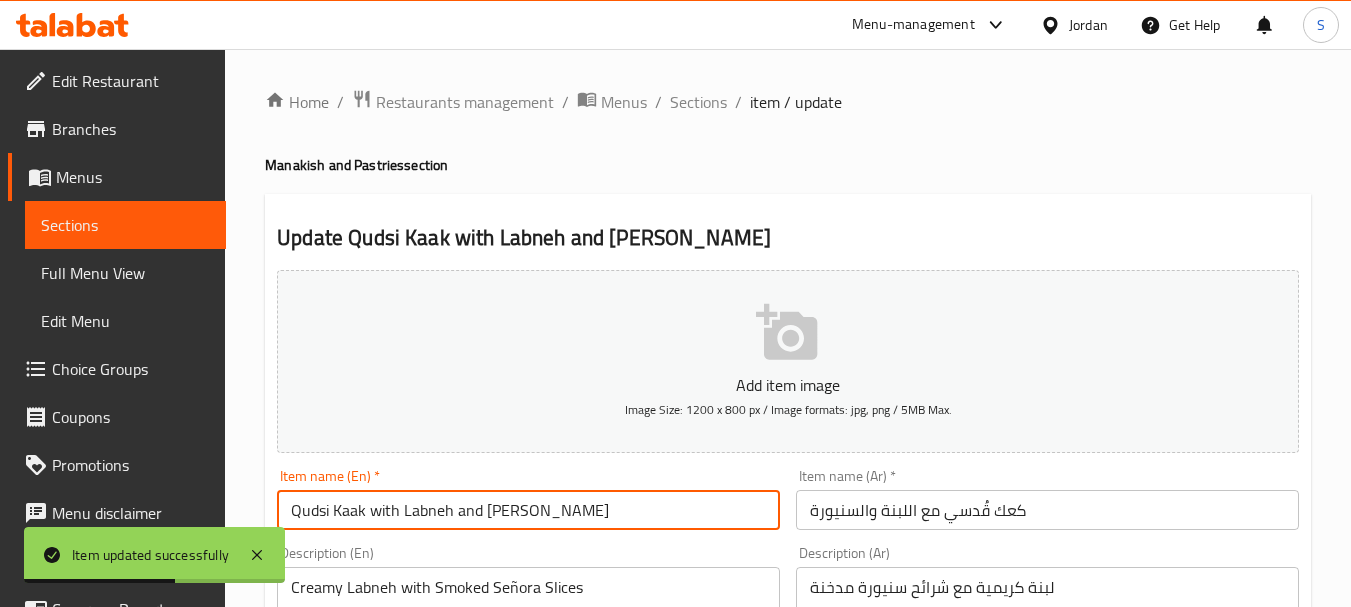 click on "Qudsi Kaak with Labneh and [PERSON_NAME]" at bounding box center (528, 510) 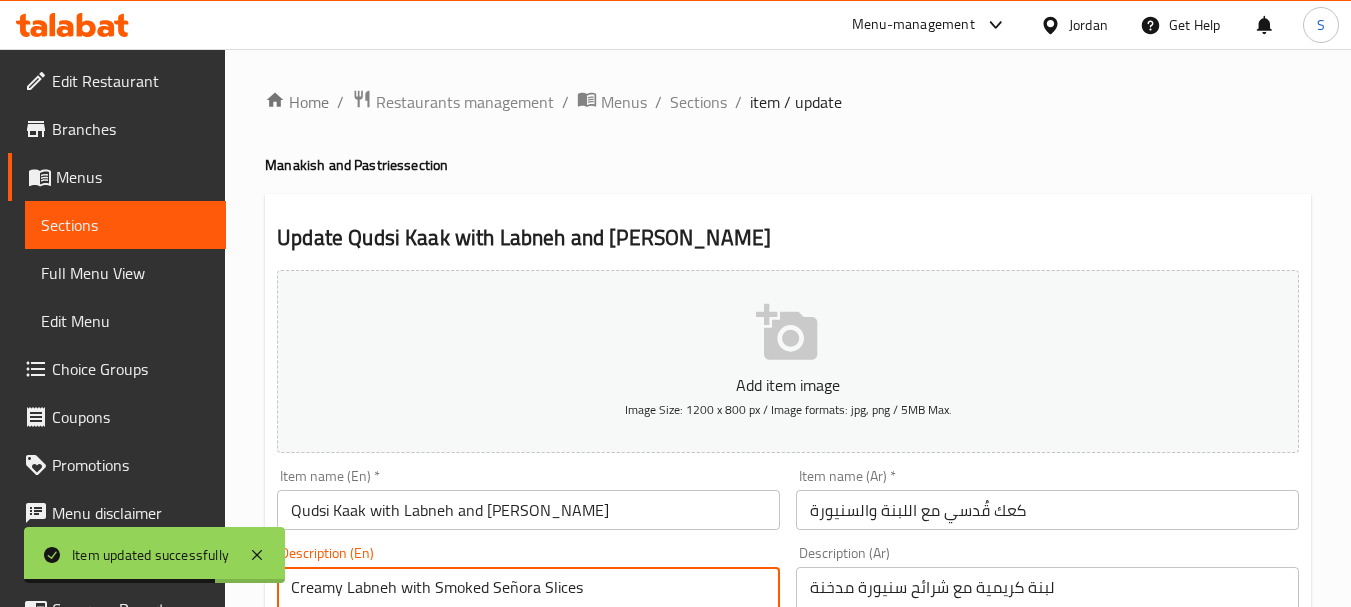 click on "Creamy Labneh with Smoked Señora Slices" at bounding box center [516, 625] 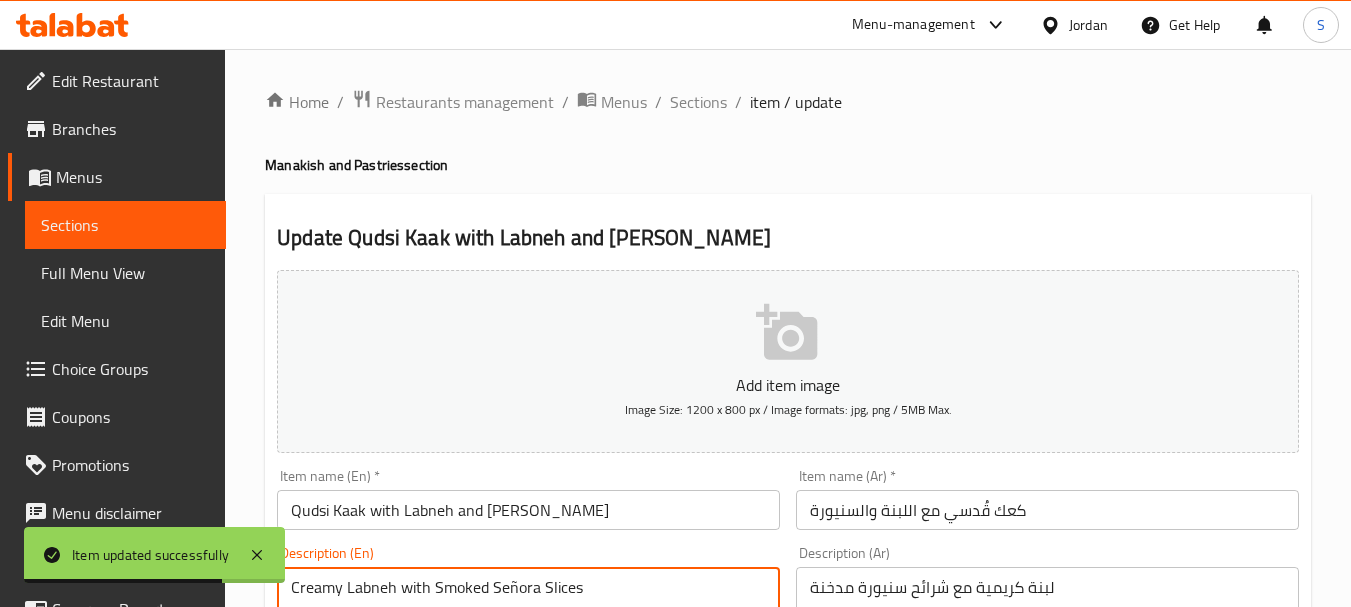 paste on "iniyora" 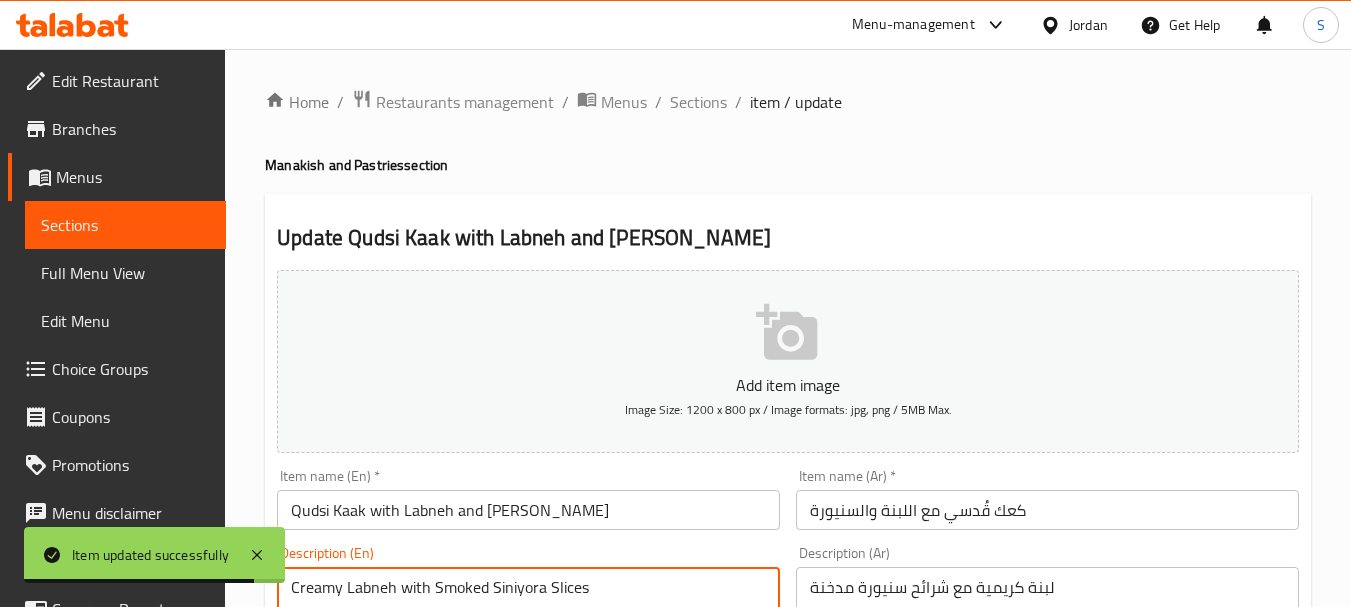 type on "Creamy Labneh with Smoked Siniyora Slices" 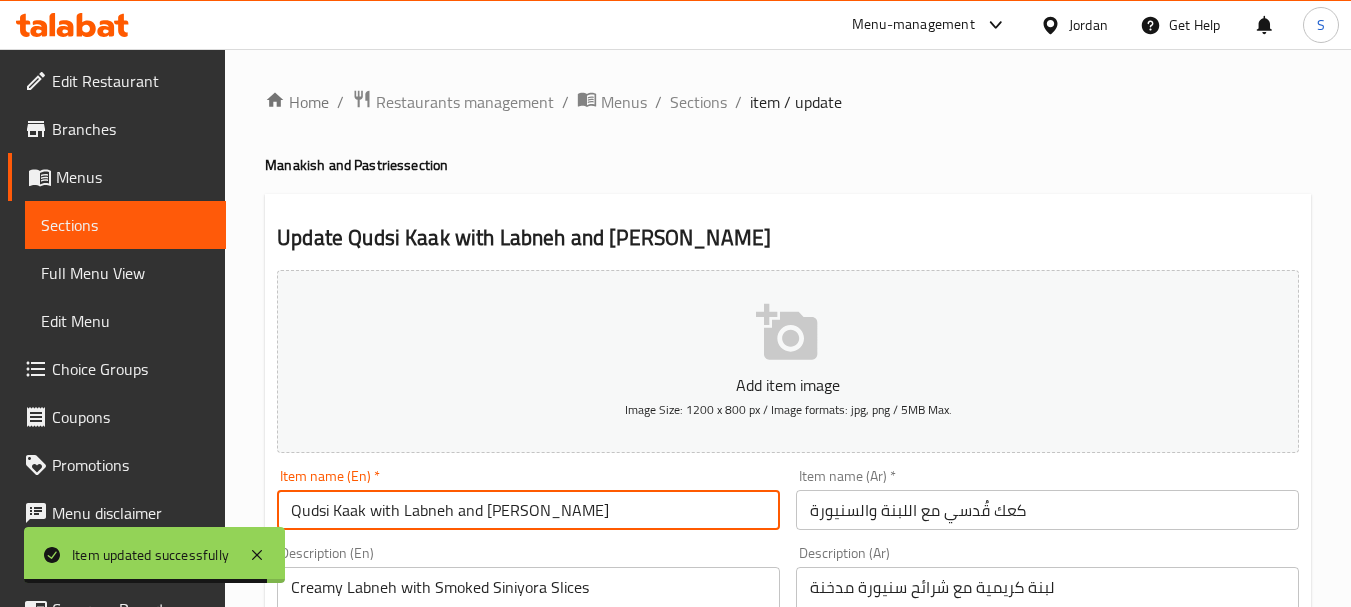 click on "Update" at bounding box center (398, 1326) 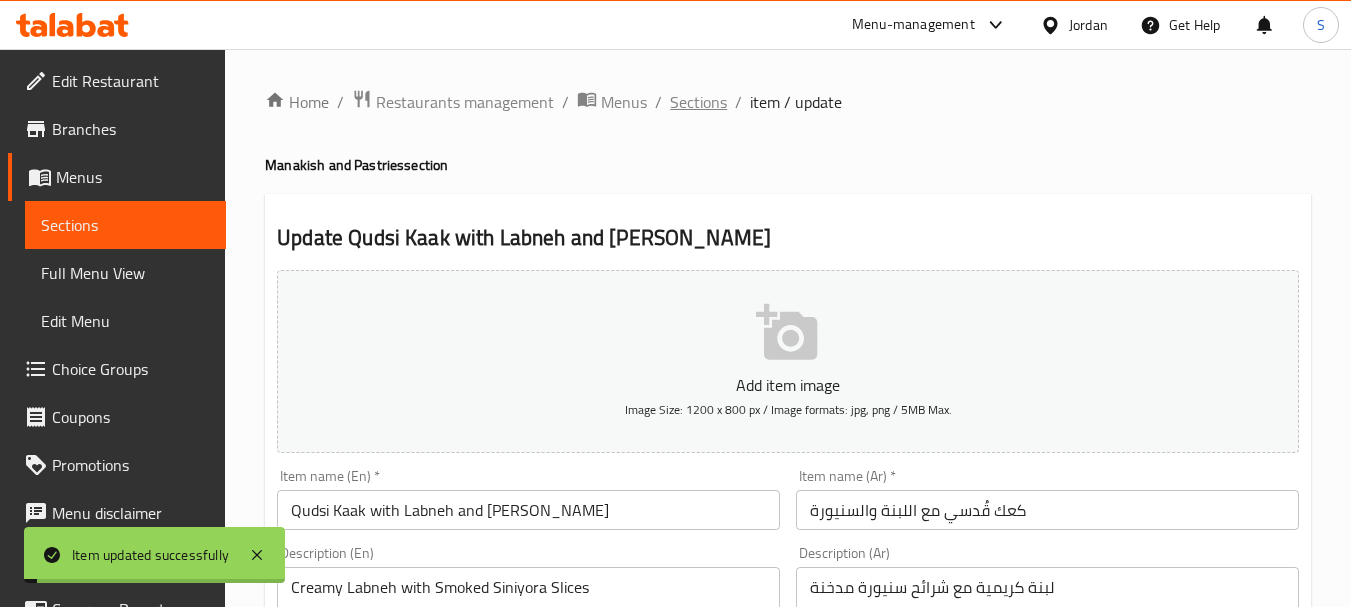 click on "Sections" at bounding box center (698, 102) 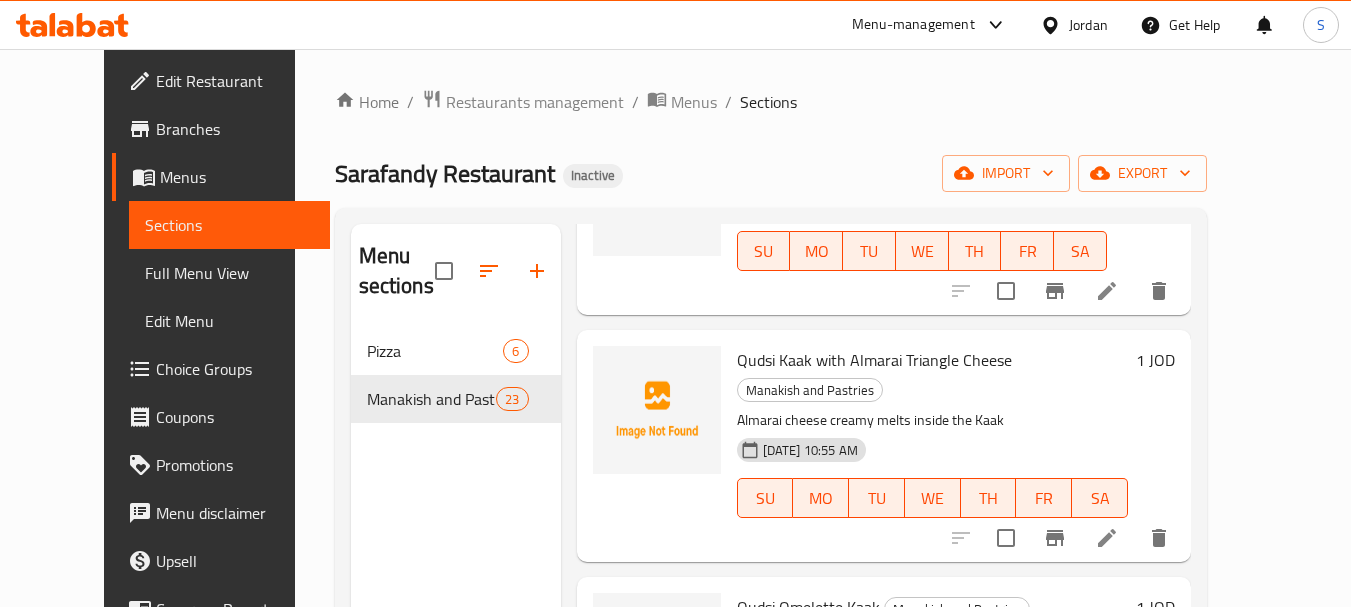 scroll, scrollTop: 4100, scrollLeft: 0, axis: vertical 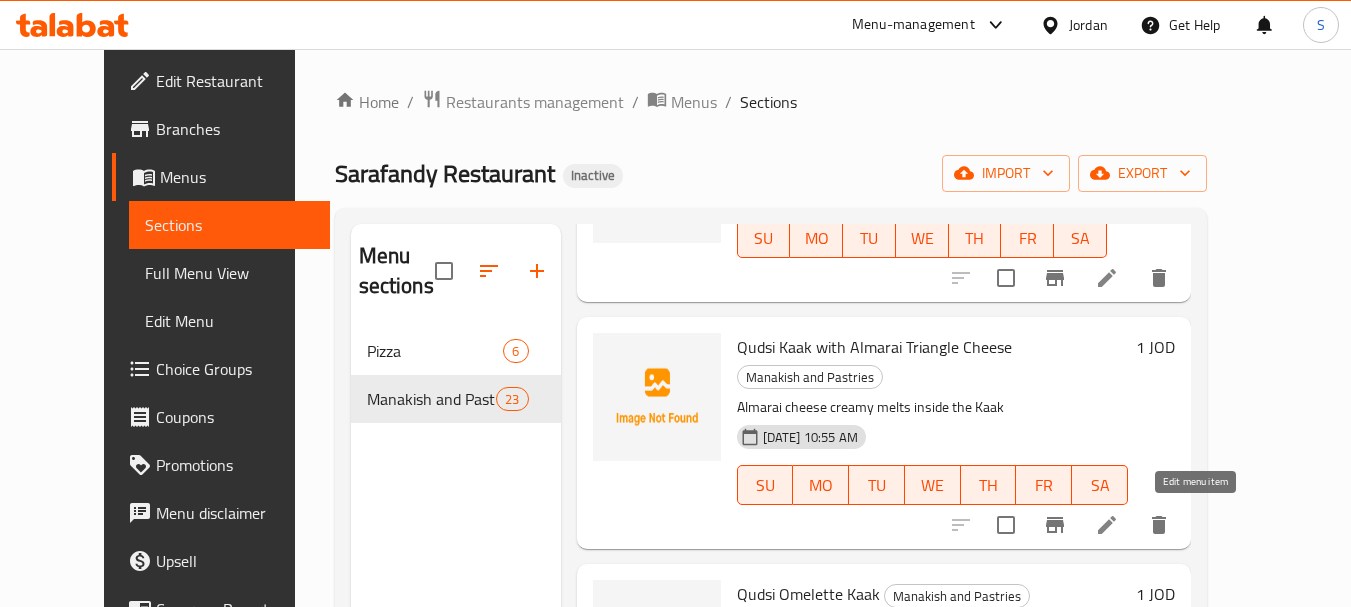 click 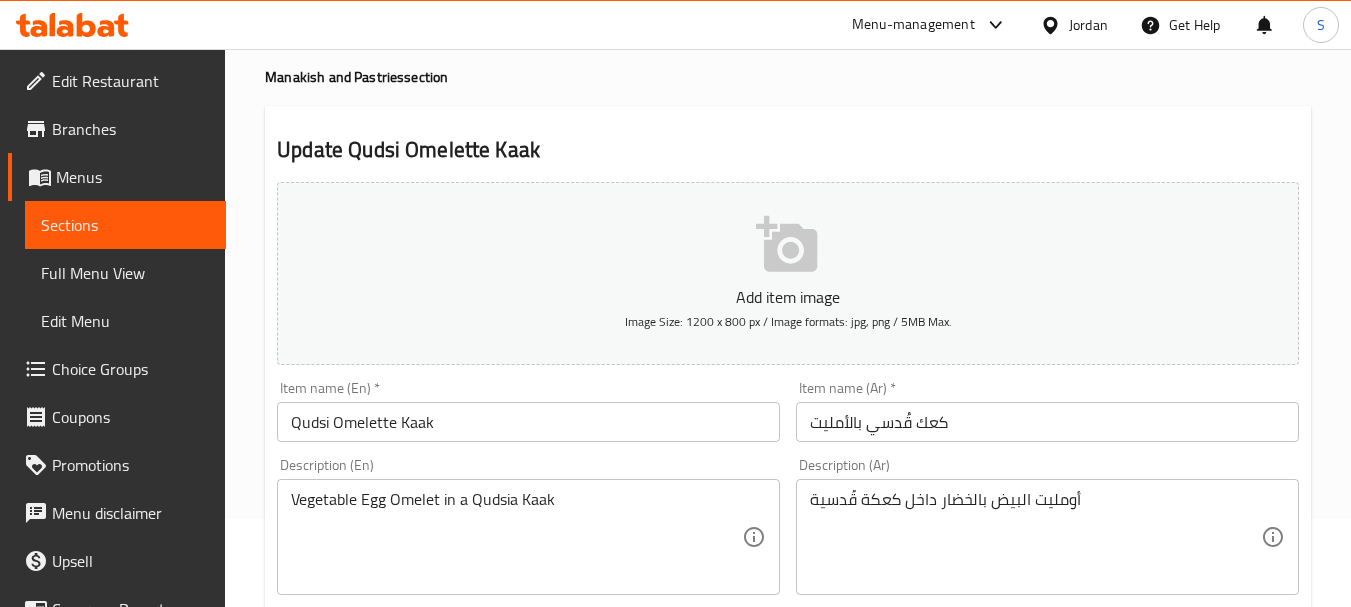 scroll, scrollTop: 200, scrollLeft: 0, axis: vertical 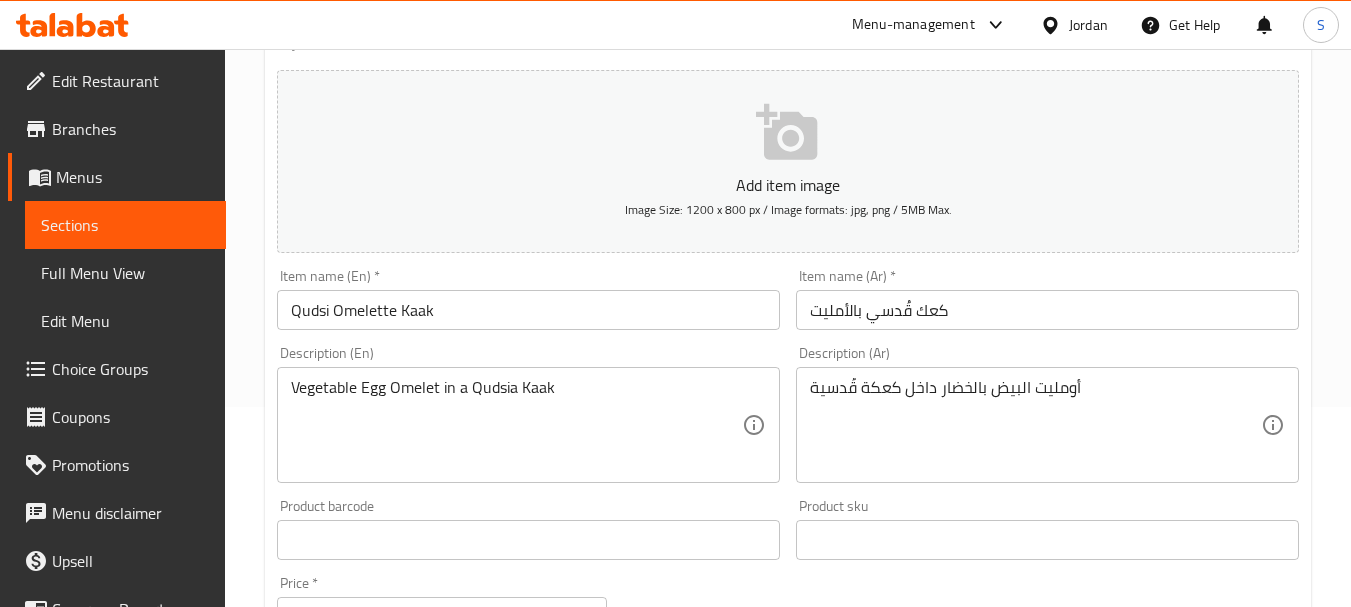 click on "كعك قُدسي بالأمليت" at bounding box center [1047, 310] 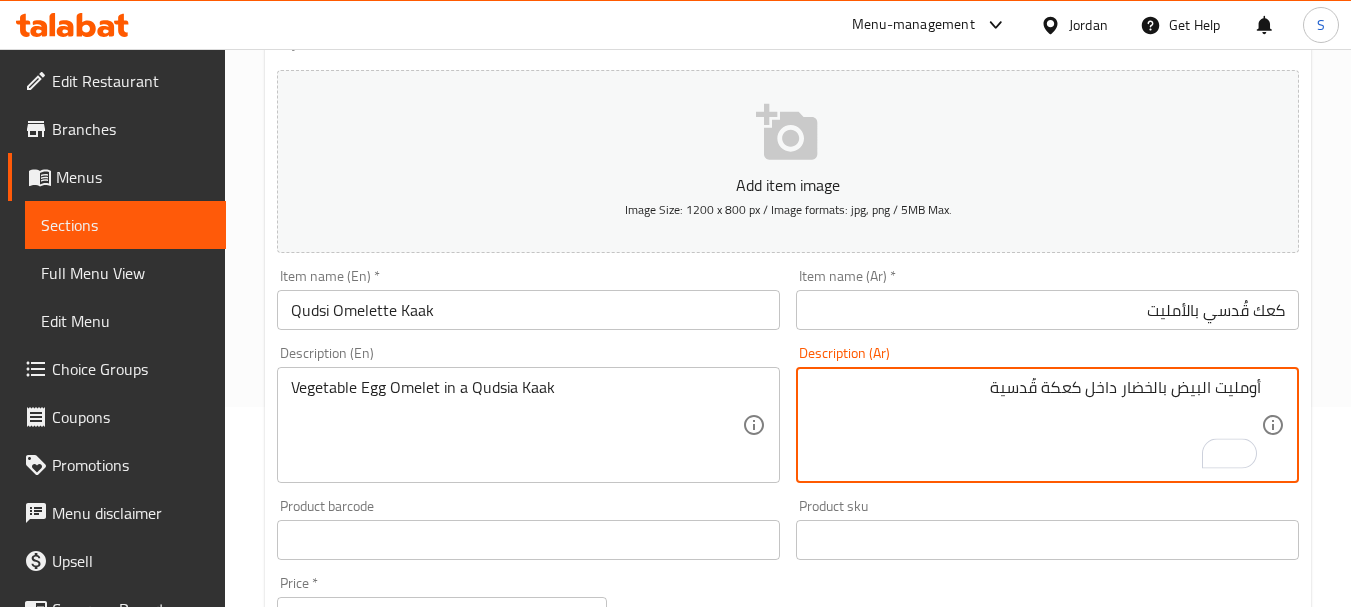 click on "أومليت البيض بالخضار داخل كعكة قُدسية" at bounding box center [1035, 425] 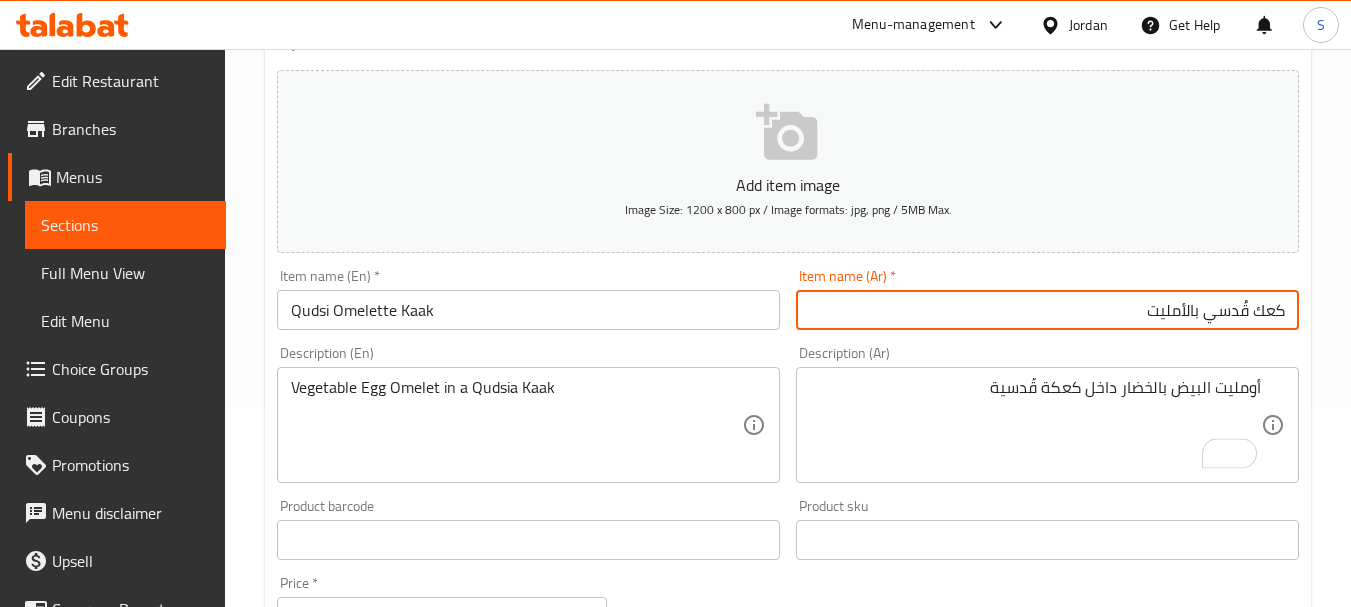 drag, startPoint x: 1121, startPoint y: 309, endPoint x: 1190, endPoint y: 320, distance: 69.87131 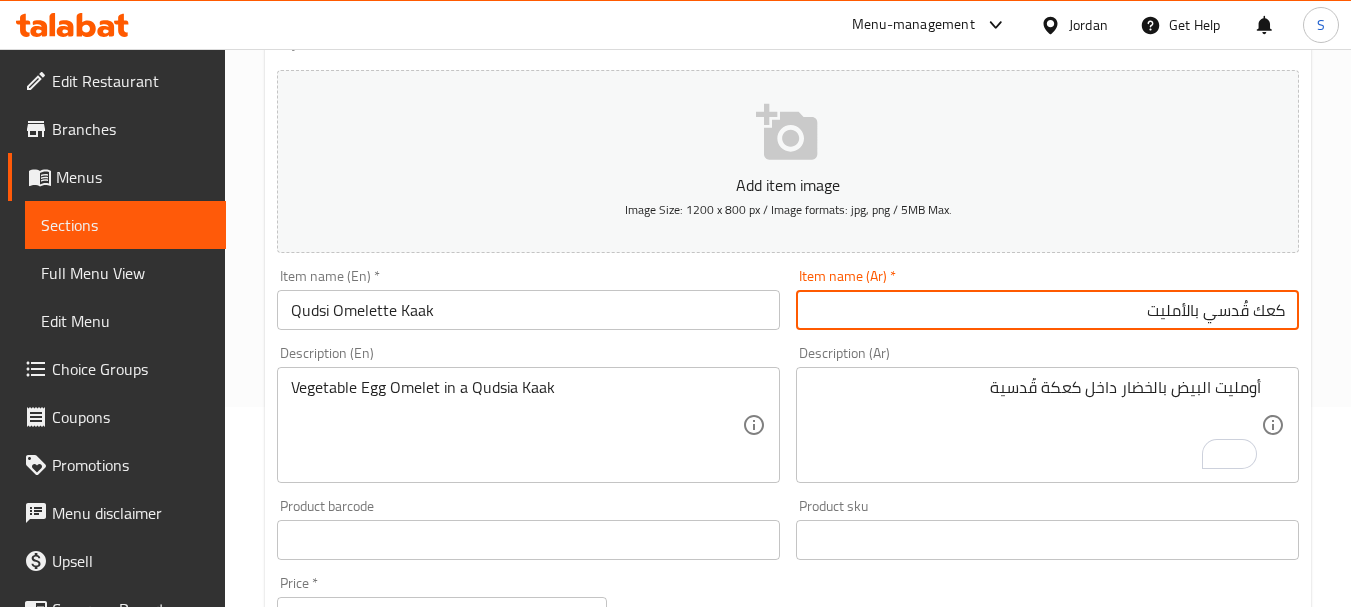 drag, startPoint x: 1107, startPoint y: 317, endPoint x: 1188, endPoint y: 322, distance: 81.154175 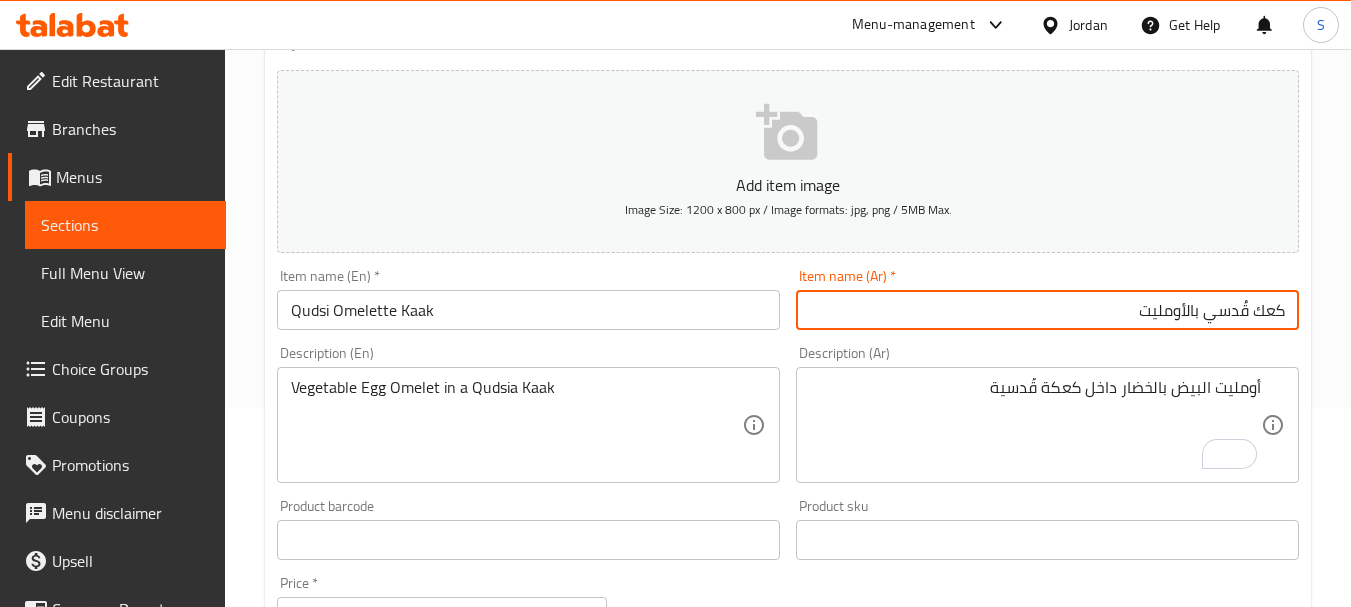 type on "كعك قُدسي بالأومليت" 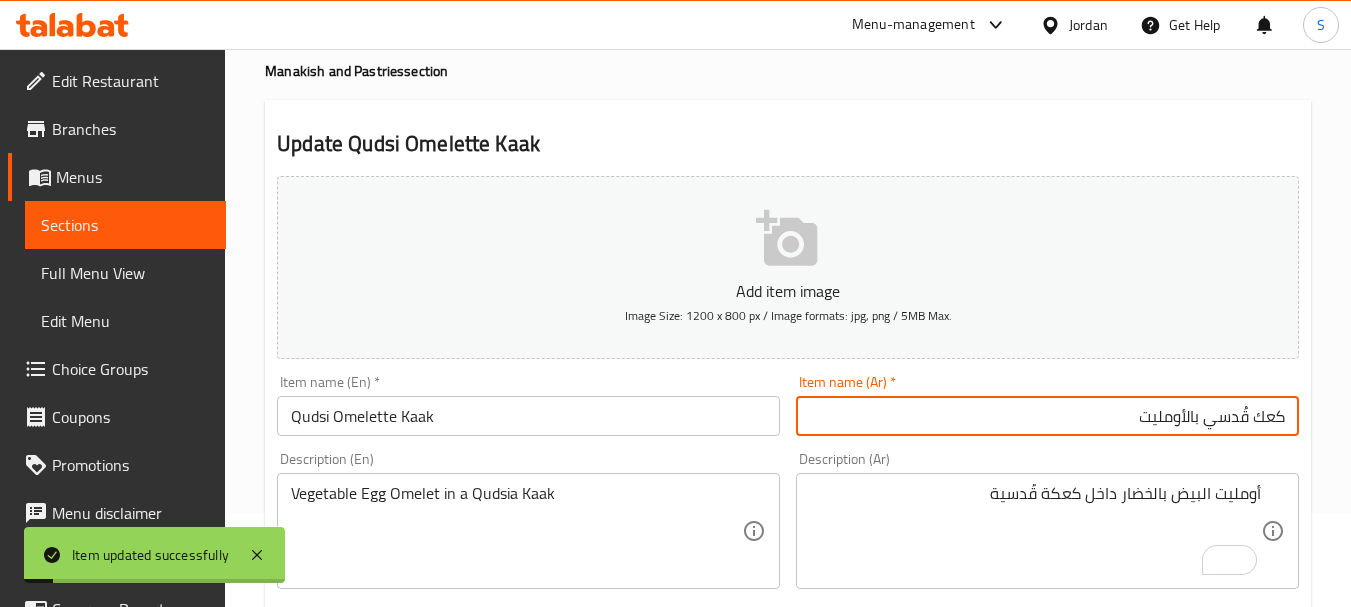 scroll, scrollTop: 0, scrollLeft: 0, axis: both 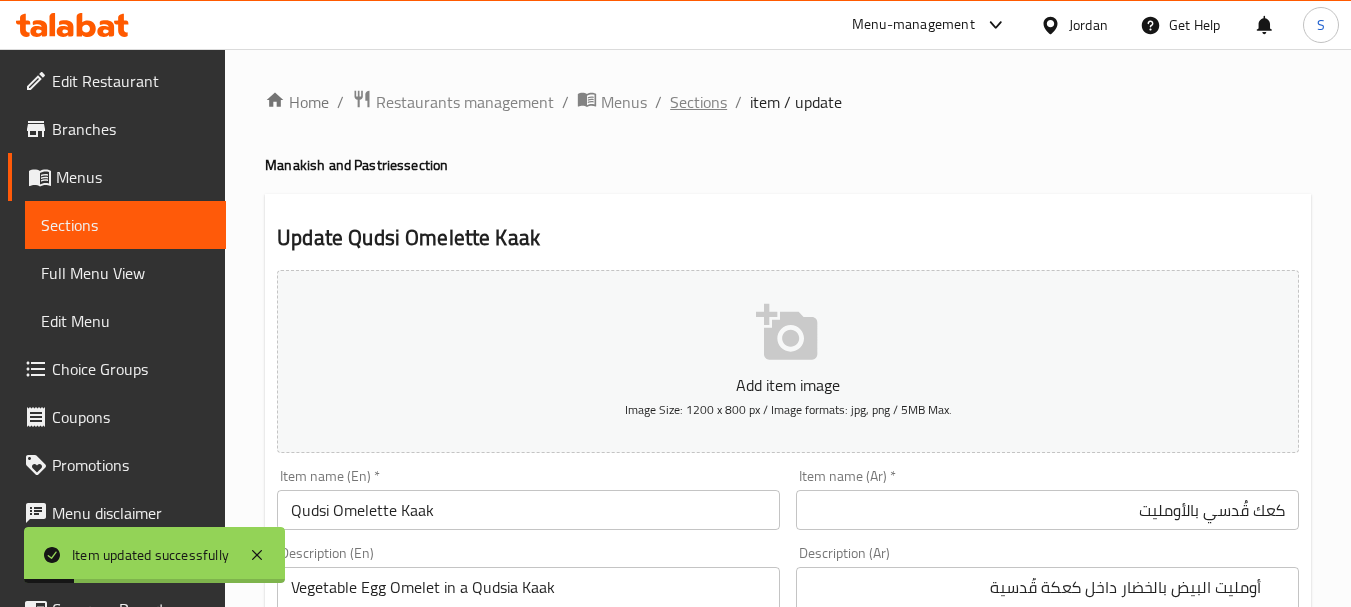 click on "Sections" at bounding box center [698, 102] 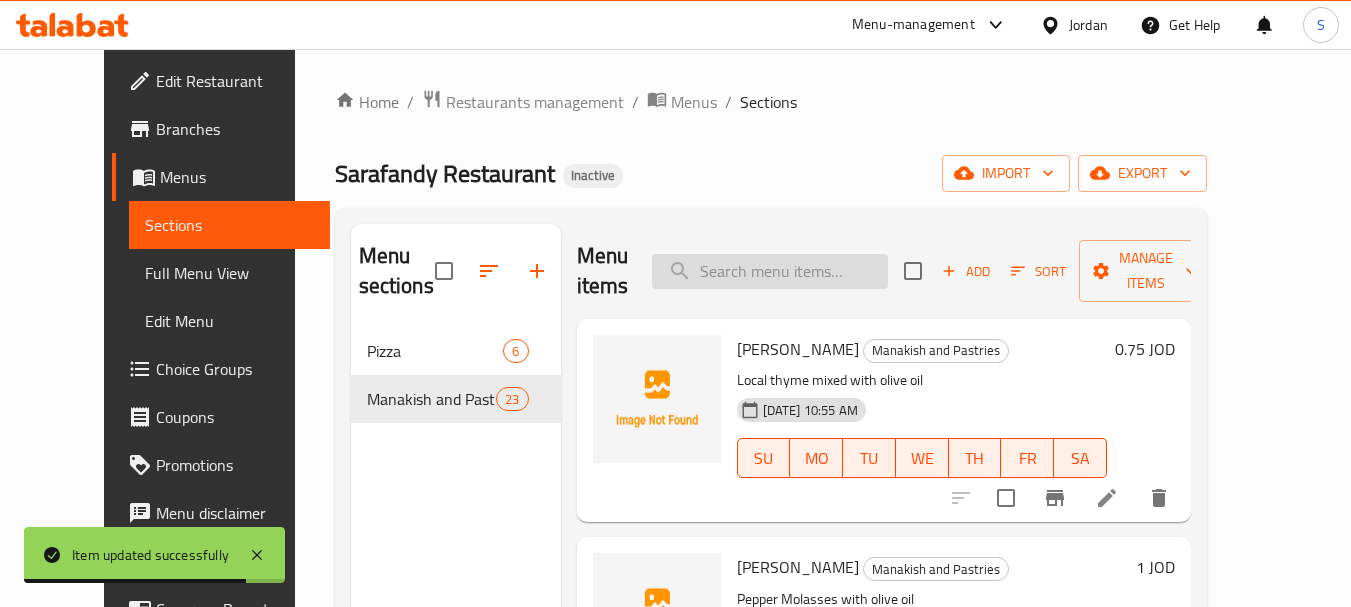 click at bounding box center (770, 271) 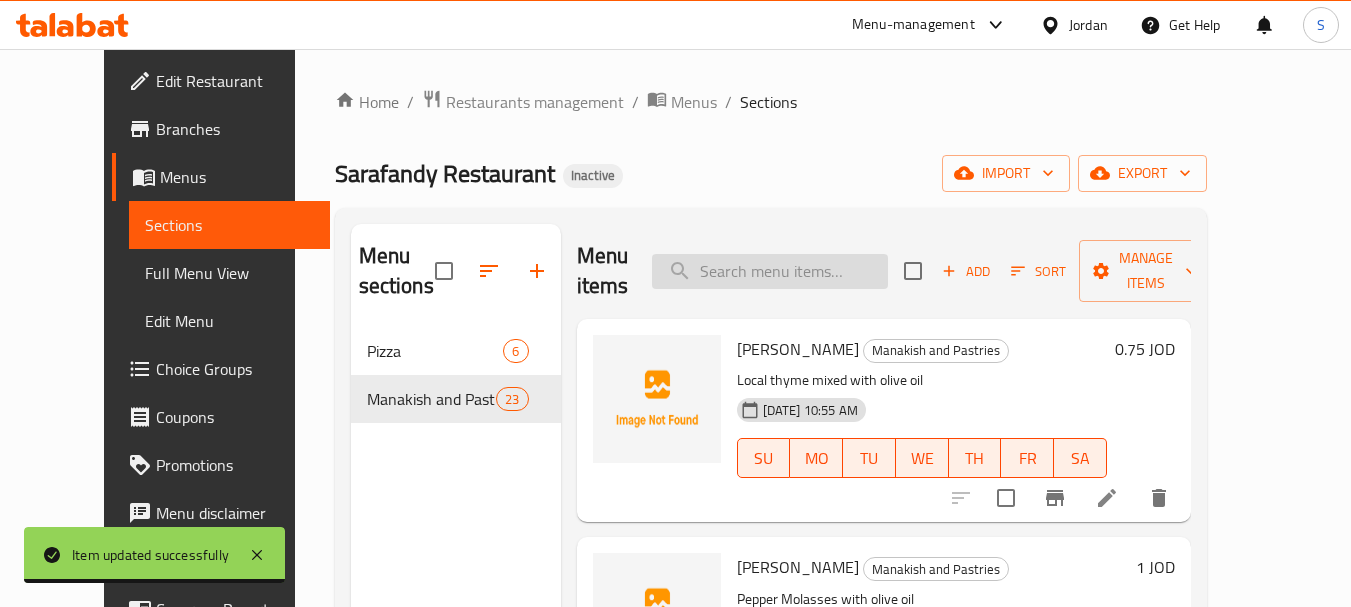 paste on "بطاطا" 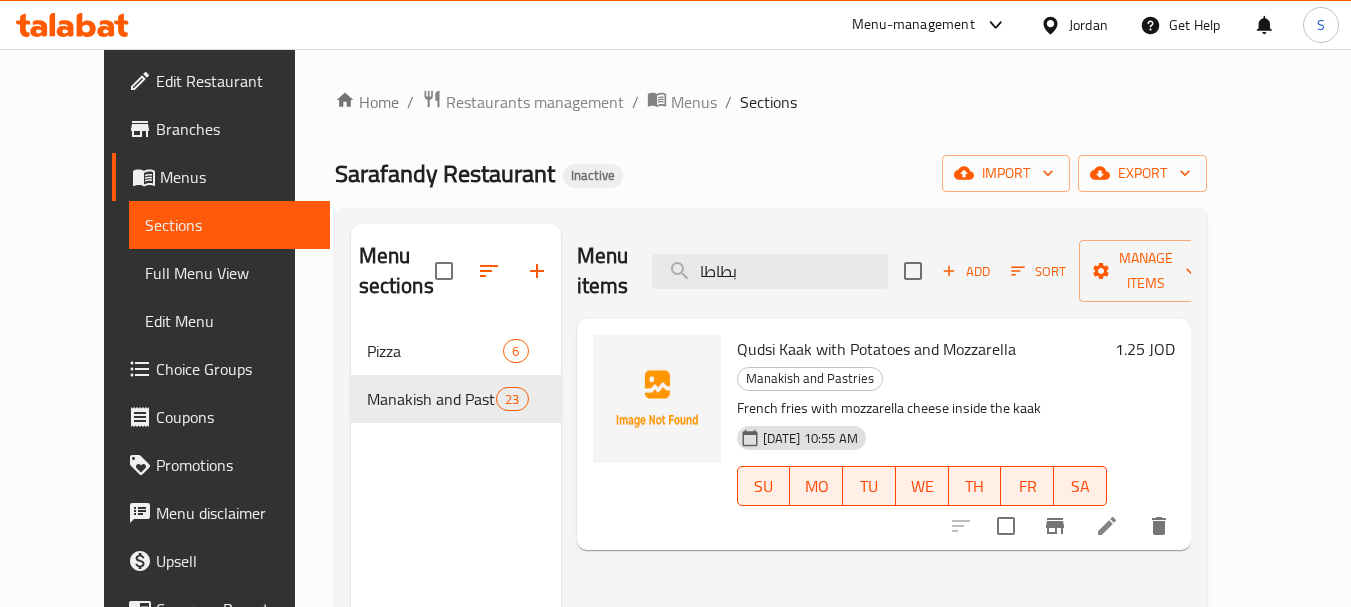 type on "بطاطا" 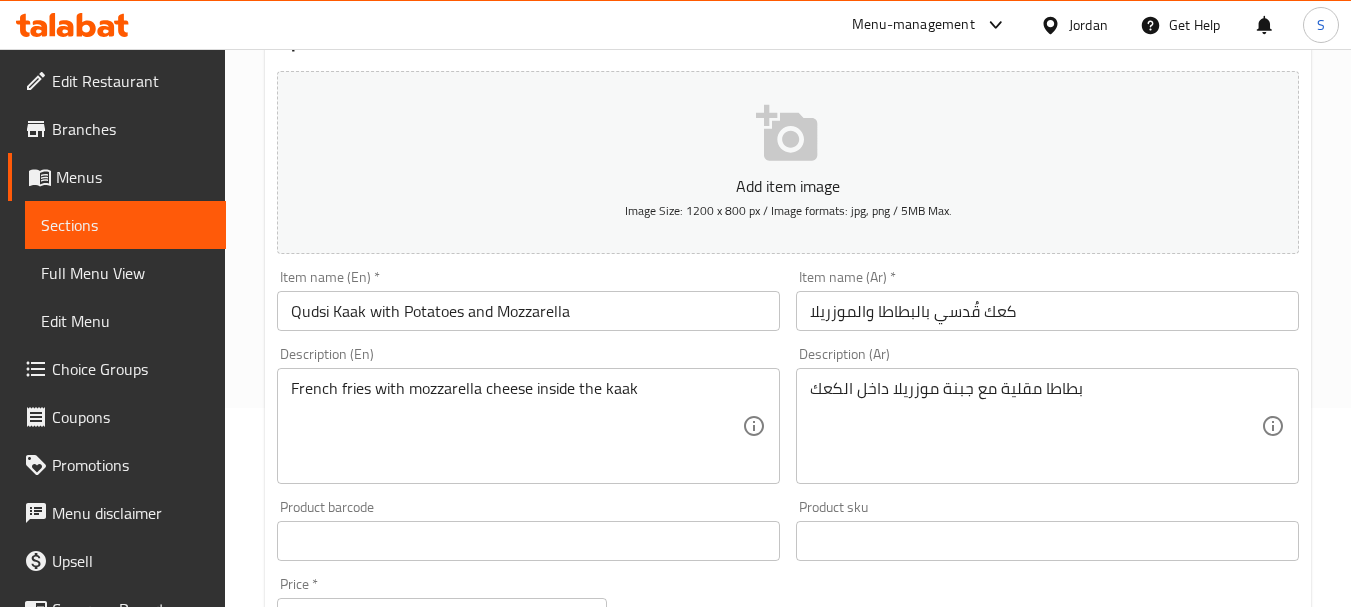 scroll, scrollTop: 200, scrollLeft: 0, axis: vertical 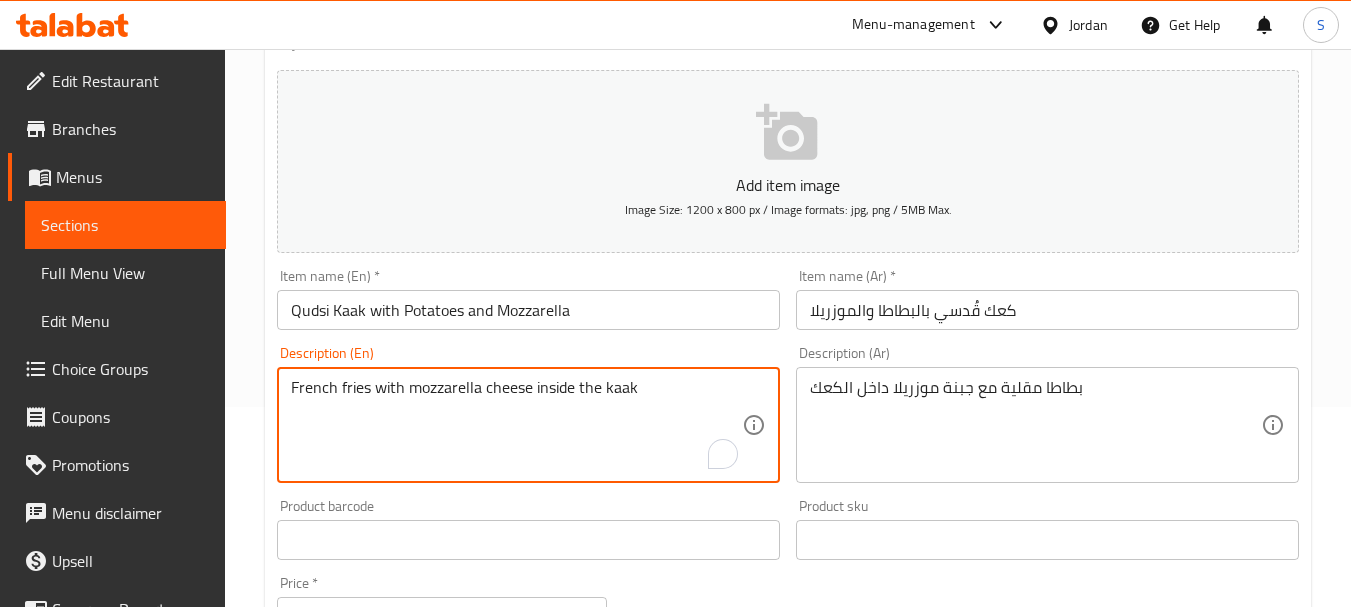 click on "French fries with mozzarella cheese inside the kaak" at bounding box center [516, 425] 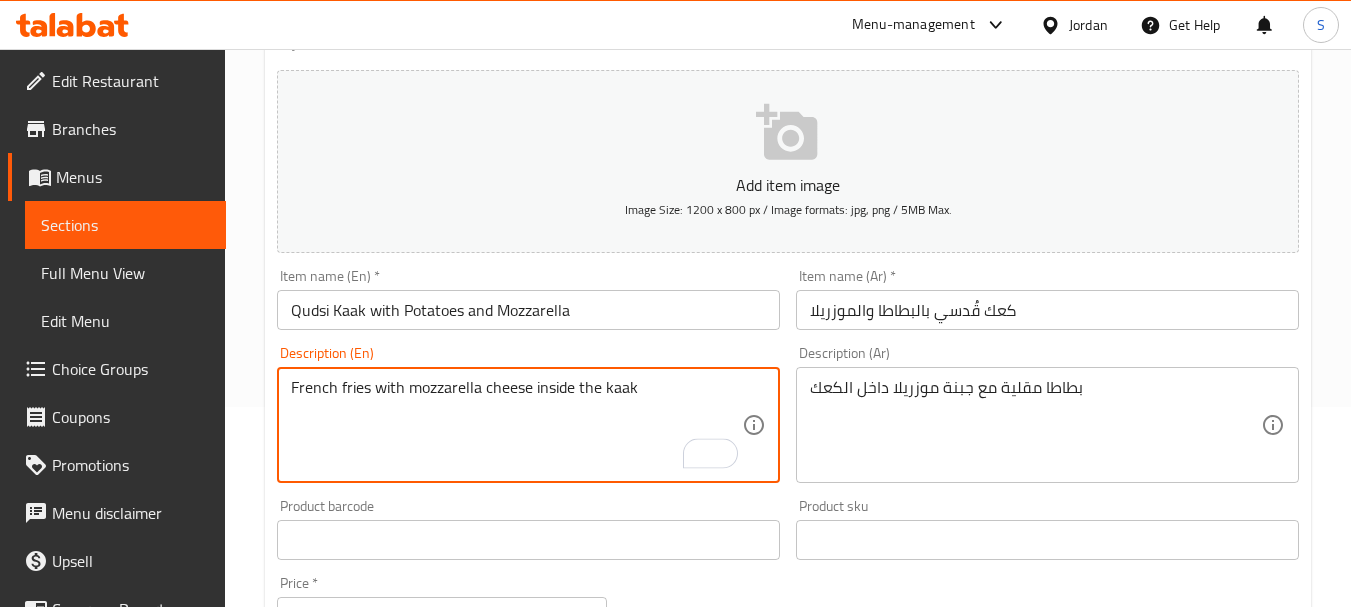 click on "Qudsi Kaak with Potatoes and Mozzarella" at bounding box center (528, 310) 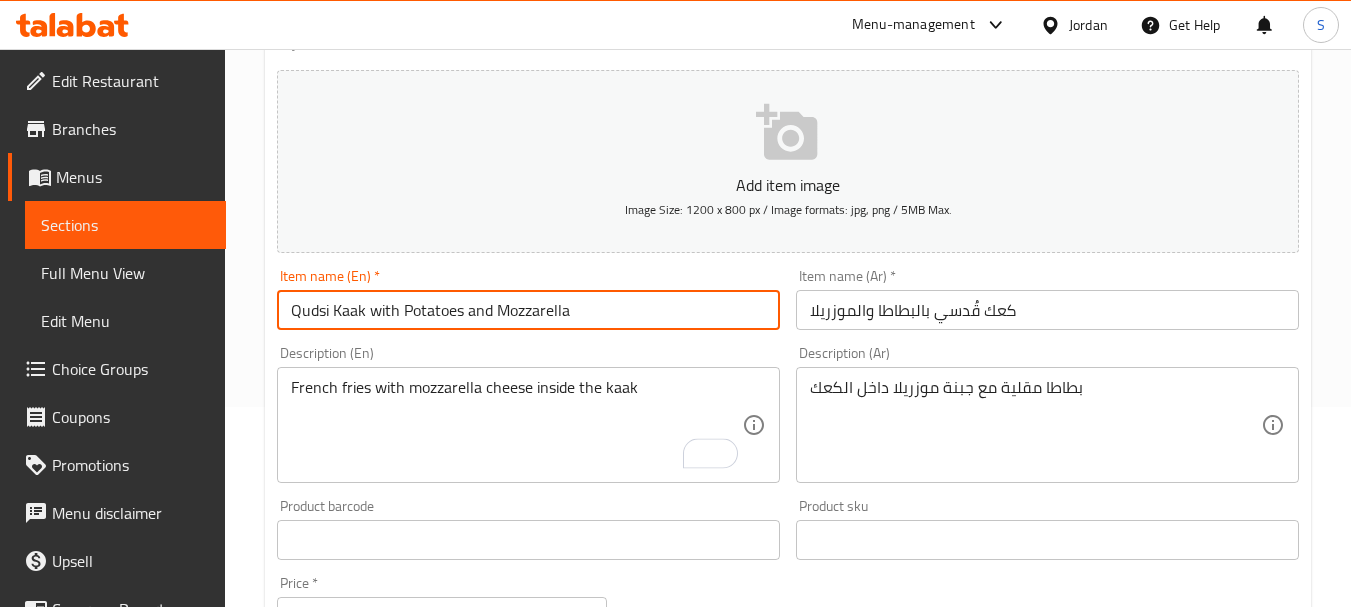 click on "Qudsi Kaak with Potatoes and Mozzarella" at bounding box center [528, 310] 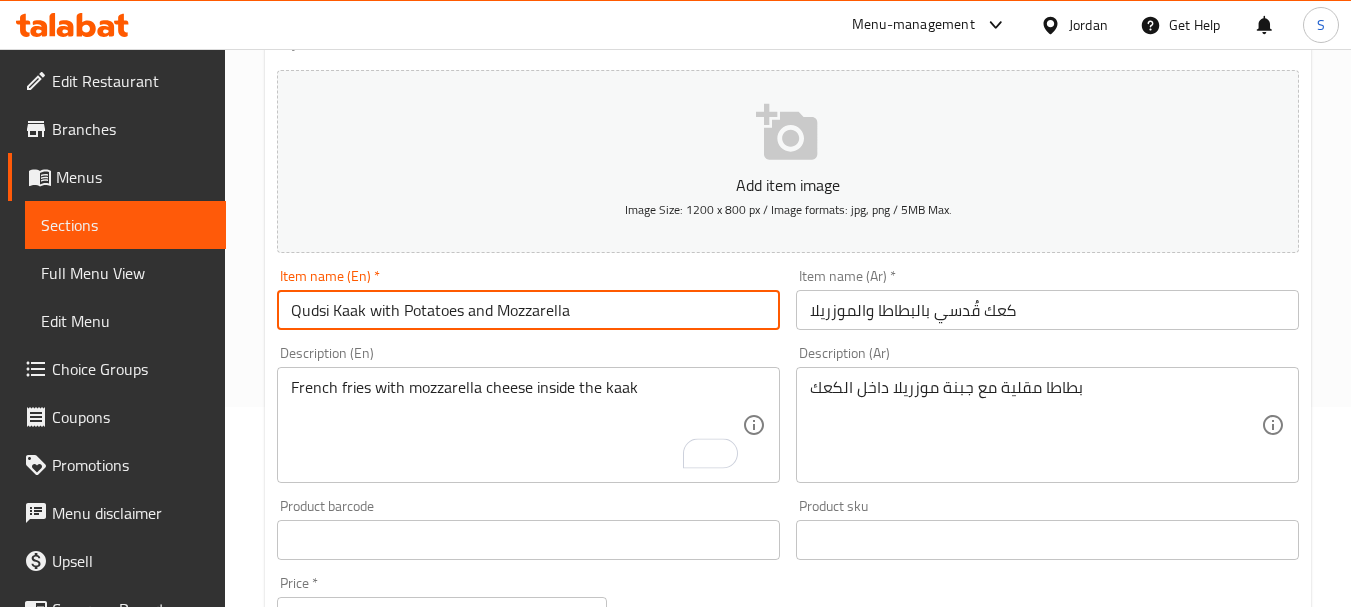 paste on "fri" 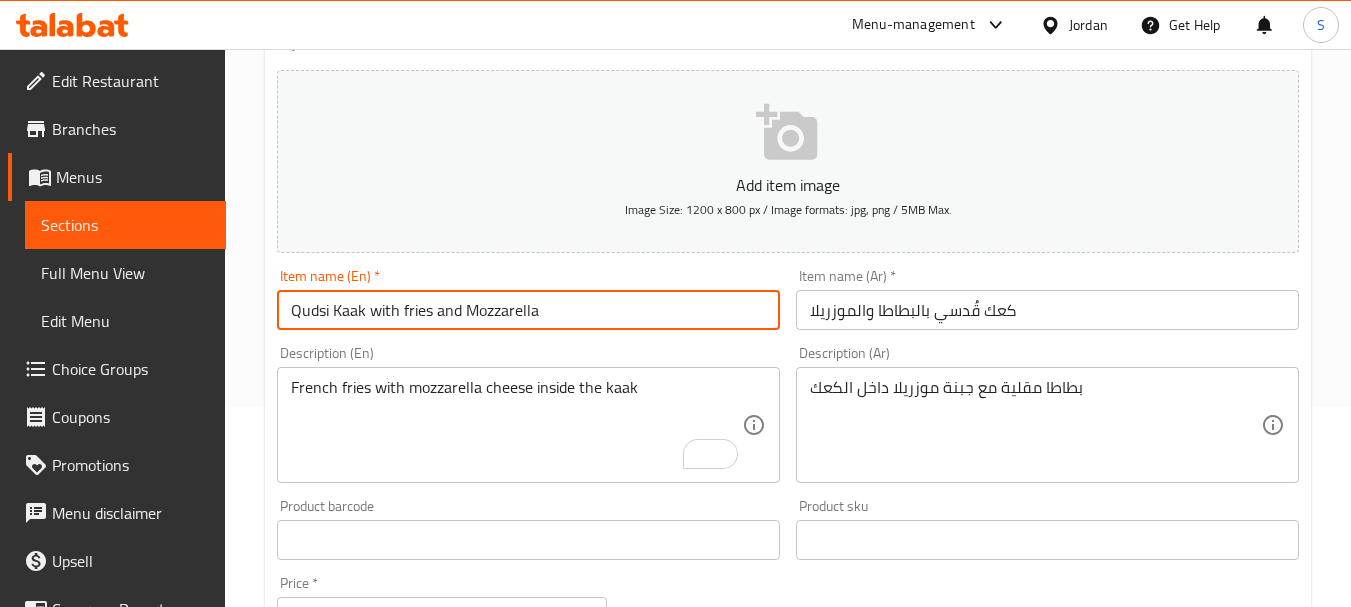 type on "Qudsi Kaak with fries and Mozzarella" 